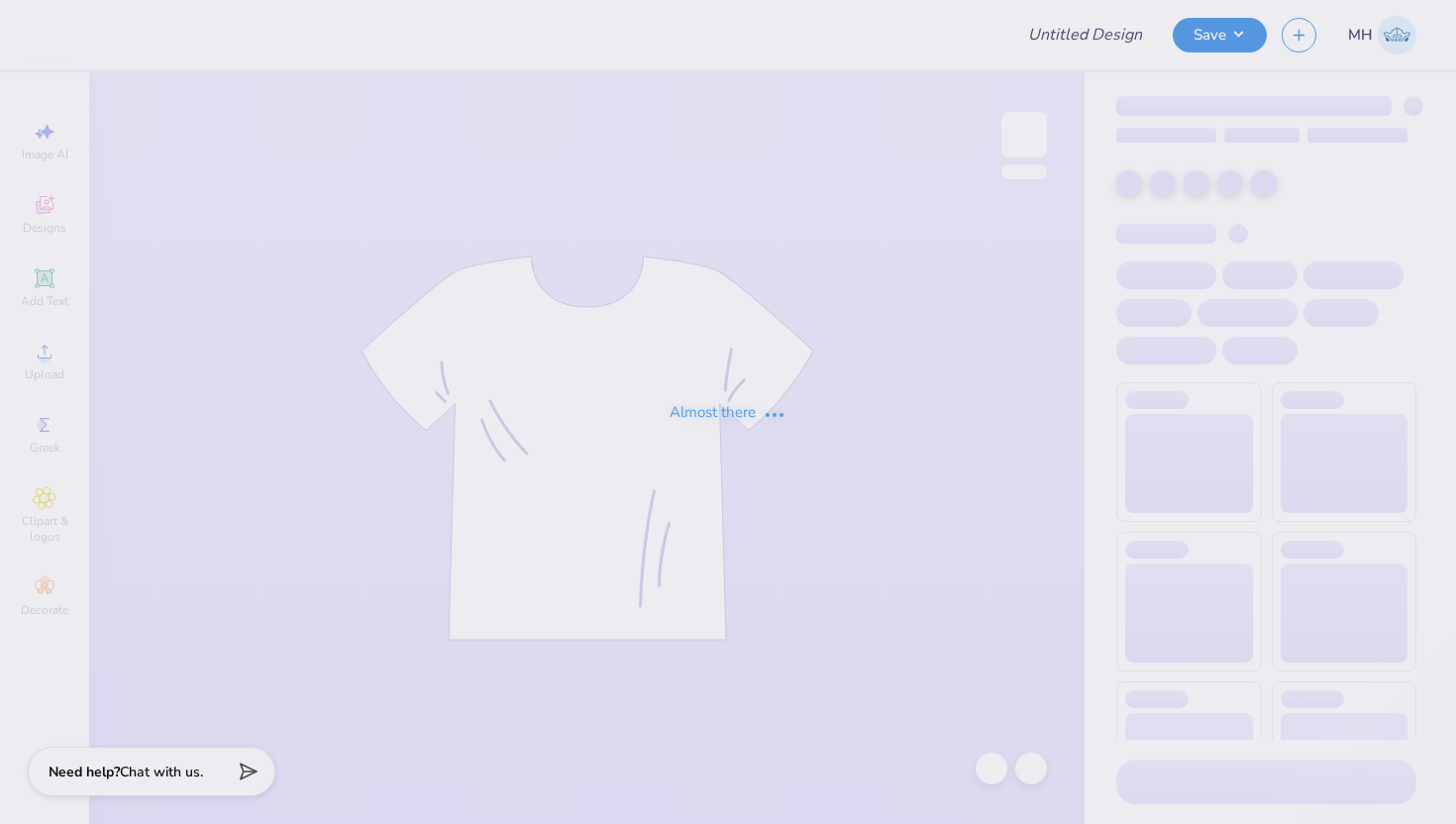 scroll, scrollTop: 0, scrollLeft: 0, axis: both 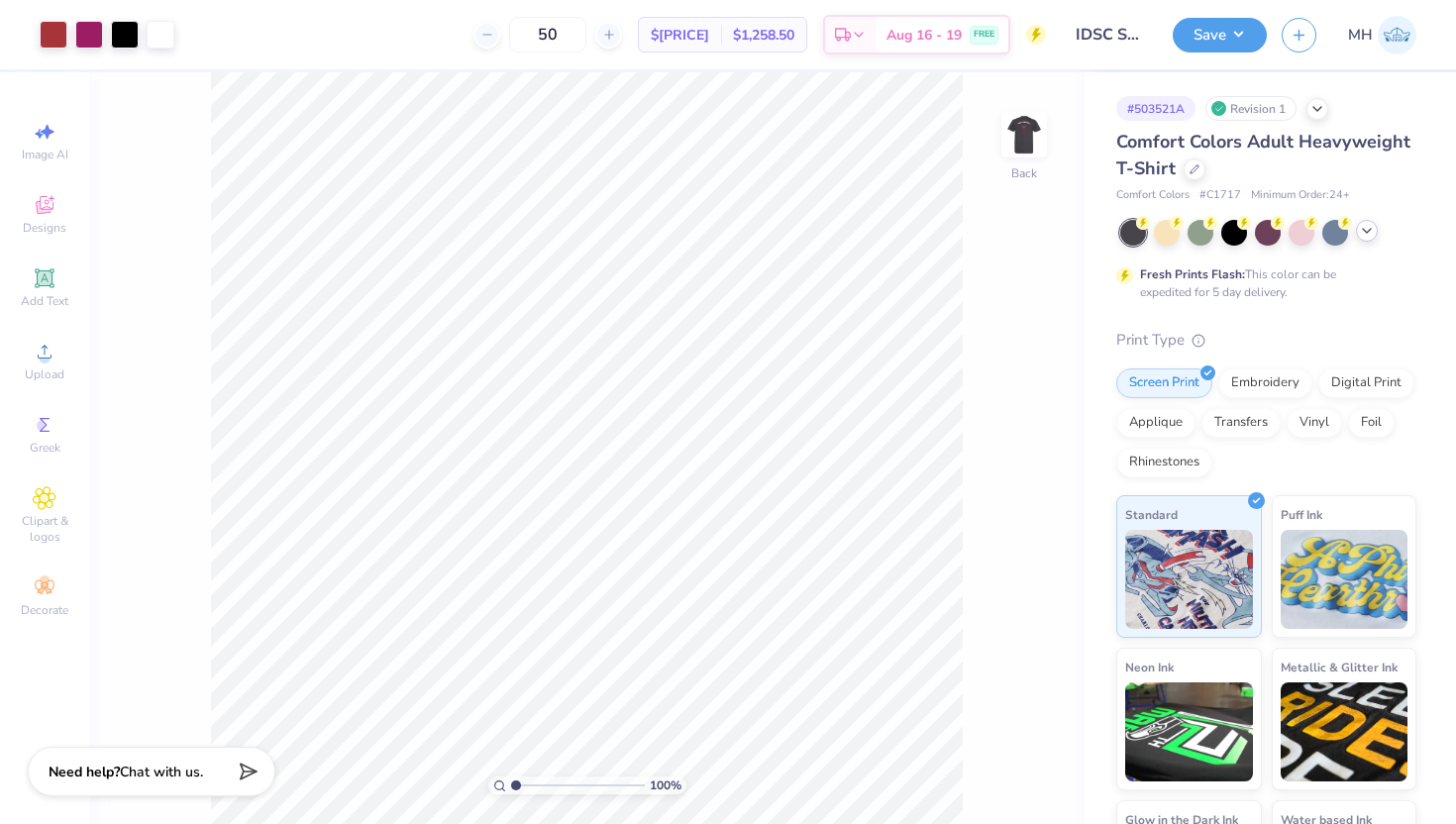 click at bounding box center [1367, 231] 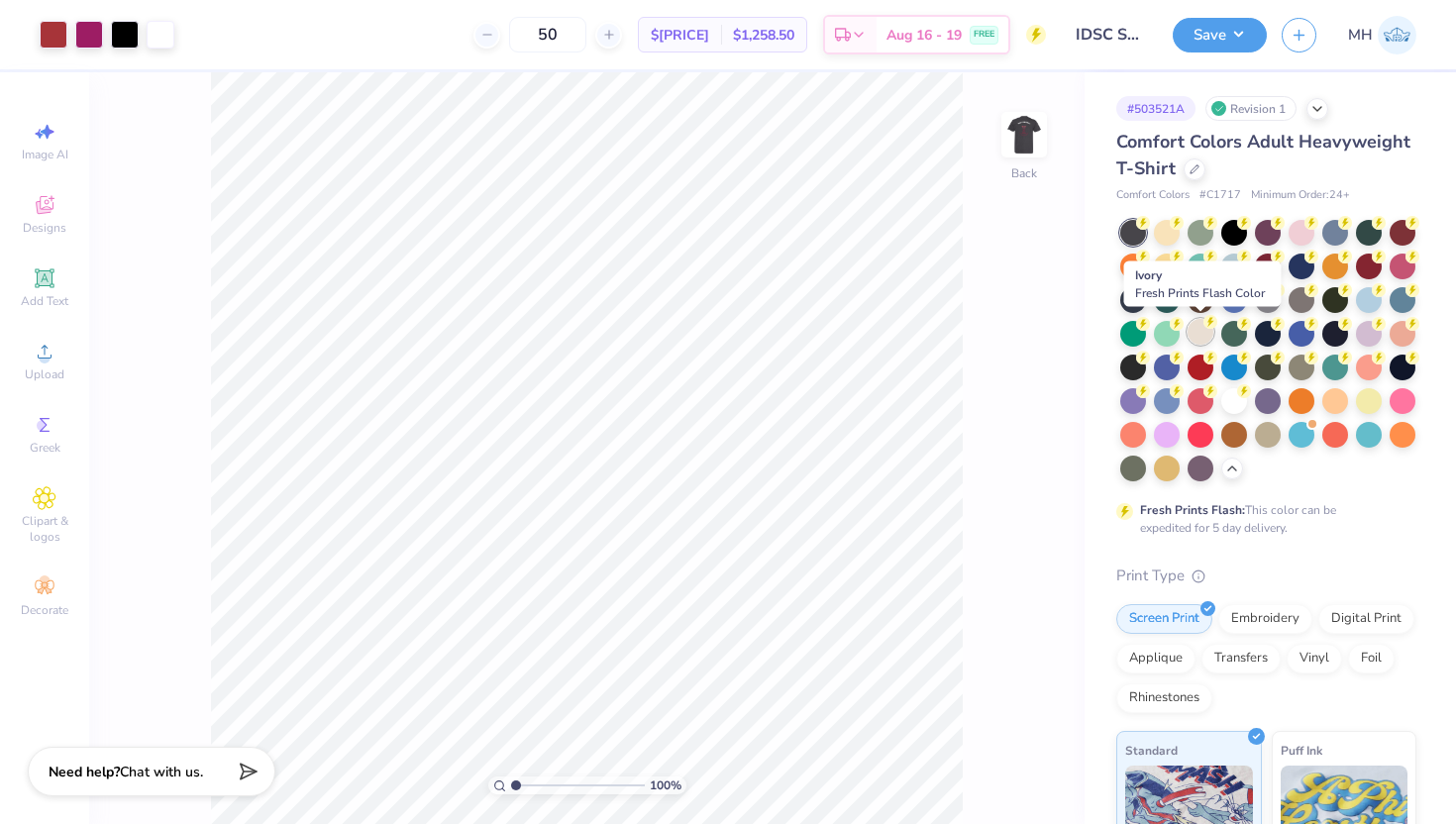 click 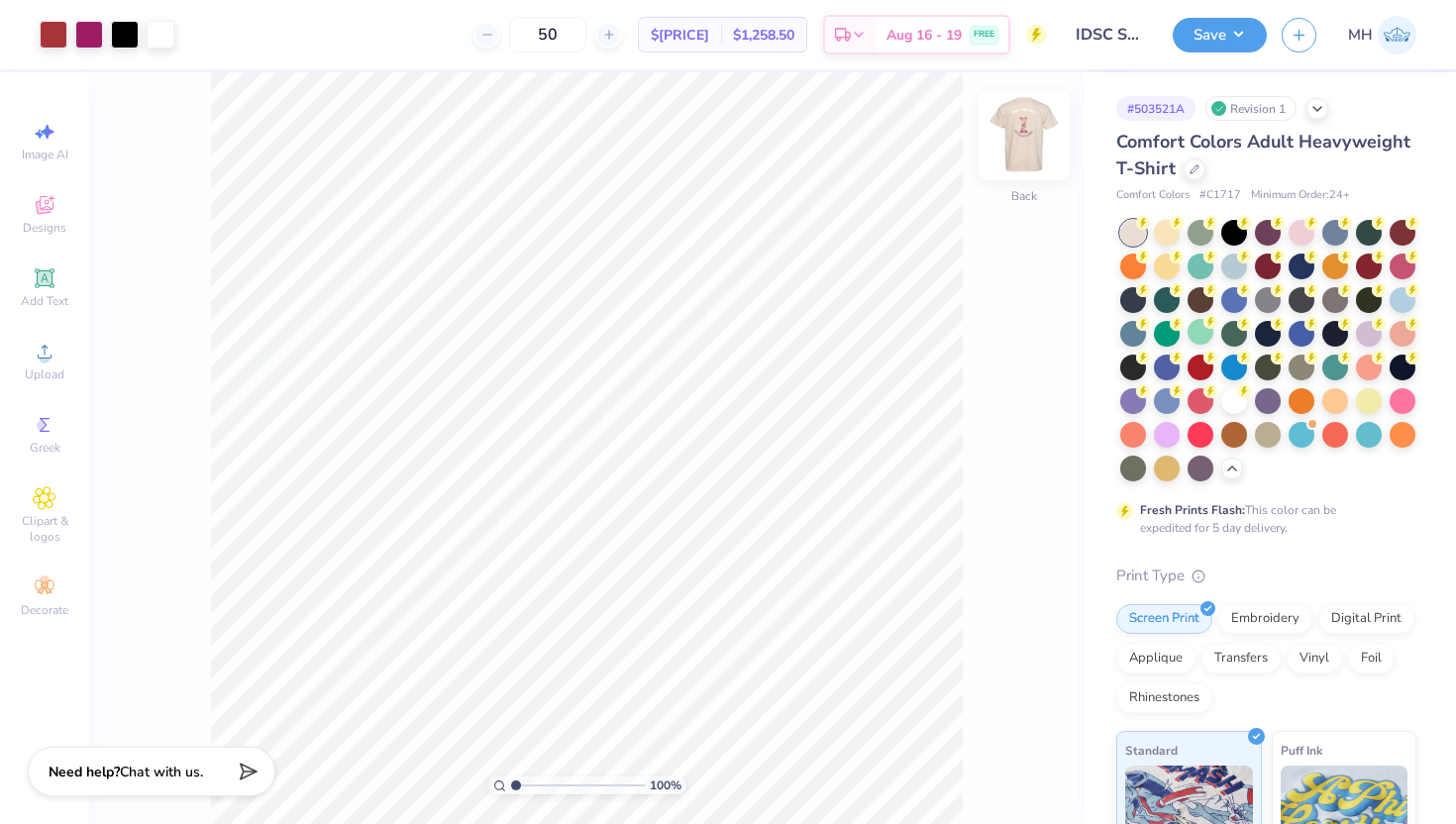 click at bounding box center [1024, 135] 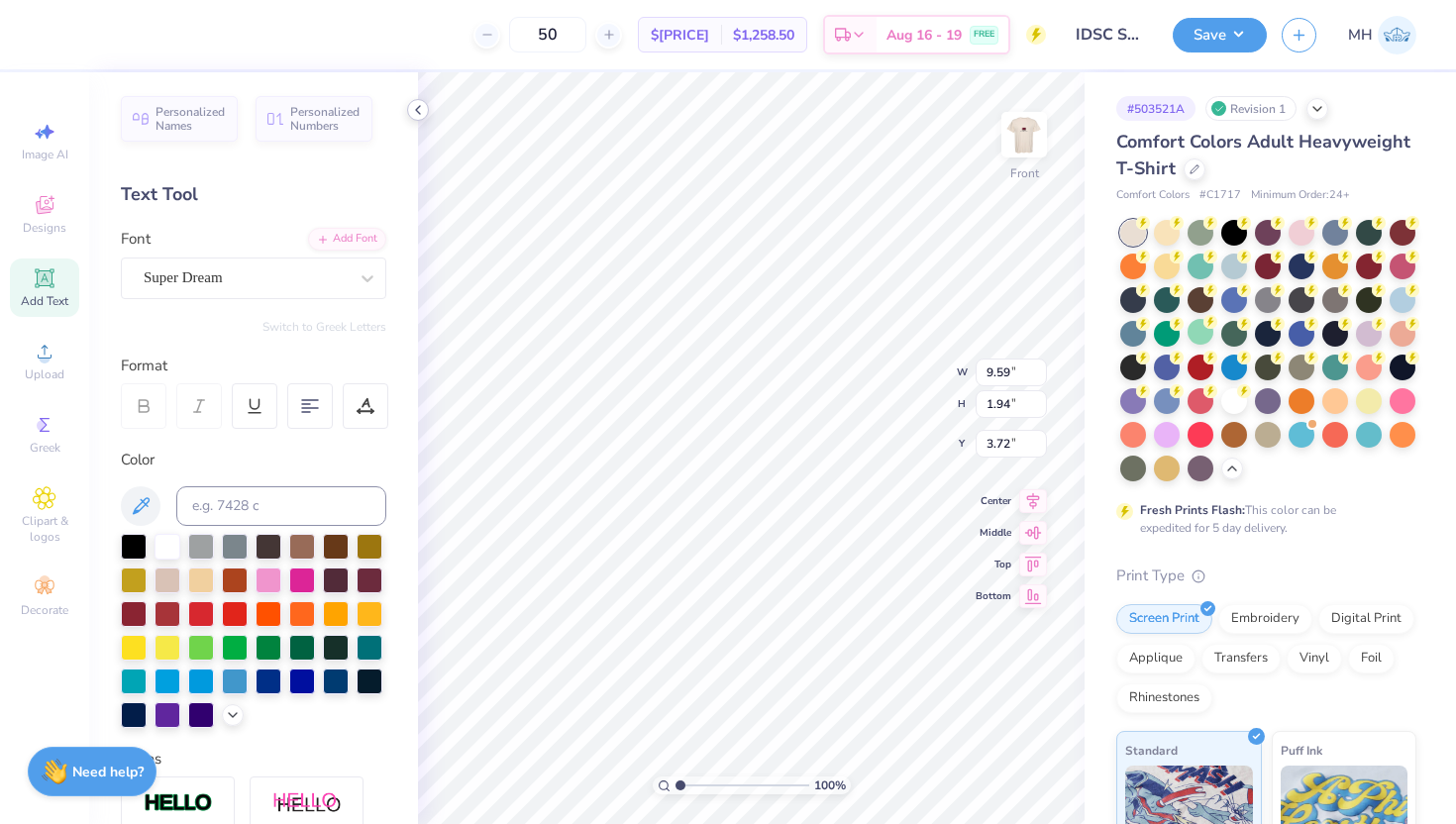 click 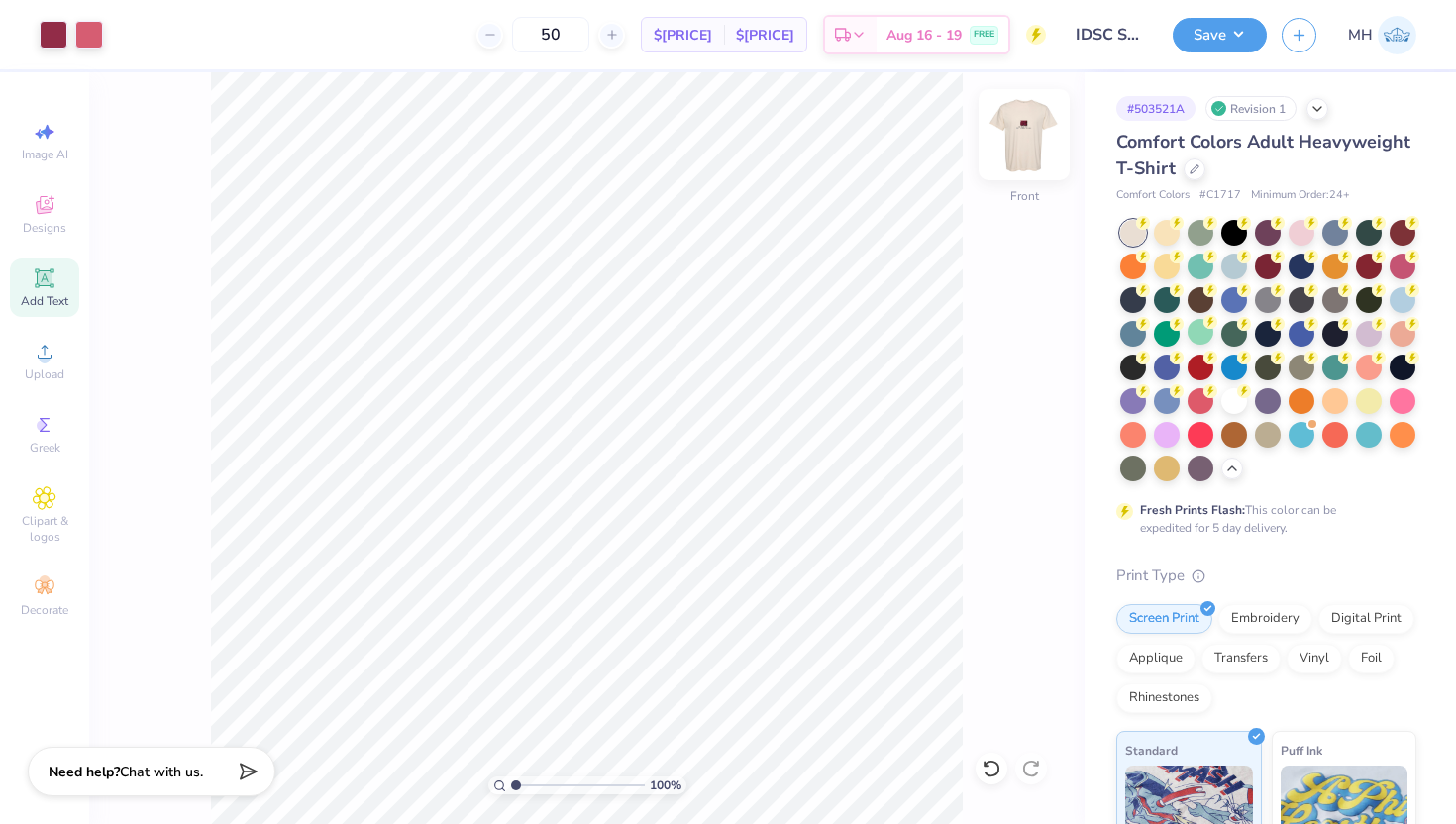 click at bounding box center (1024, 135) 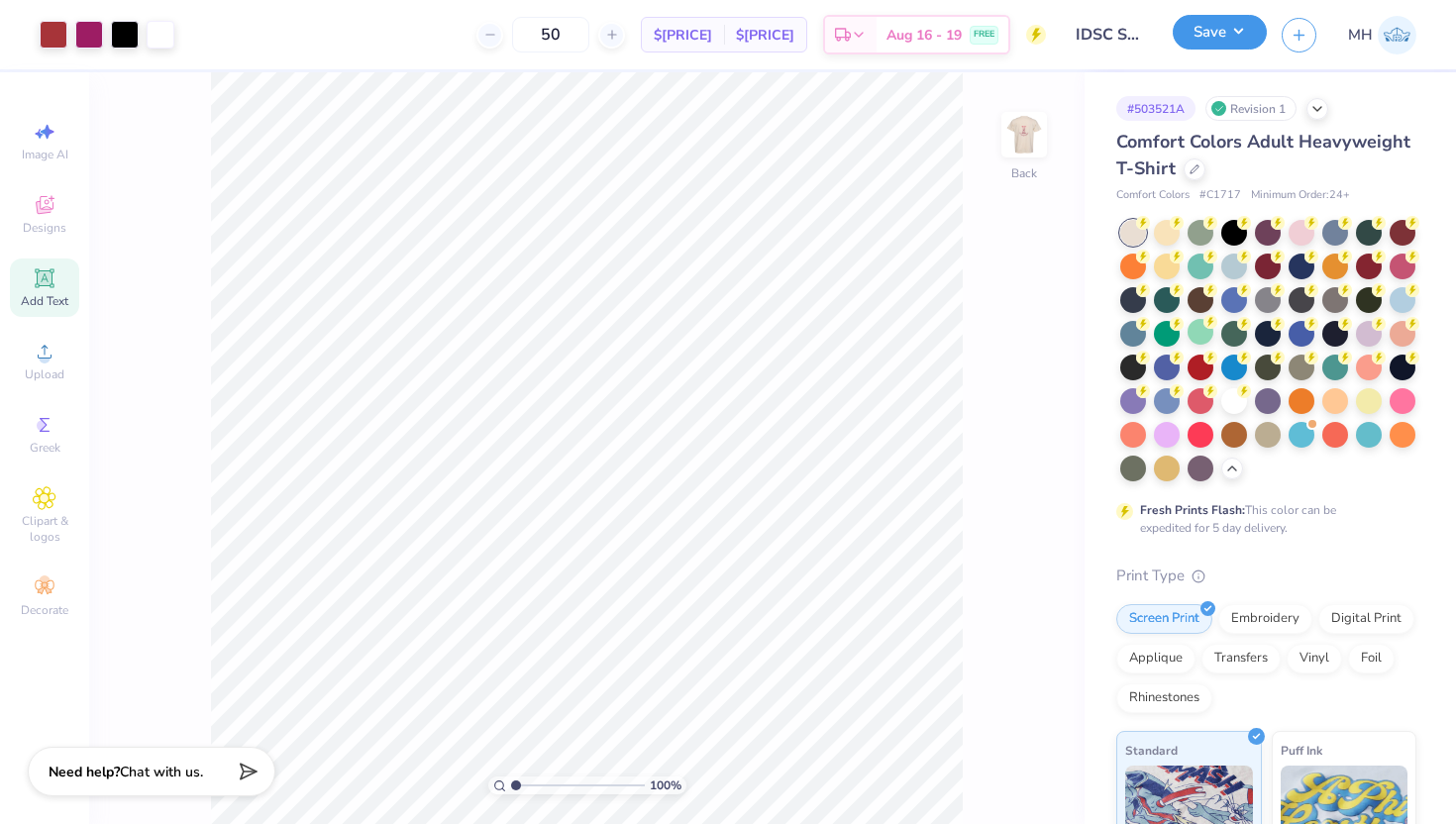 click on "Save" at bounding box center [1219, 32] 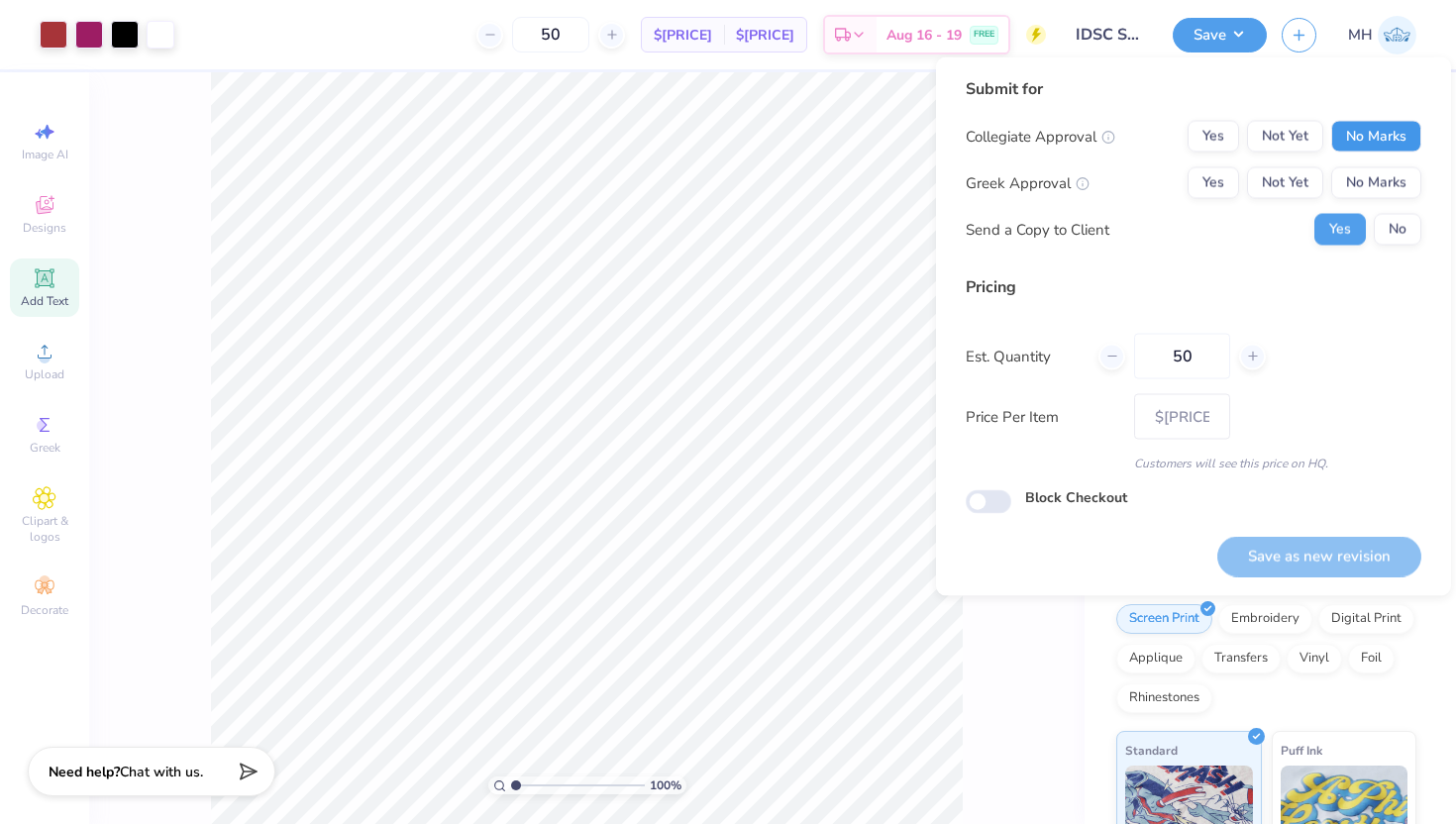 click on "No Marks" at bounding box center (1376, 137) 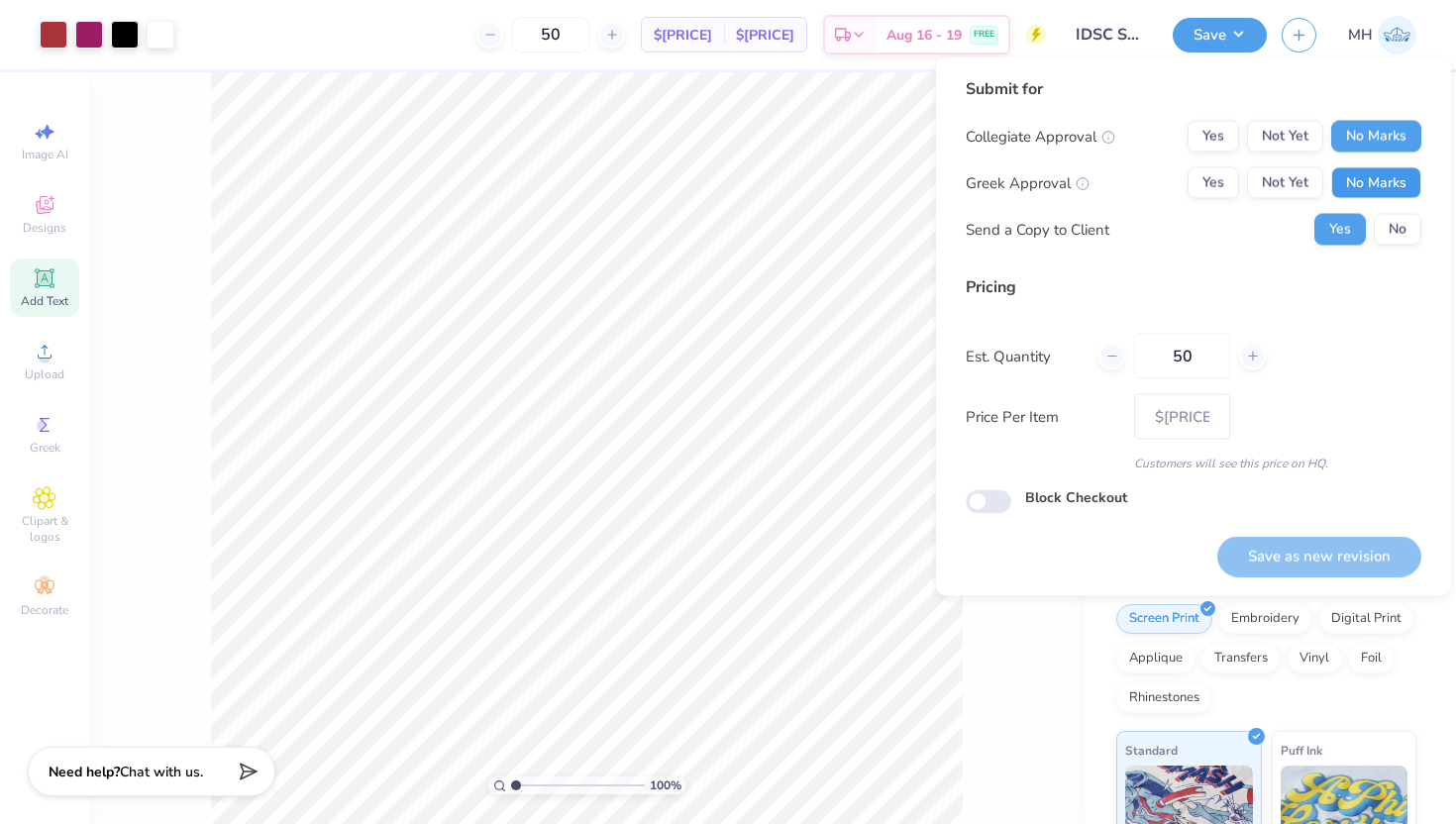 click on "No Marks" at bounding box center (1376, 183) 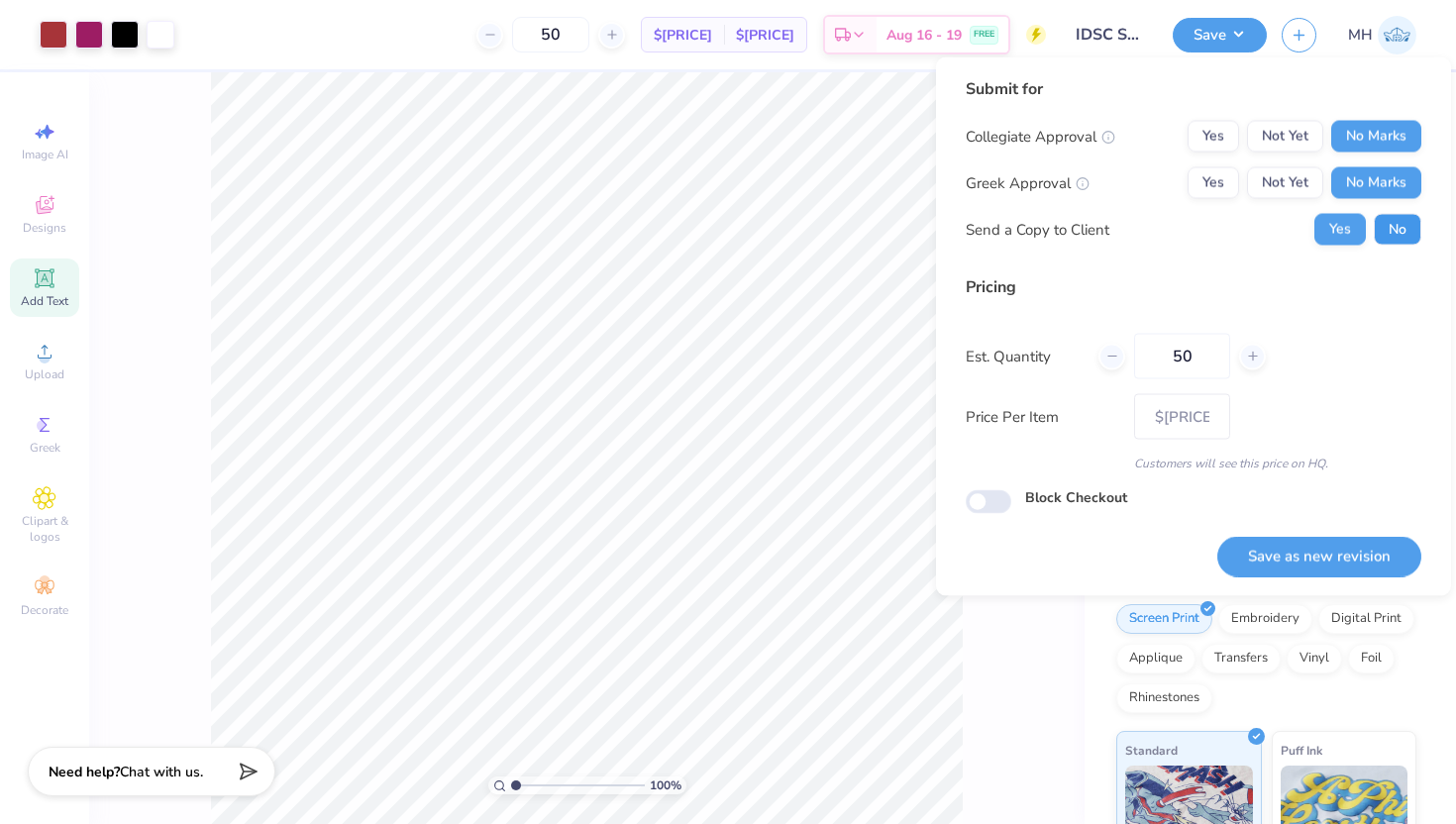 click on "No" at bounding box center [1398, 230] 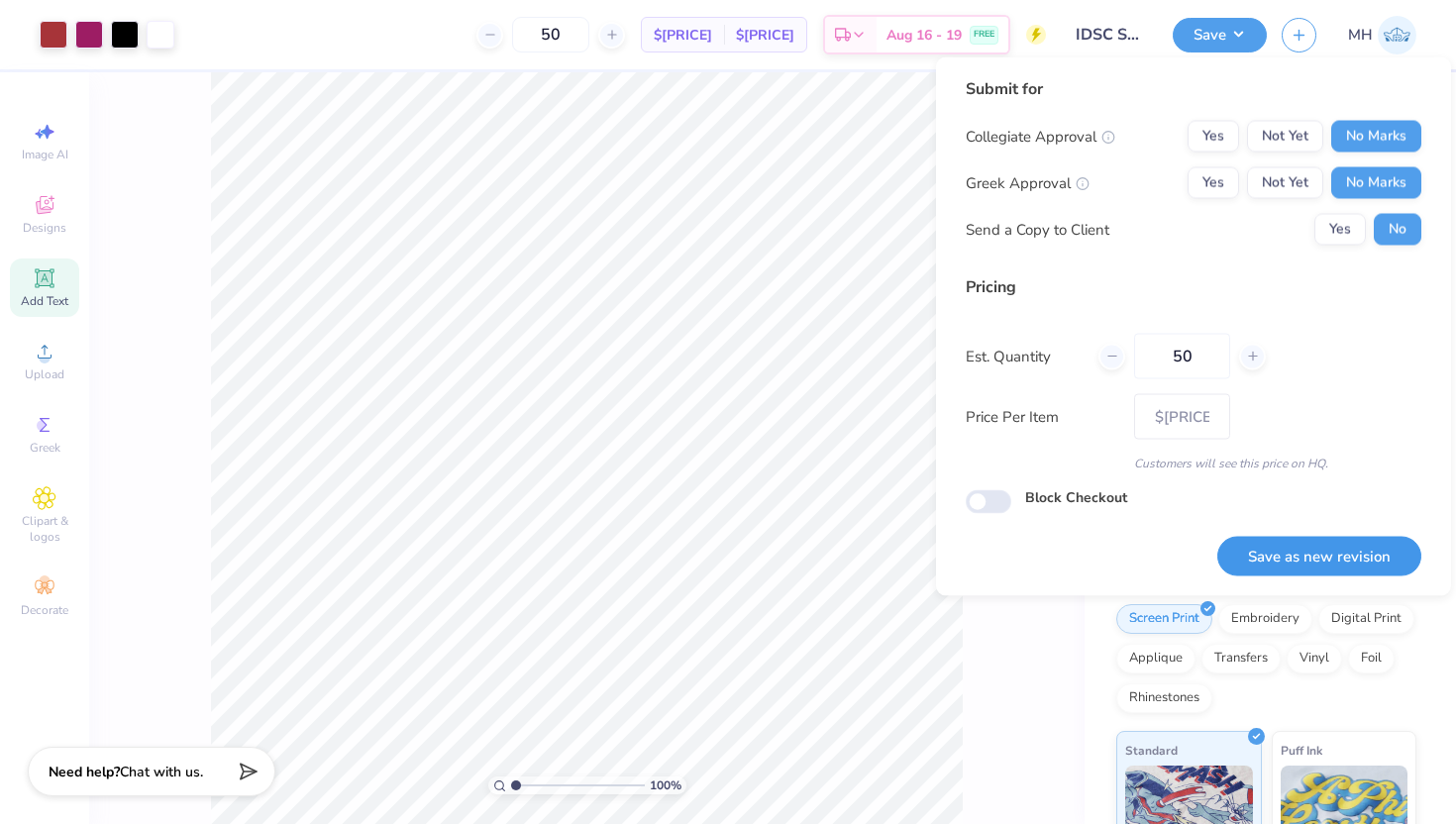 click on "Save as new revision" at bounding box center (1319, 556) 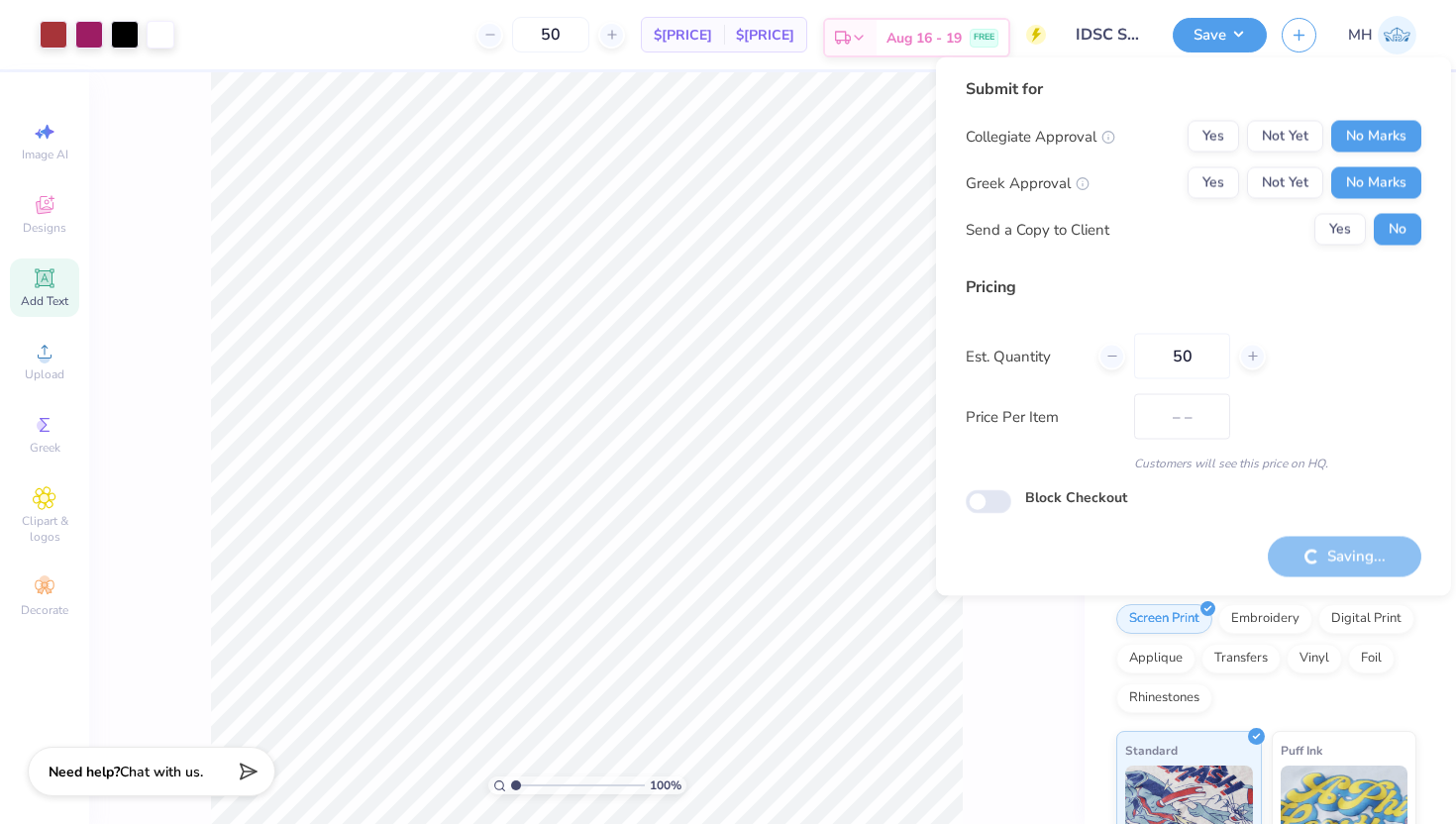type on "$24.44" 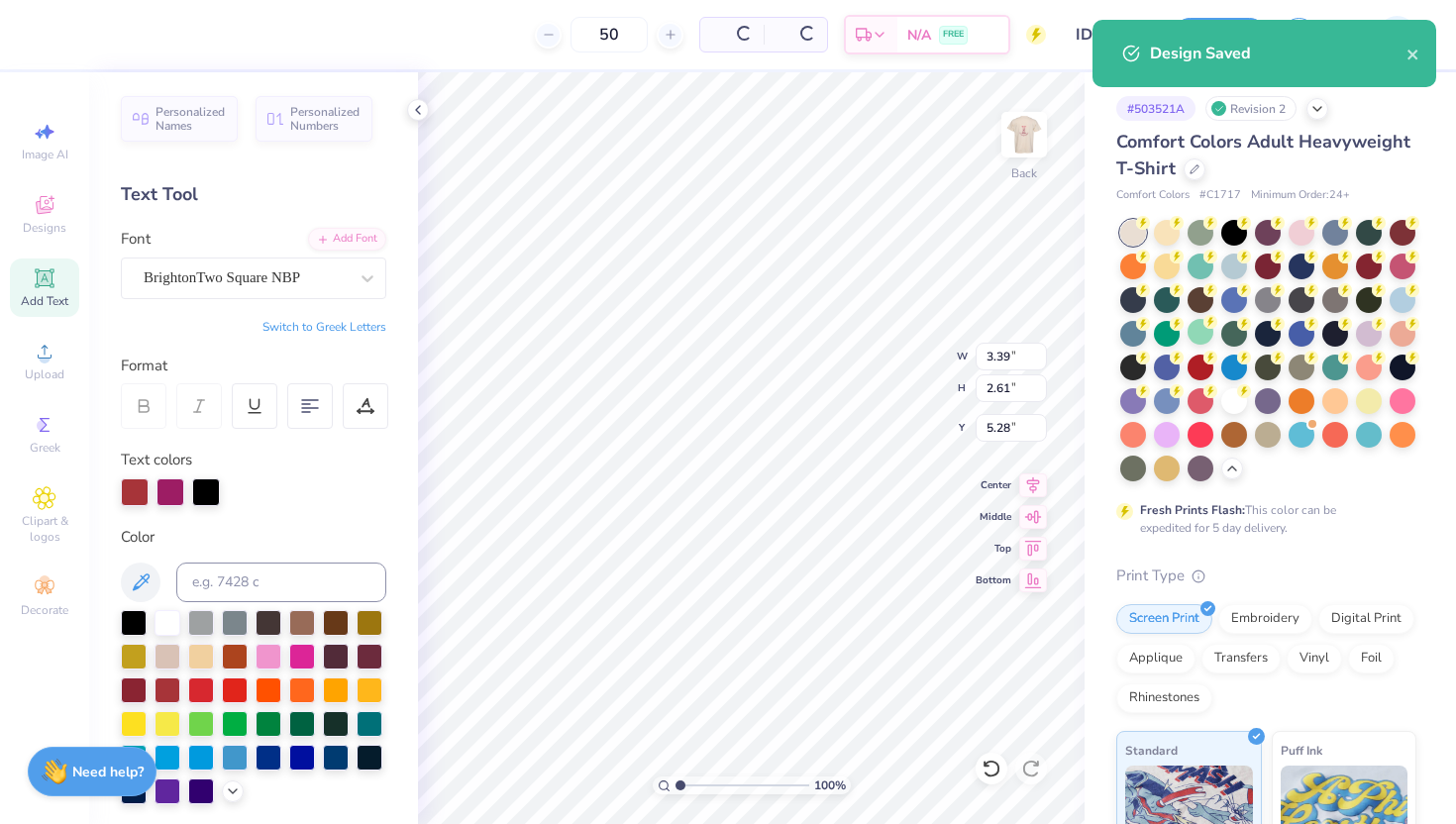 type on "3.39" 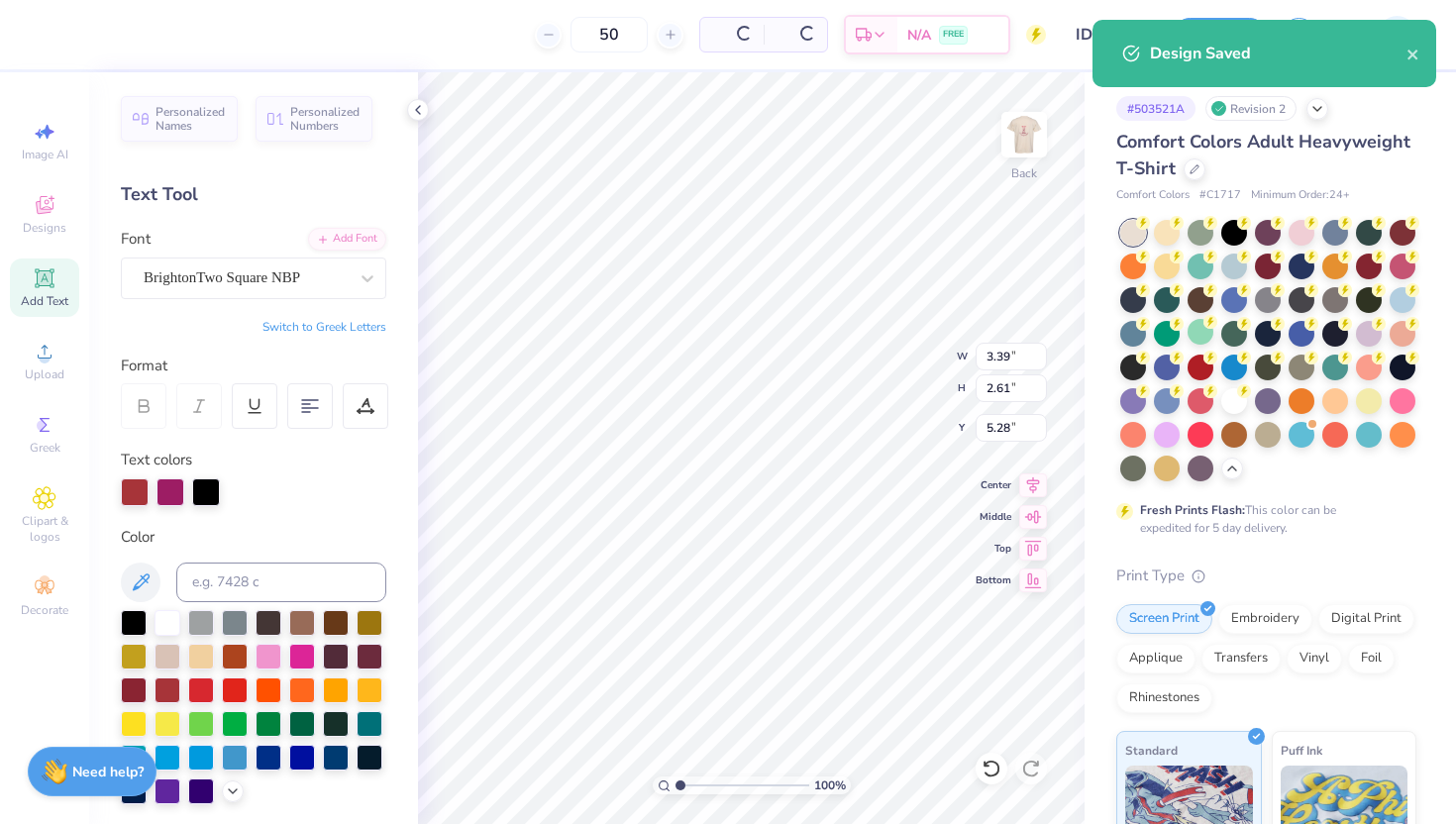 type on "2.61" 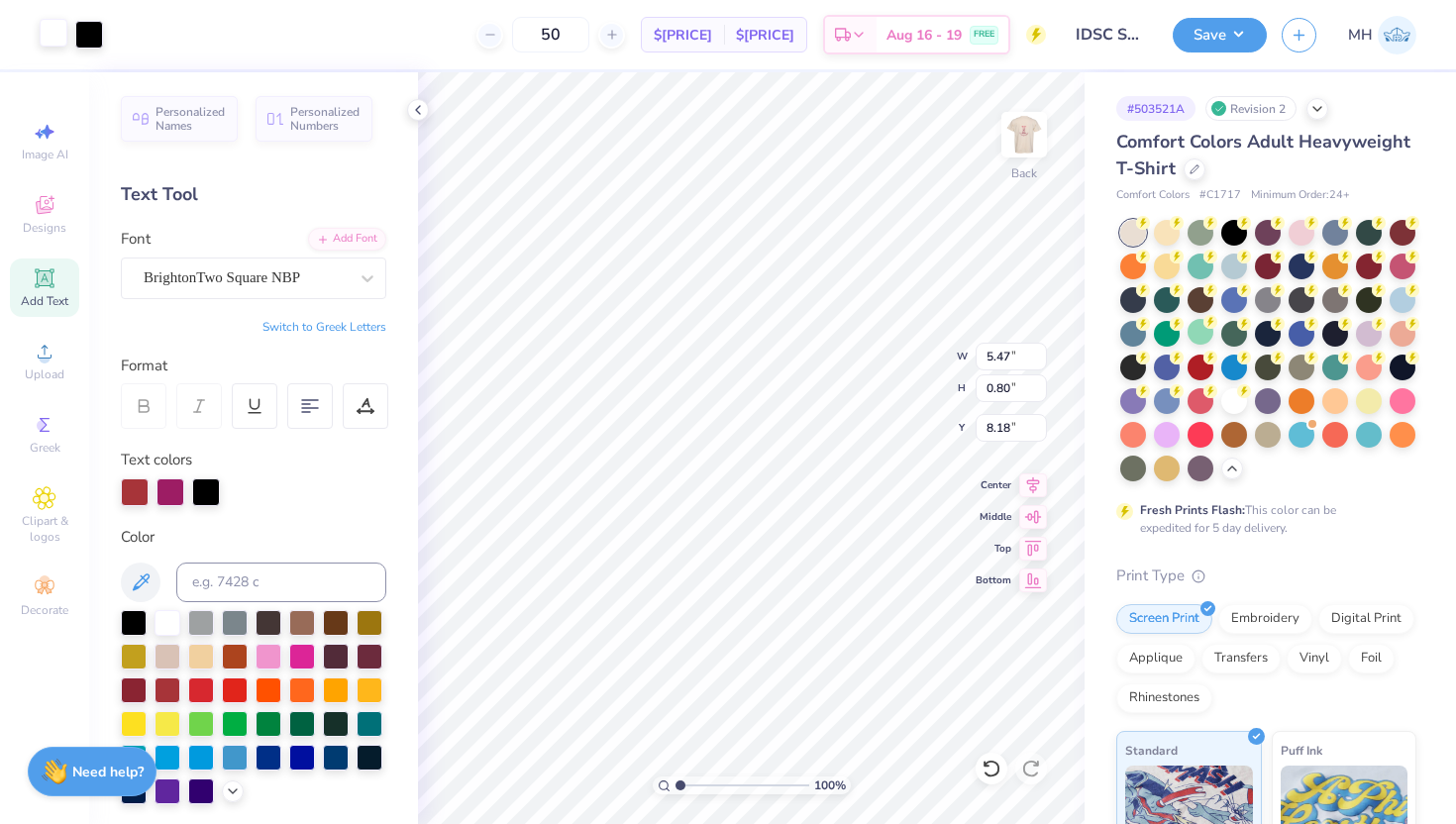 click at bounding box center [53, 33] 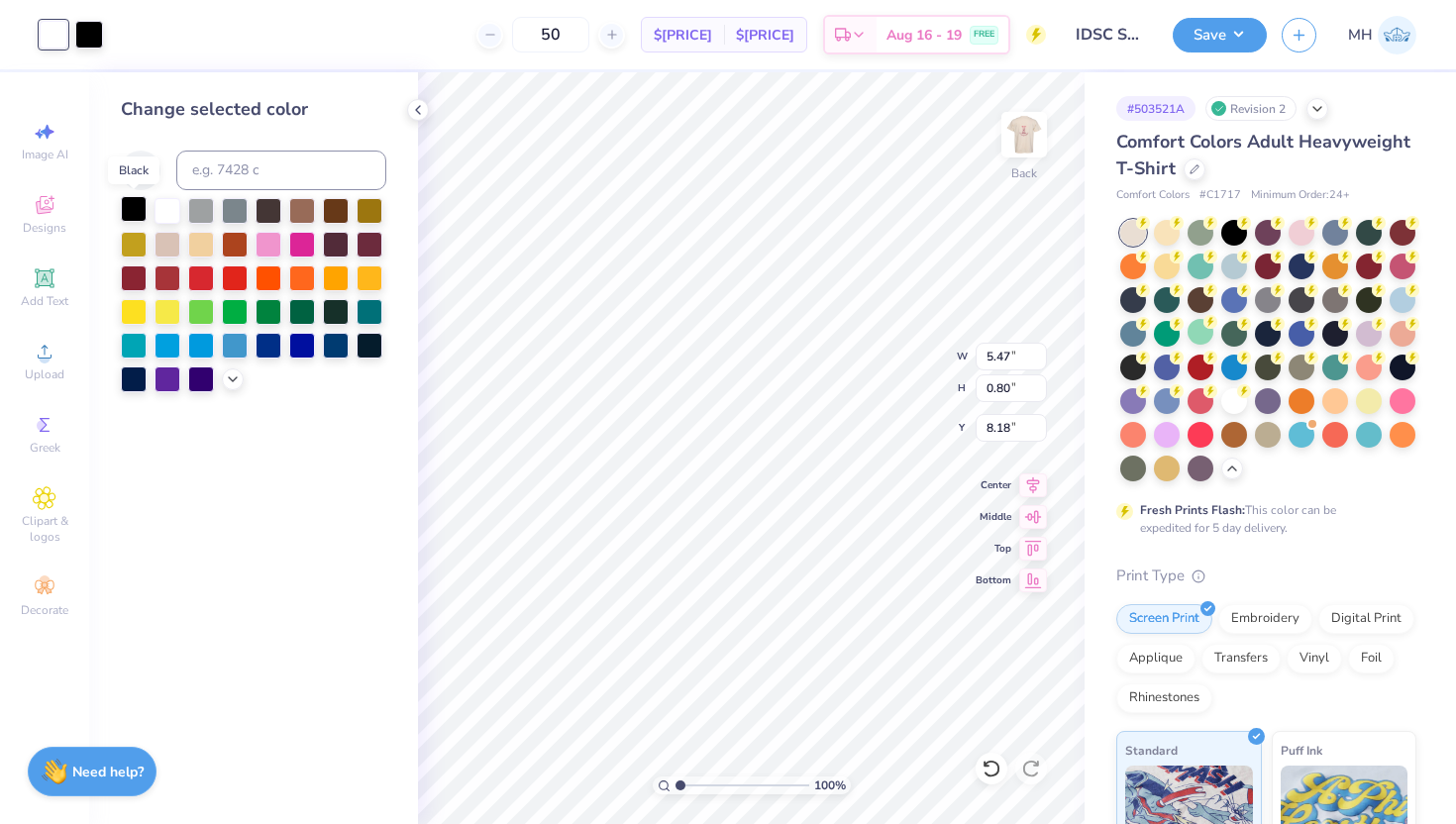 click at bounding box center [134, 209] 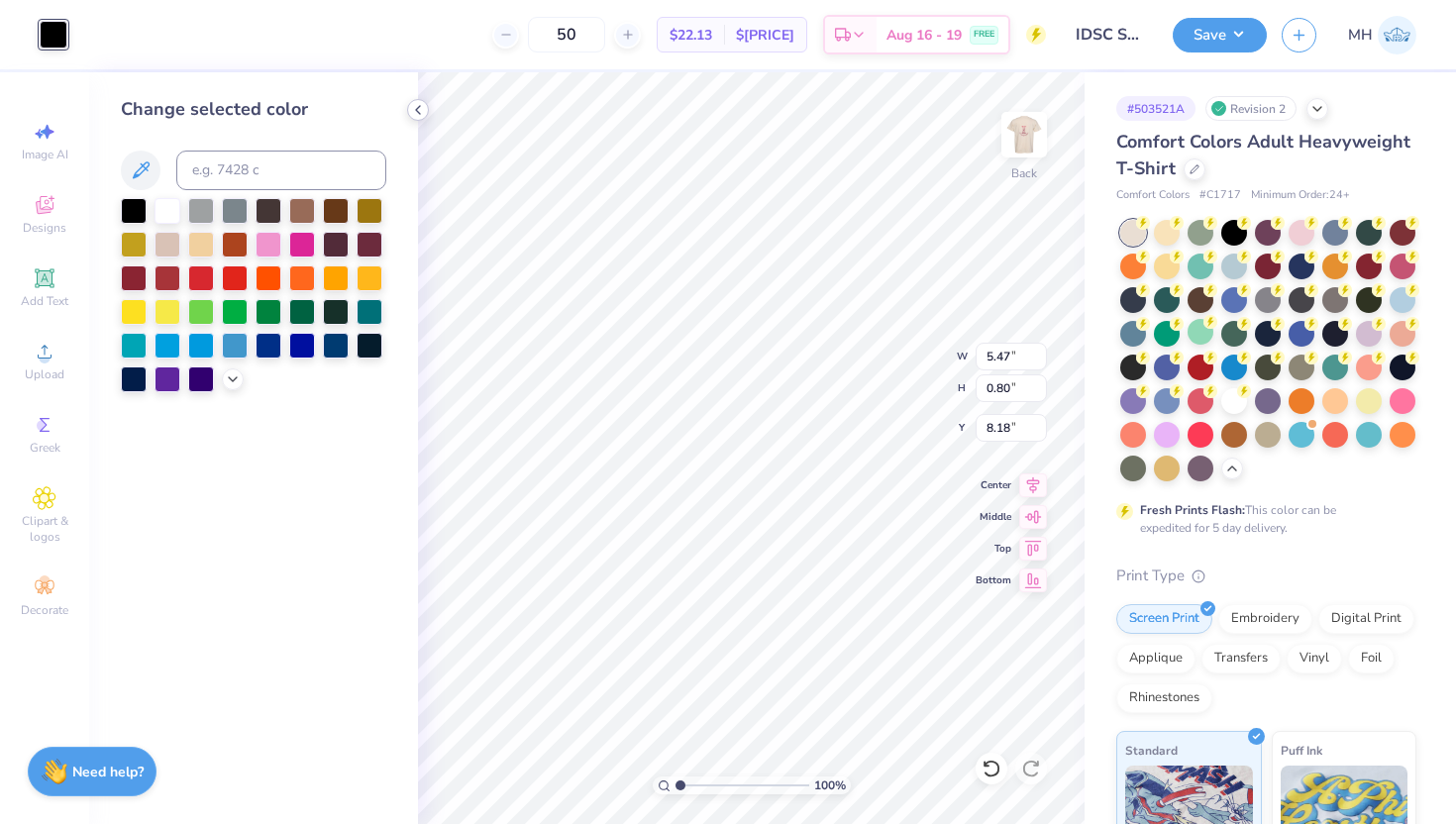 click 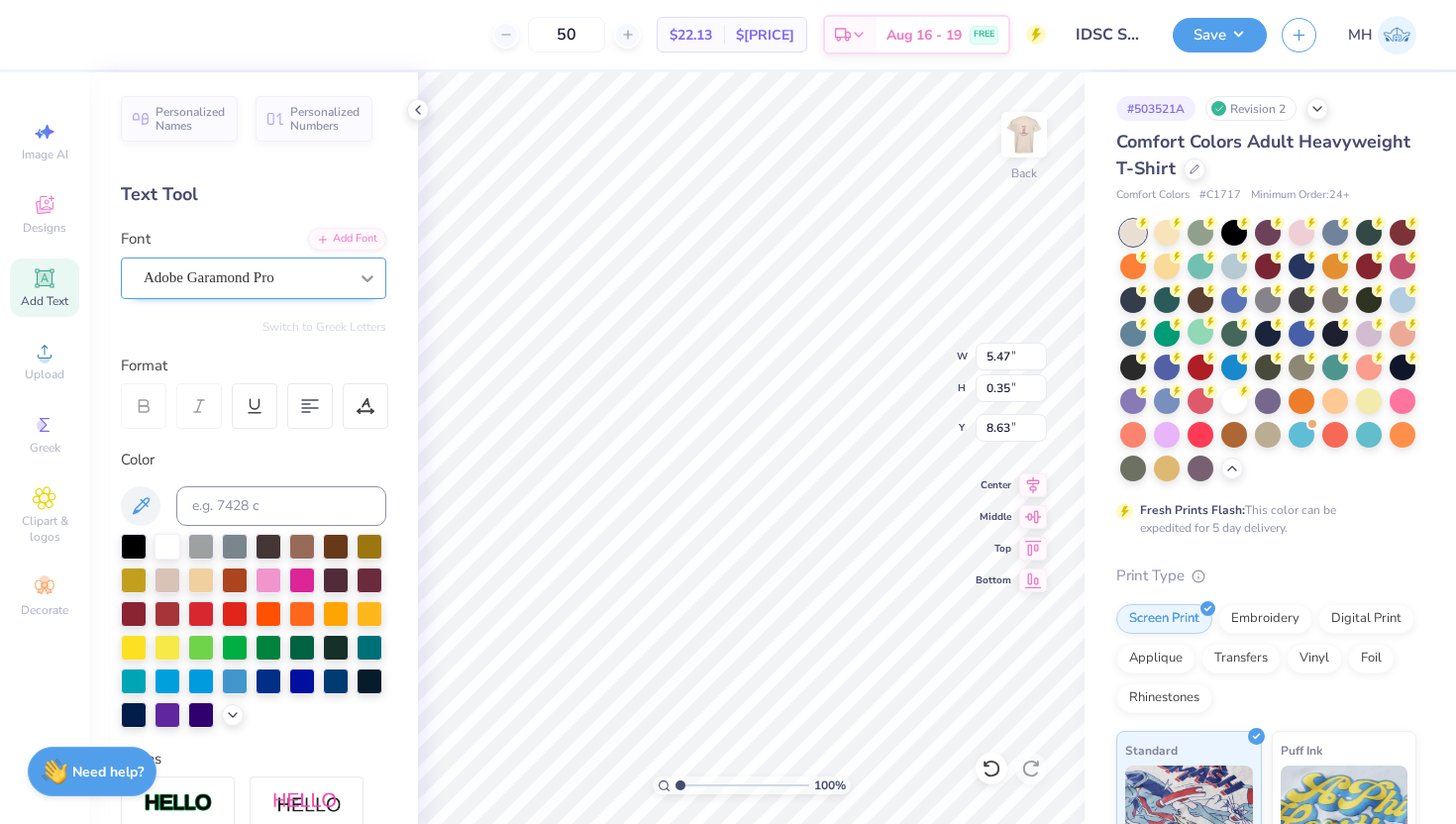 click at bounding box center (367, 278) 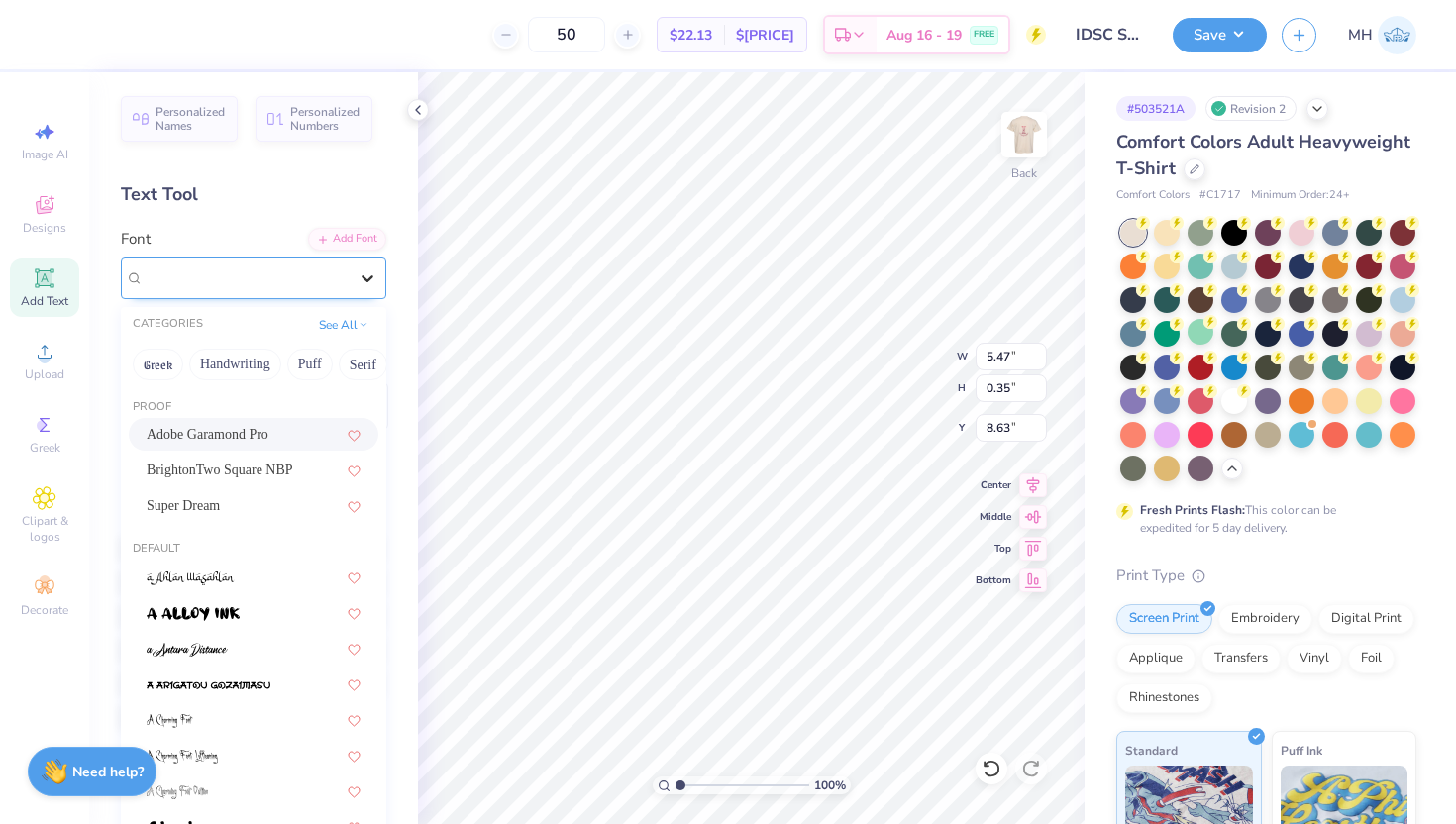 click at bounding box center (367, 278) 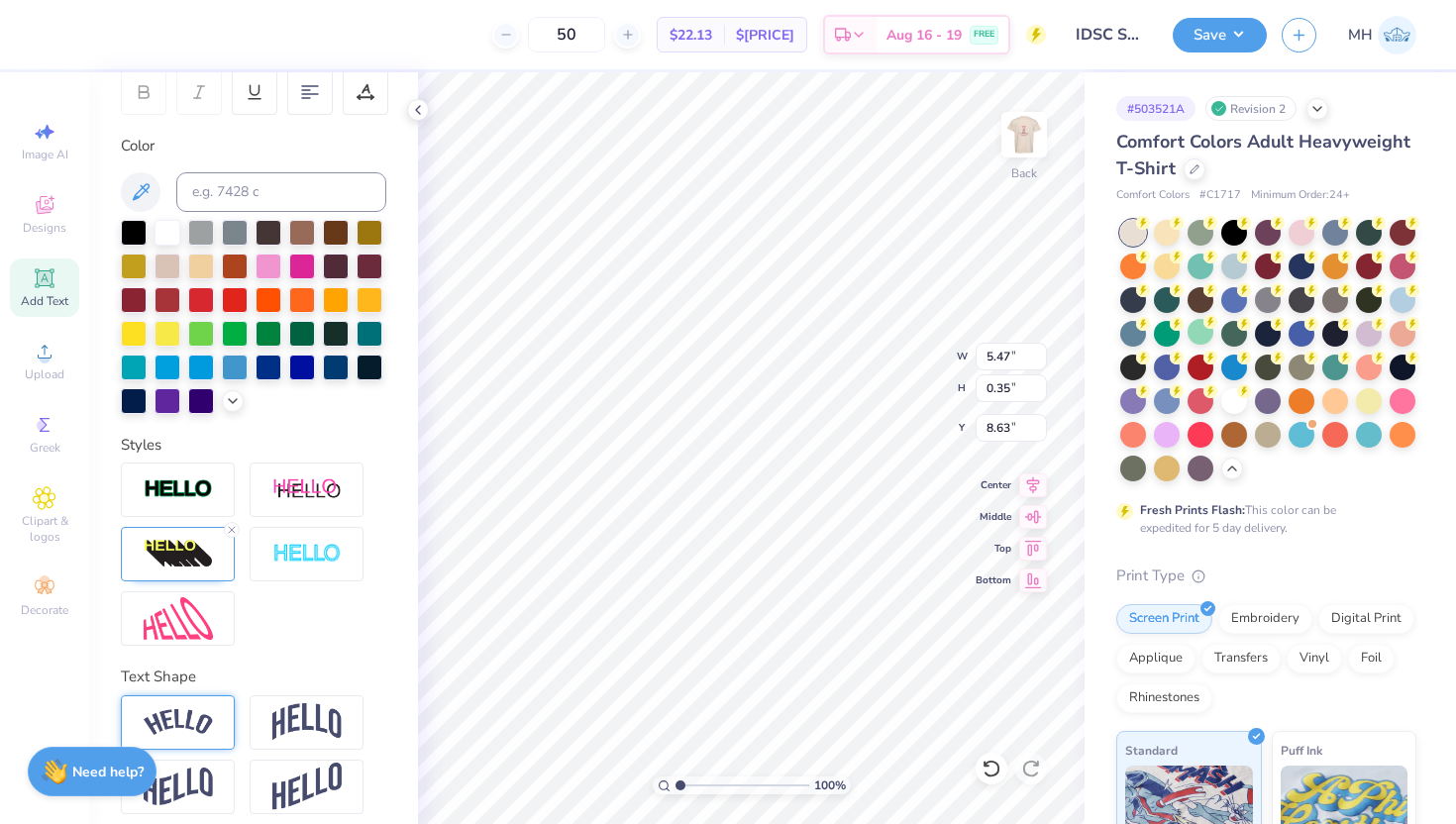 scroll, scrollTop: 327, scrollLeft: 0, axis: vertical 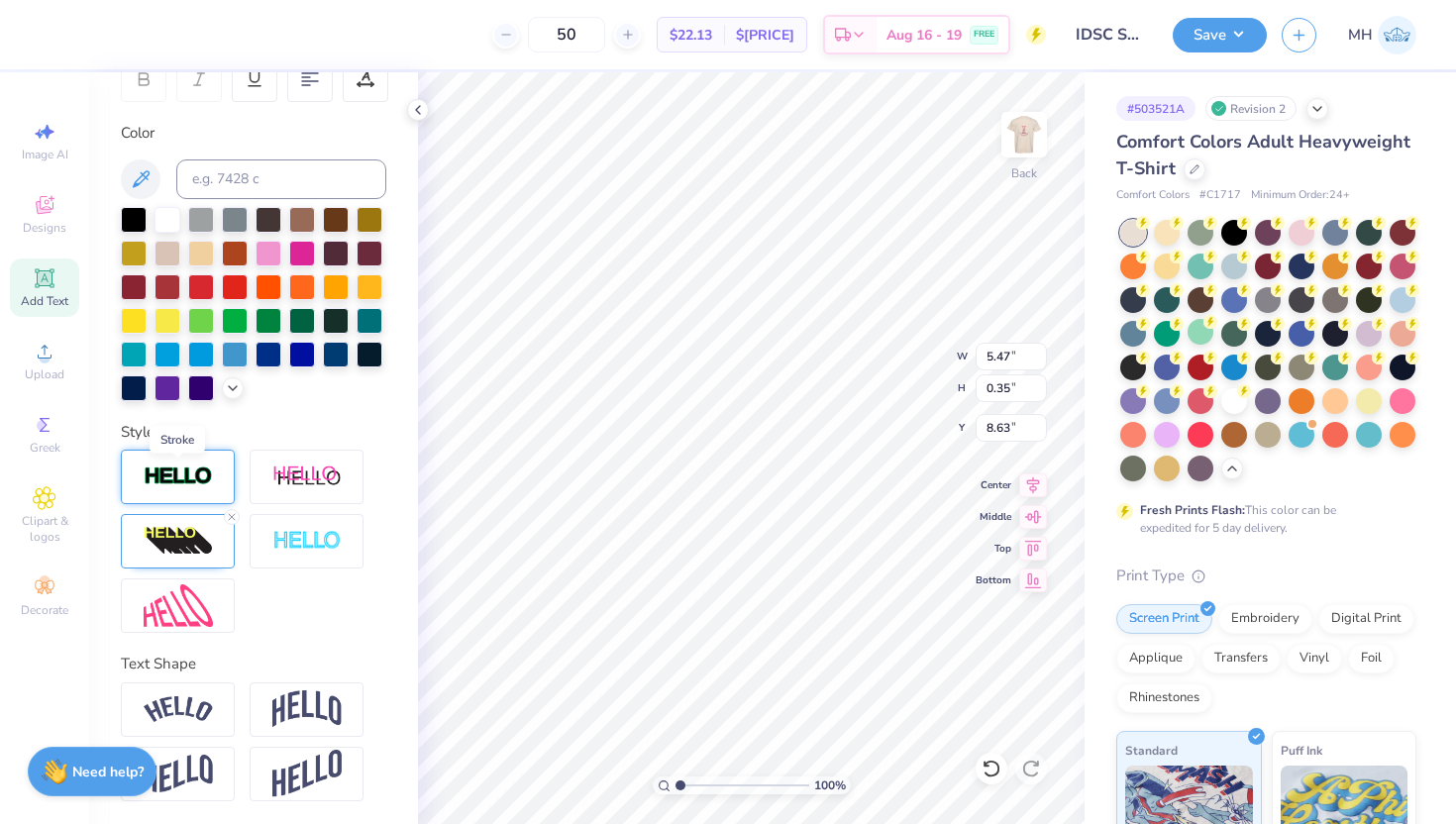 click at bounding box center (178, 476) 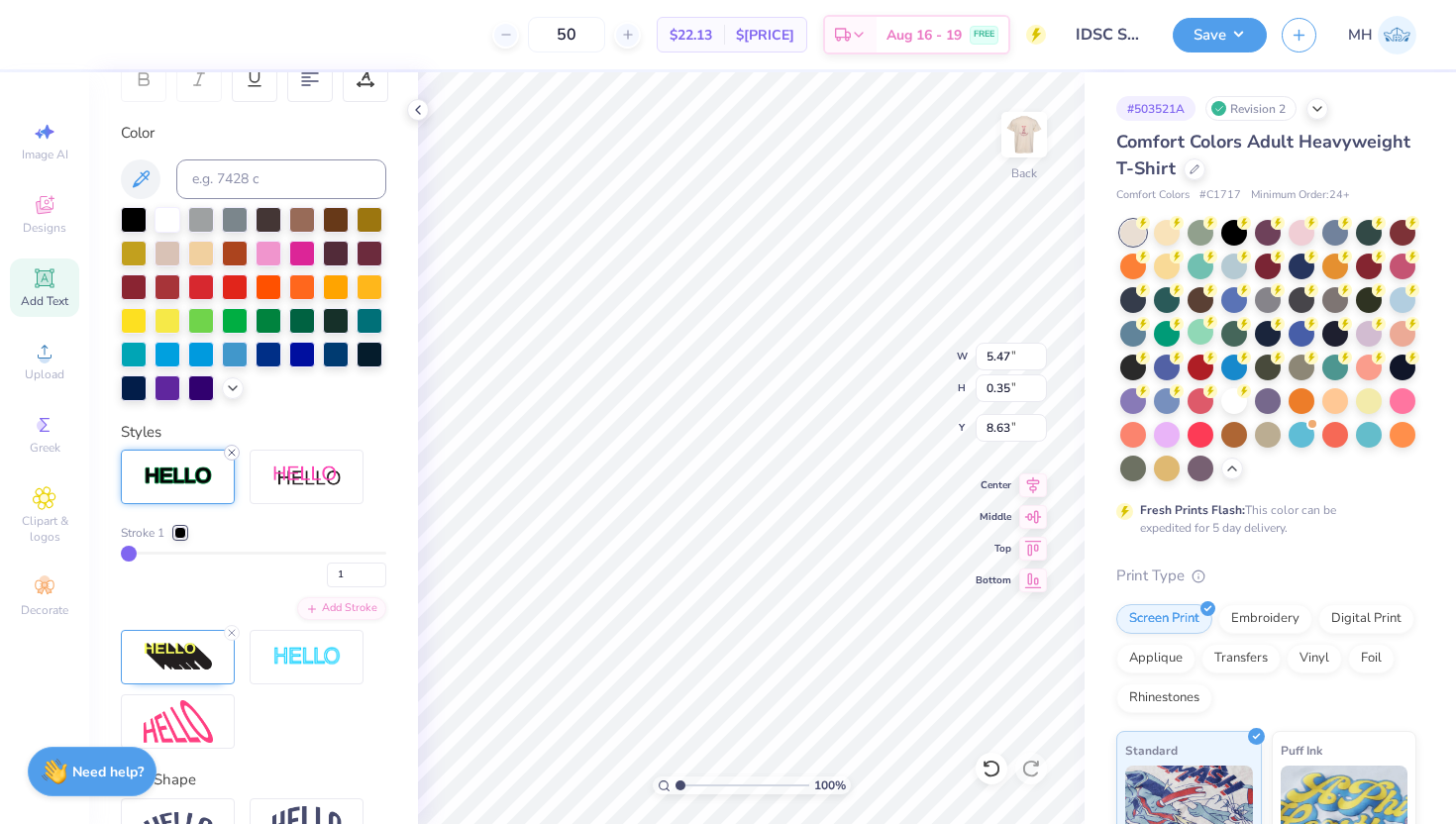 click 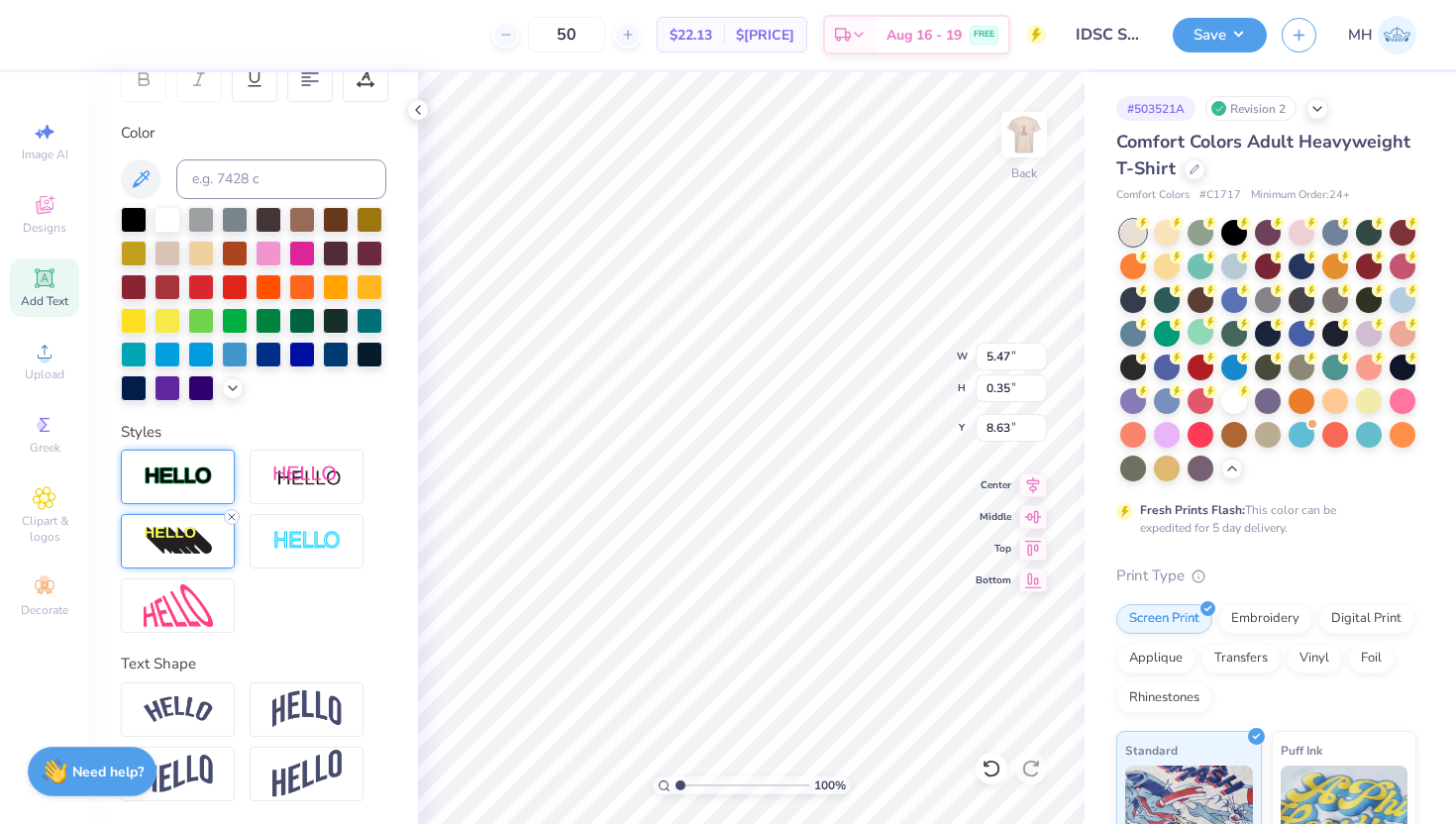click 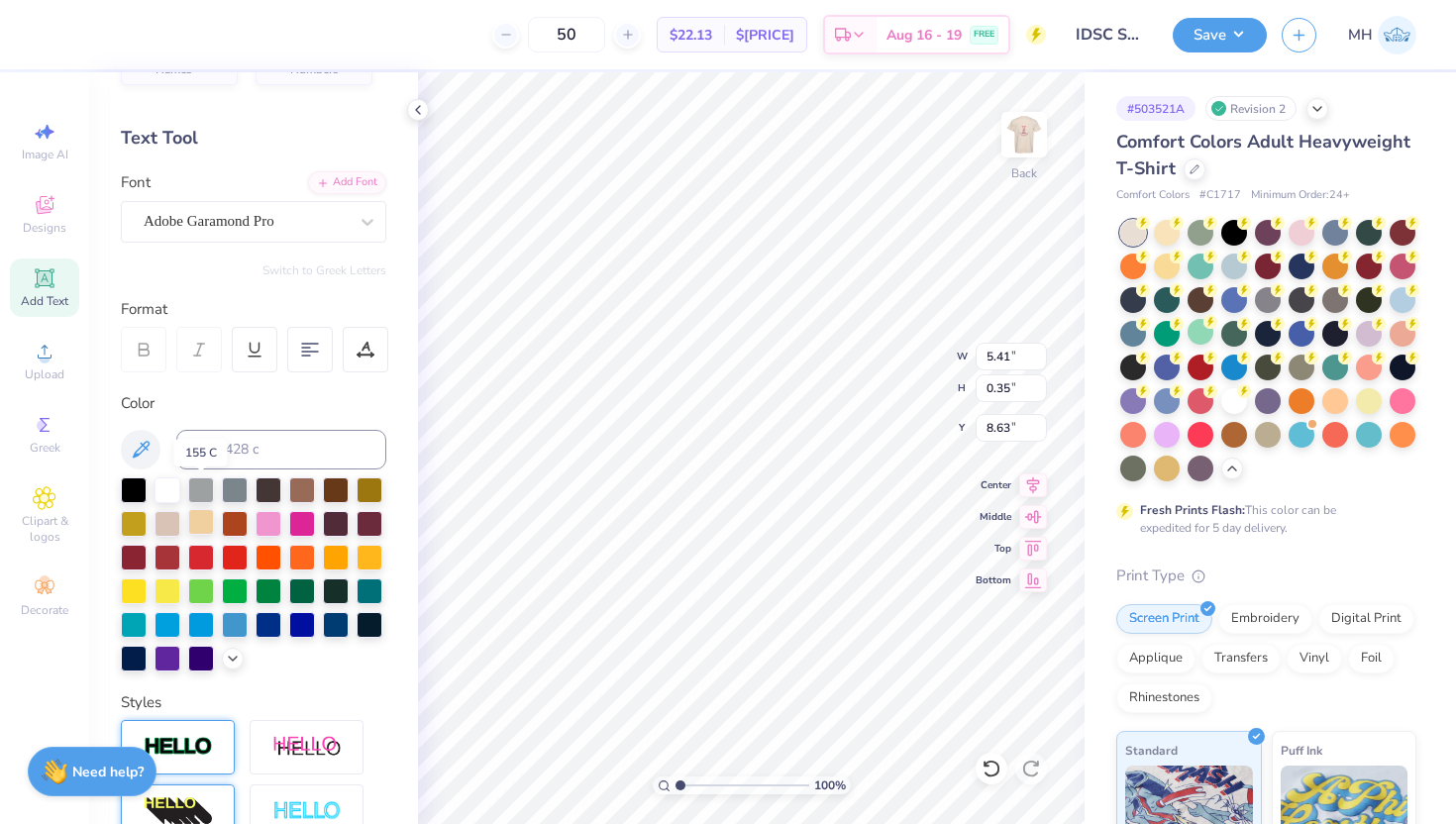 scroll, scrollTop: 27, scrollLeft: 0, axis: vertical 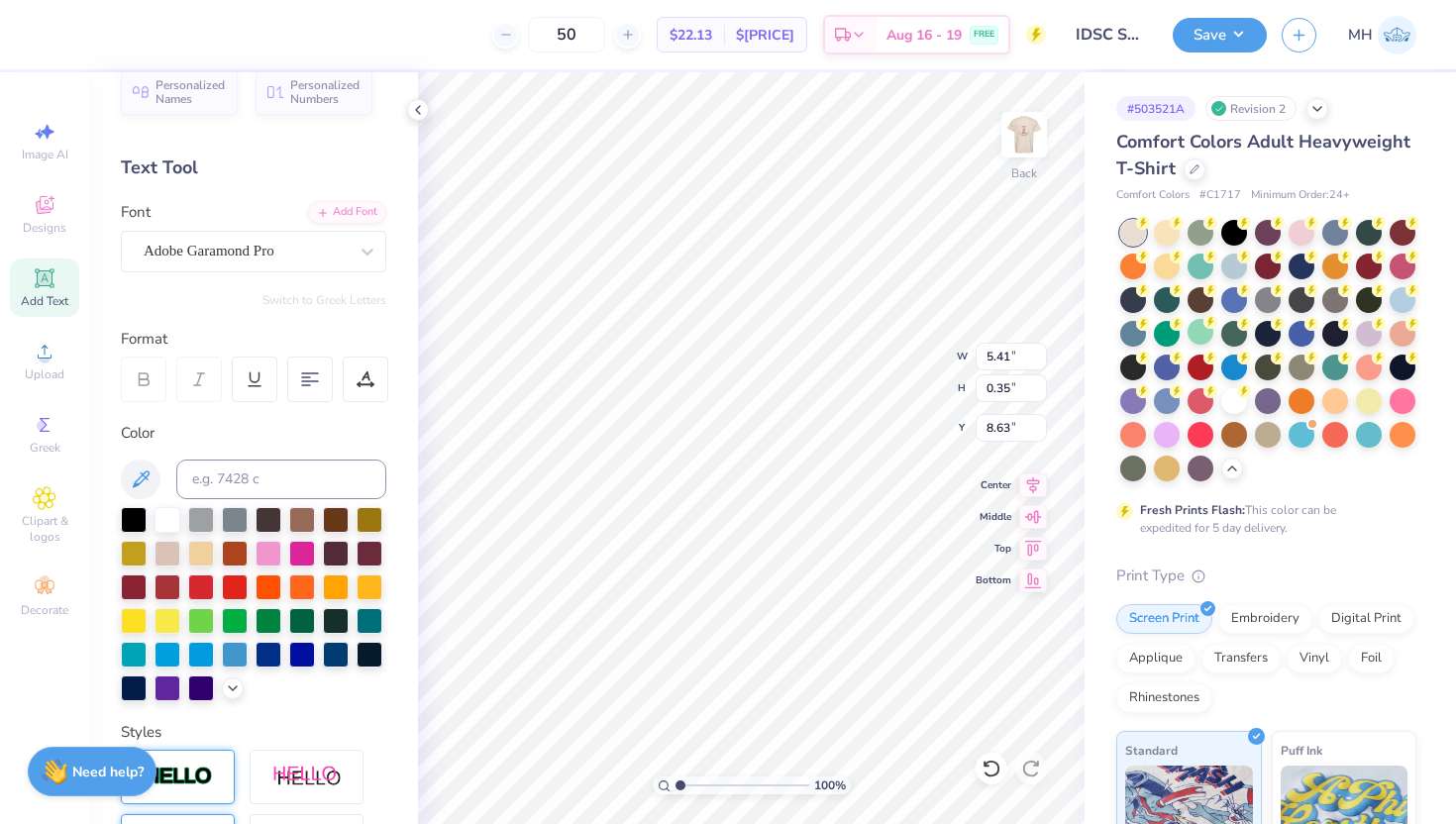click at bounding box center (144, 379) 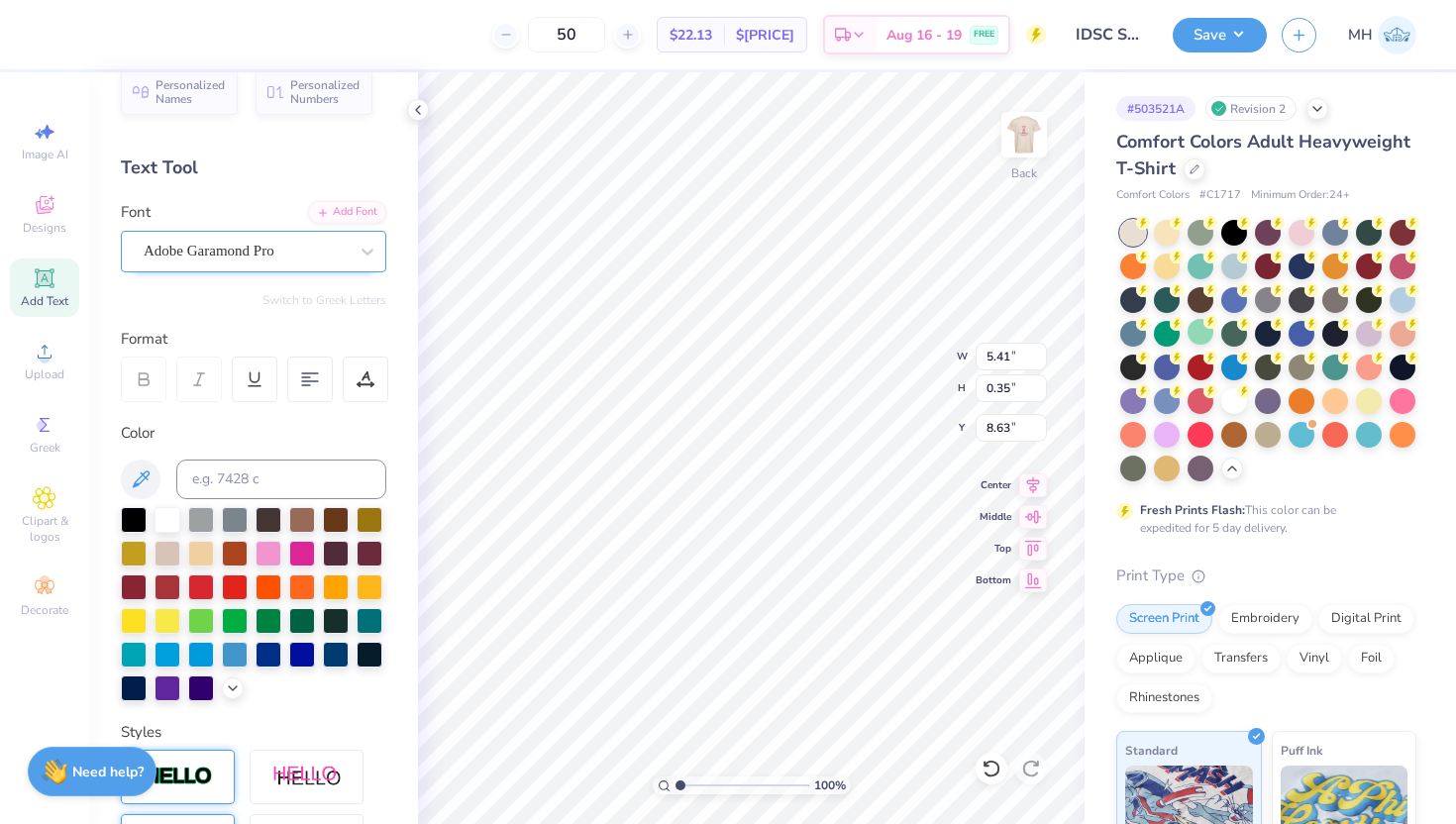 click on "Adobe Garamond Pro" at bounding box center [254, 252] 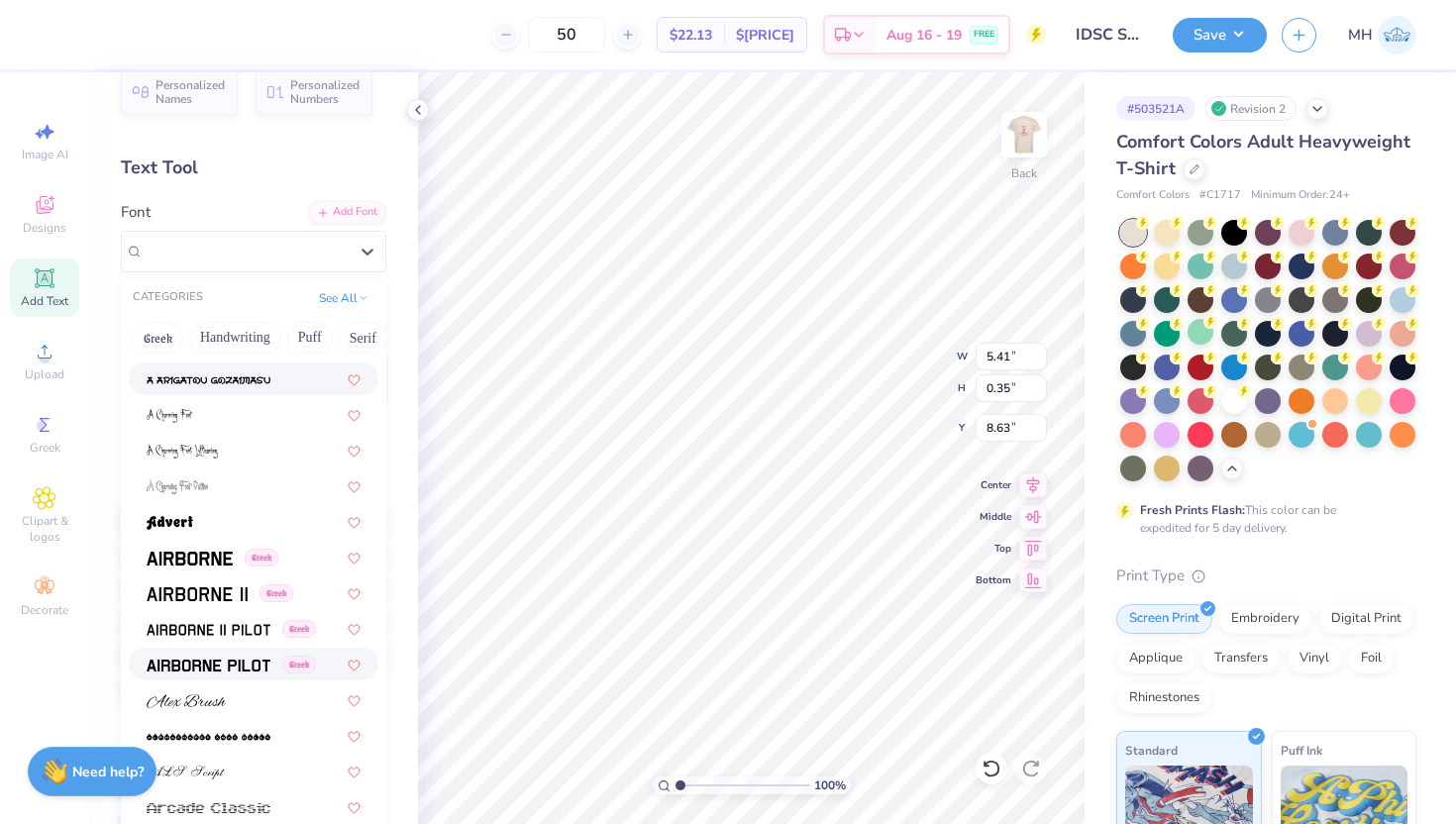 scroll, scrollTop: 284, scrollLeft: 0, axis: vertical 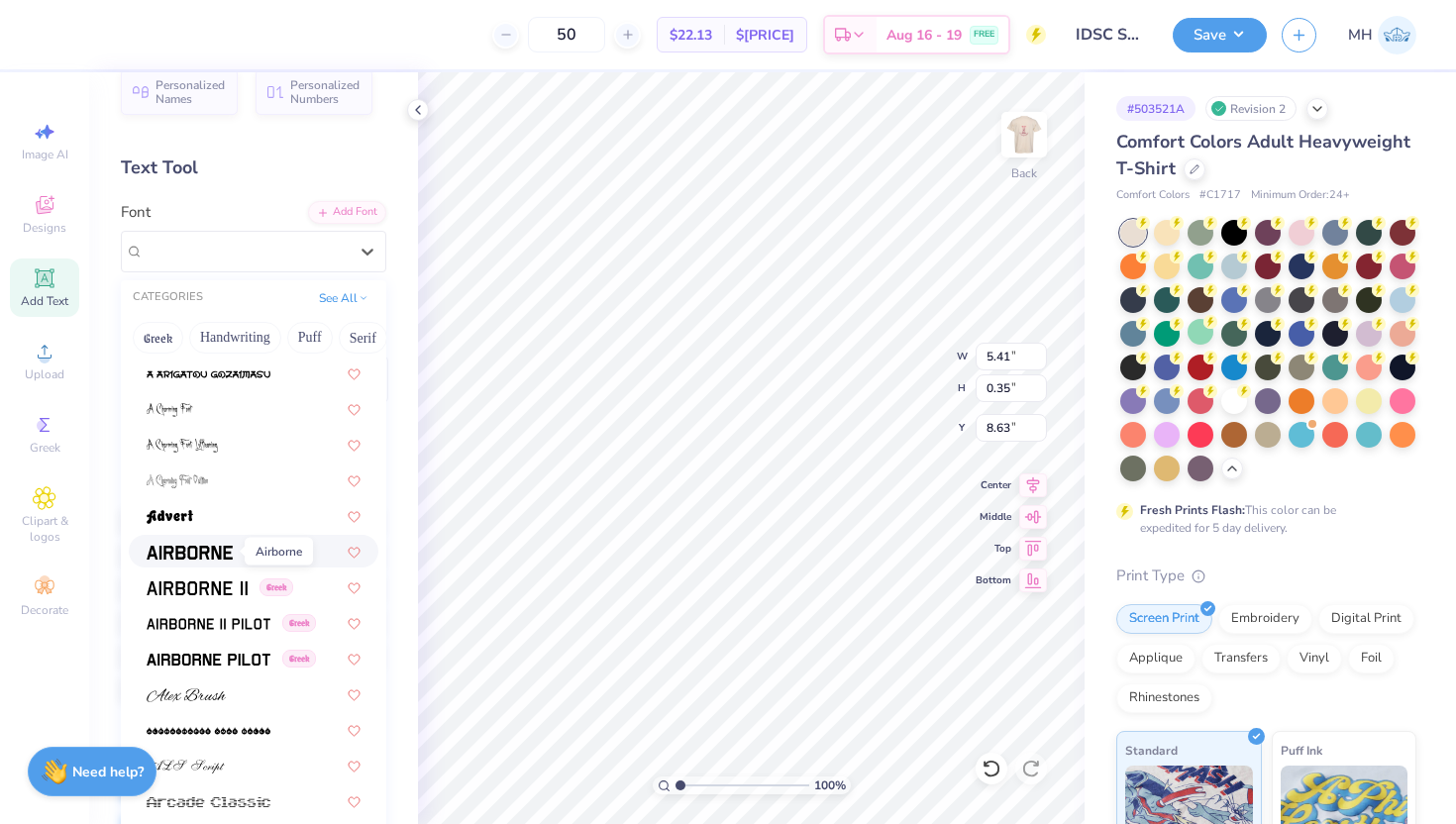 click at bounding box center [189, 553] 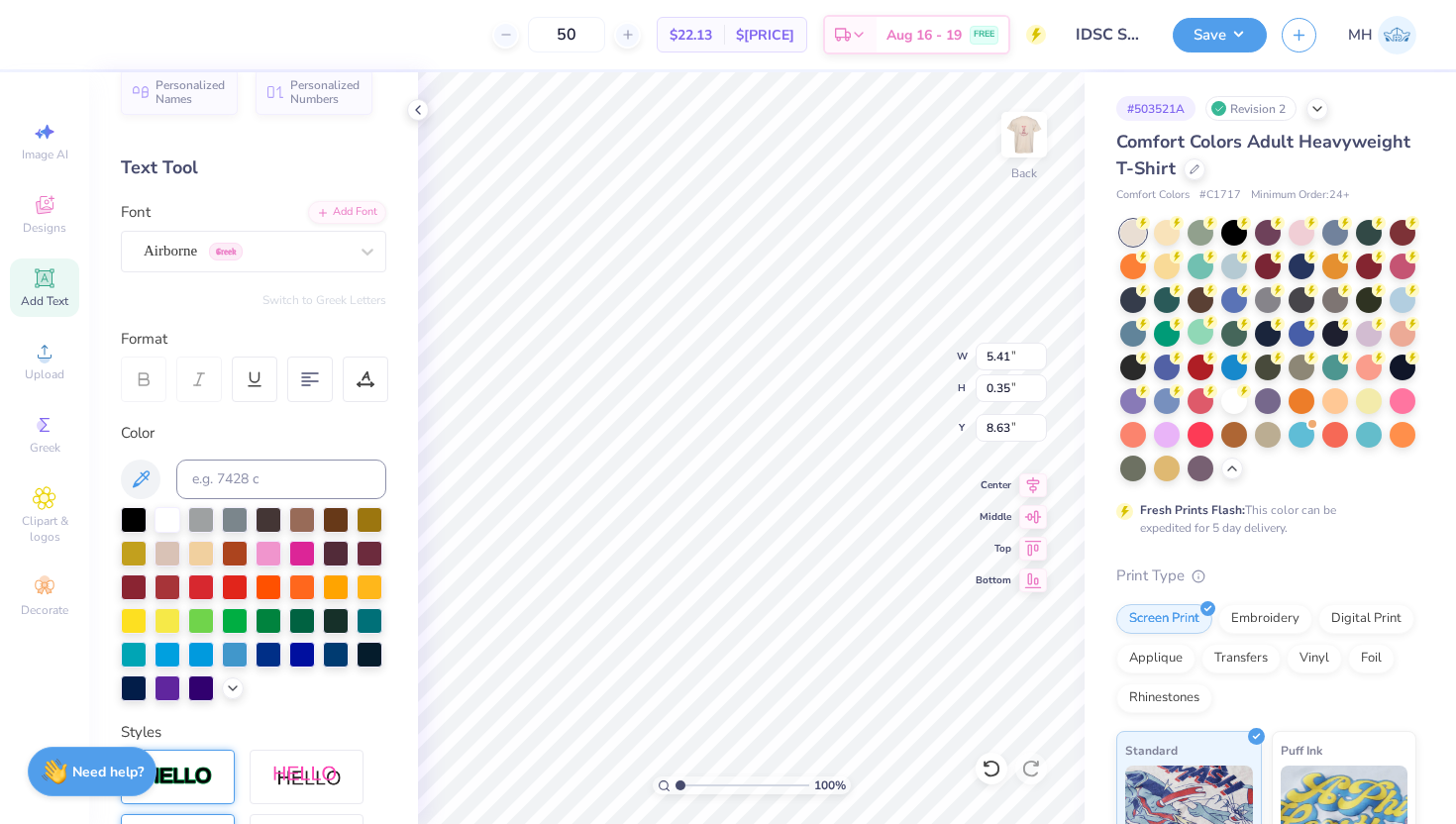 type on "6.94" 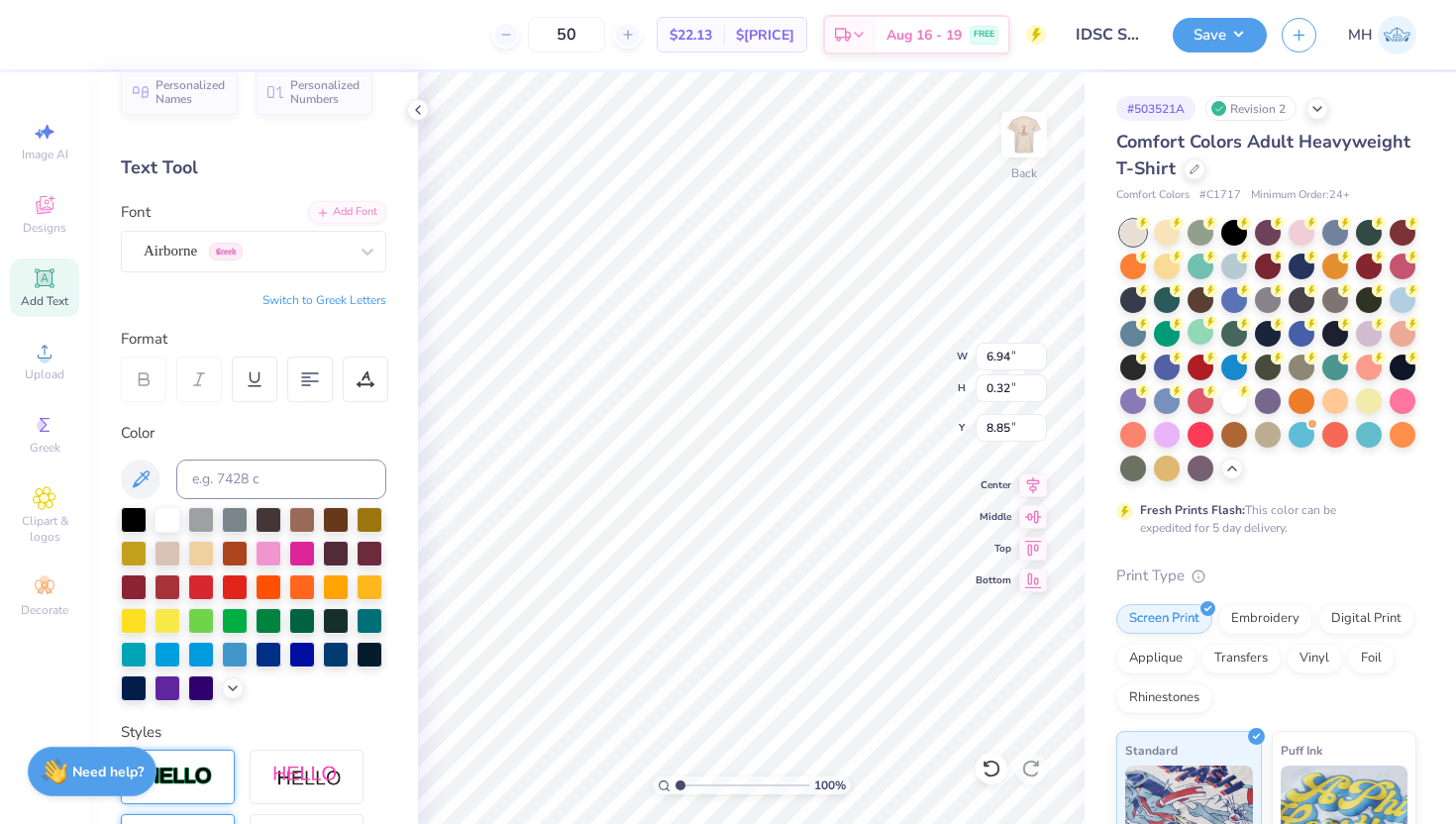 type on "8.85" 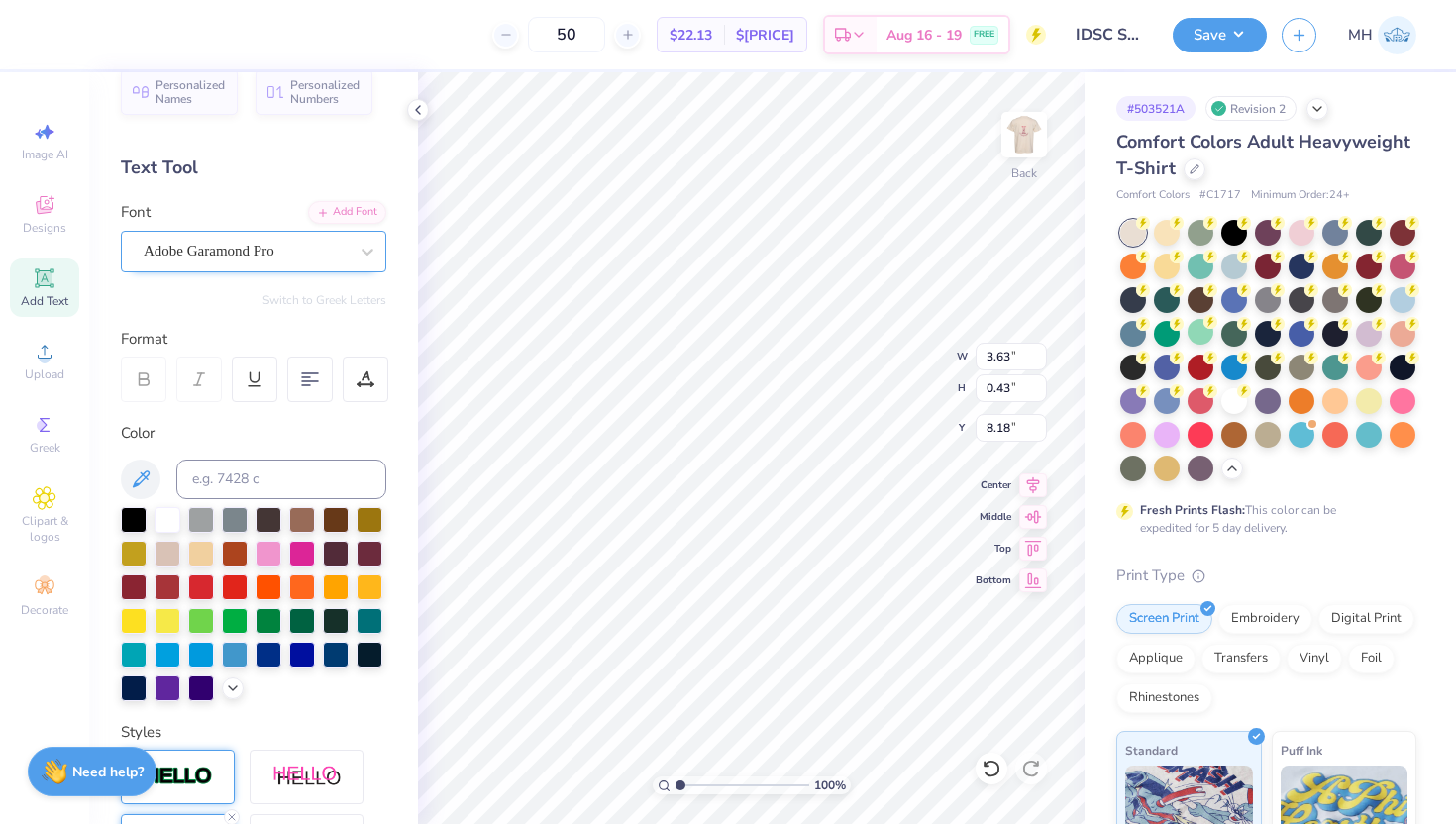 click on "Adobe Garamond Pro" at bounding box center (246, 251) 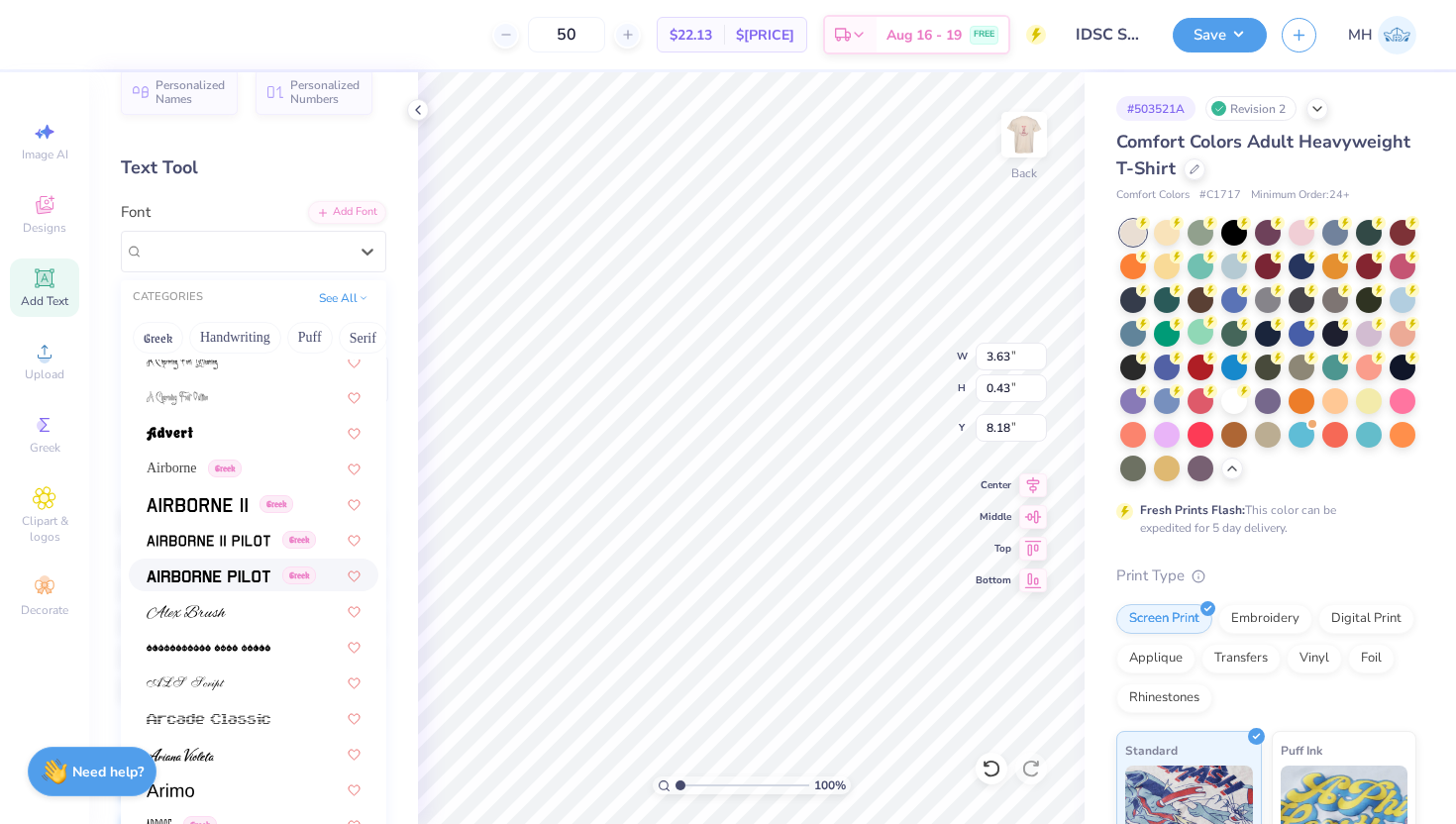 scroll, scrollTop: 371, scrollLeft: 0, axis: vertical 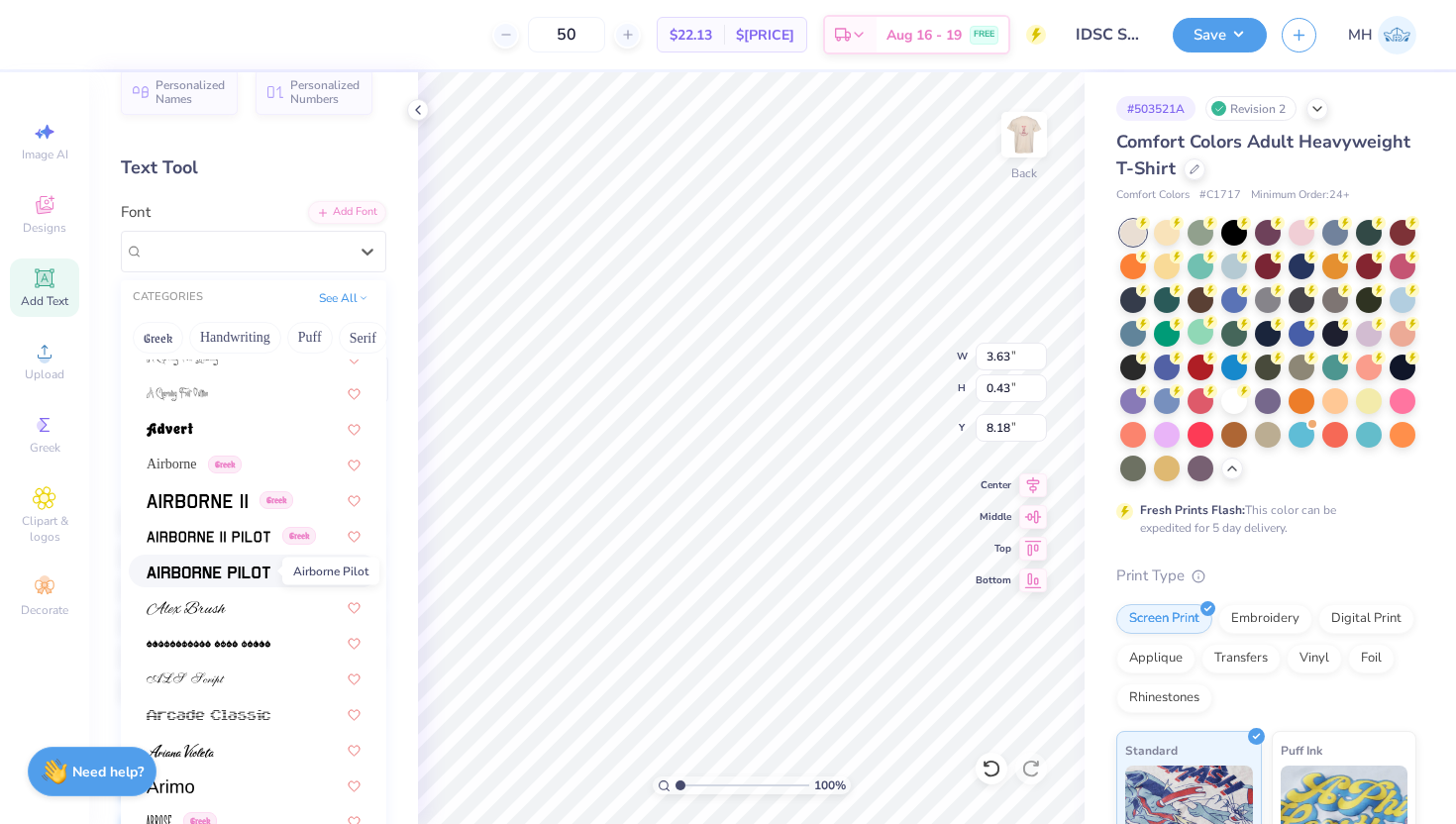 click at bounding box center [208, 572] 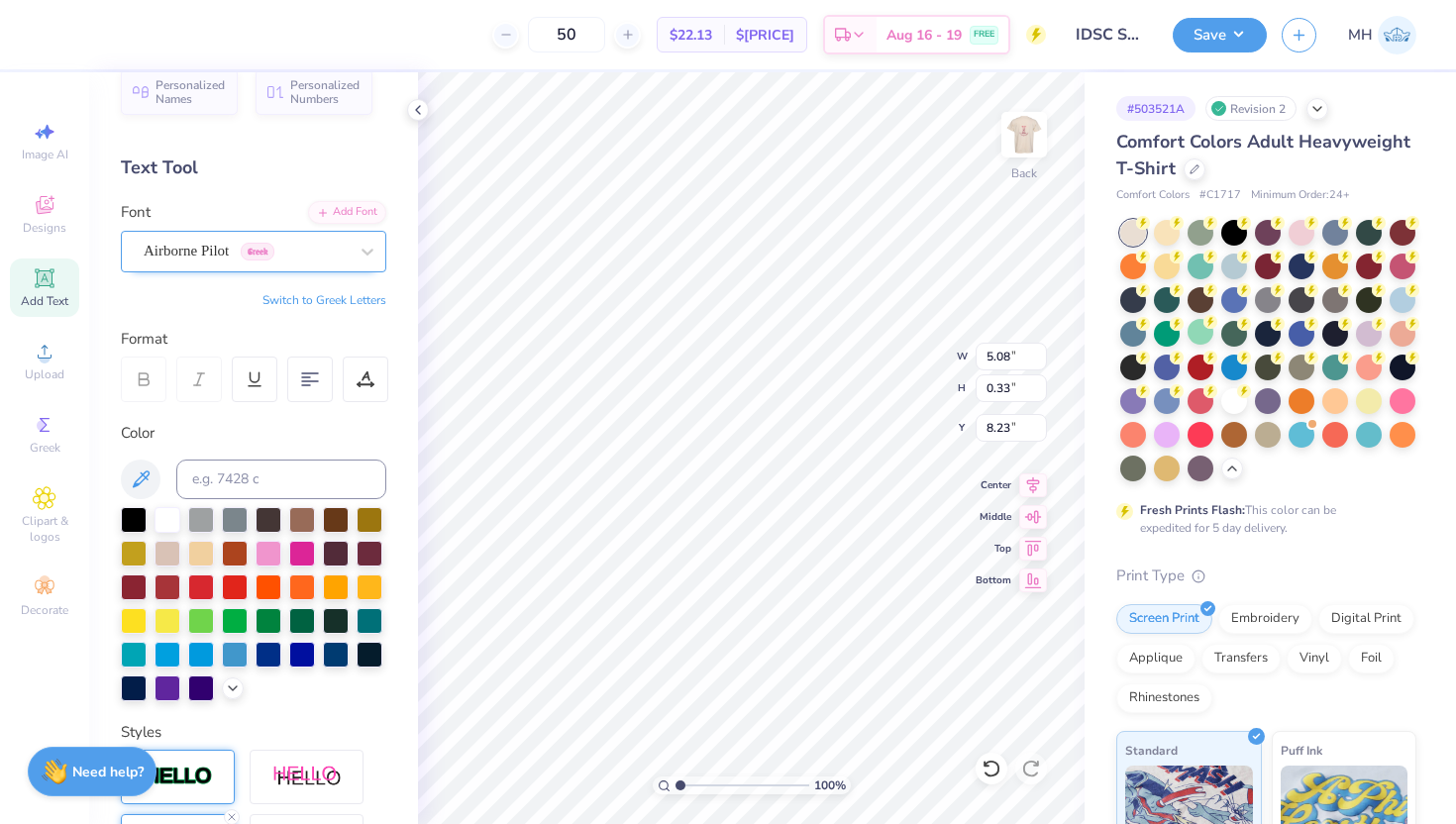 click at bounding box center (246, 251) 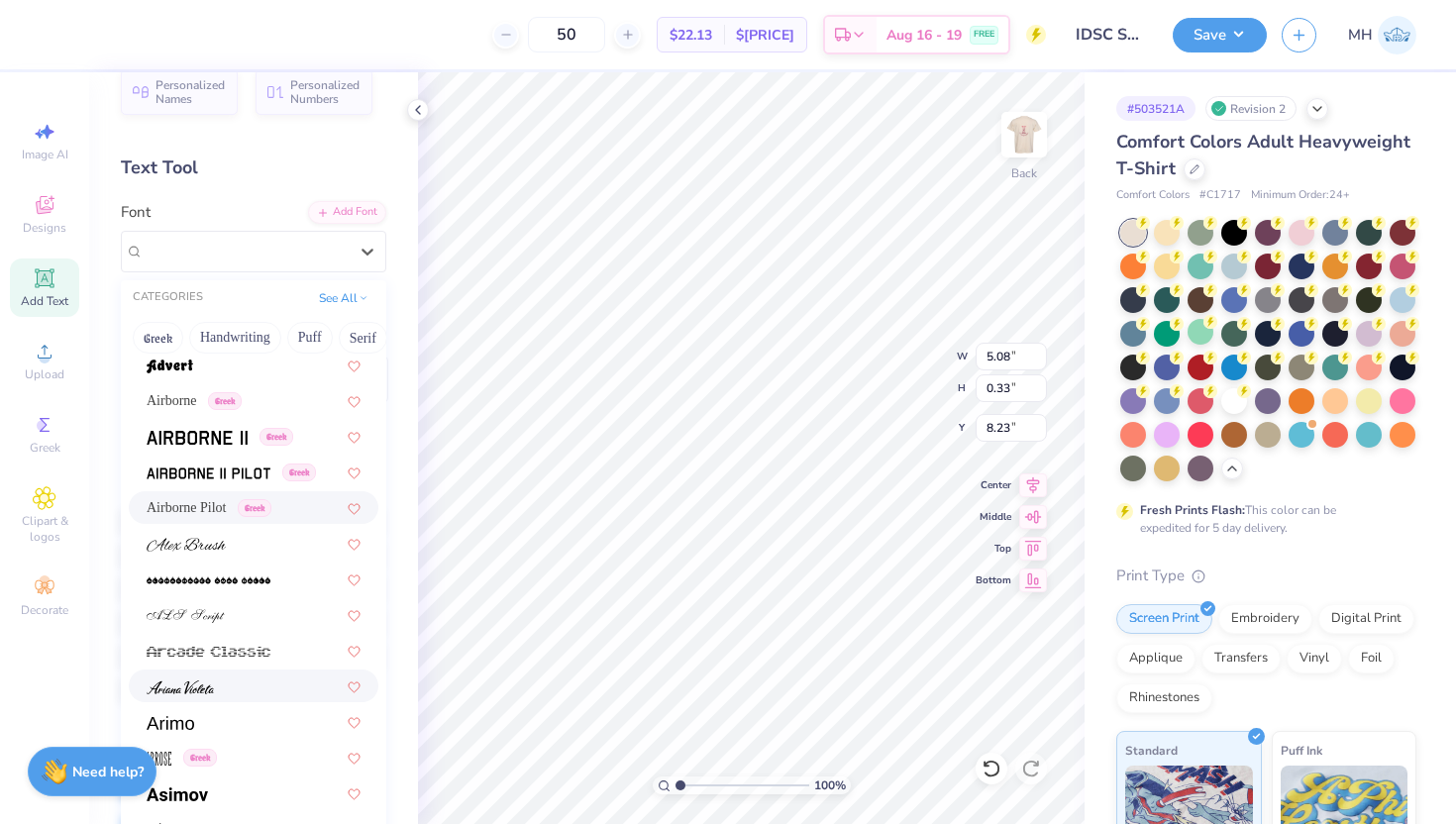 scroll, scrollTop: 436, scrollLeft: 0, axis: vertical 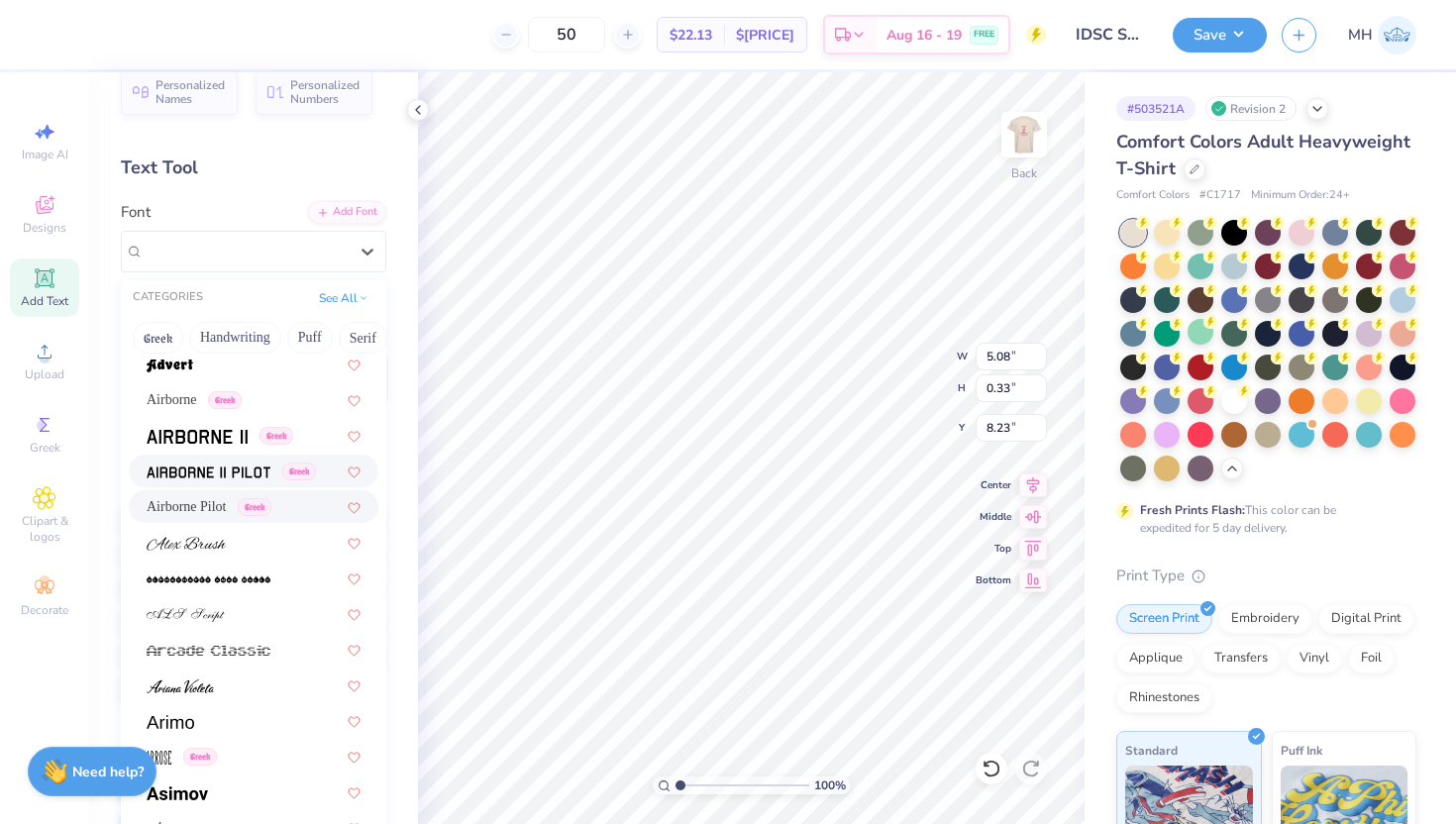 click at bounding box center (208, 472) 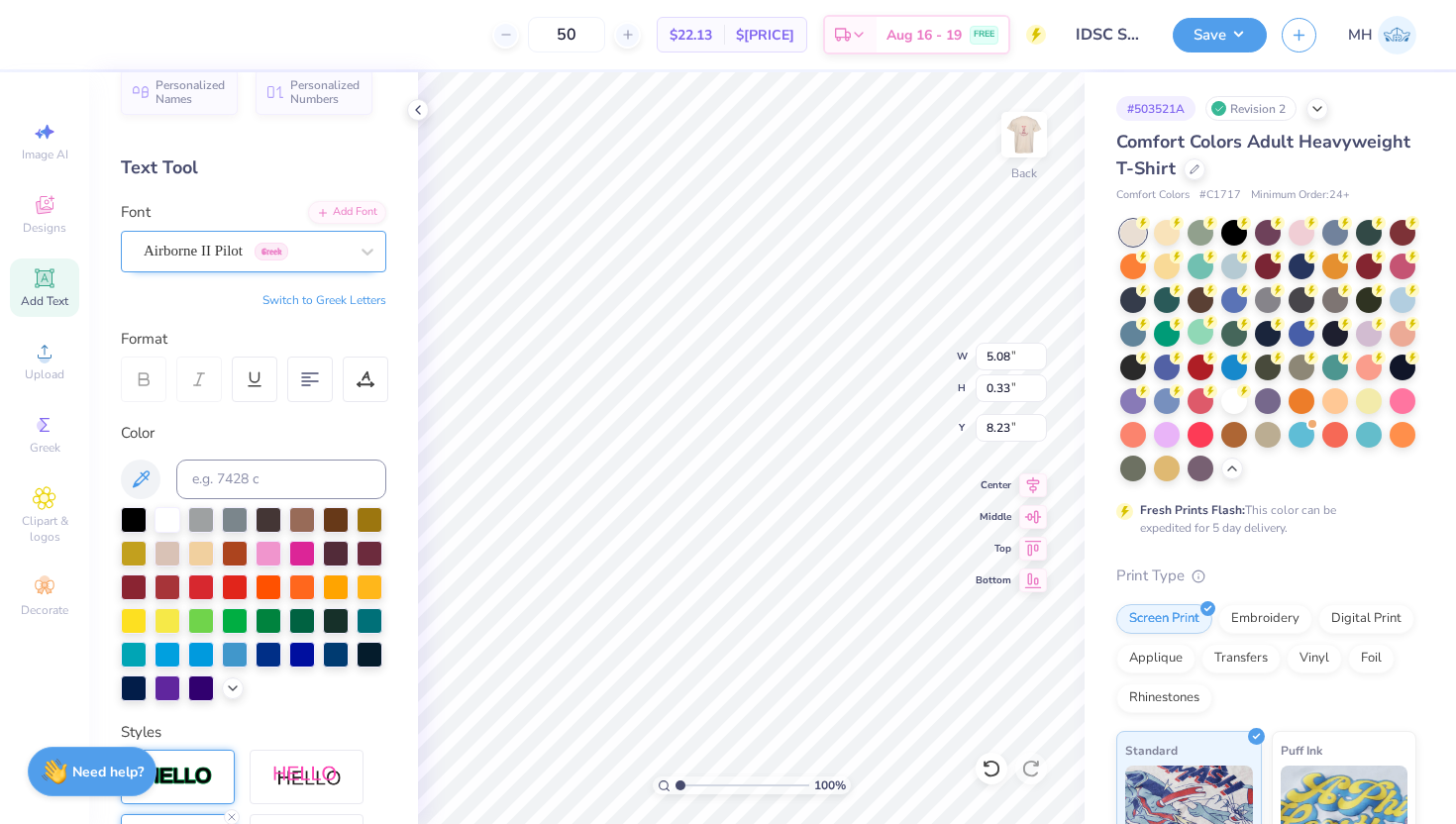 click on "Airborne II Pilot Greek" at bounding box center [246, 251] 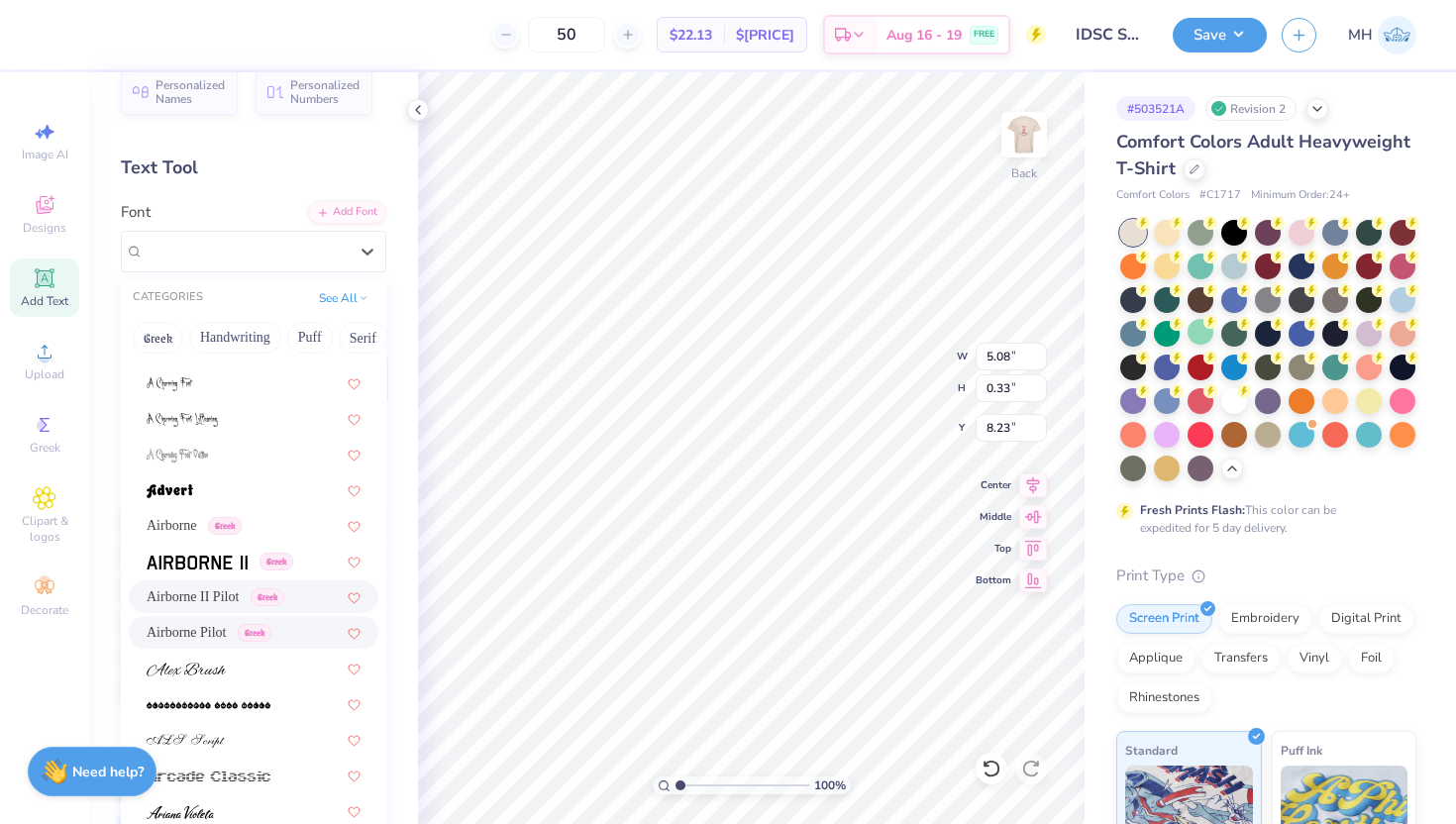 scroll, scrollTop: 372, scrollLeft: 0, axis: vertical 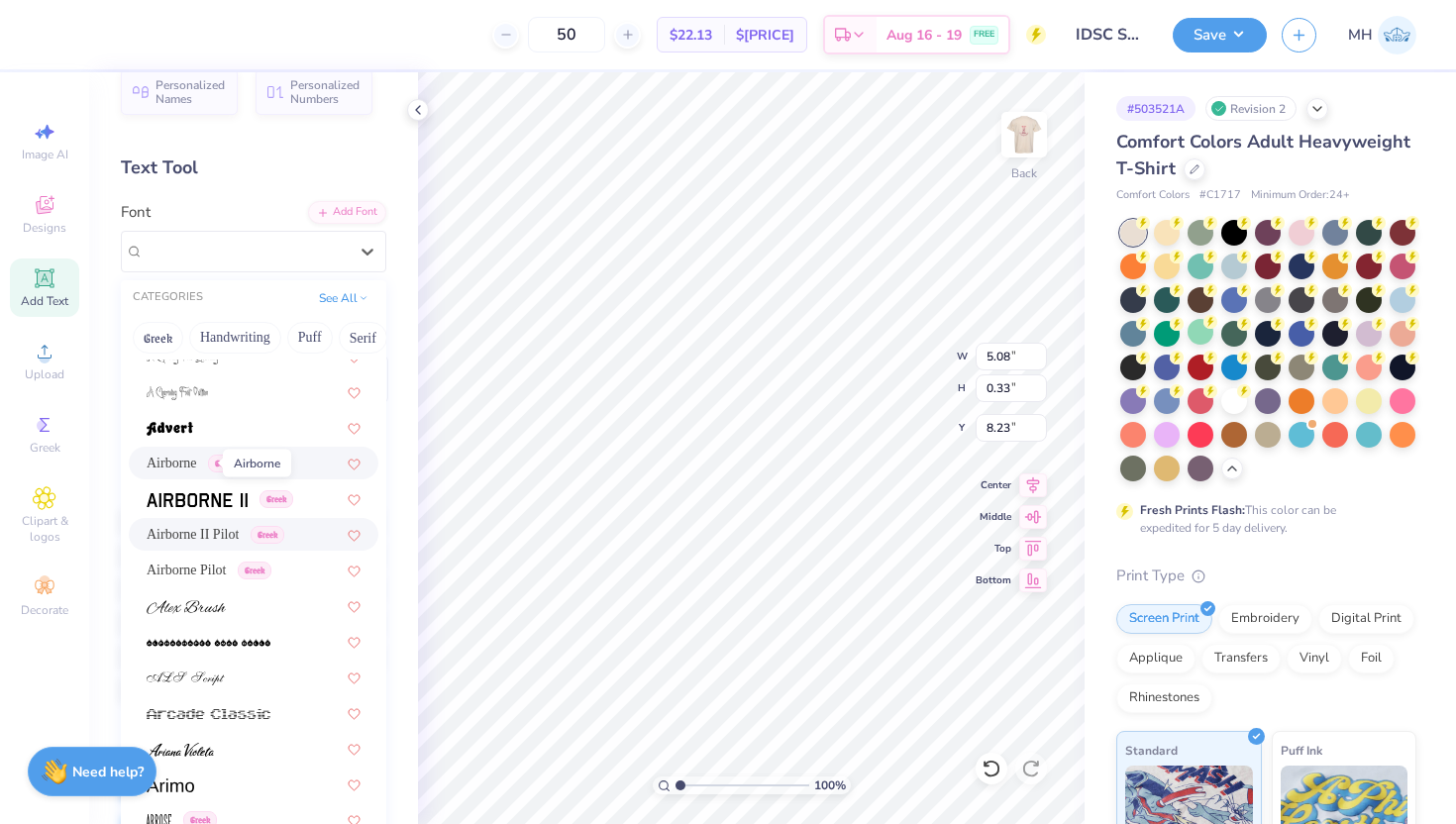 click on "Airborne" at bounding box center (171, 463) 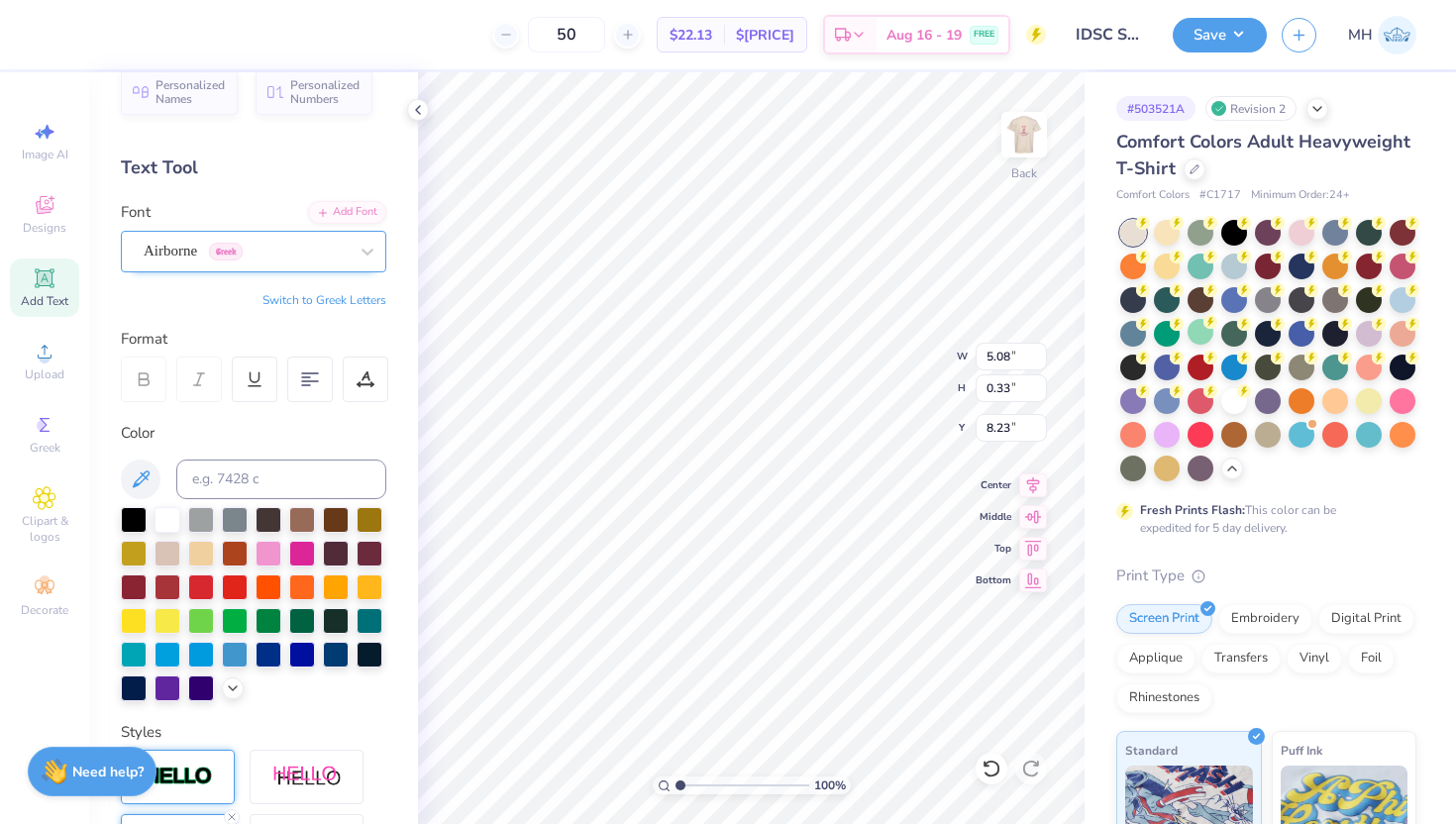 click on "Airborne Greek" at bounding box center [246, 251] 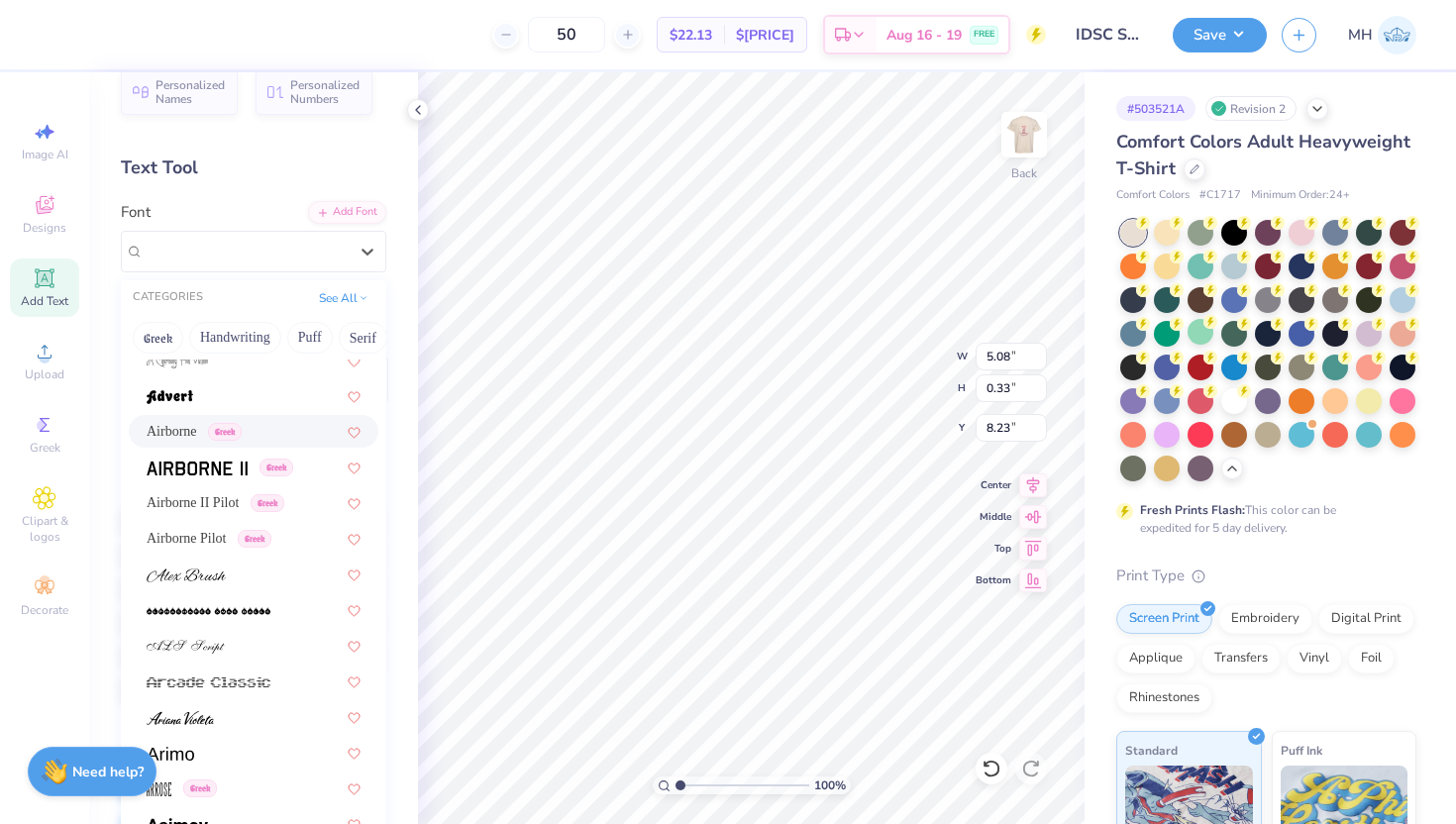scroll, scrollTop: 443, scrollLeft: 0, axis: vertical 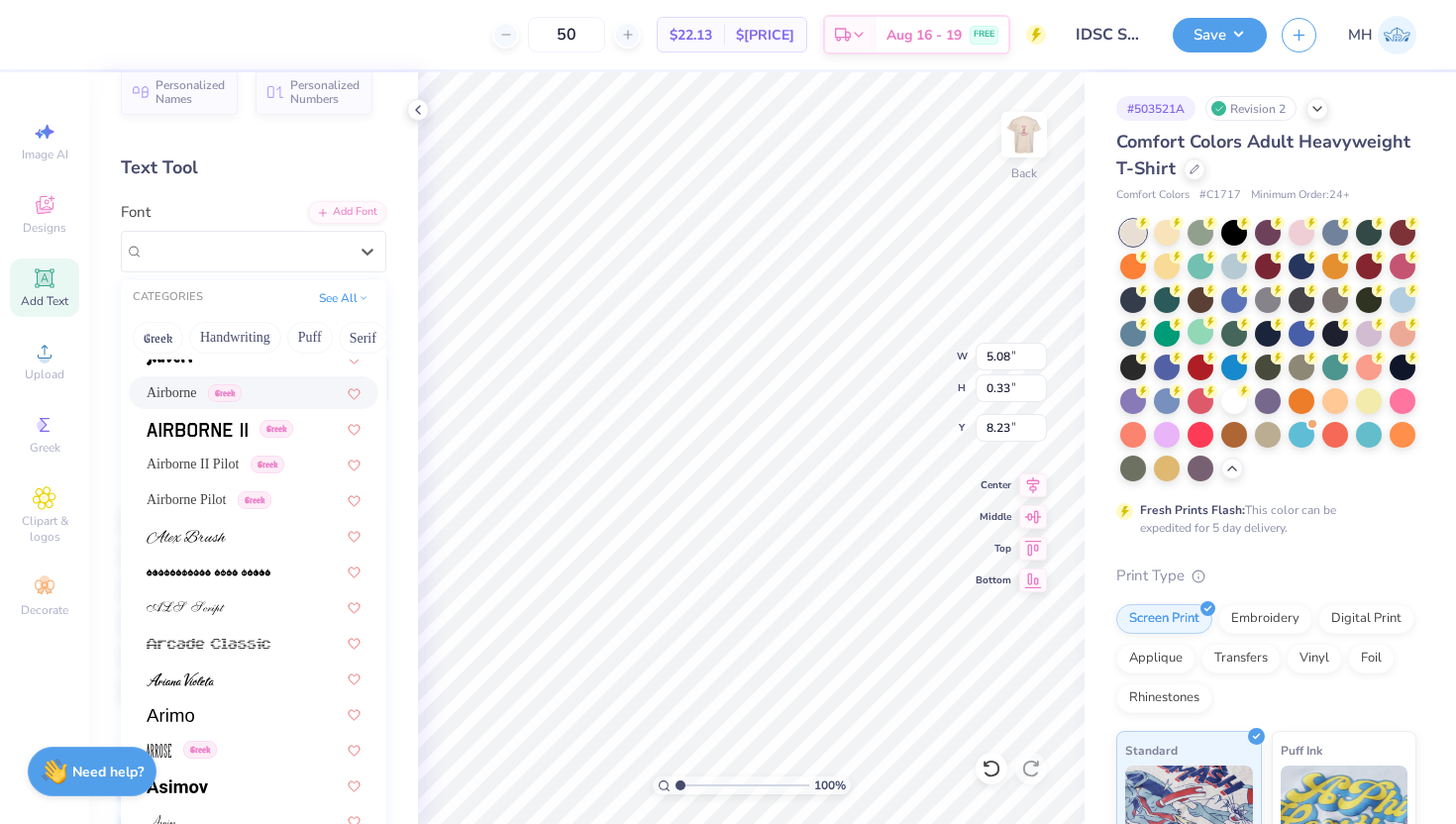 click on "Airborne" at bounding box center (171, 392) 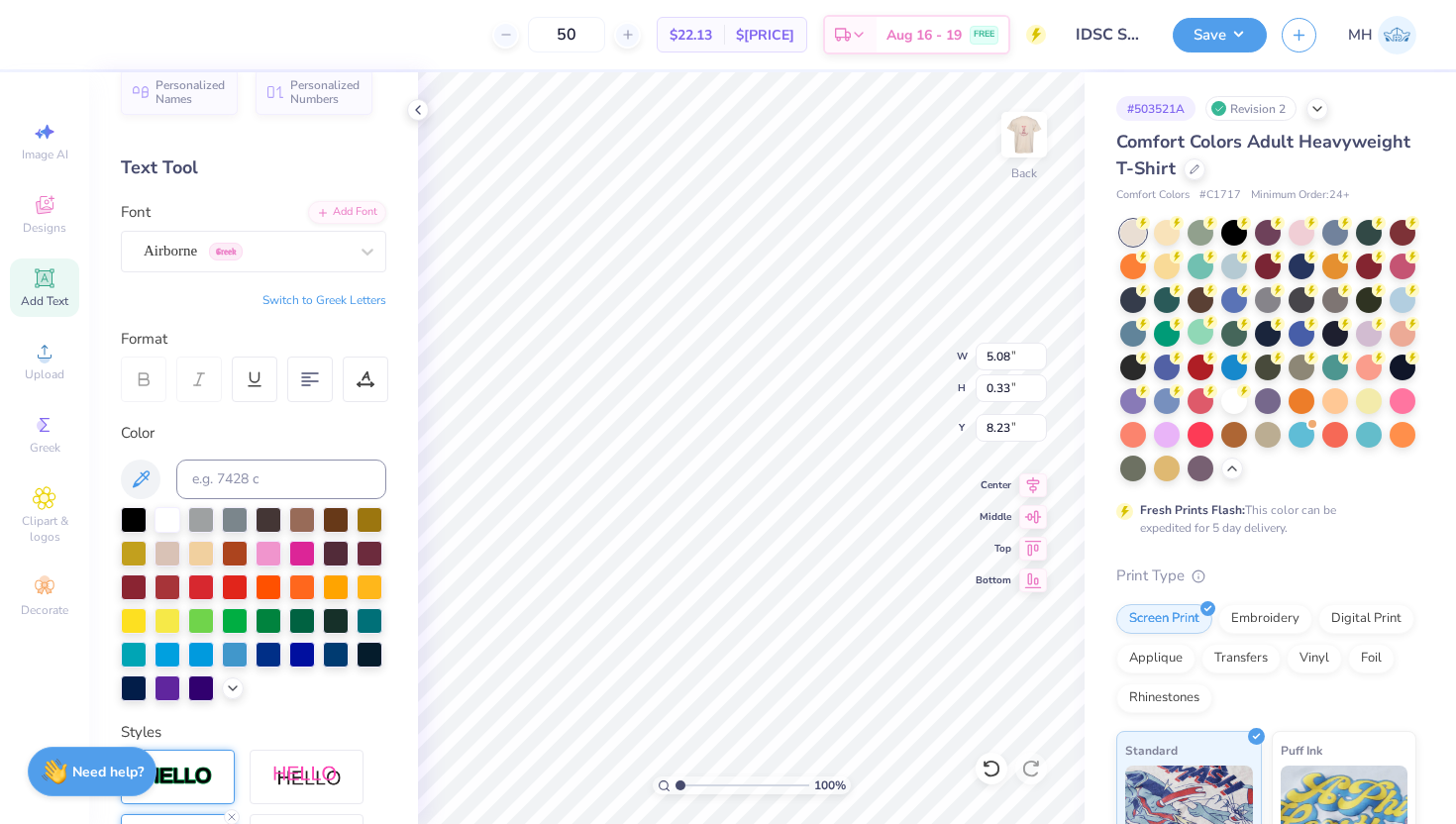 click 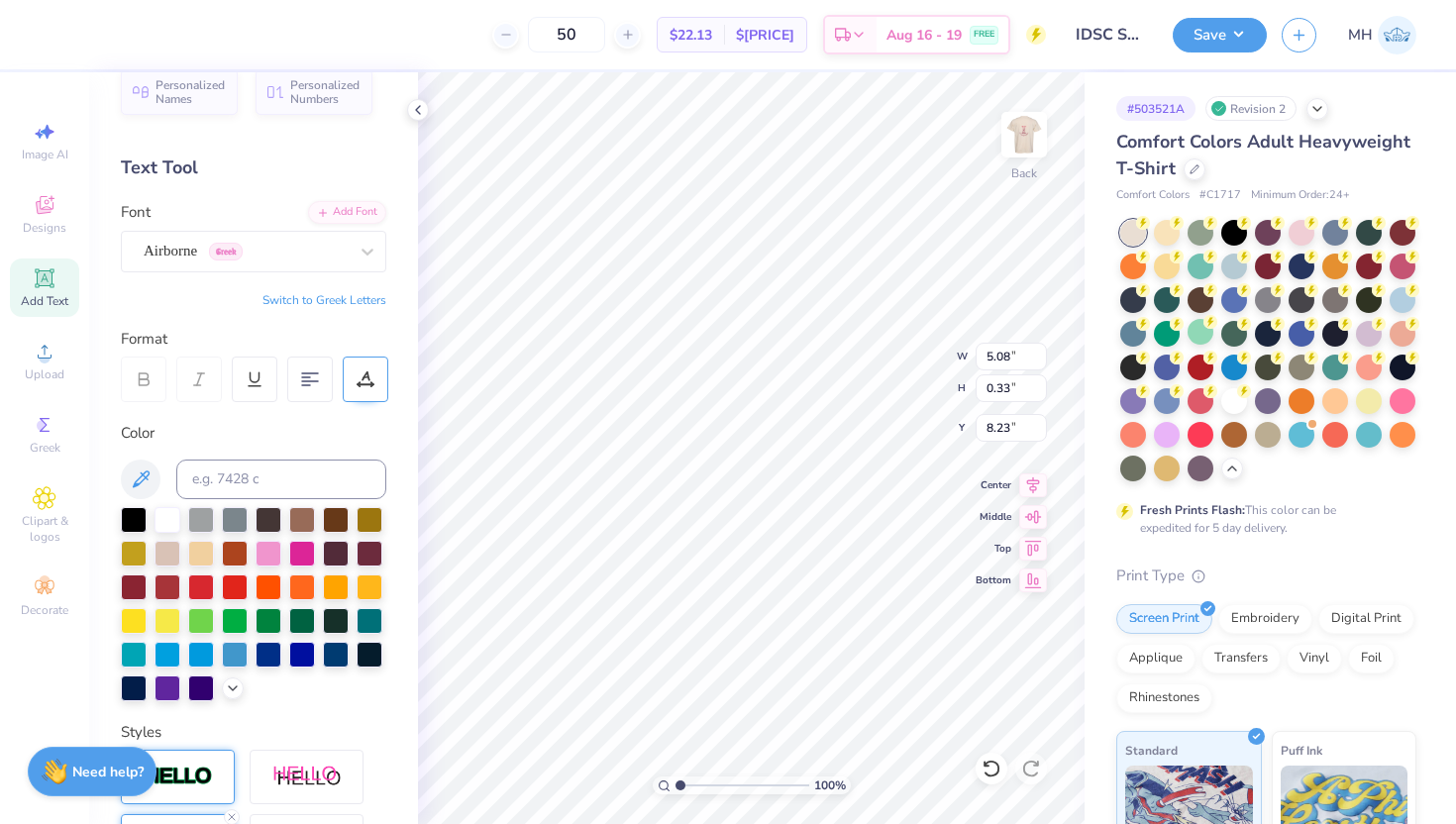 click at bounding box center (365, 379) 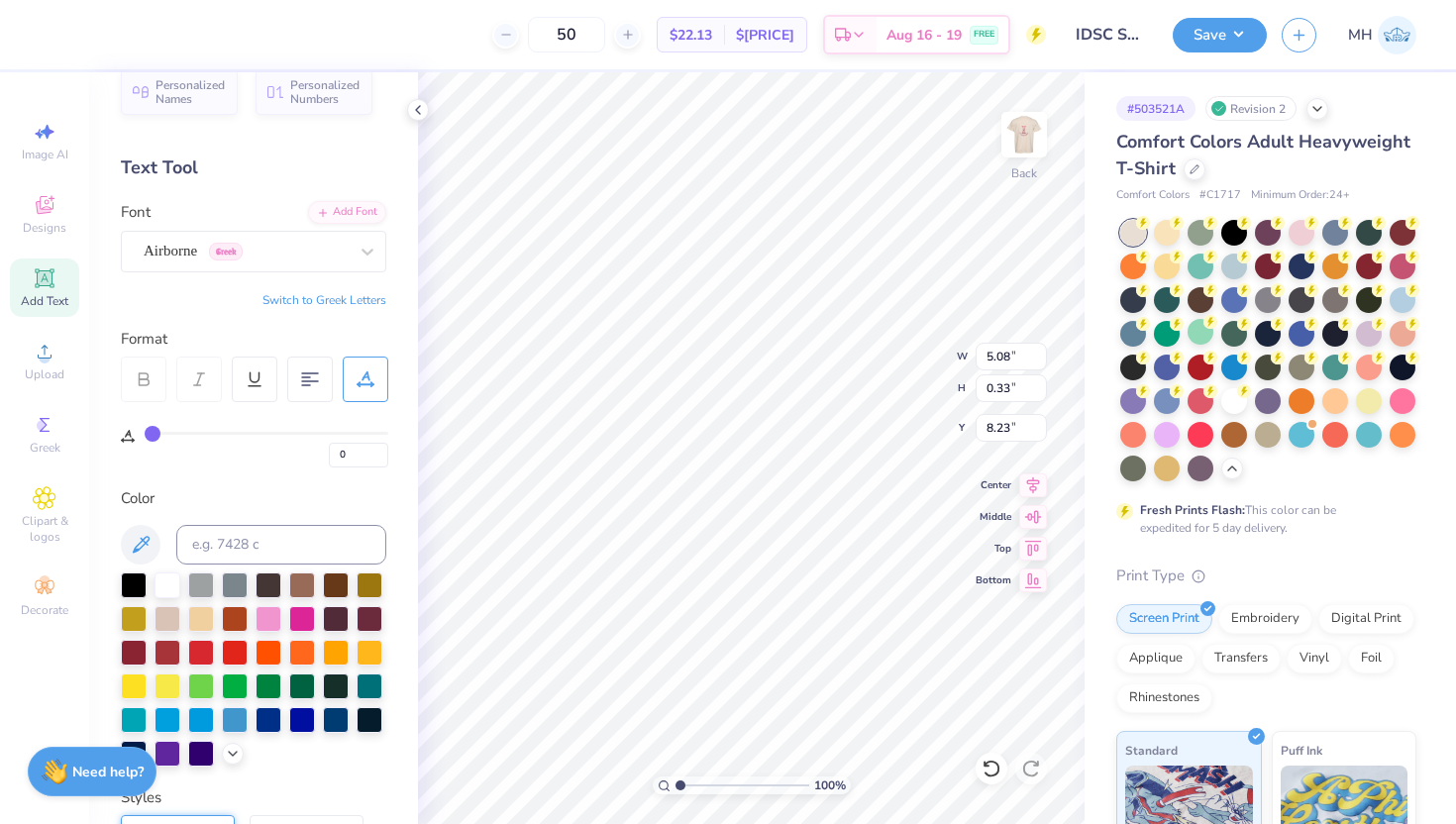 type on "3" 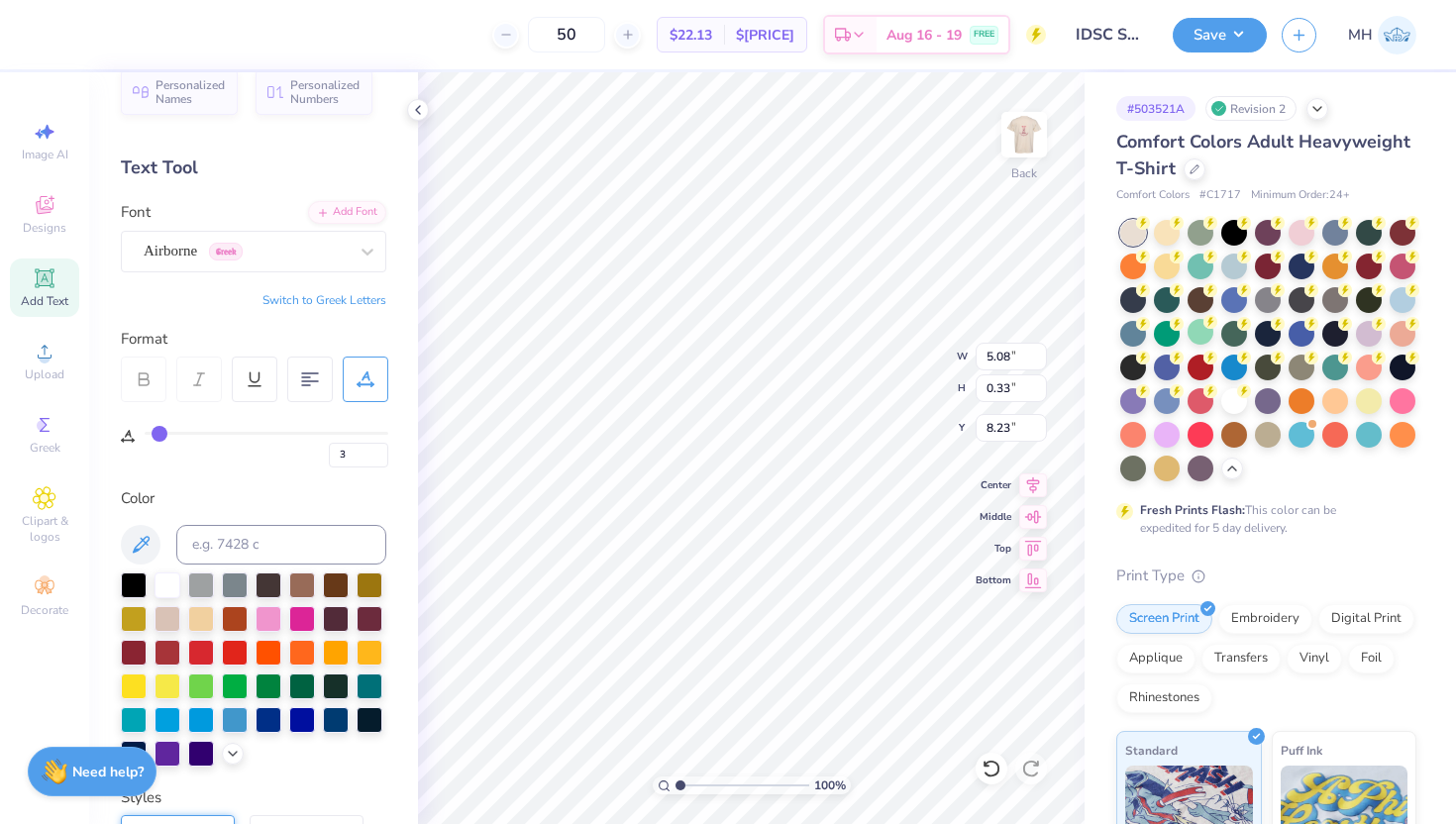 type on "4" 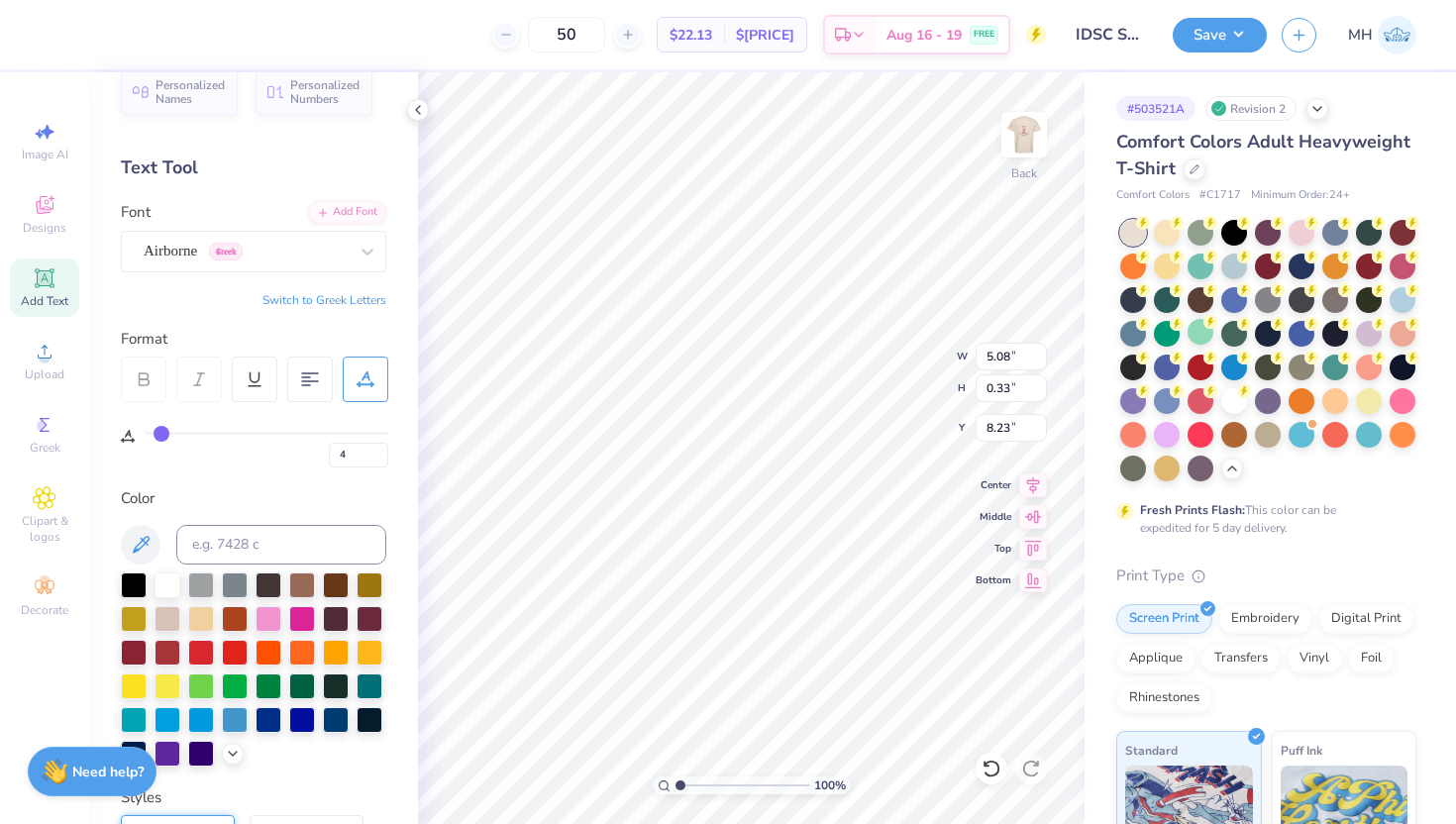 type on "5" 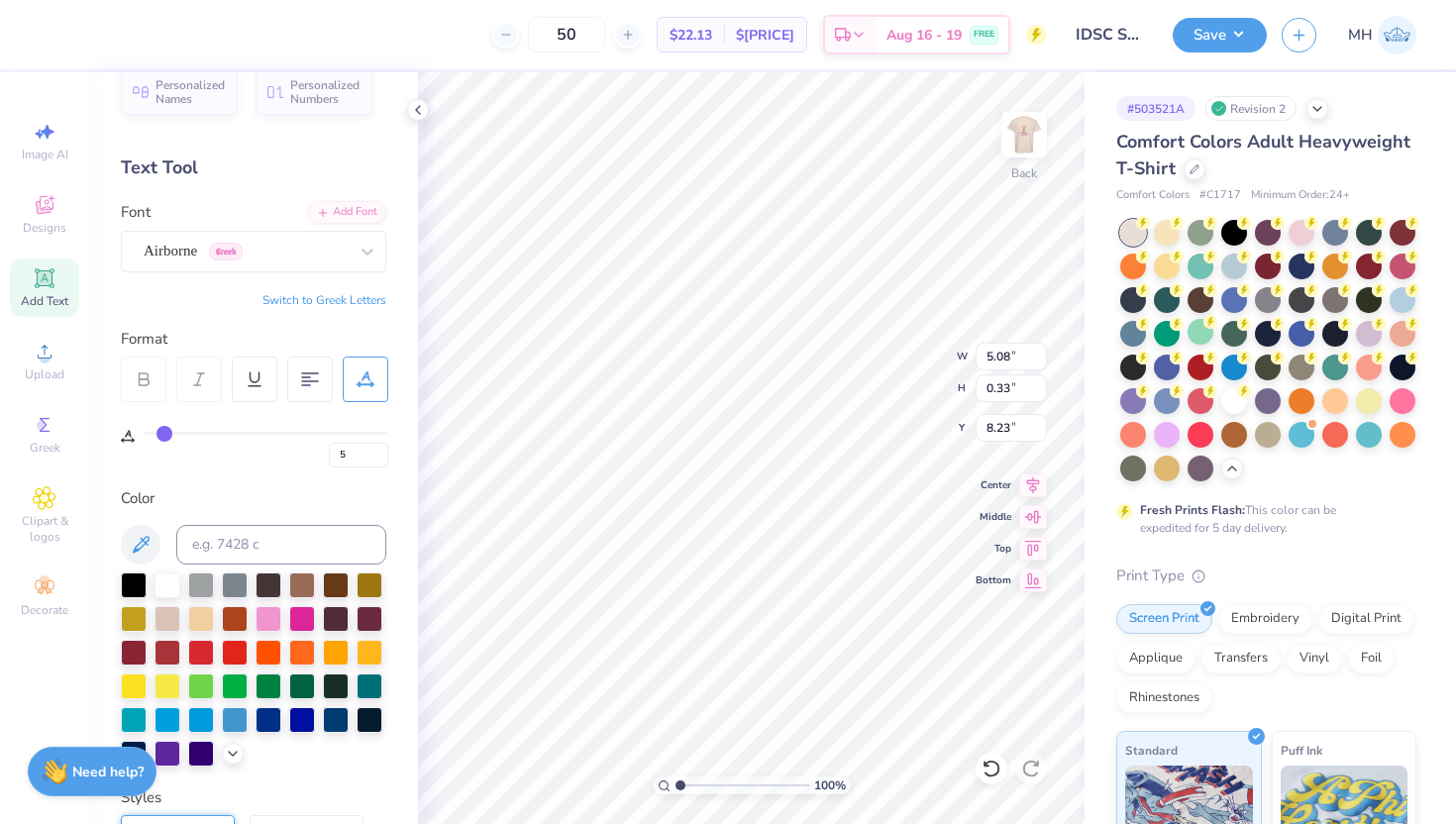 type on "6" 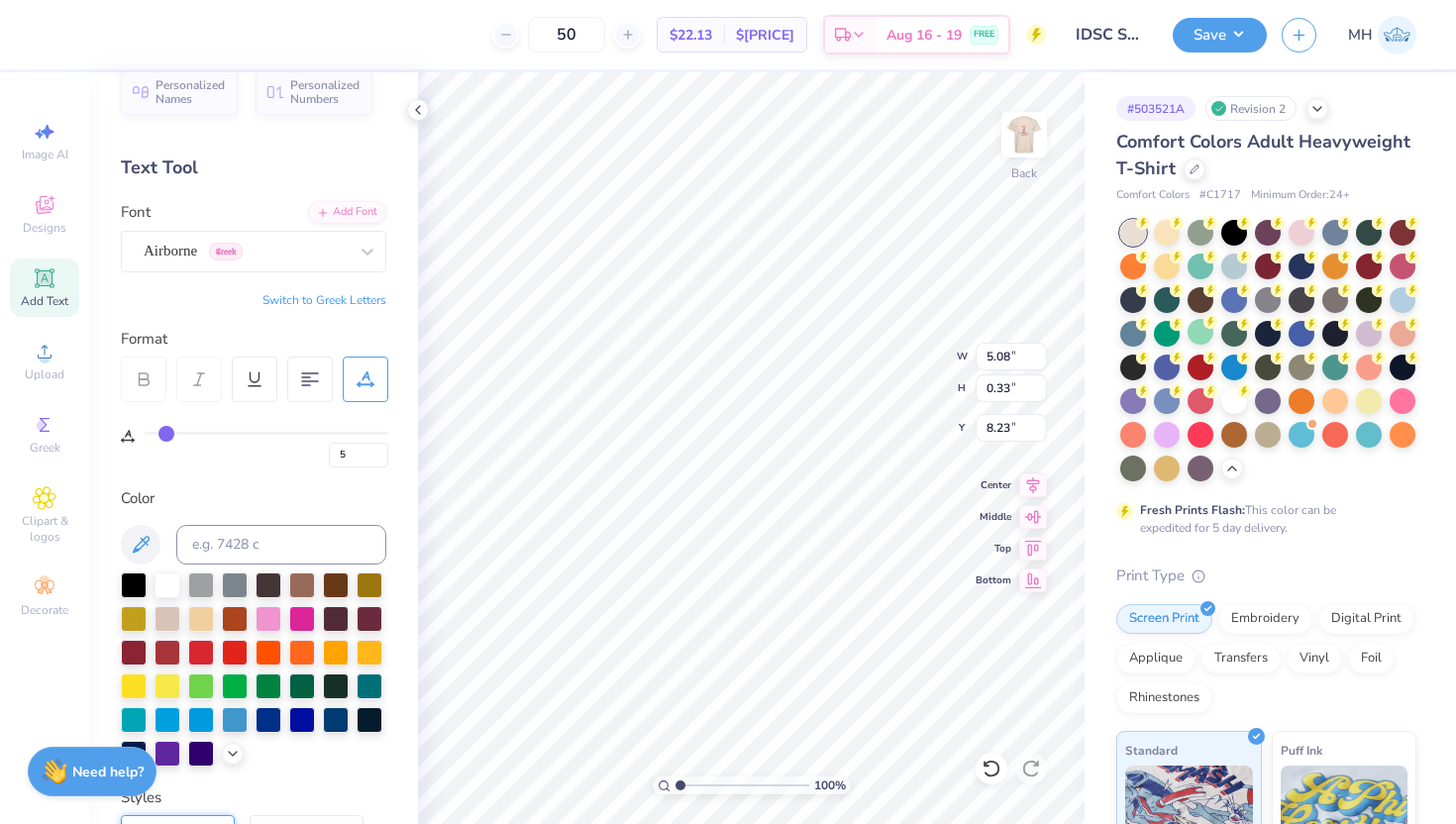 type on "6" 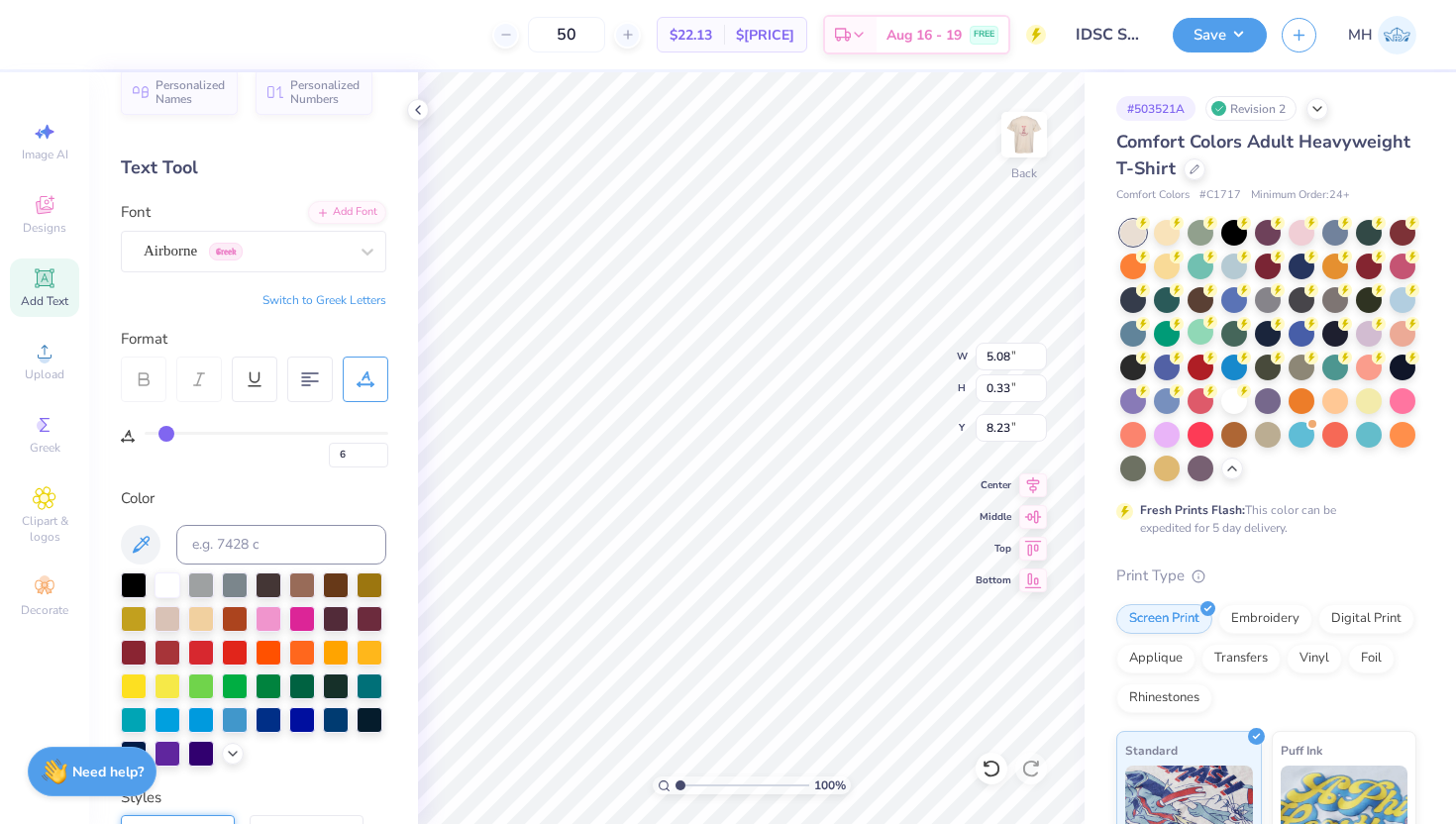 type on "7" 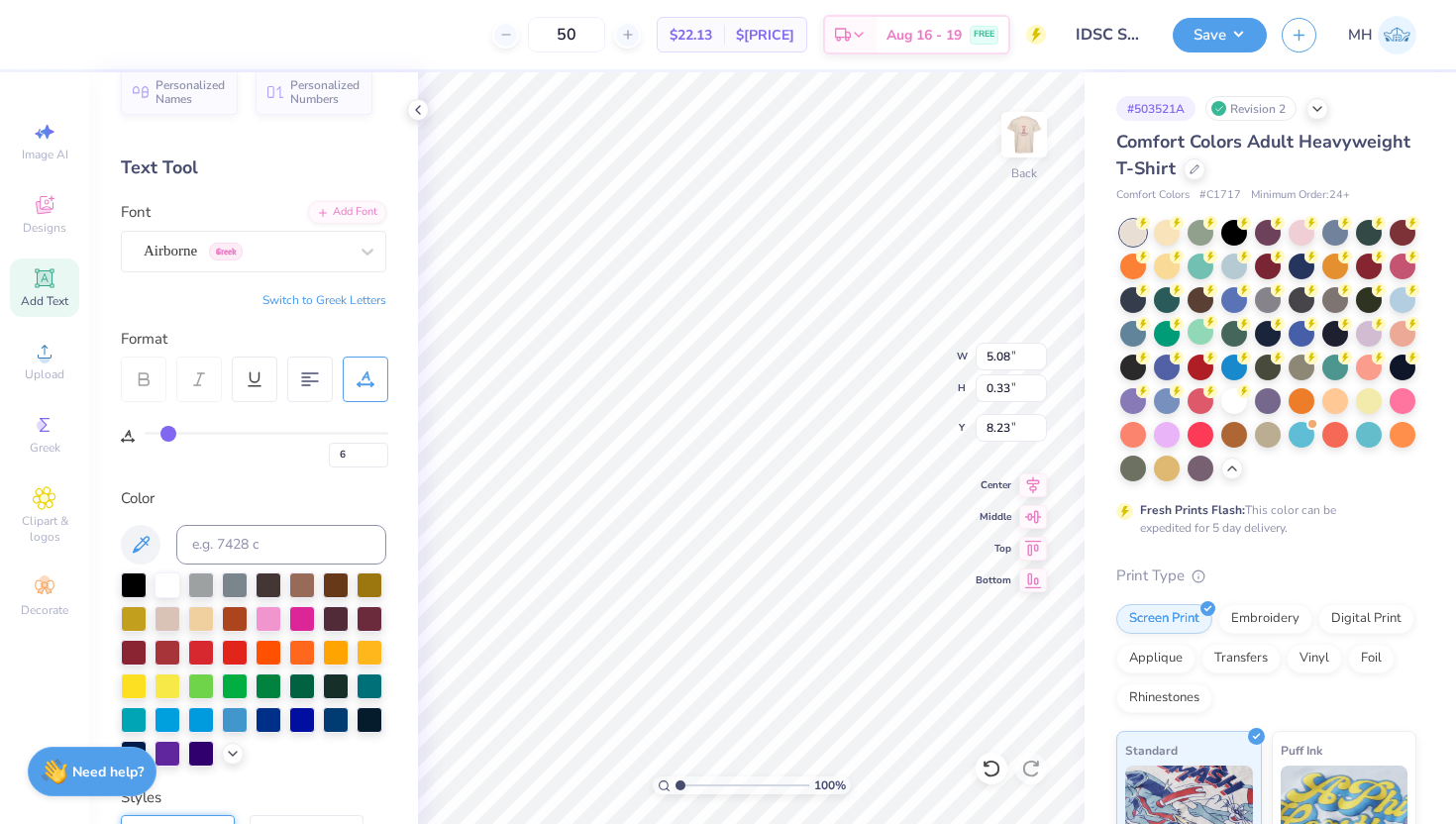 type on "7" 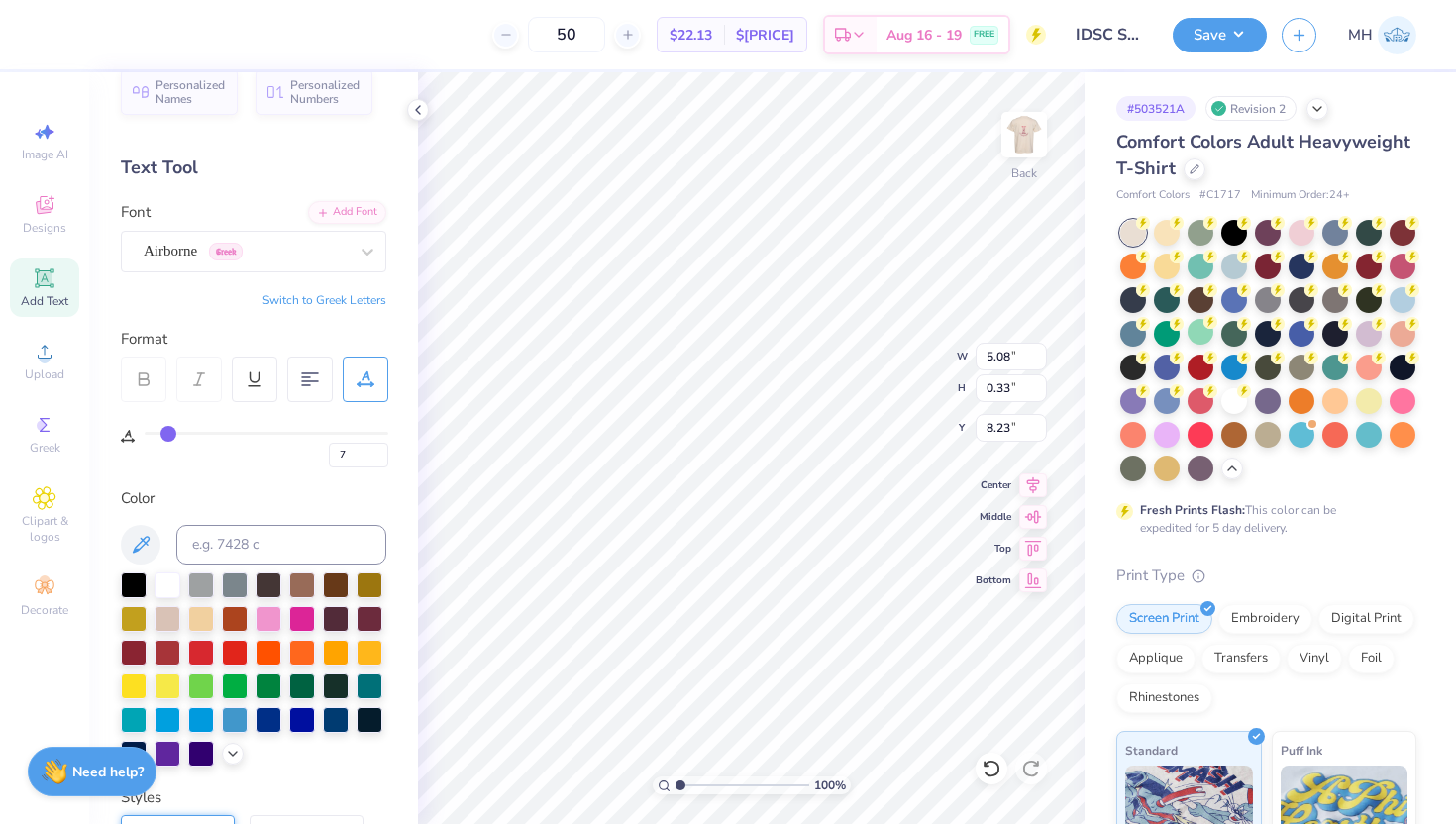 type on "8" 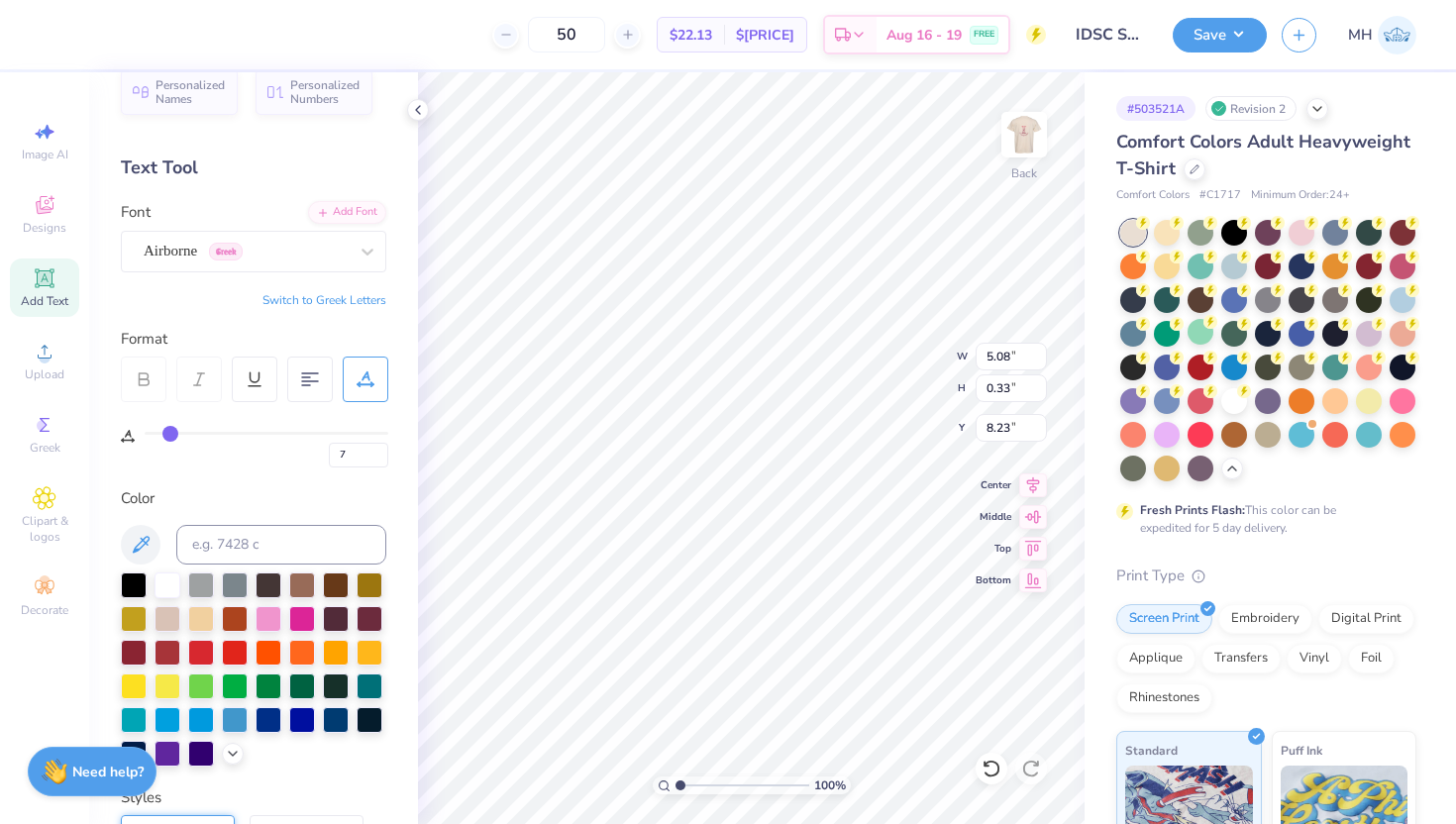 type on "8" 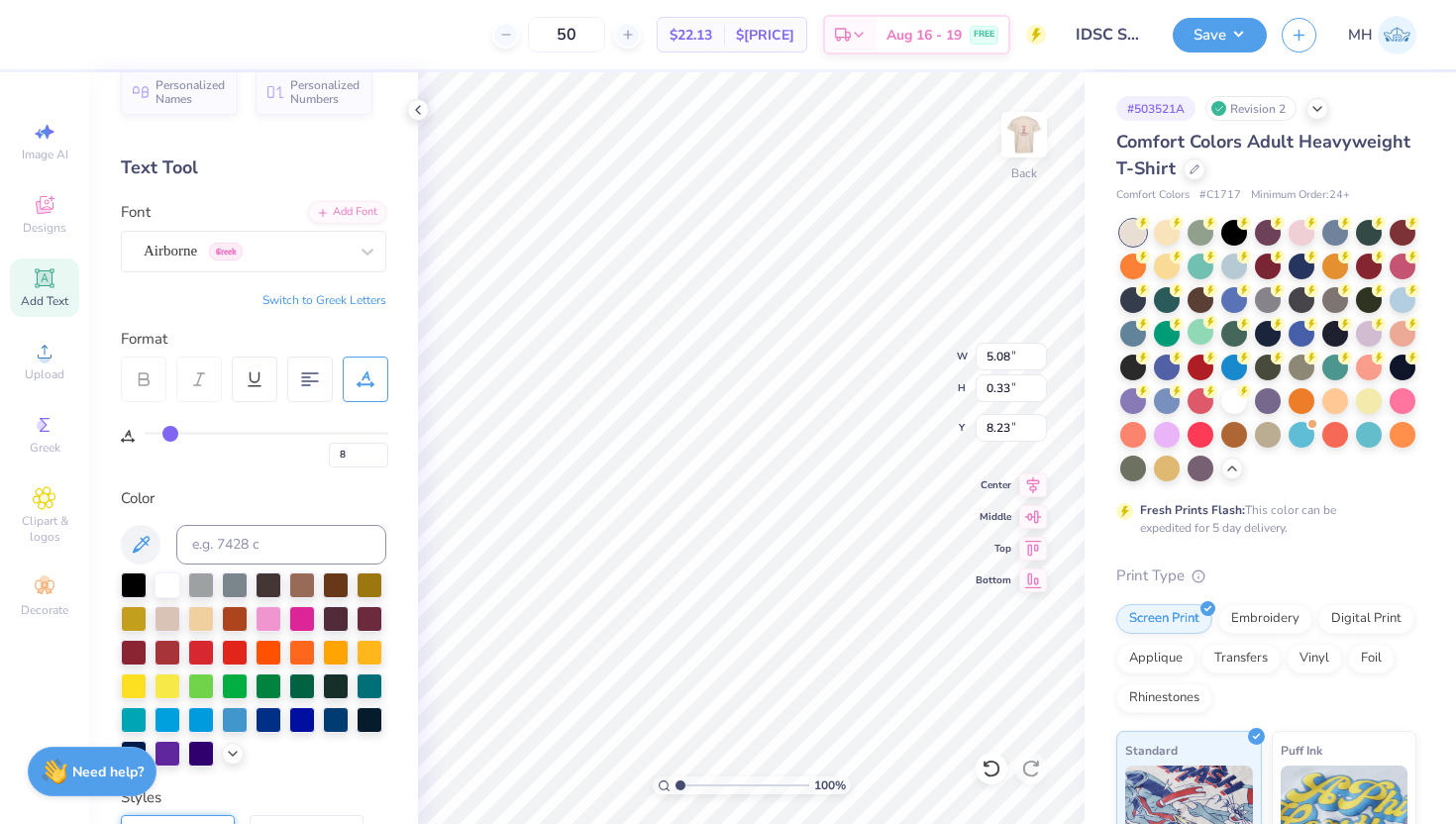 type on "9" 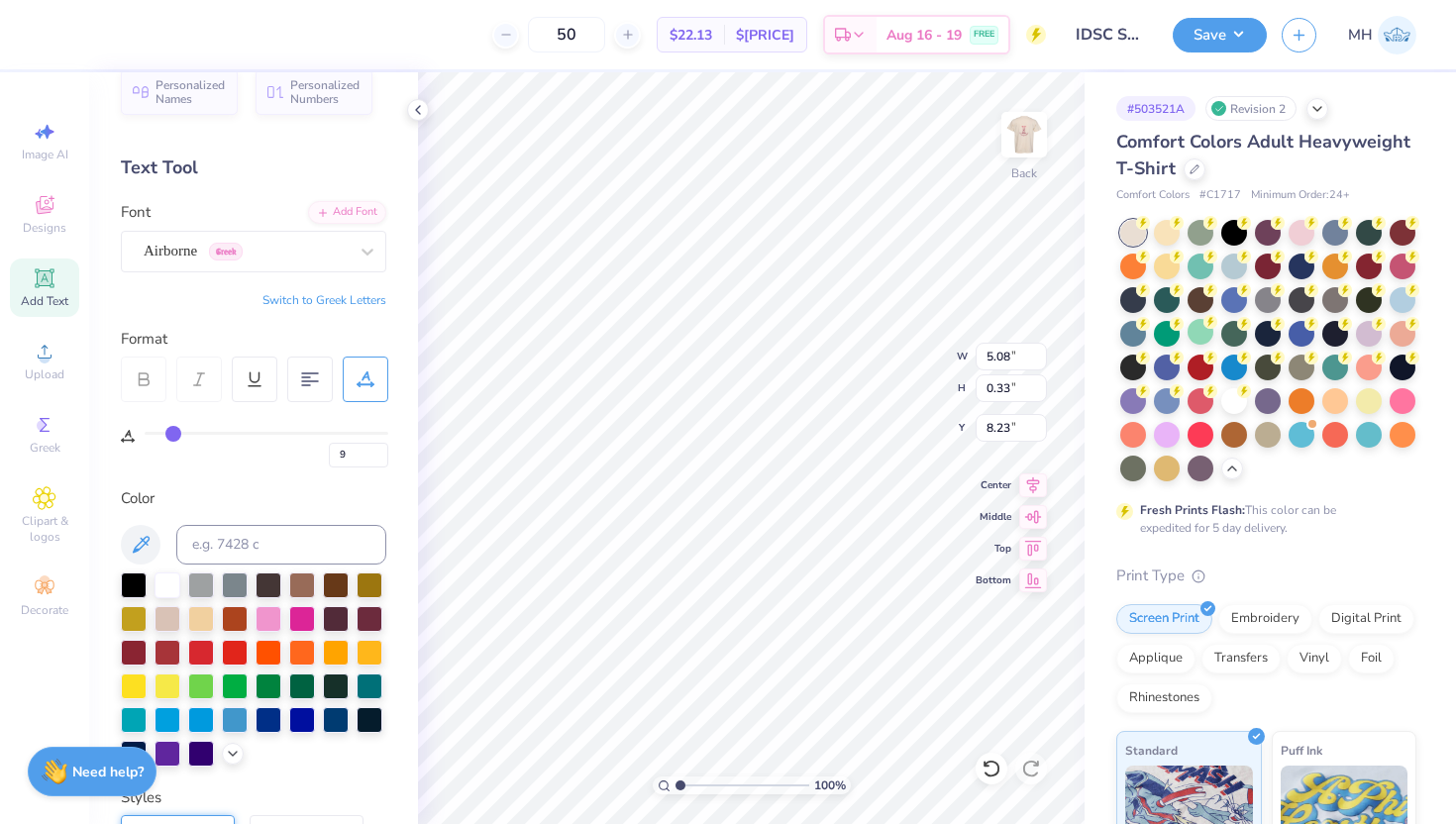 type on "10" 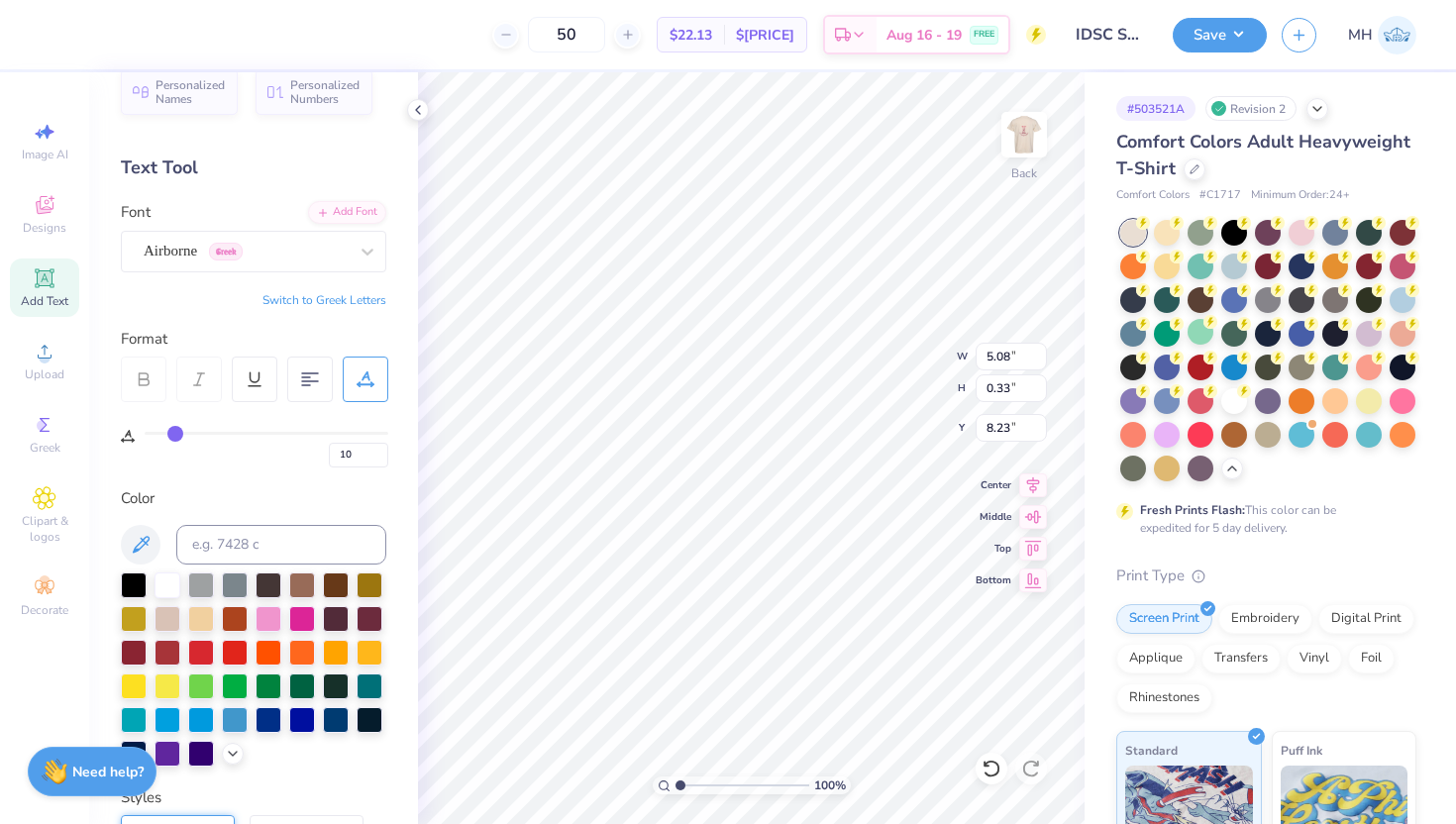 type on "11" 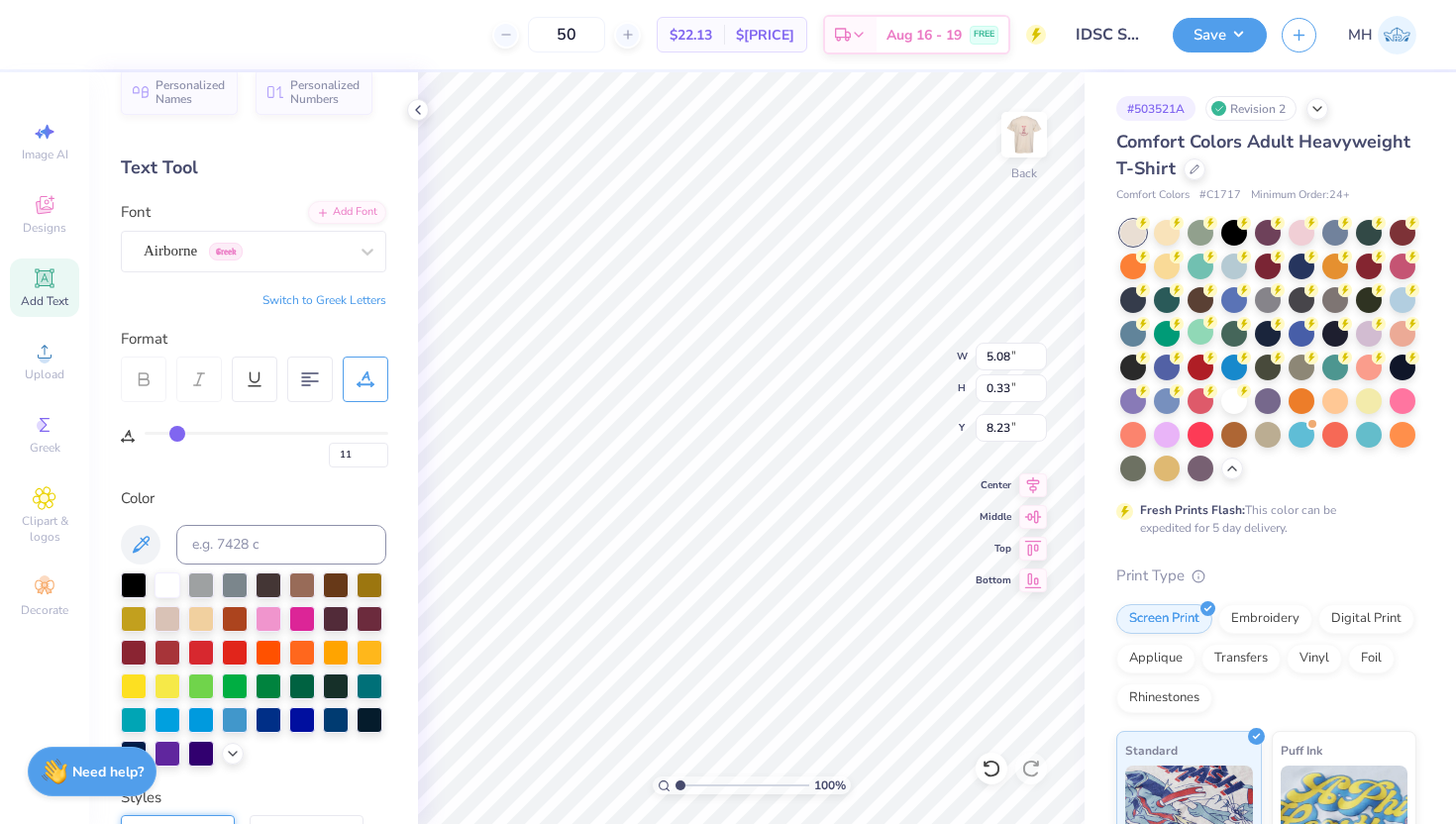 type on "12" 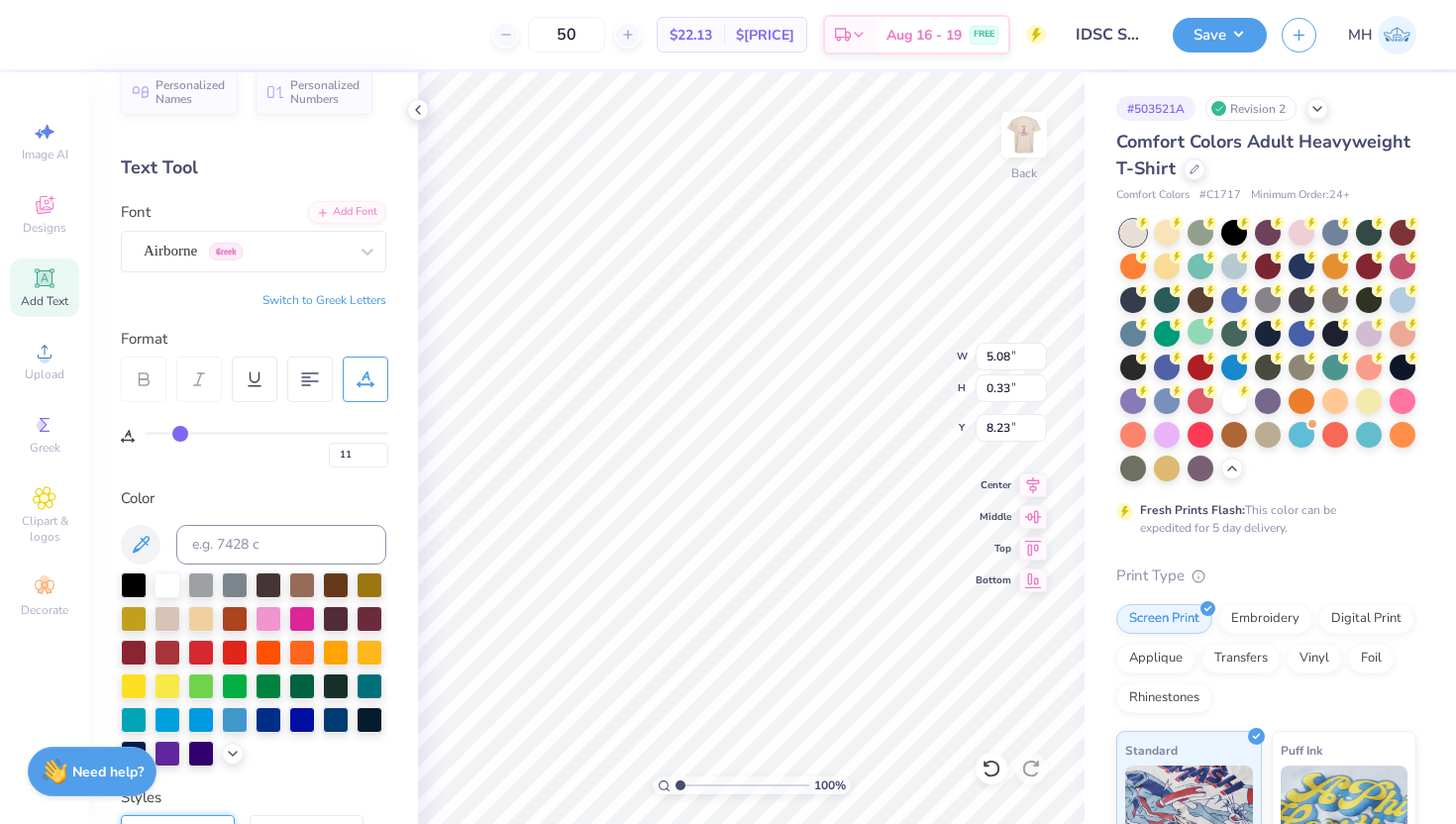 type on "12" 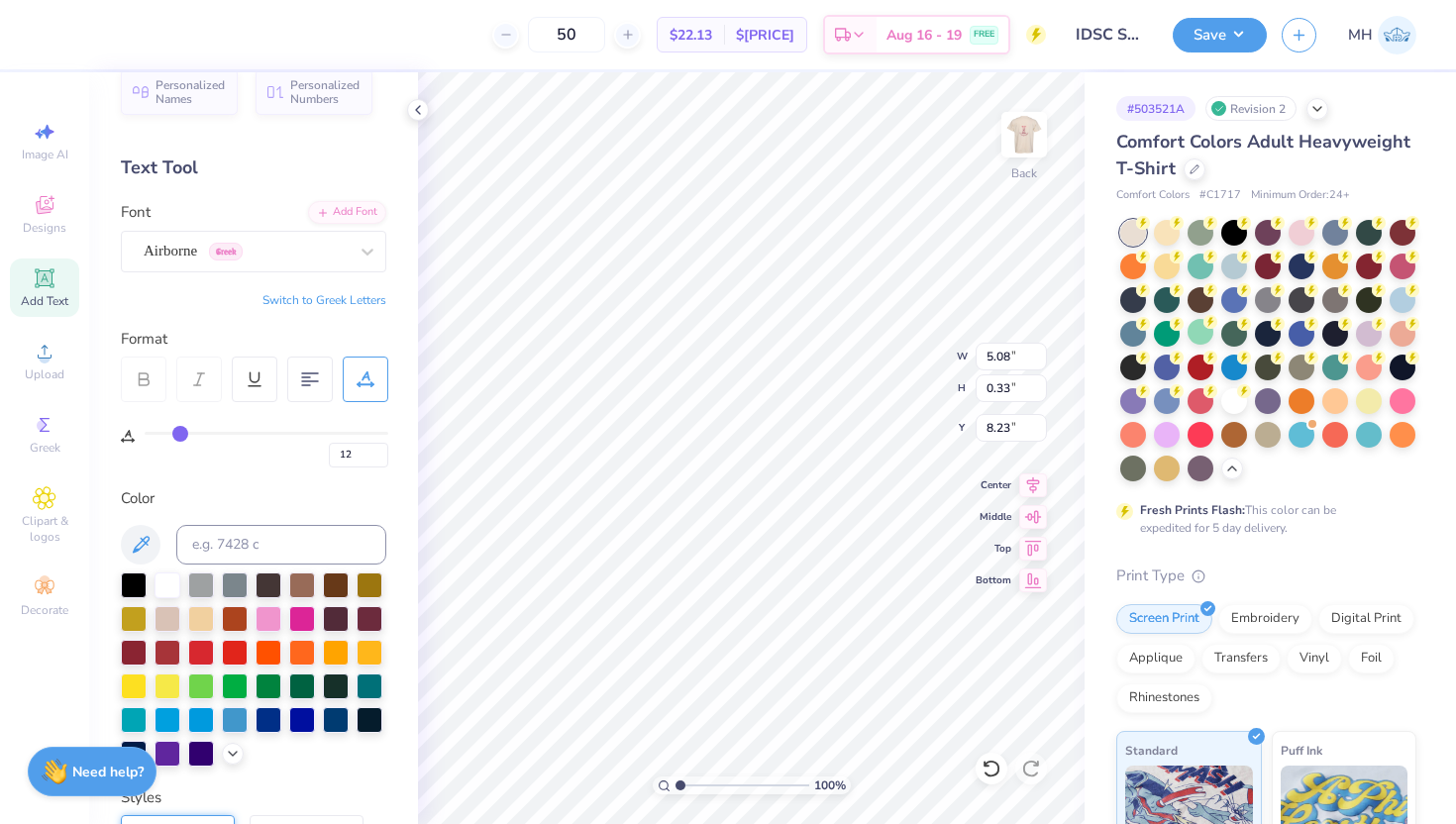 type on "13" 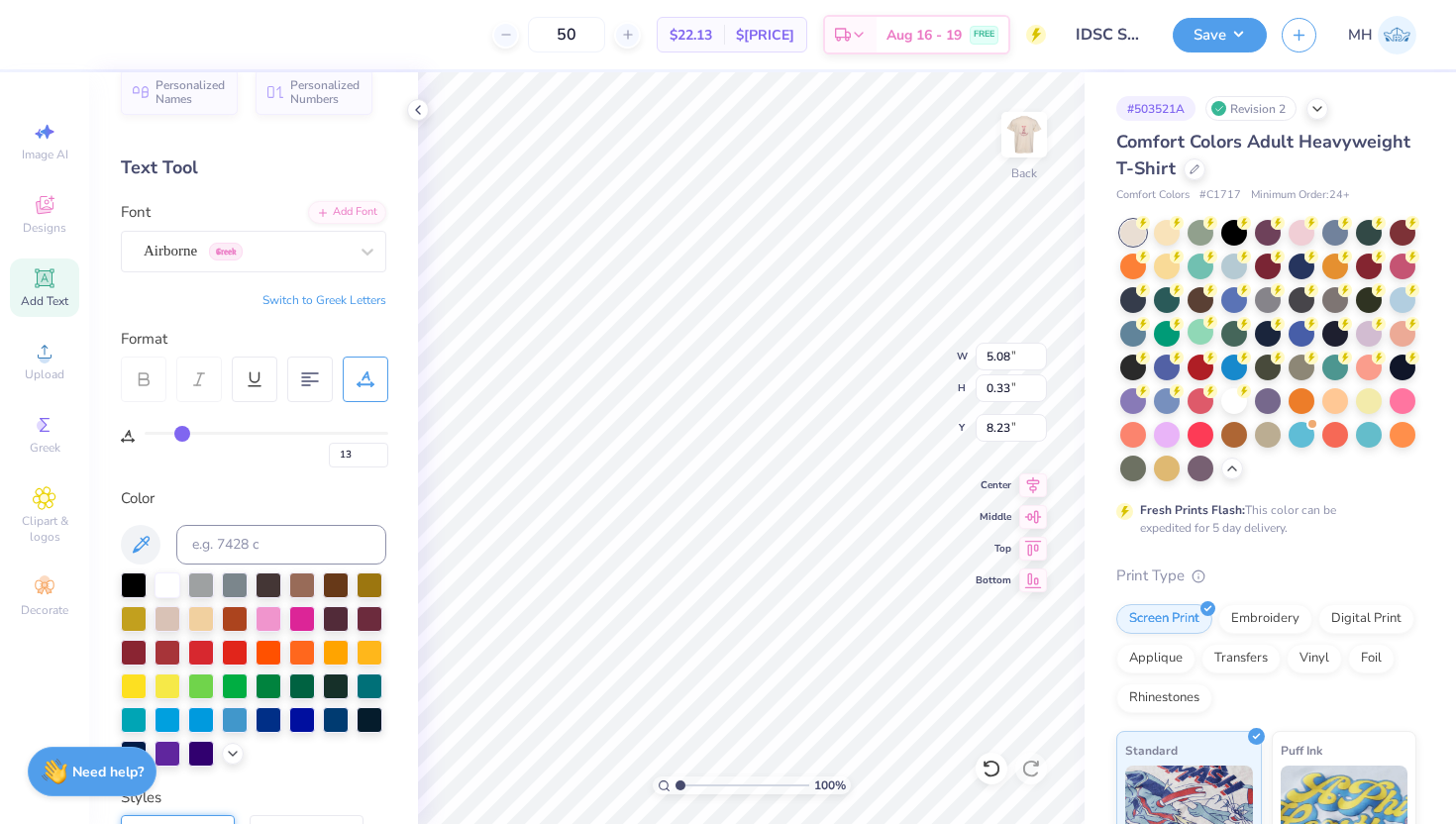 type on "14" 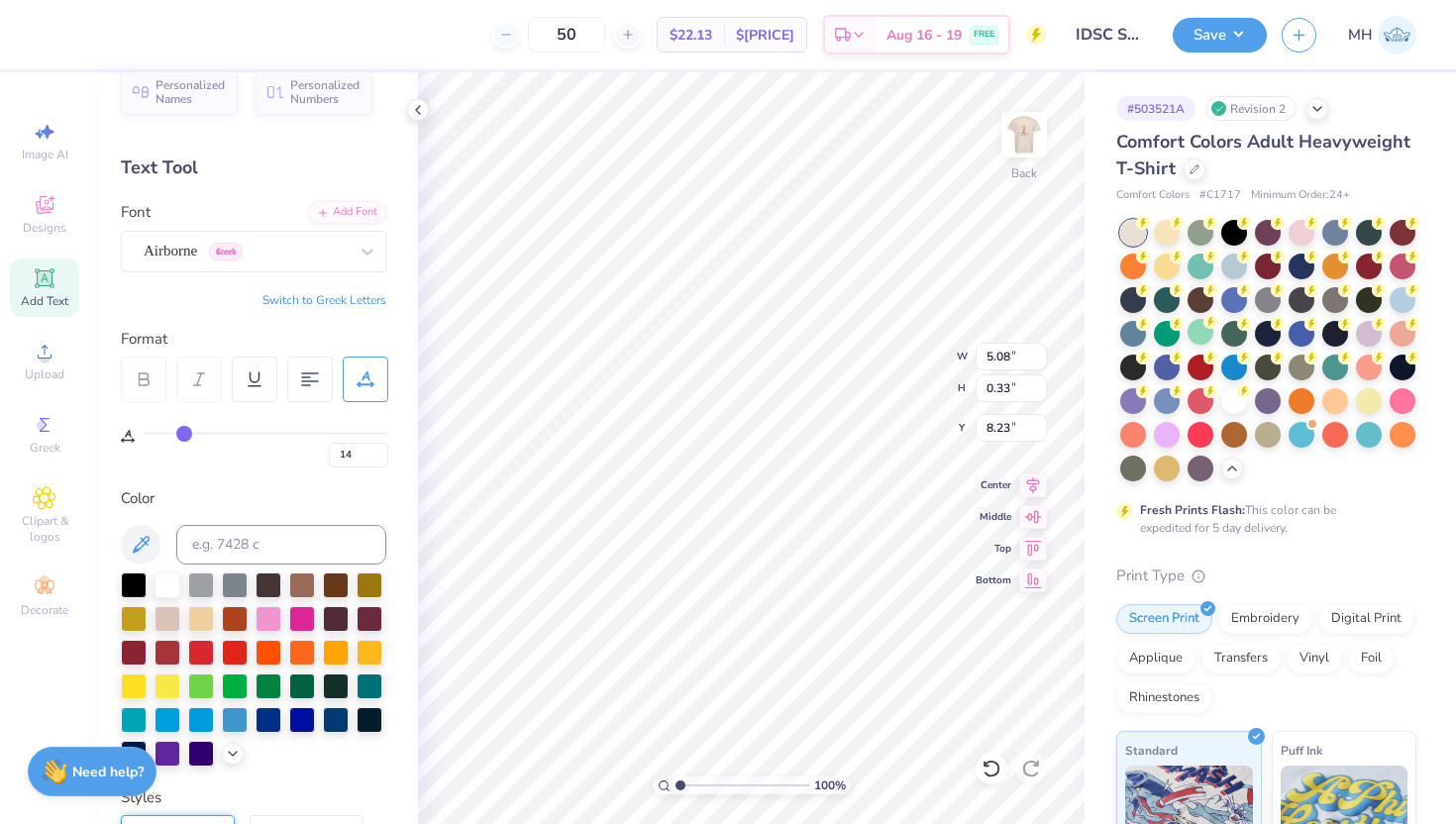 type on "15" 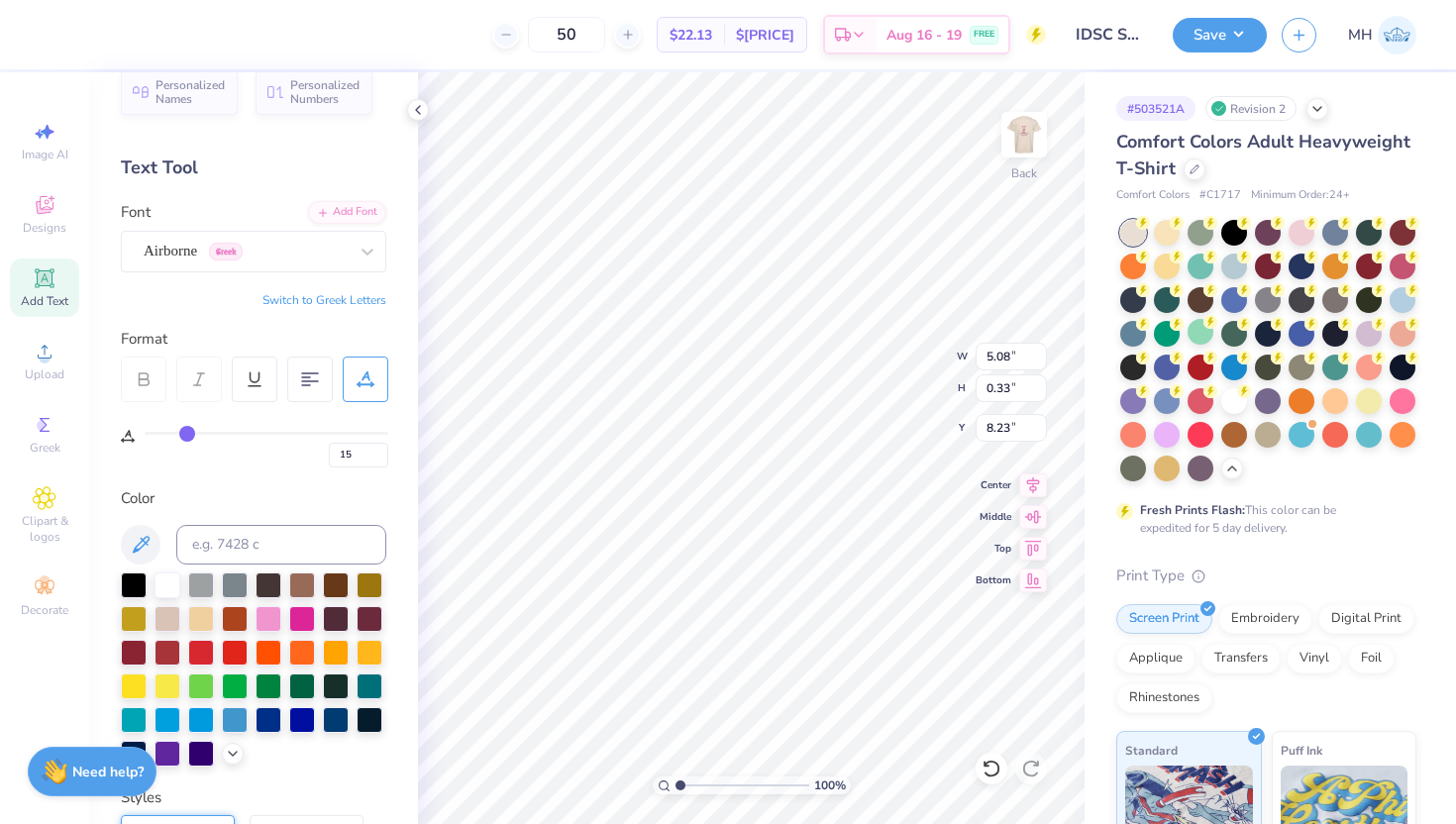drag, startPoint x: 158, startPoint y: 430, endPoint x: 186, endPoint y: 427, distance: 28.160256 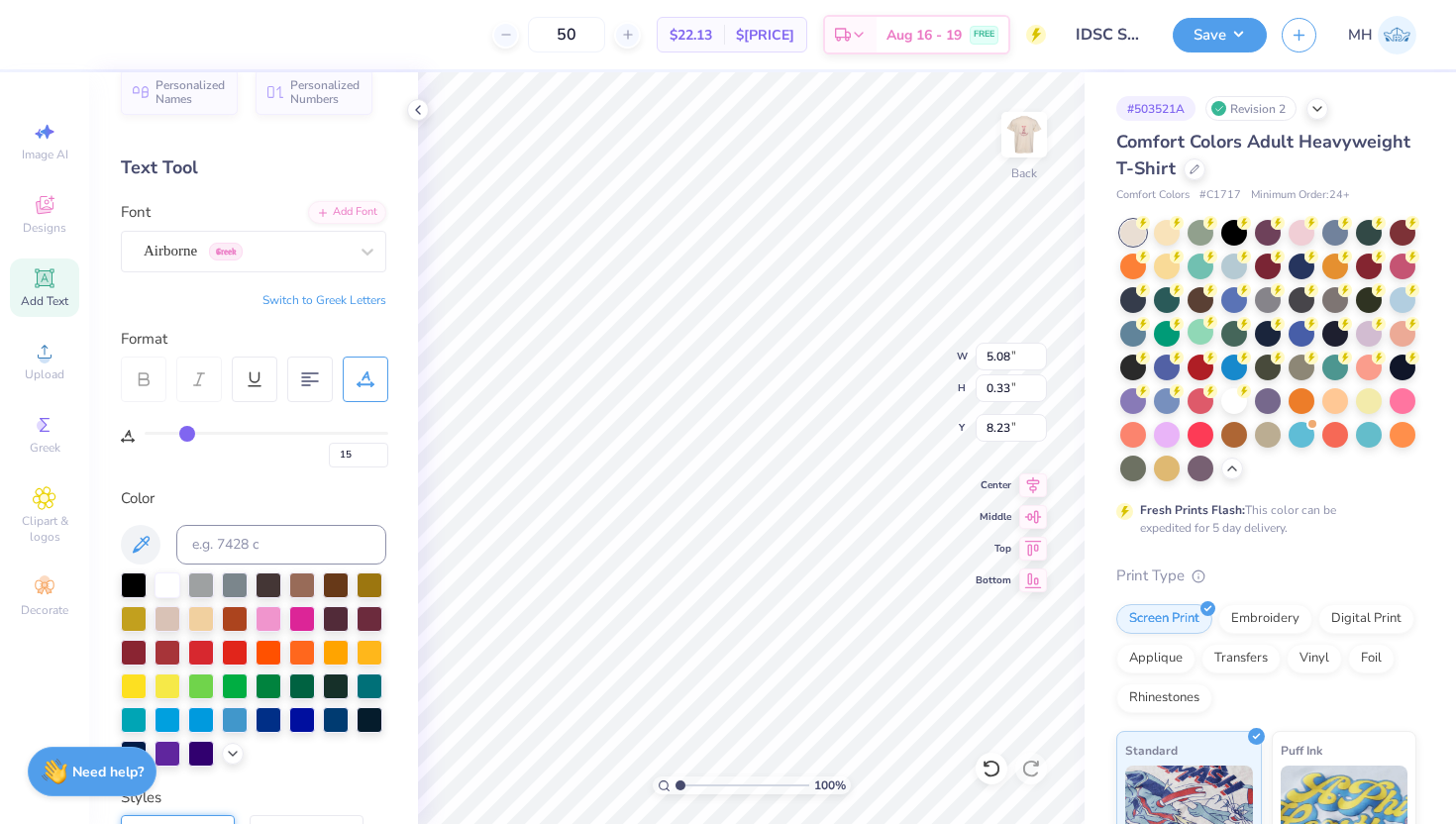 type on "6.56" 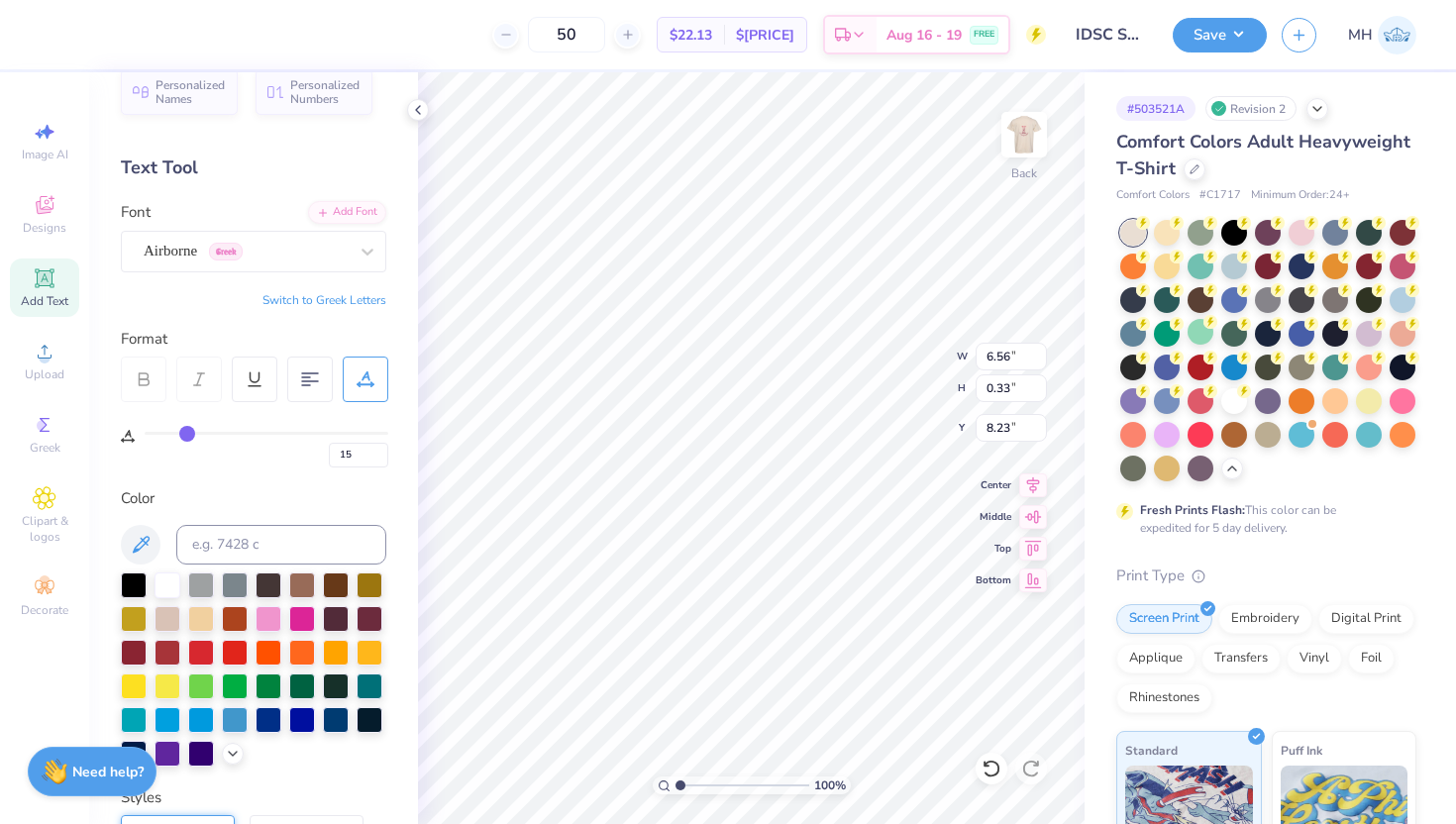 type on "16" 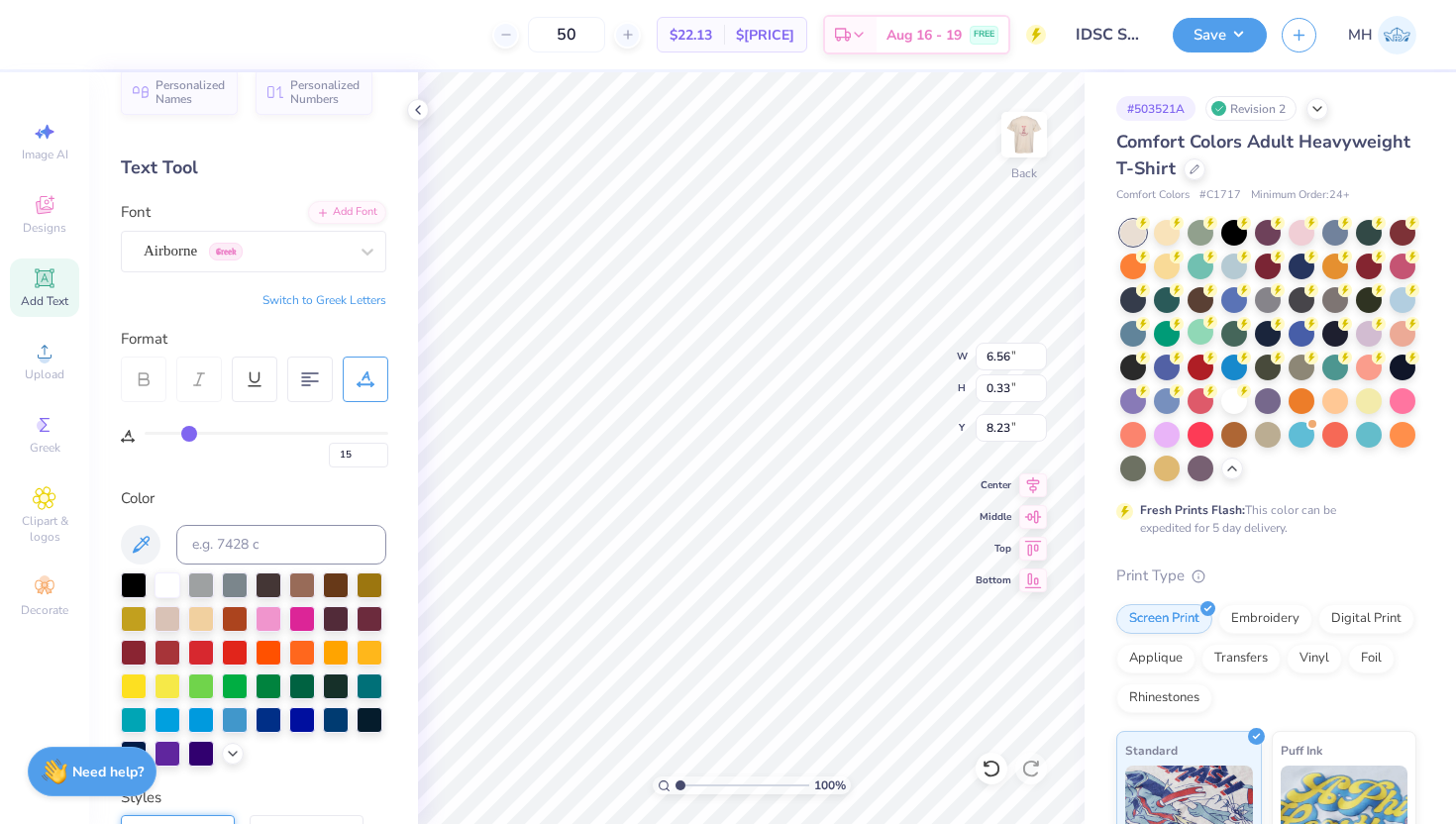 type on "16" 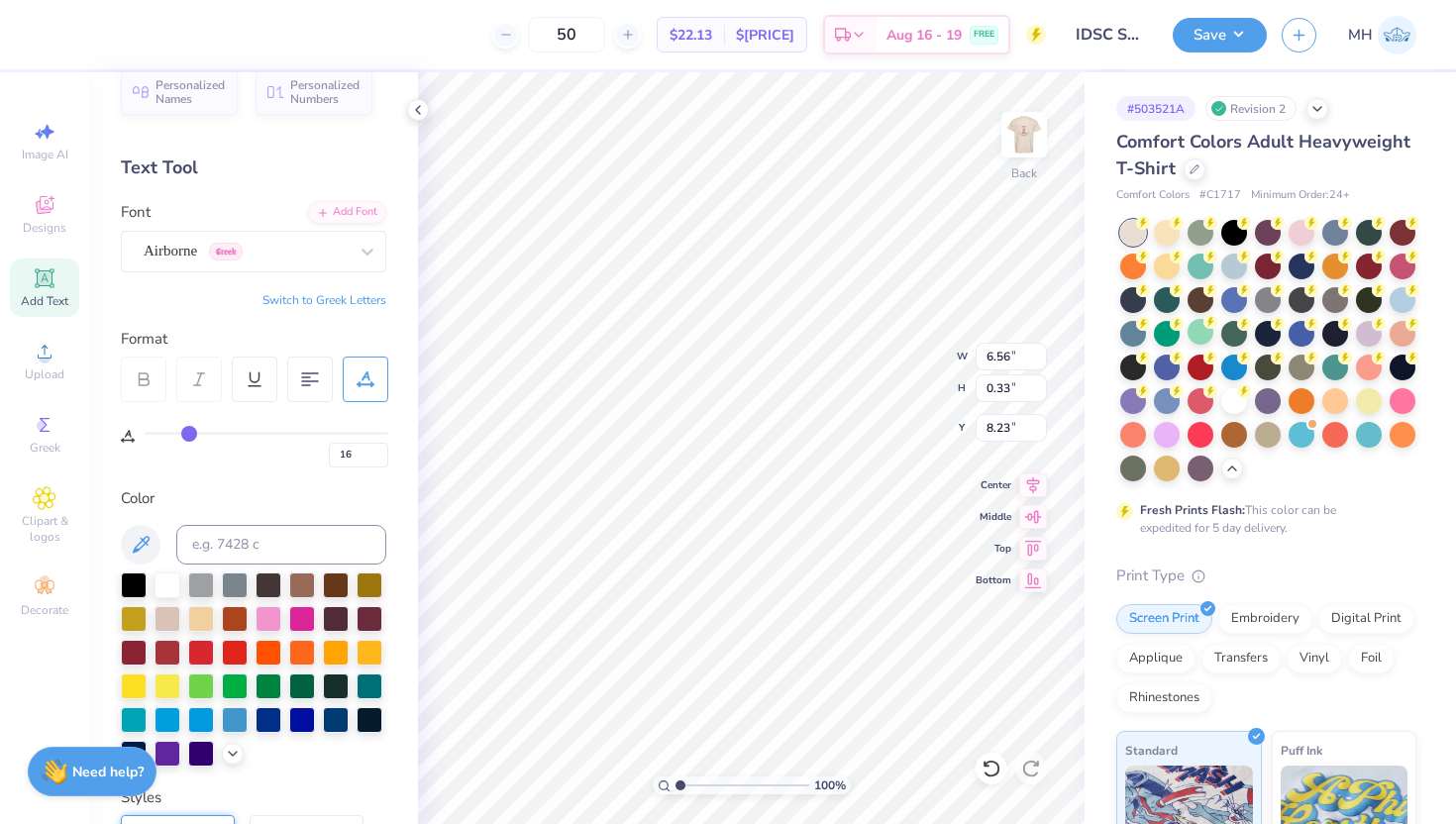 type on "15" 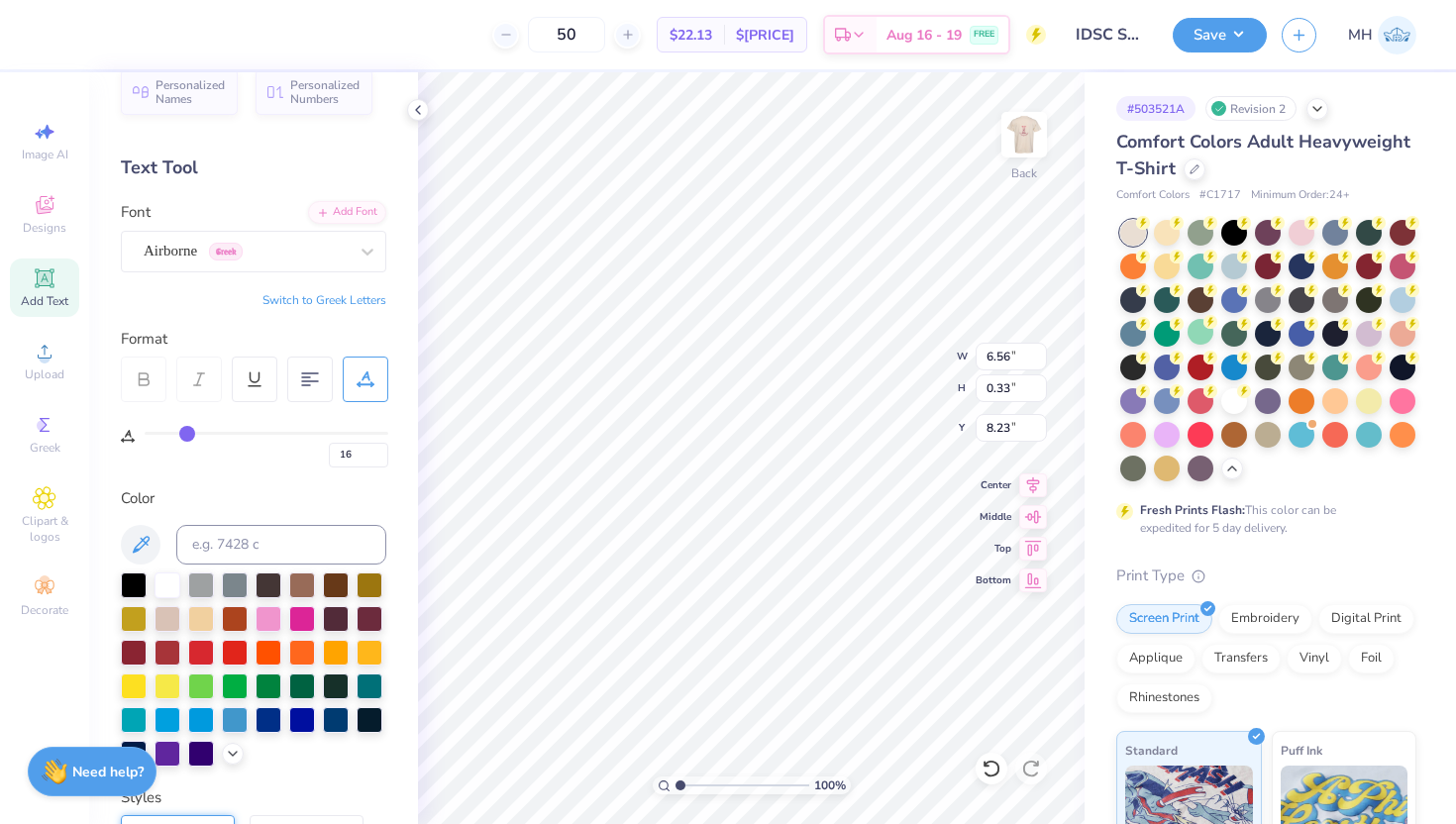 type on "15" 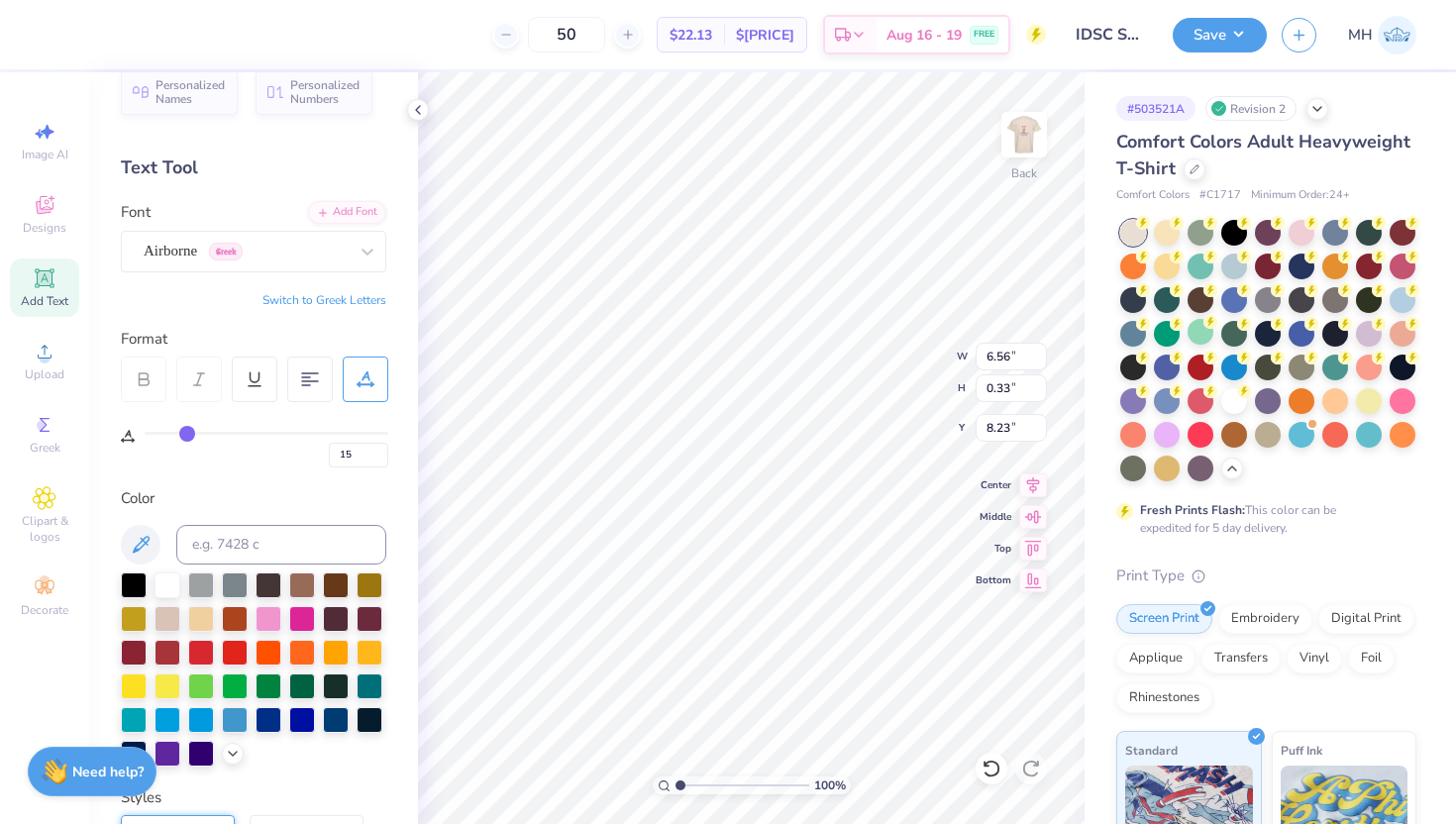 type on "14" 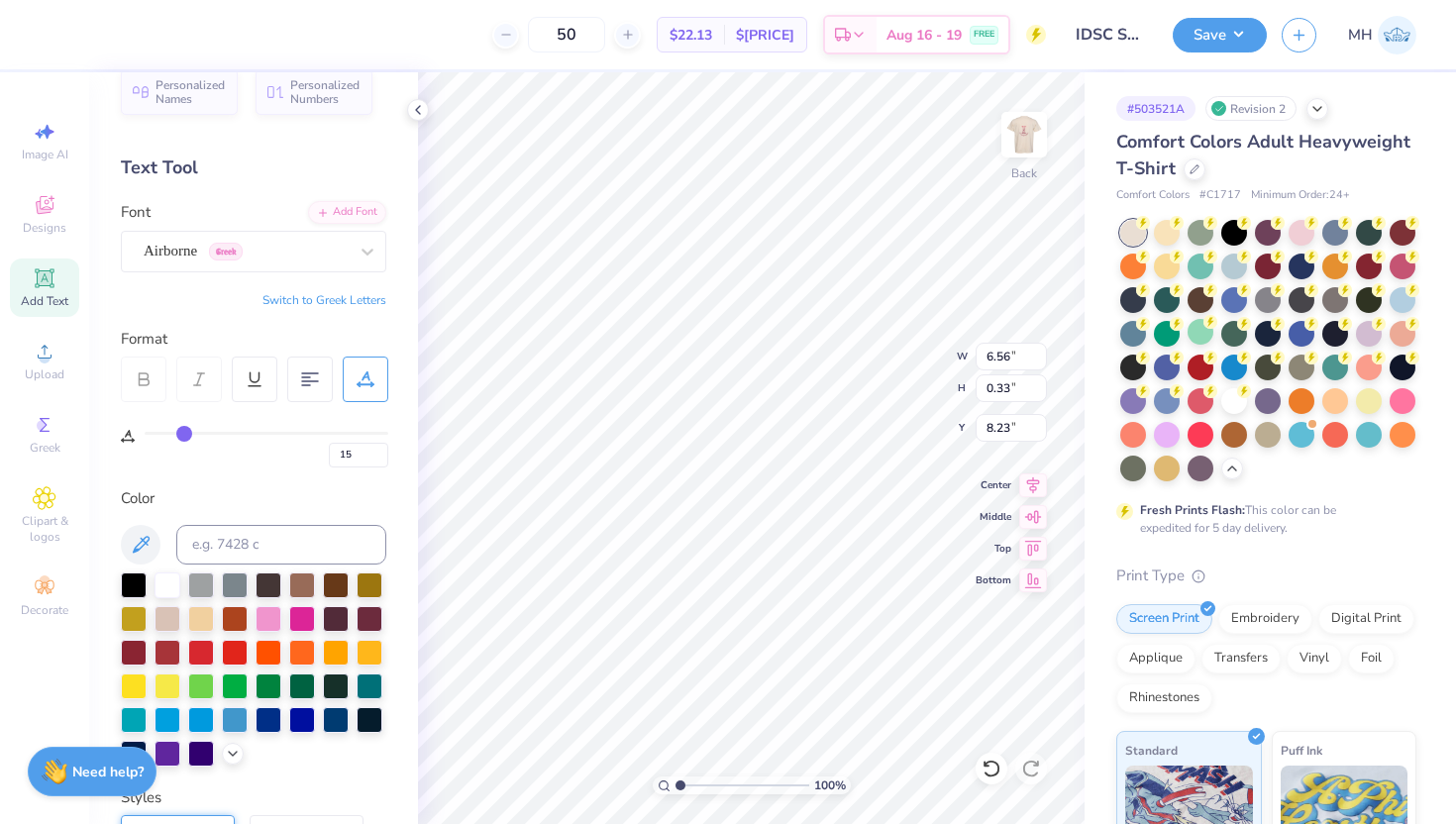 type on "14" 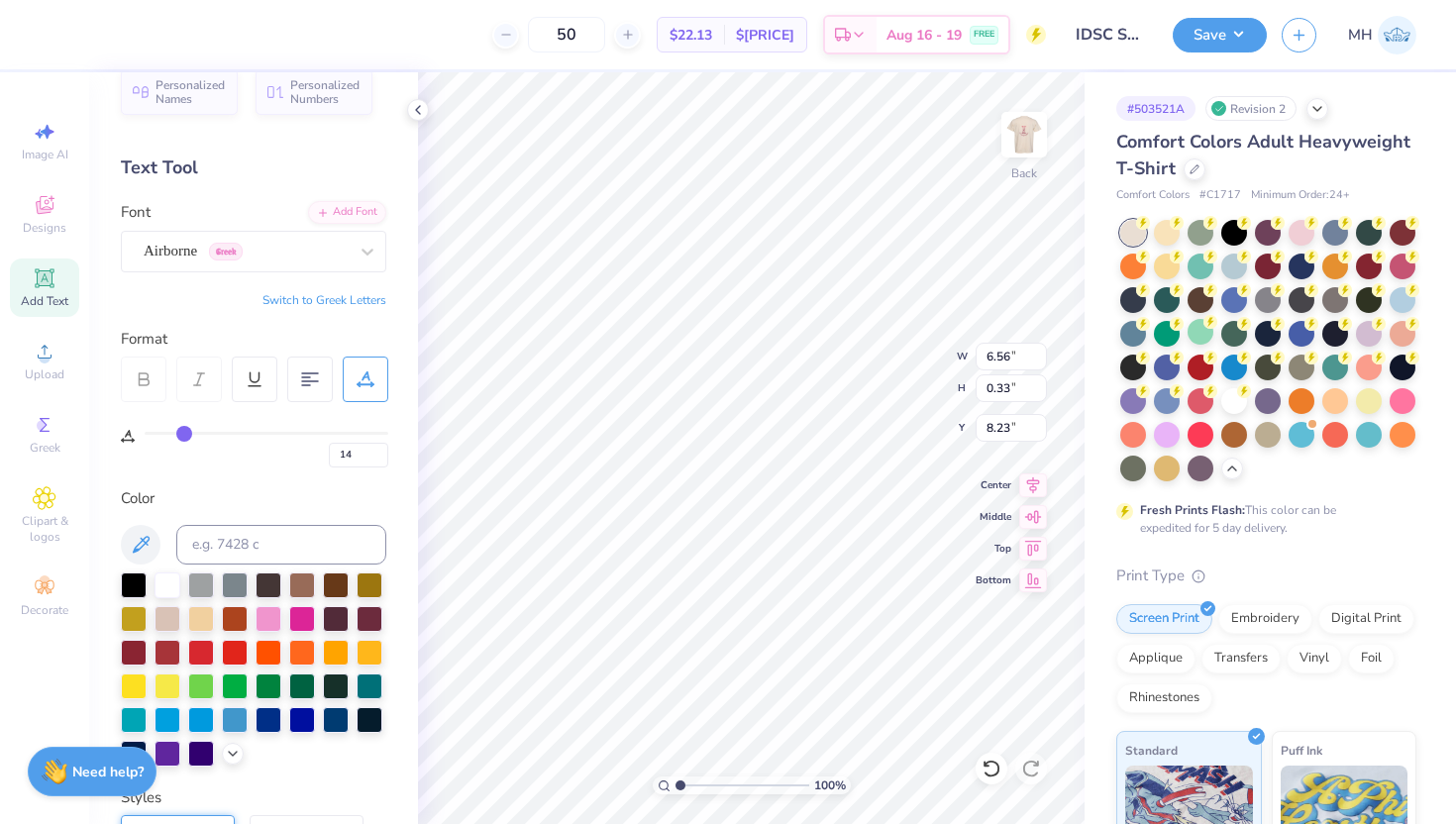 type on "13" 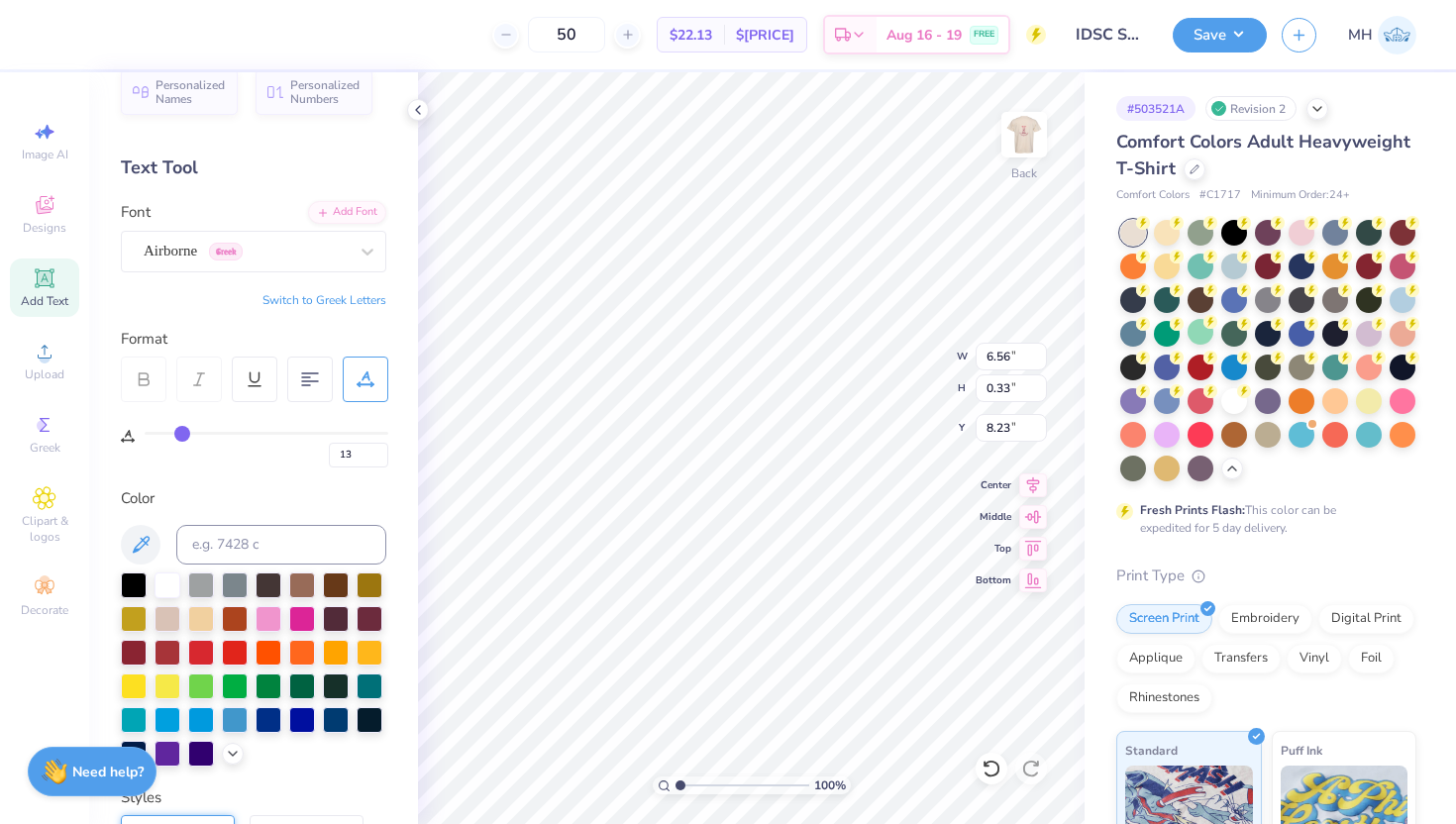 type on "6.36" 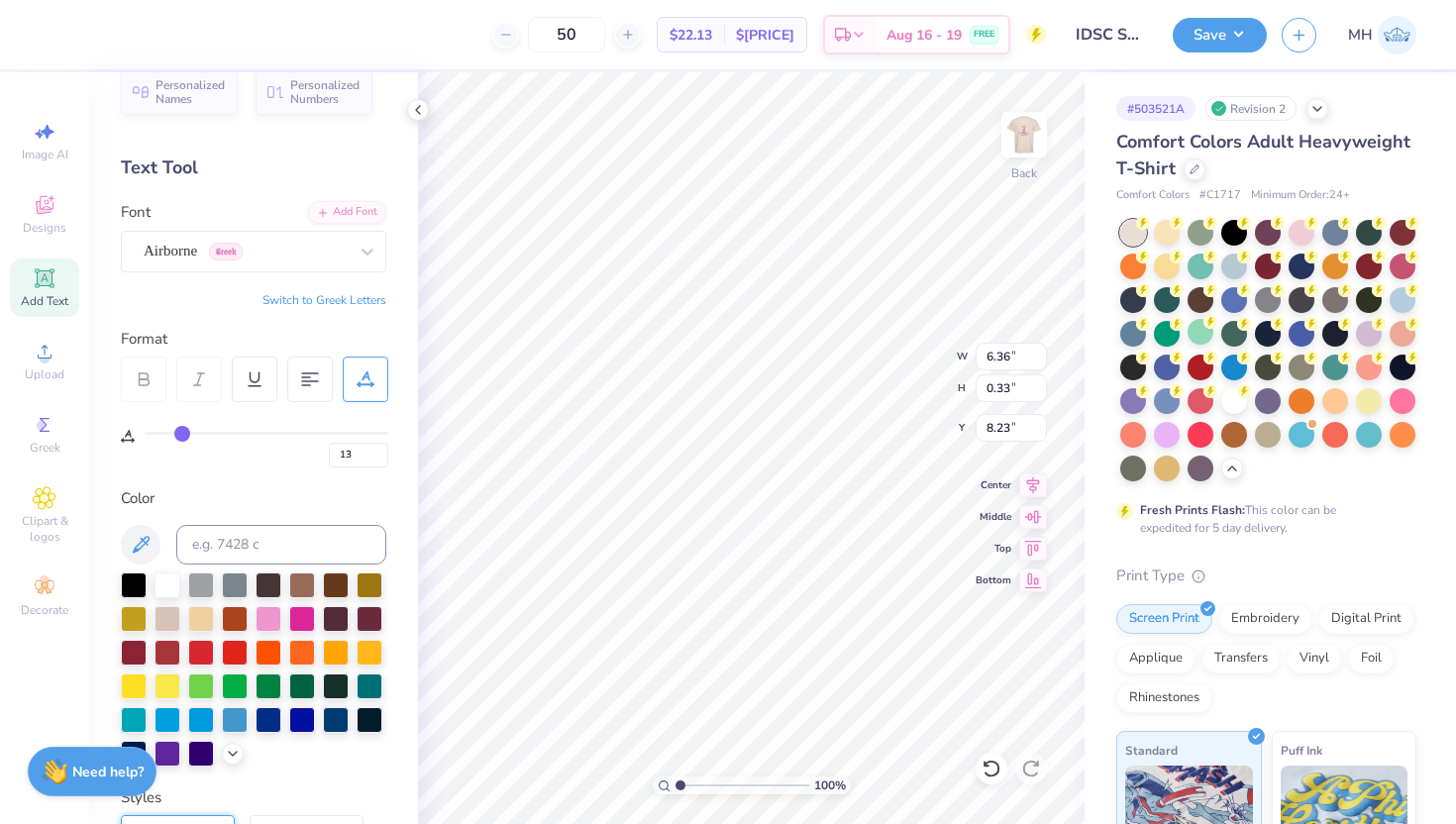 type on "14" 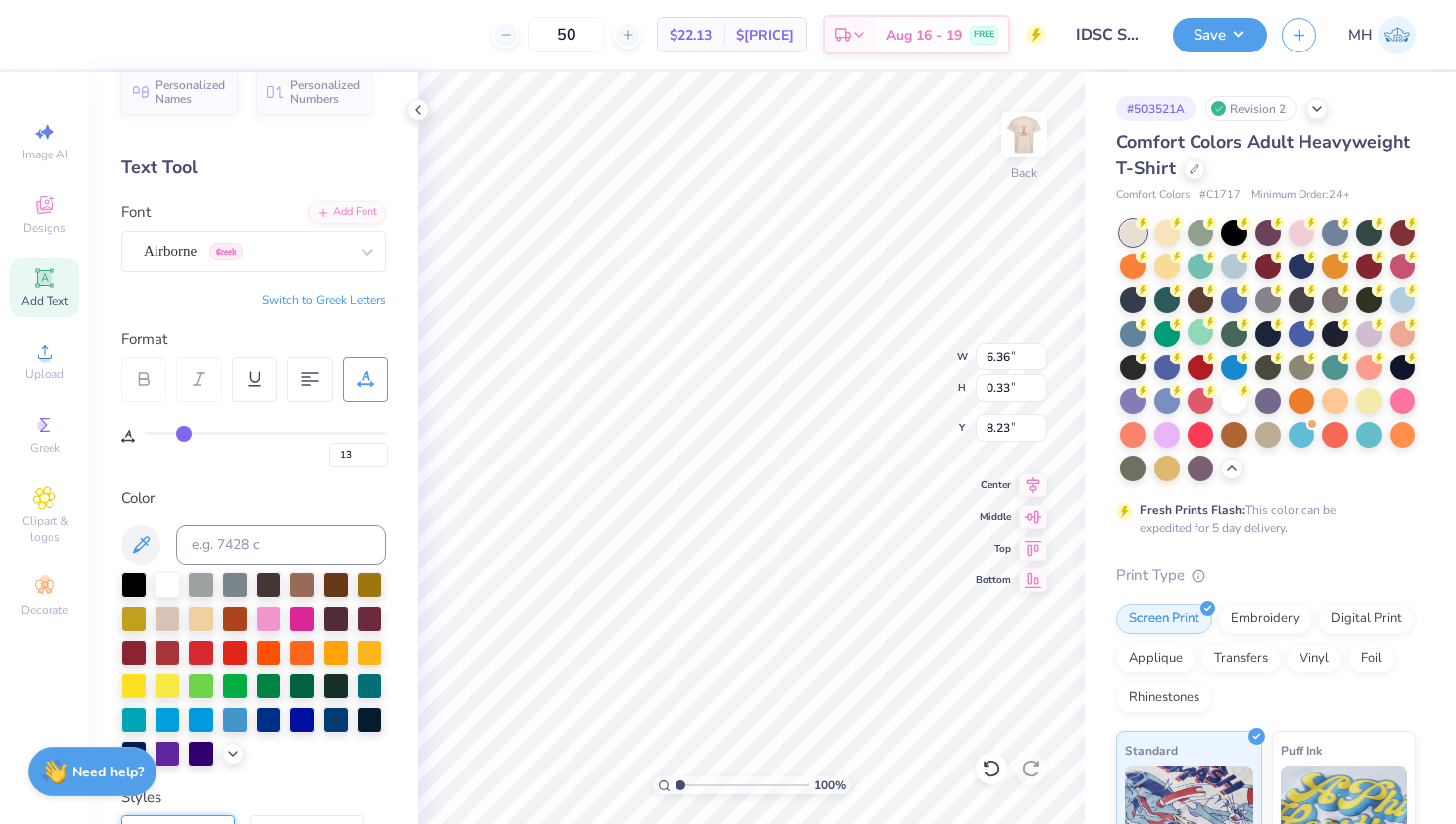 type on "14" 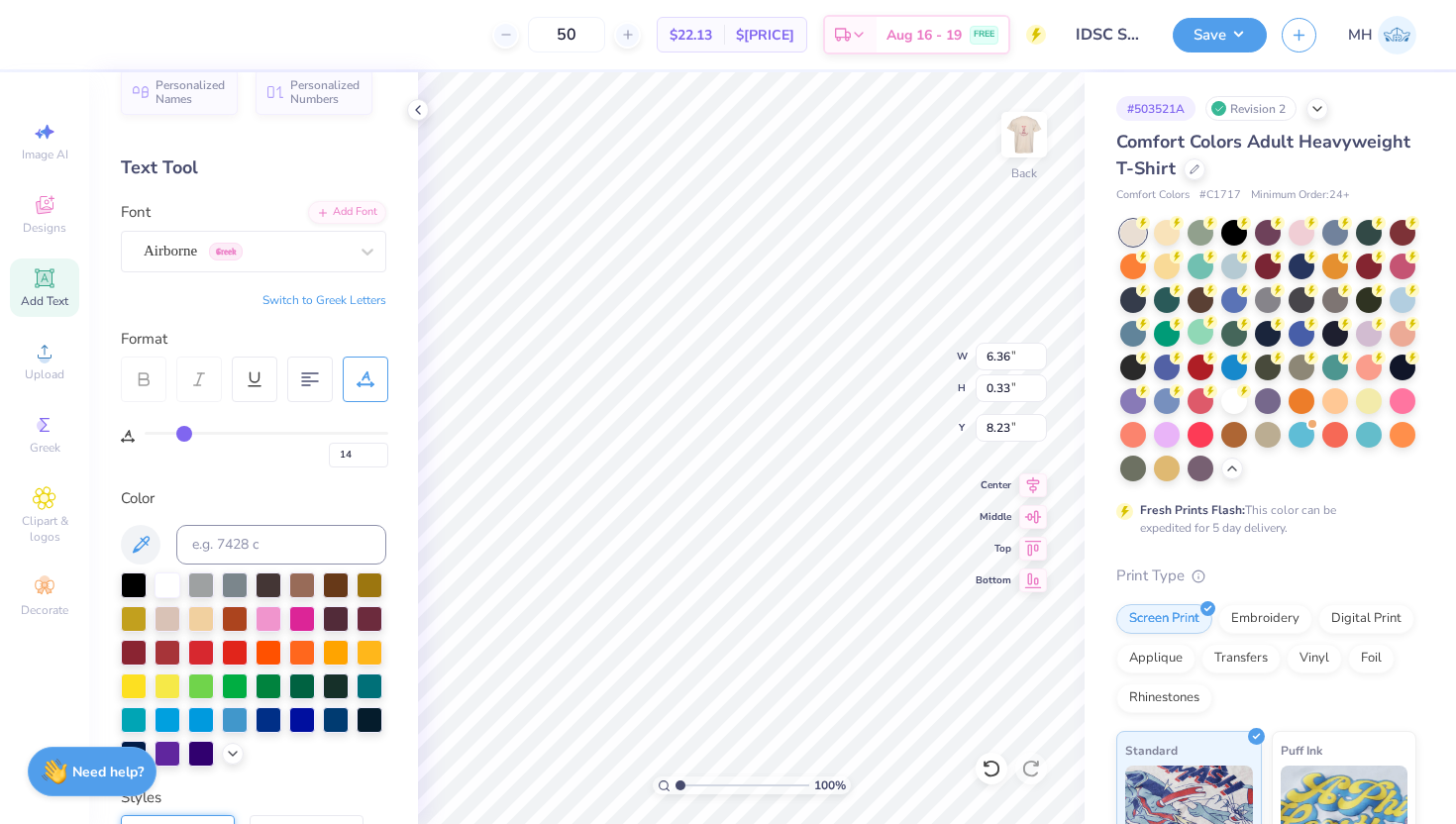 type on "15" 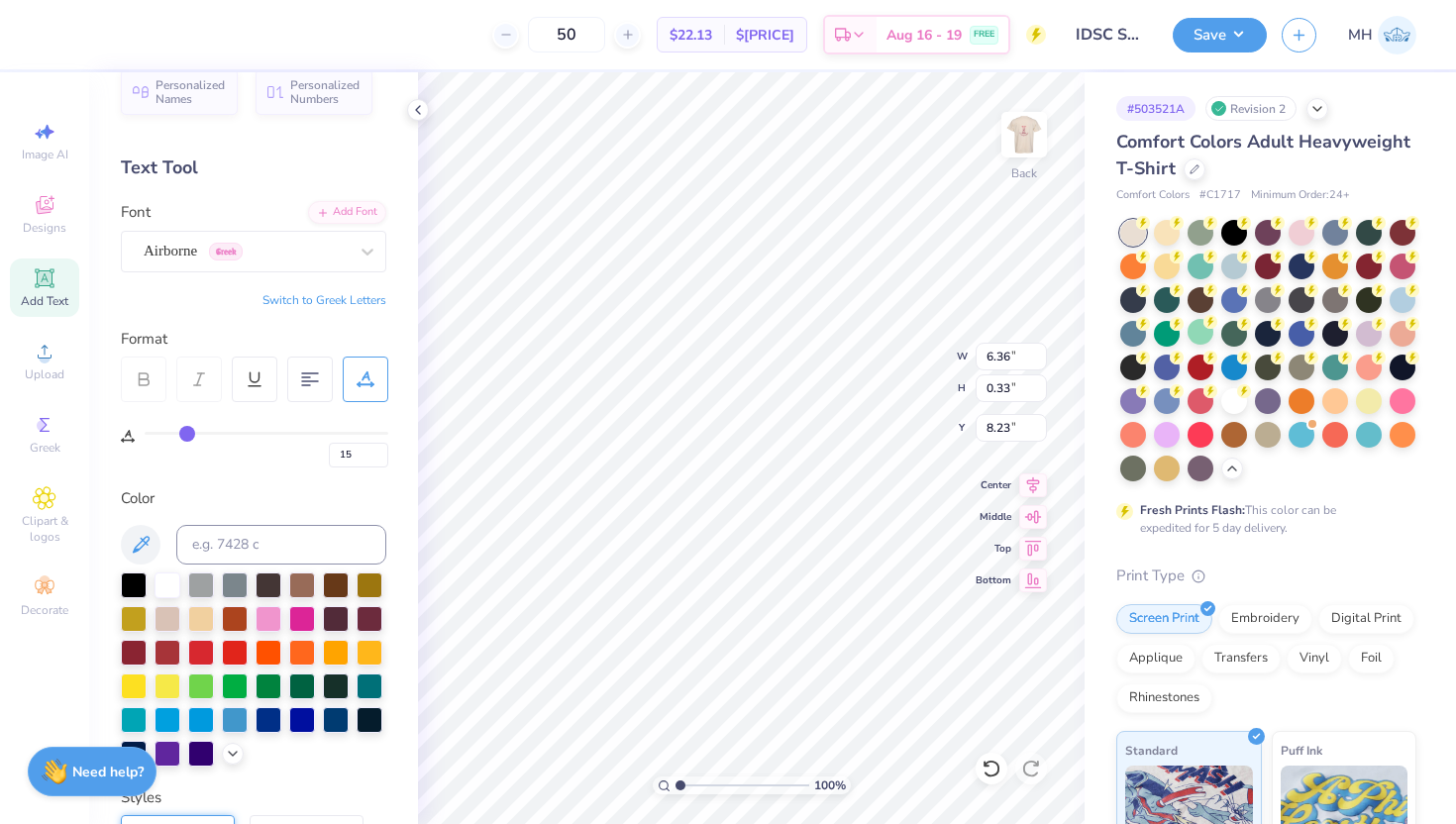 type on "16" 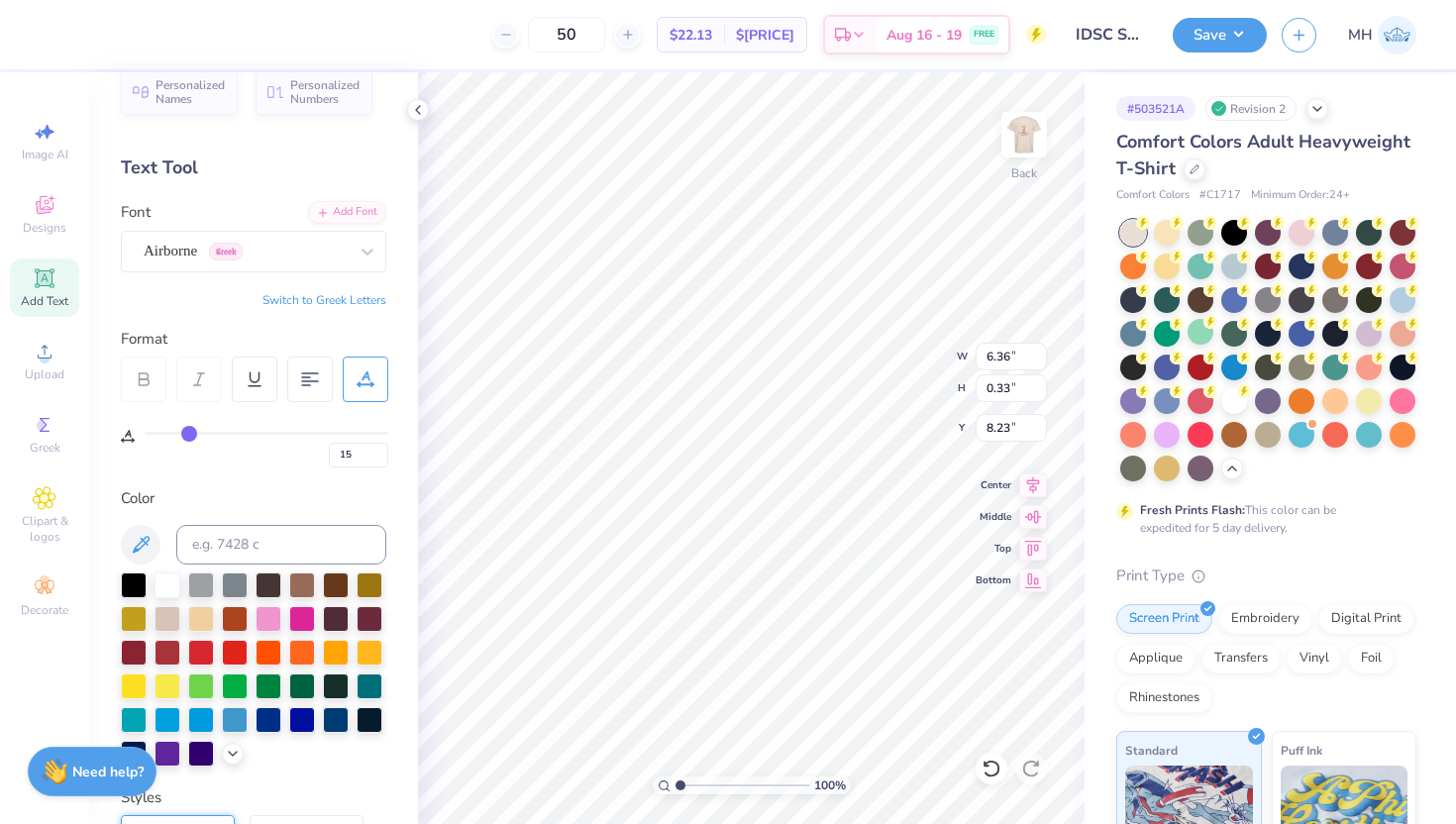 type on "16" 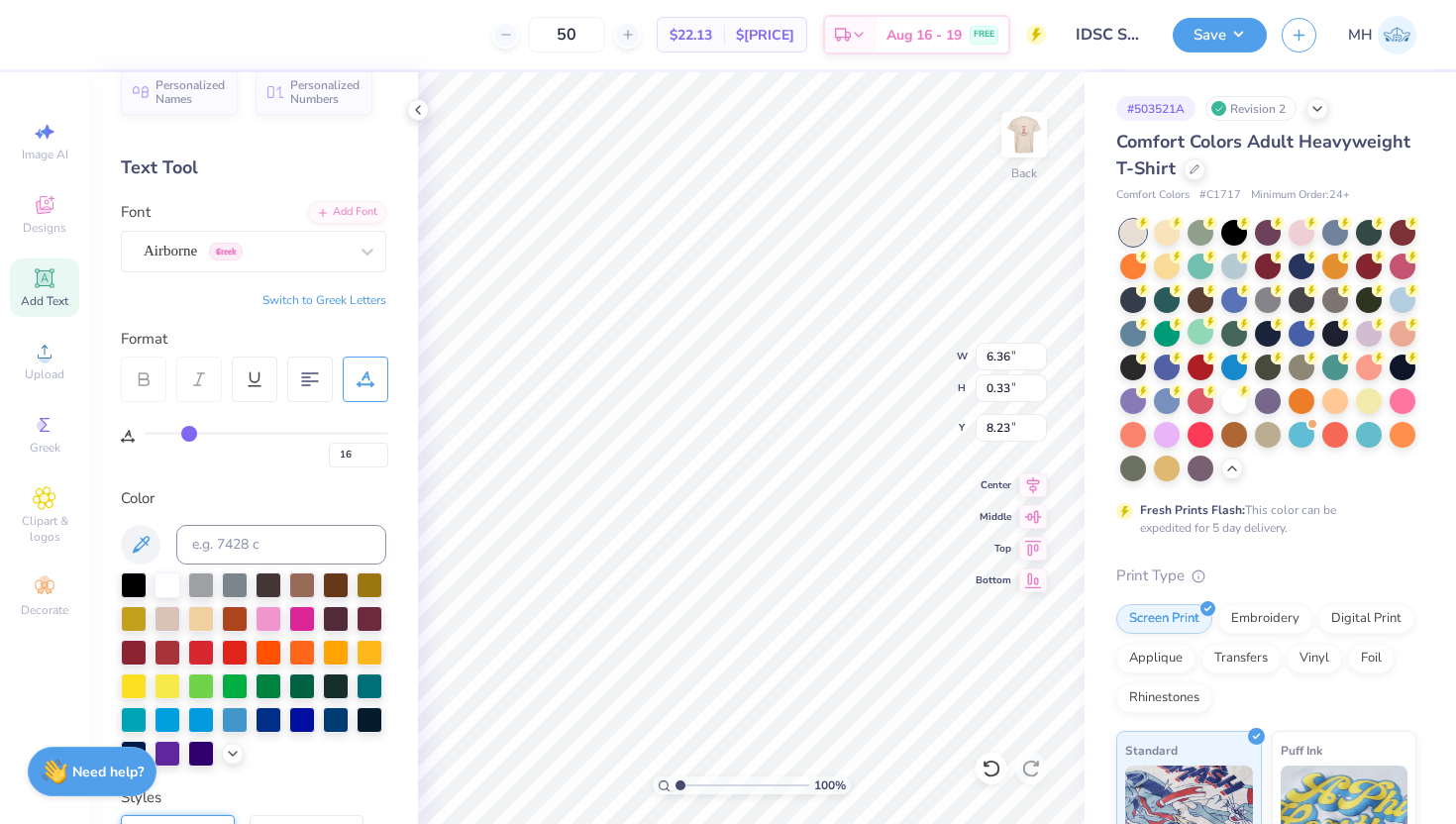type on "17" 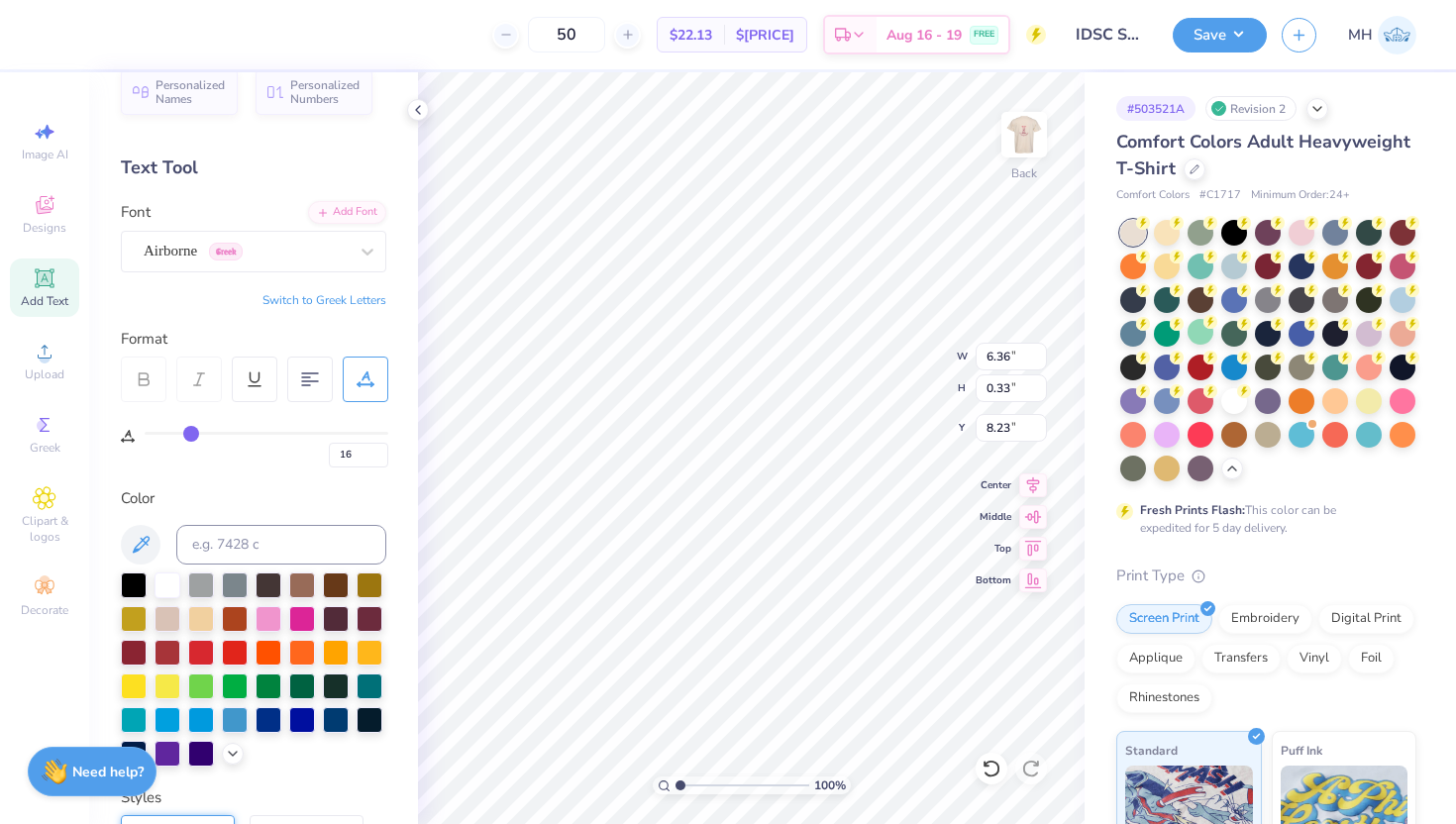 type on "17" 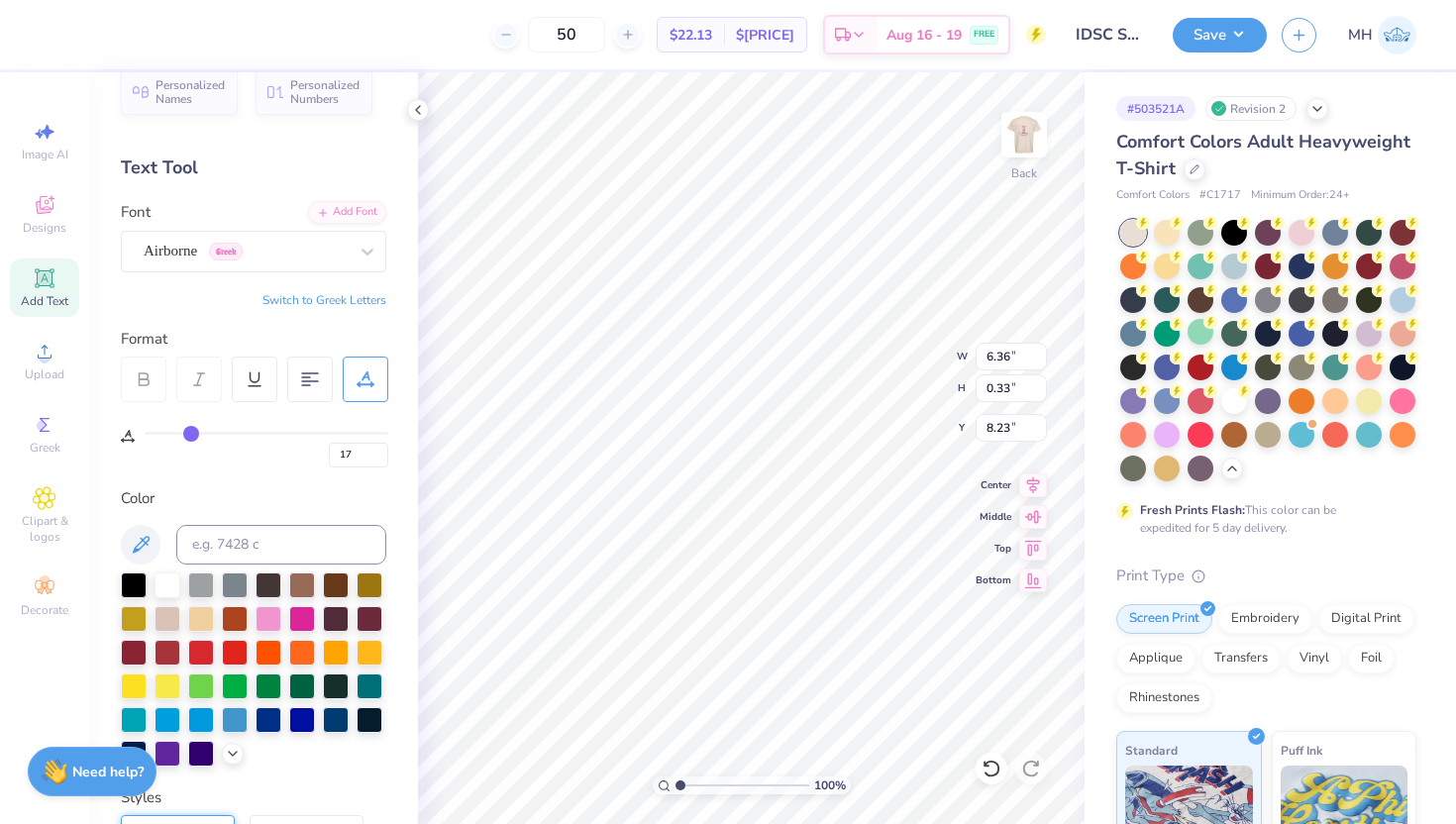type on "18" 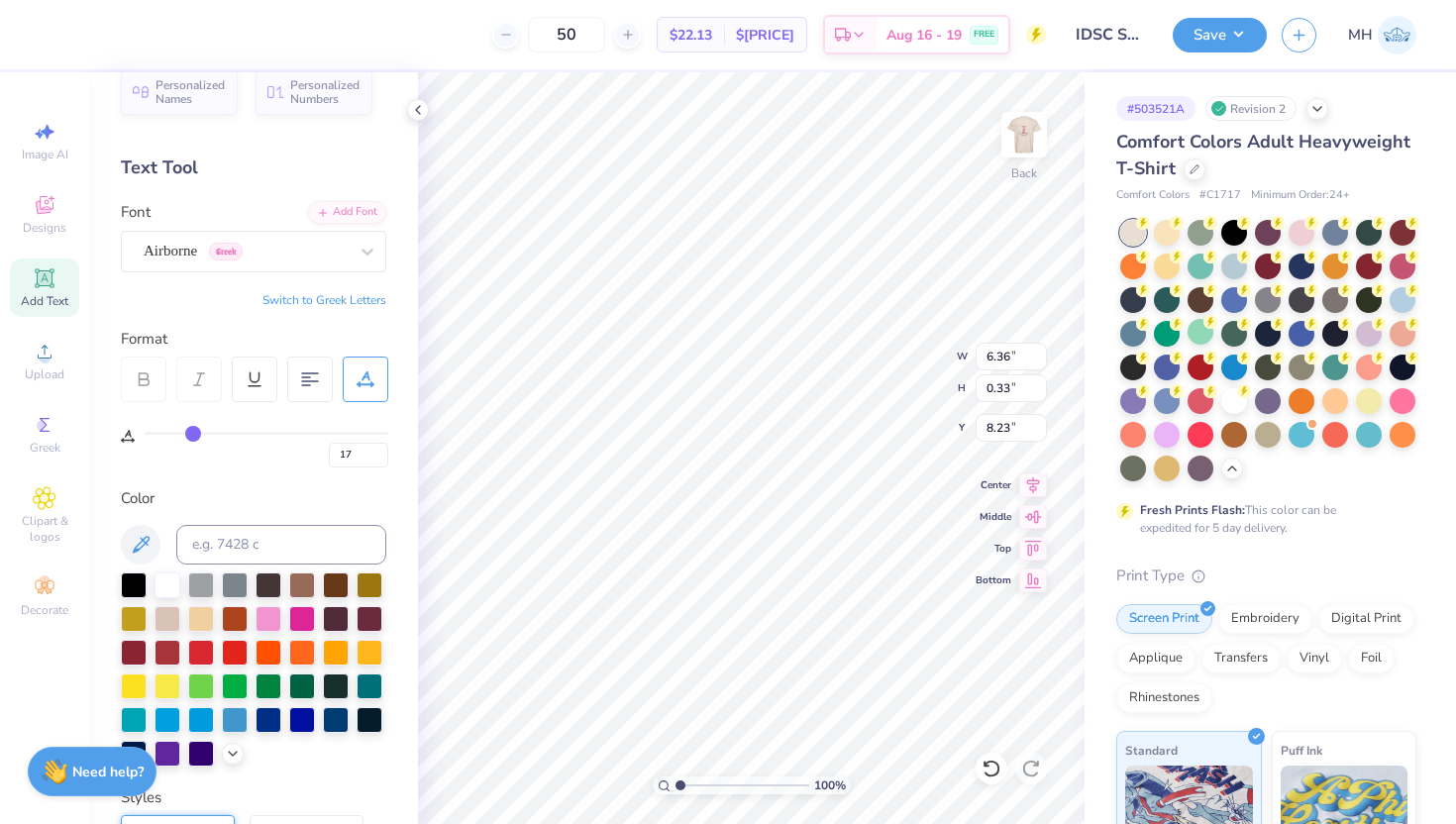 type on "18" 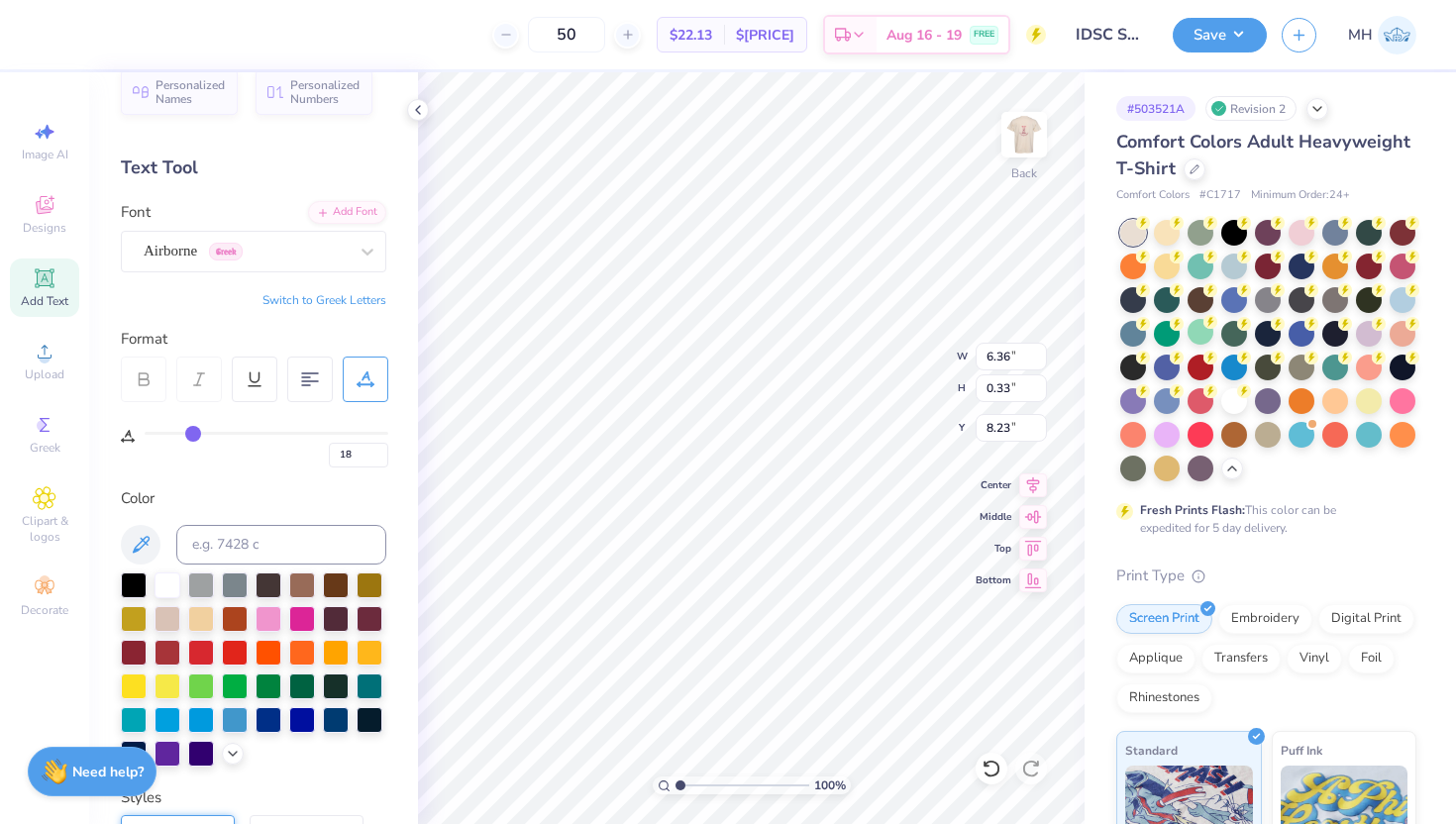 type on "19" 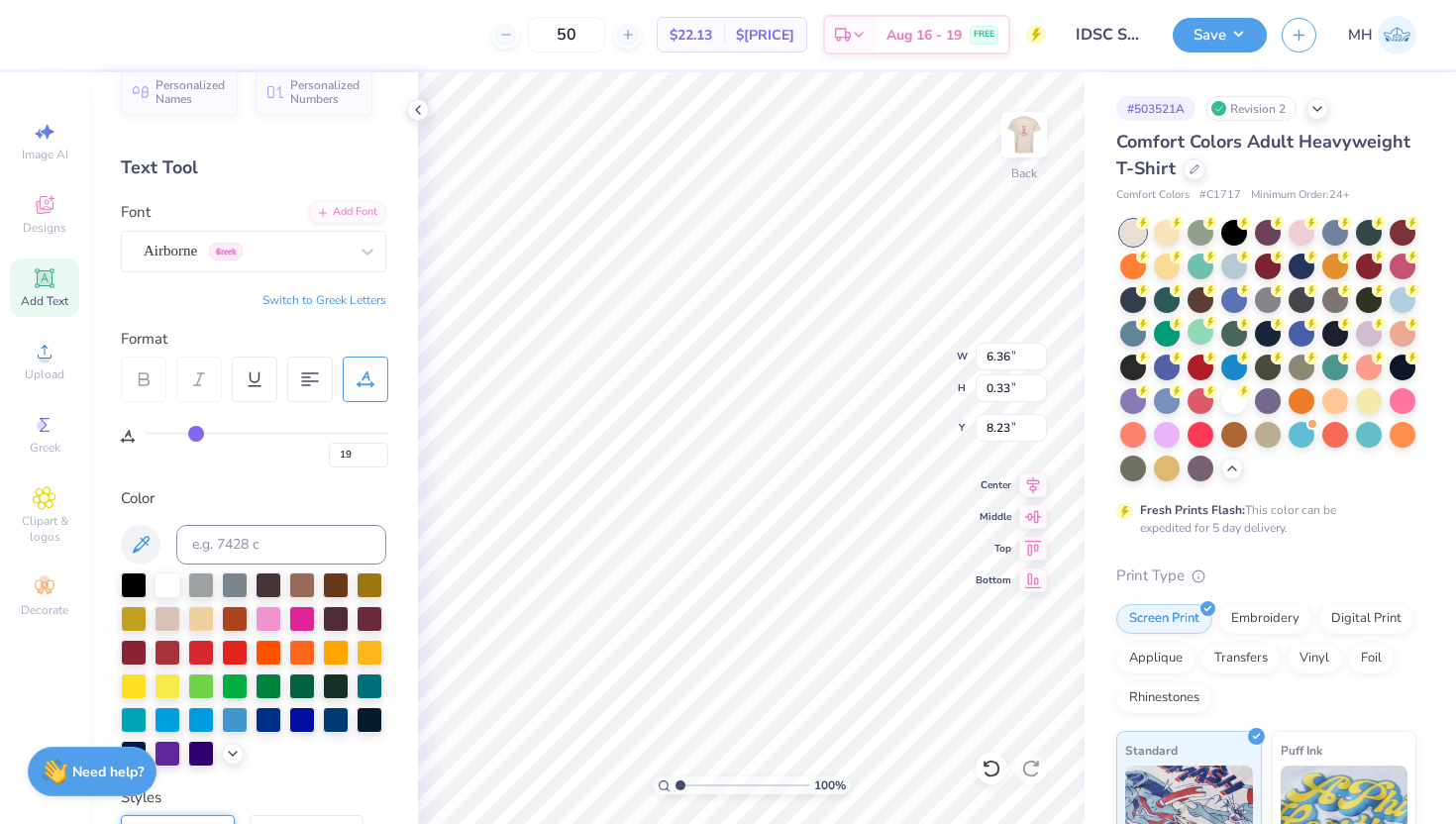 type on "20" 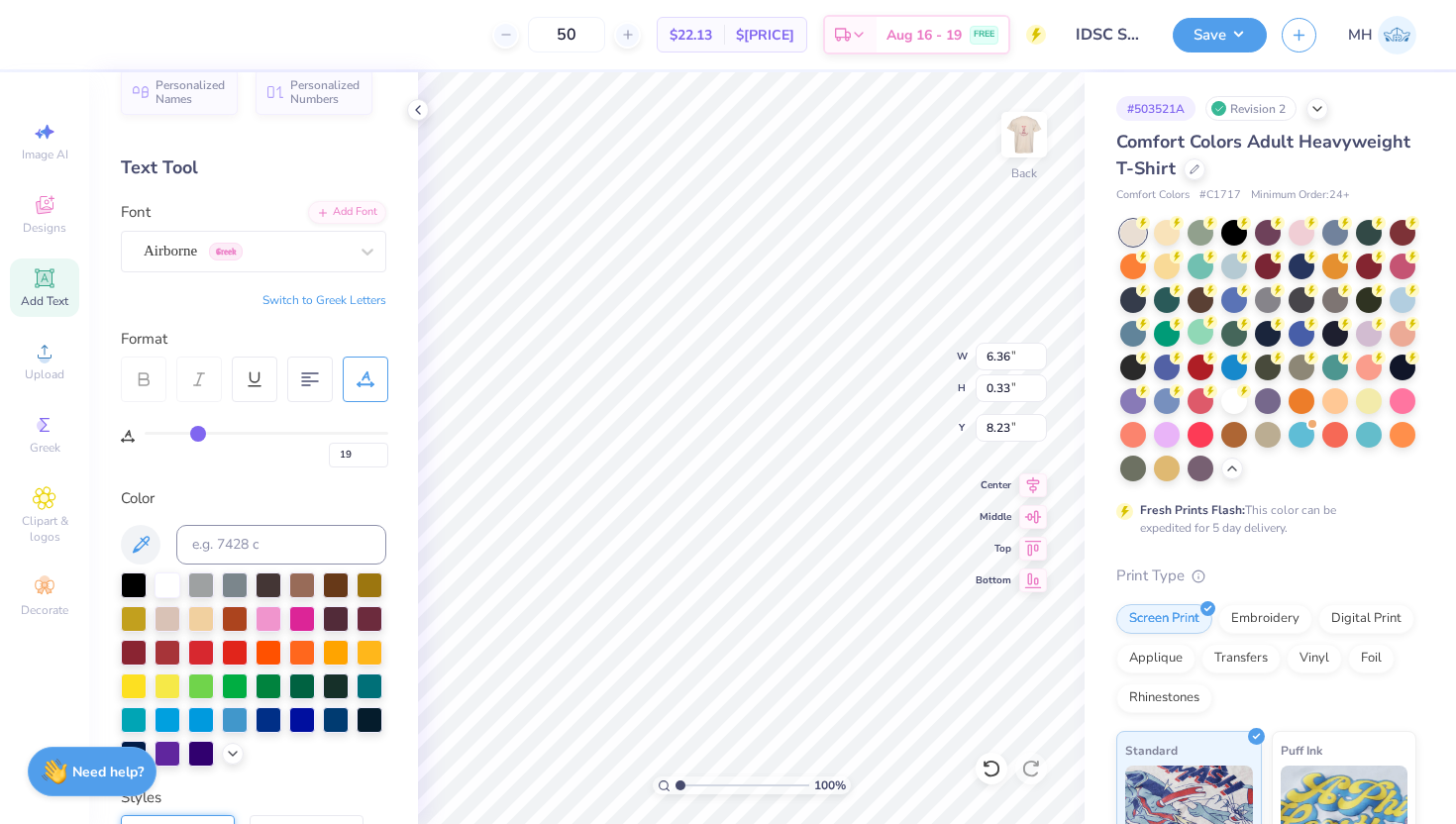 type on "20" 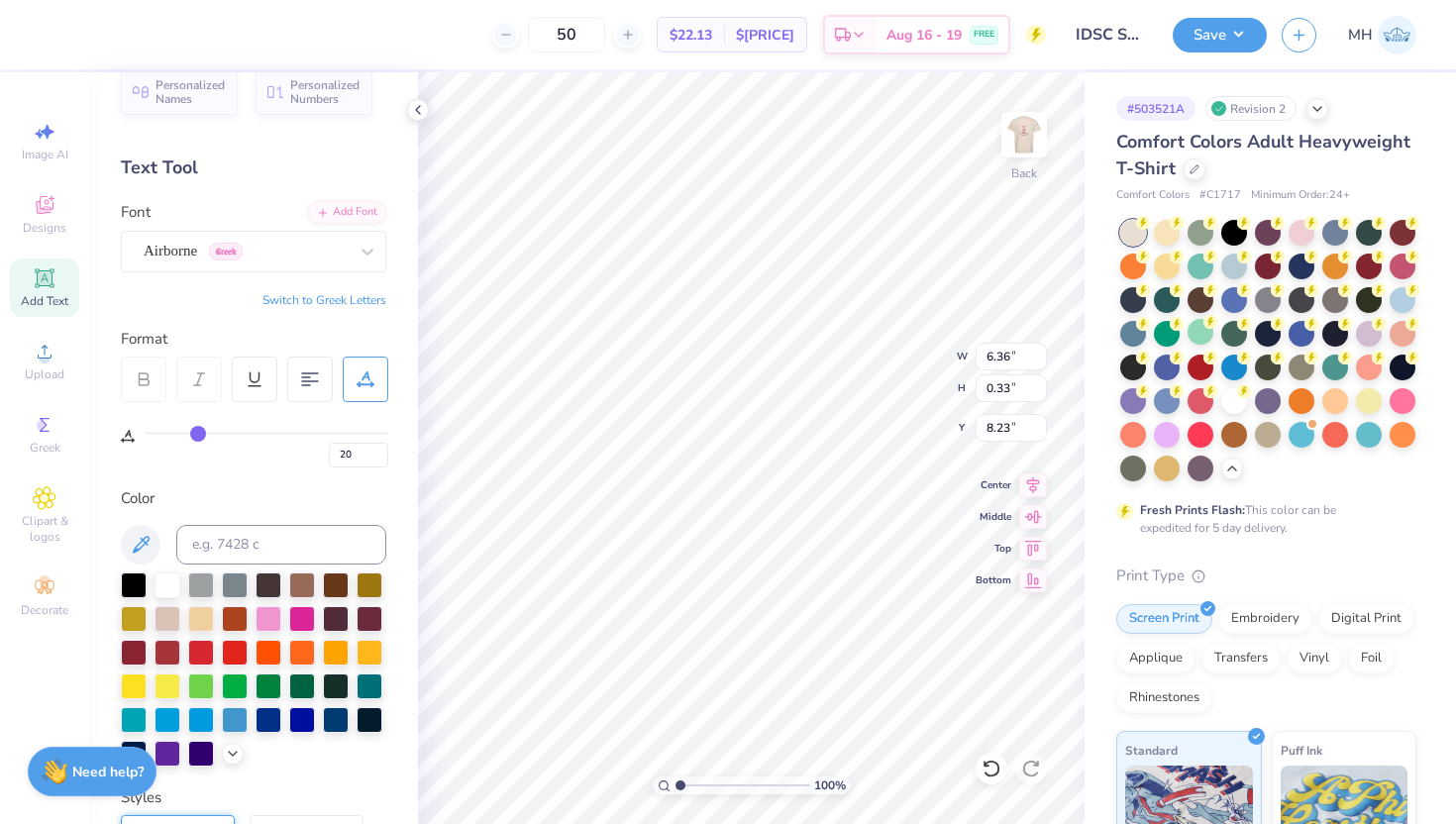 type on "22" 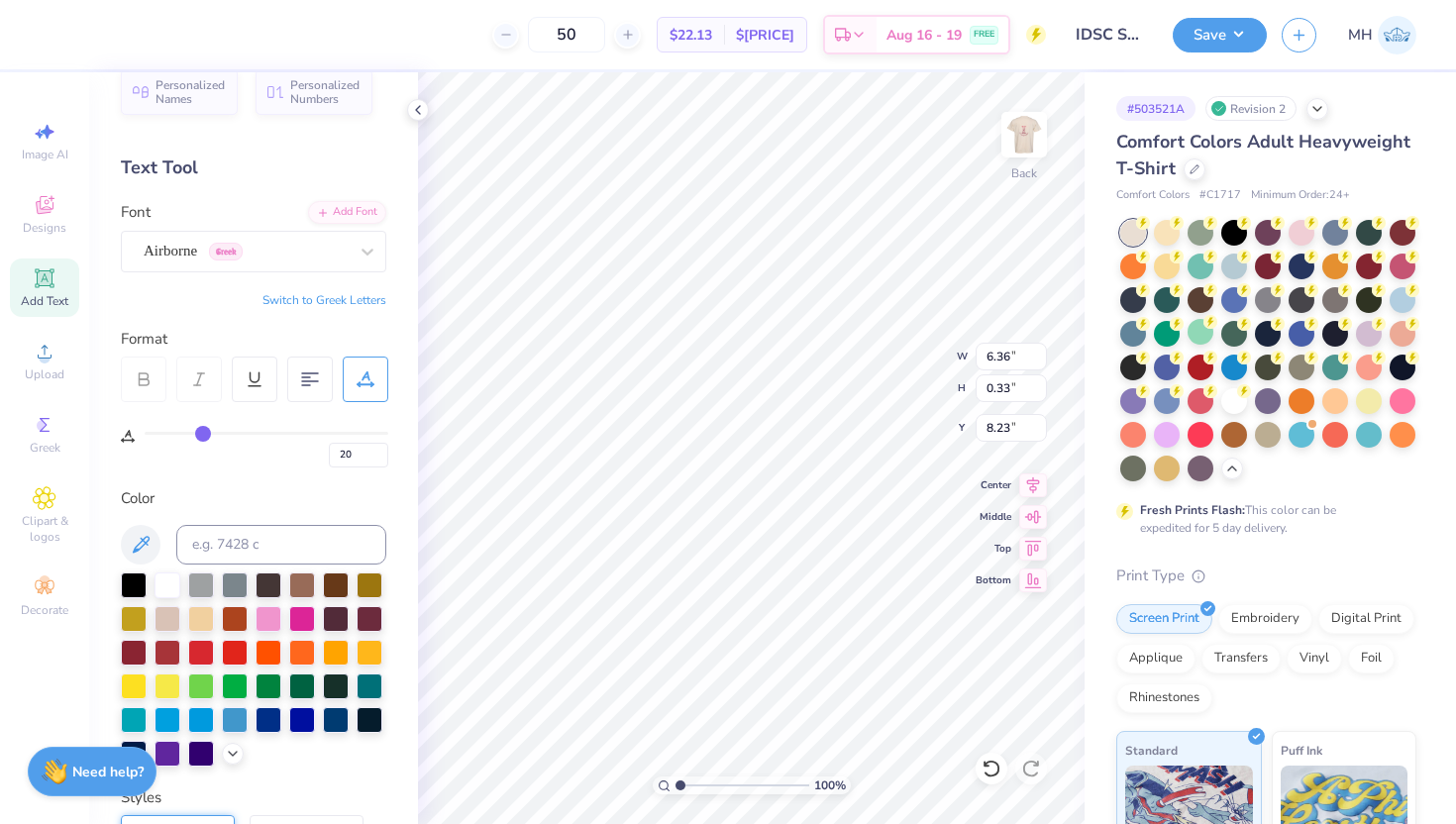 type on "22" 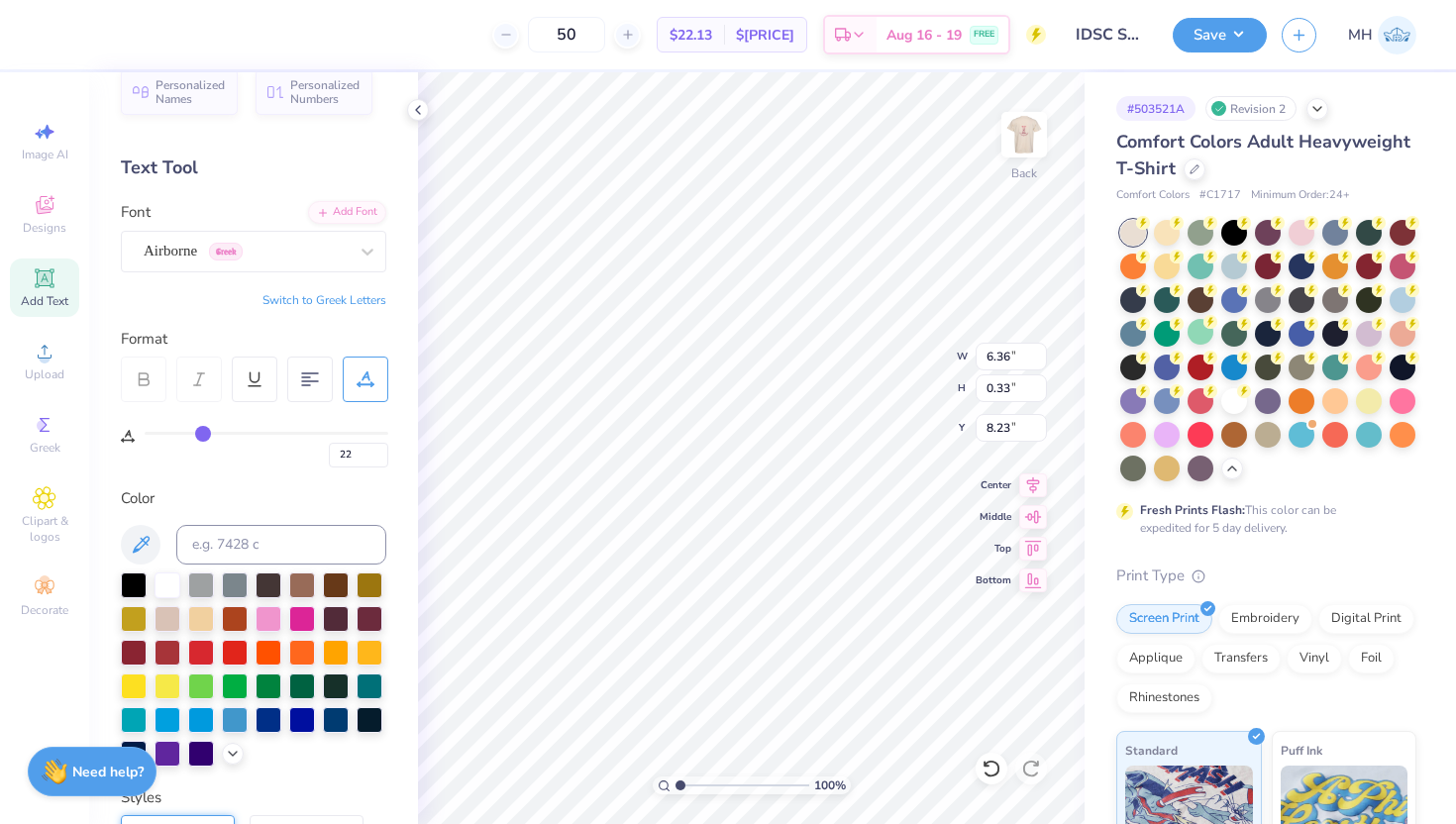 type on "23" 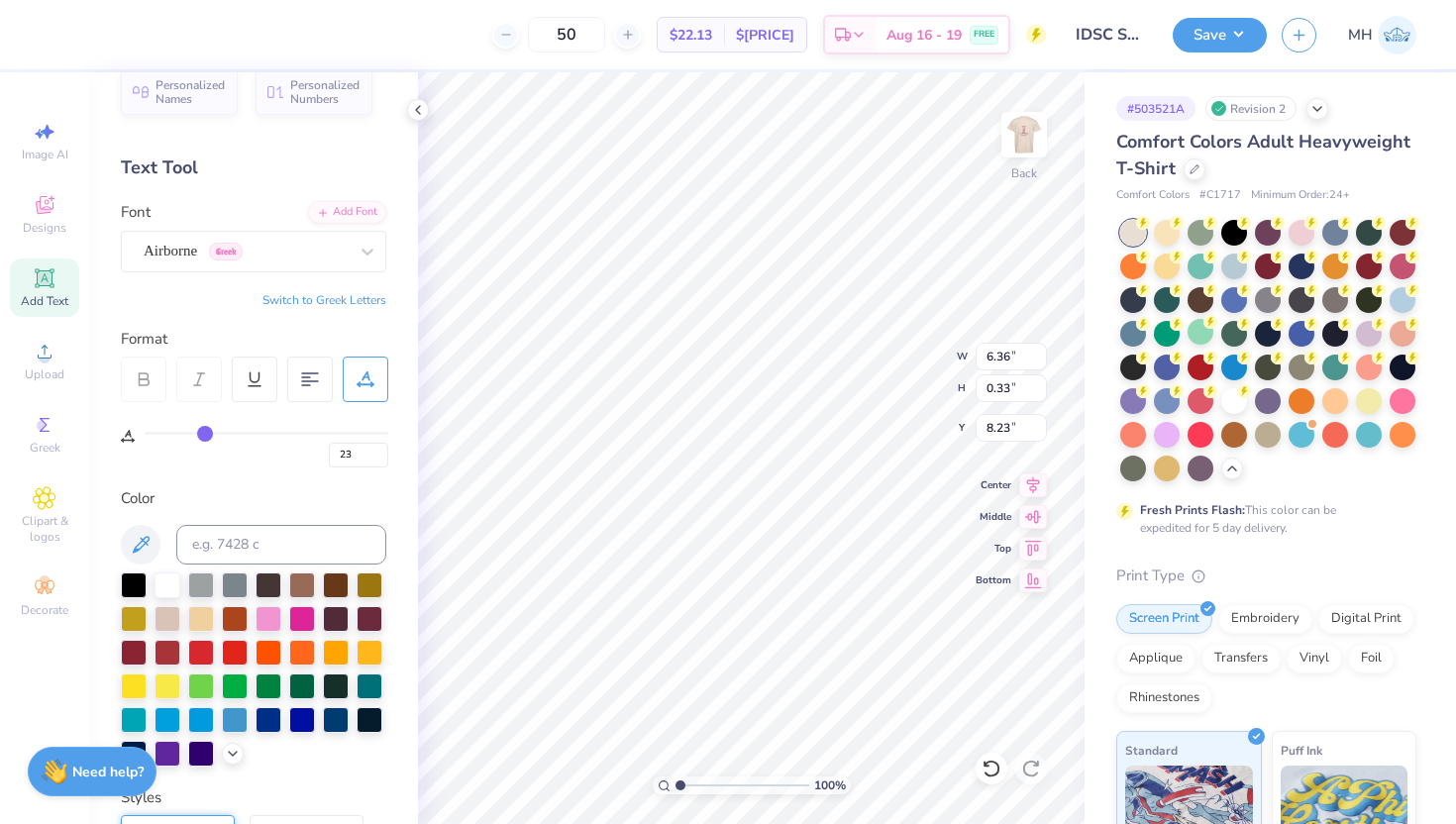 type on "22" 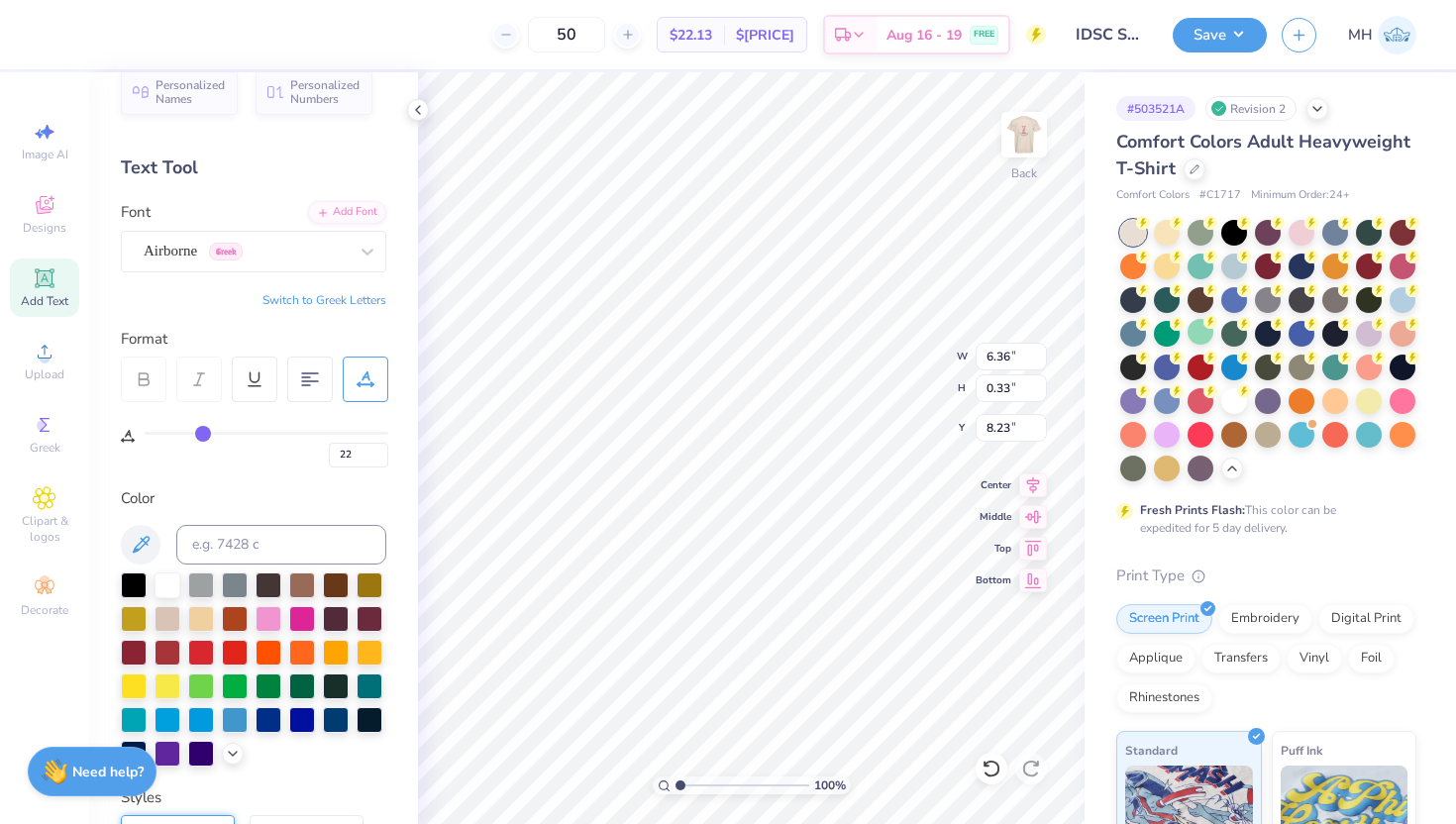 type on "7.35" 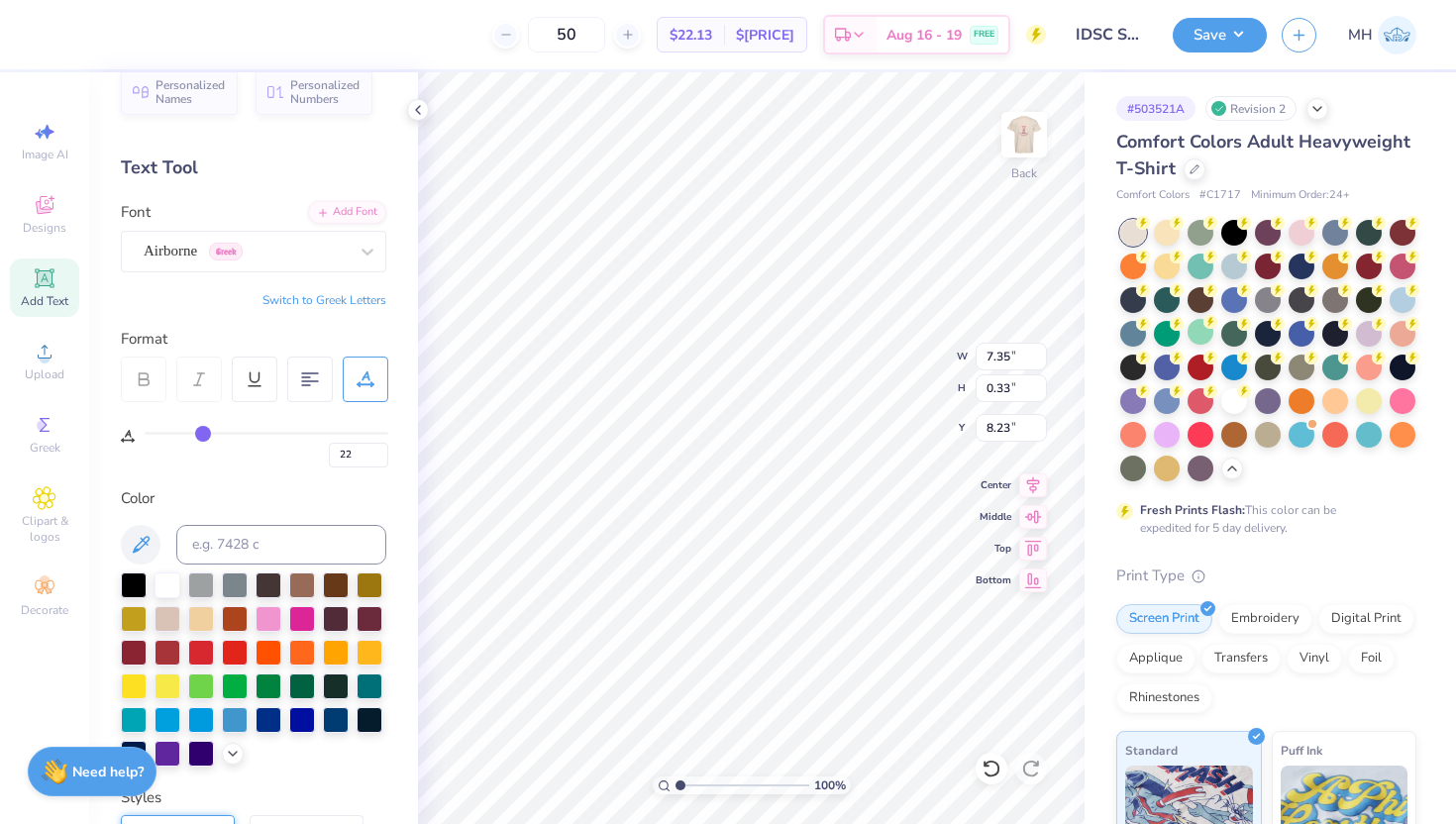 type on "21" 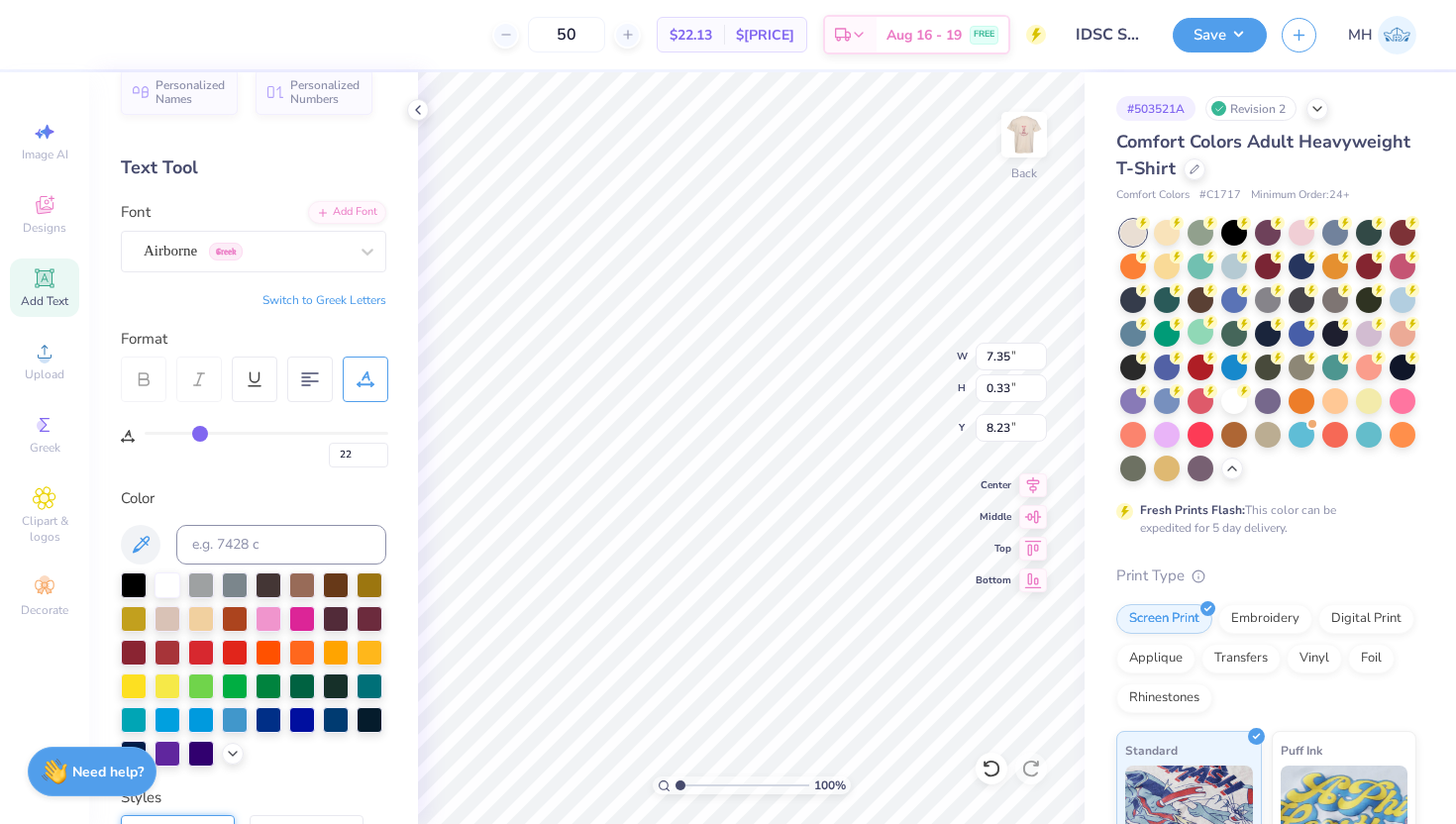 type on "21" 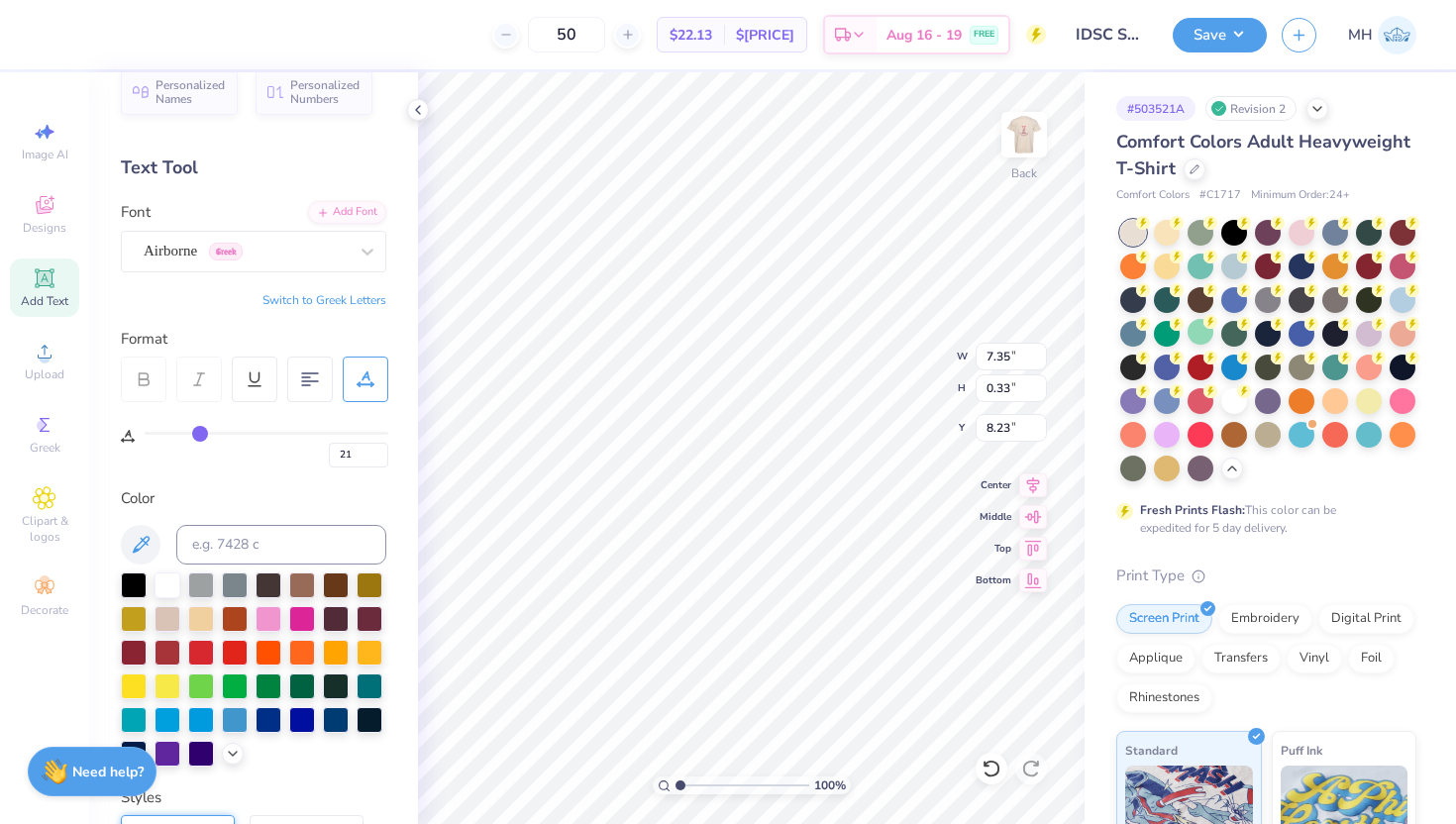 type on "20" 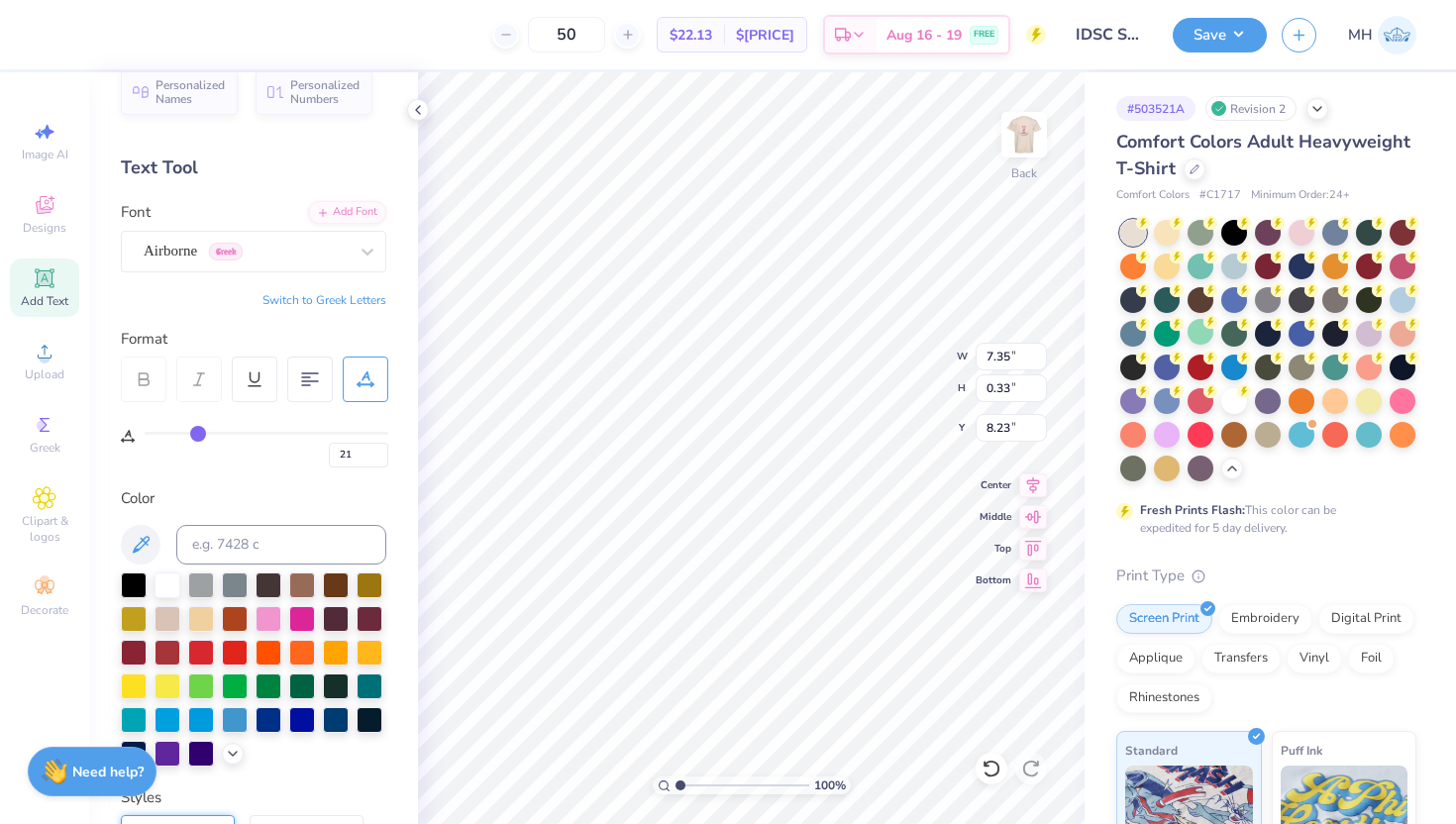 type on "20" 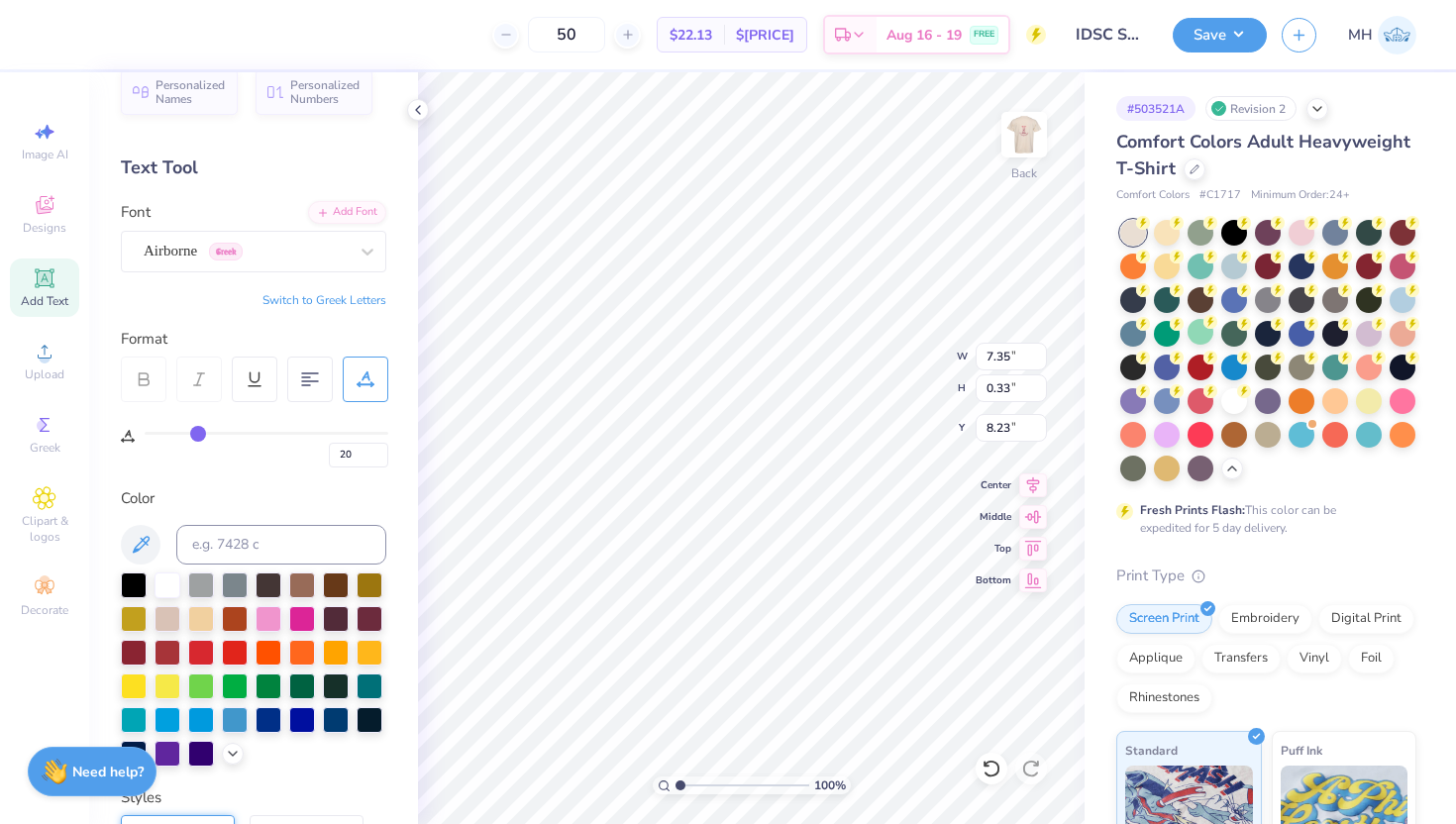 type on "19" 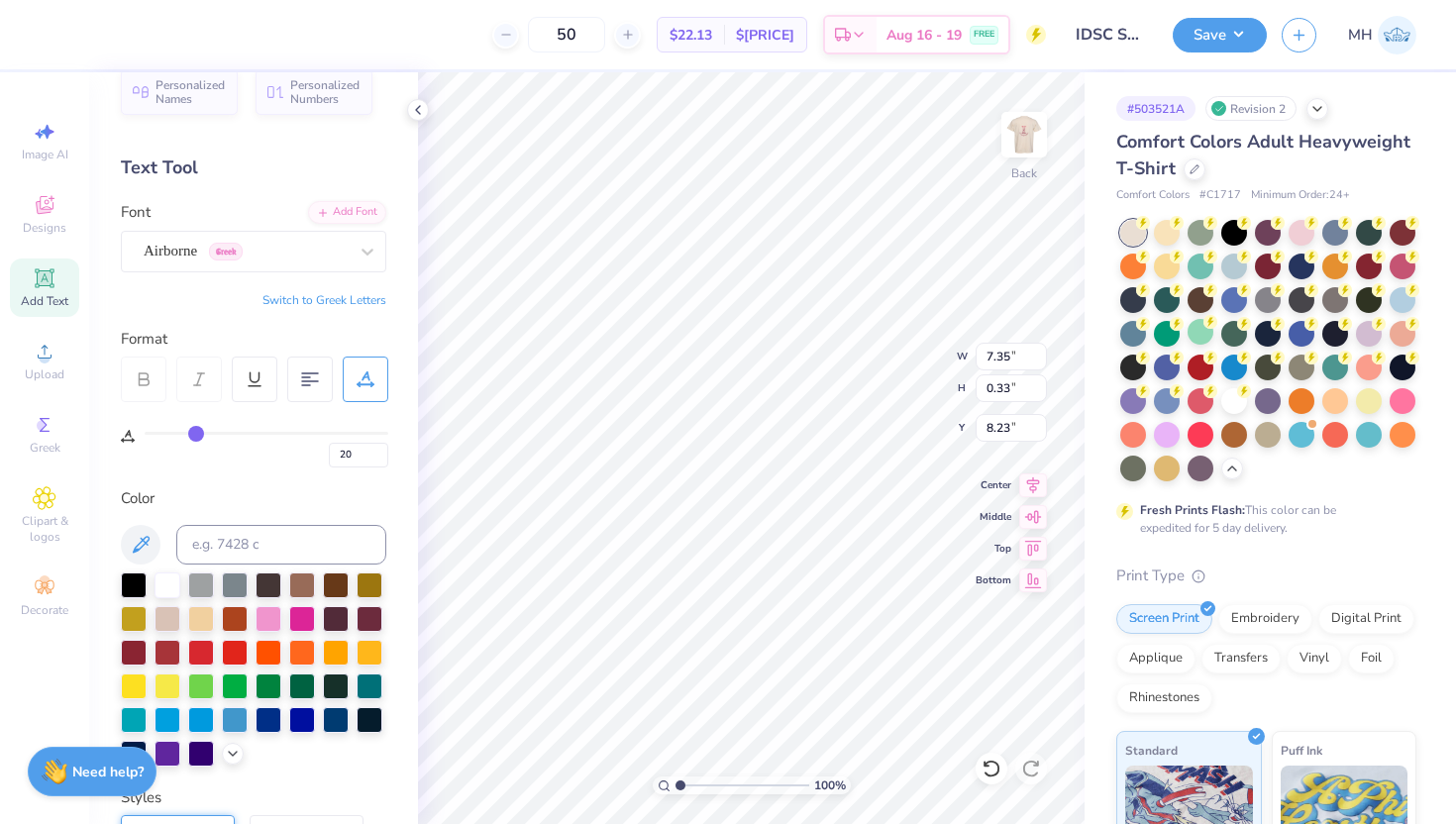 type on "19" 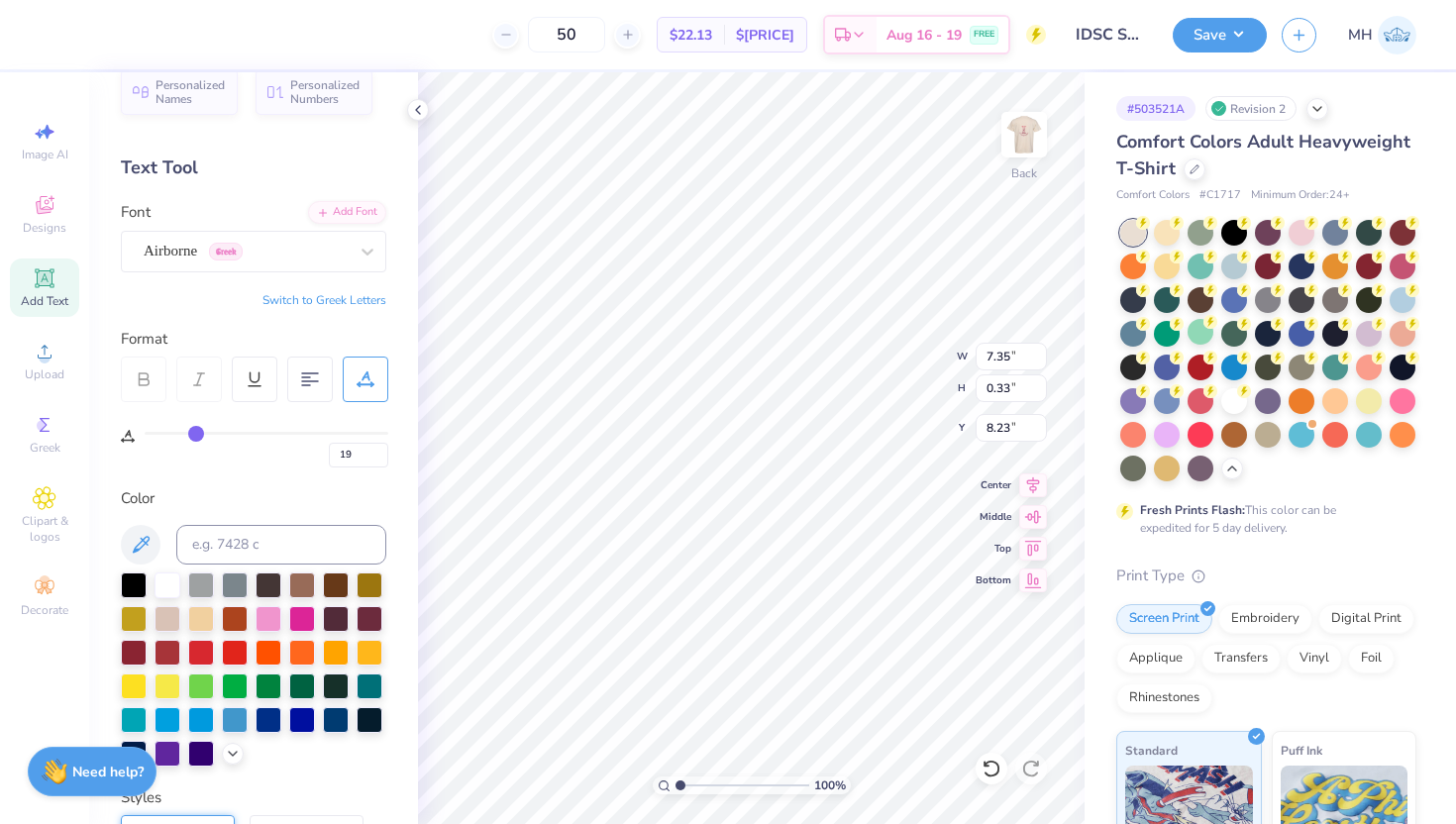 type on "18" 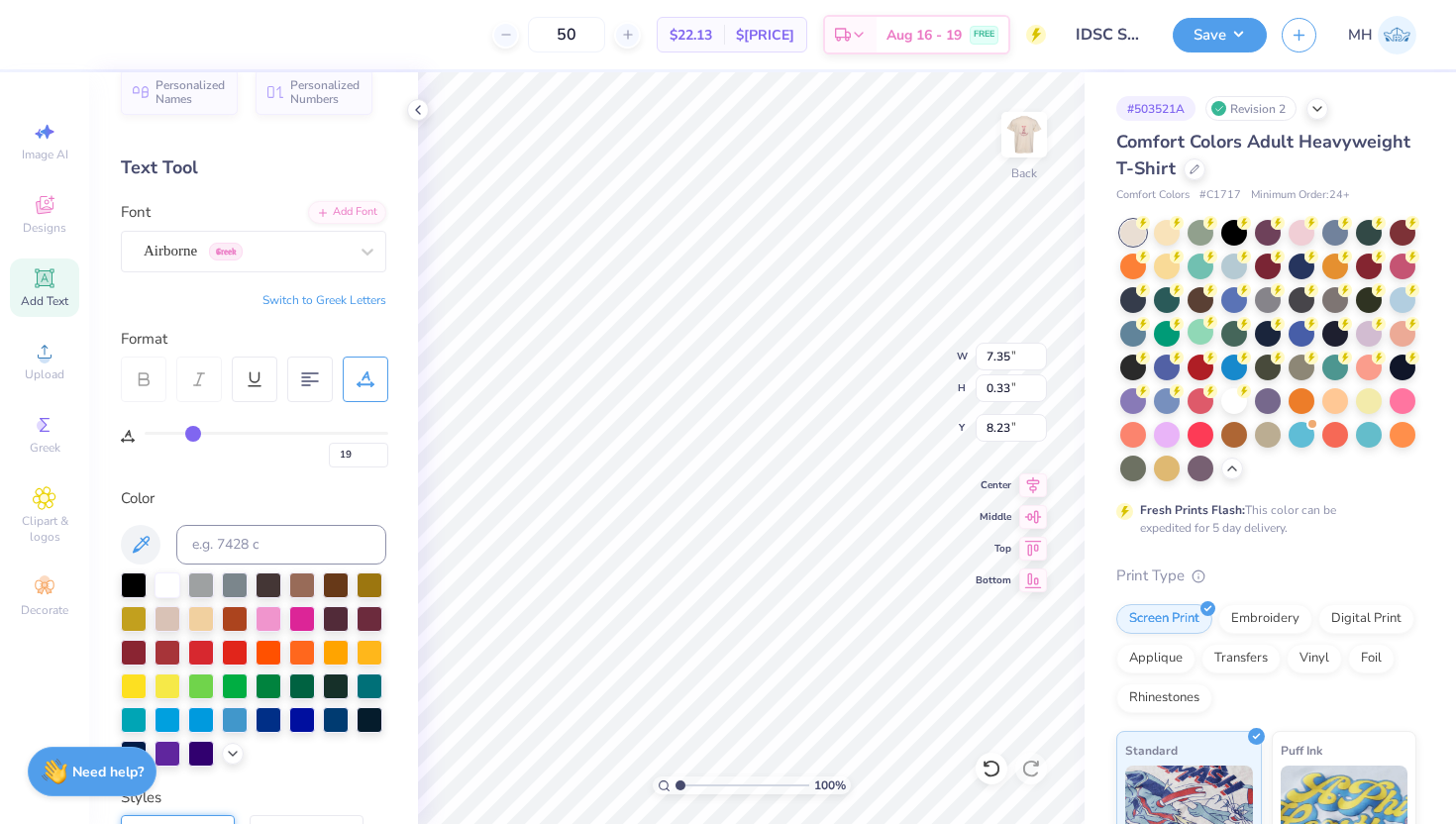 type on "18" 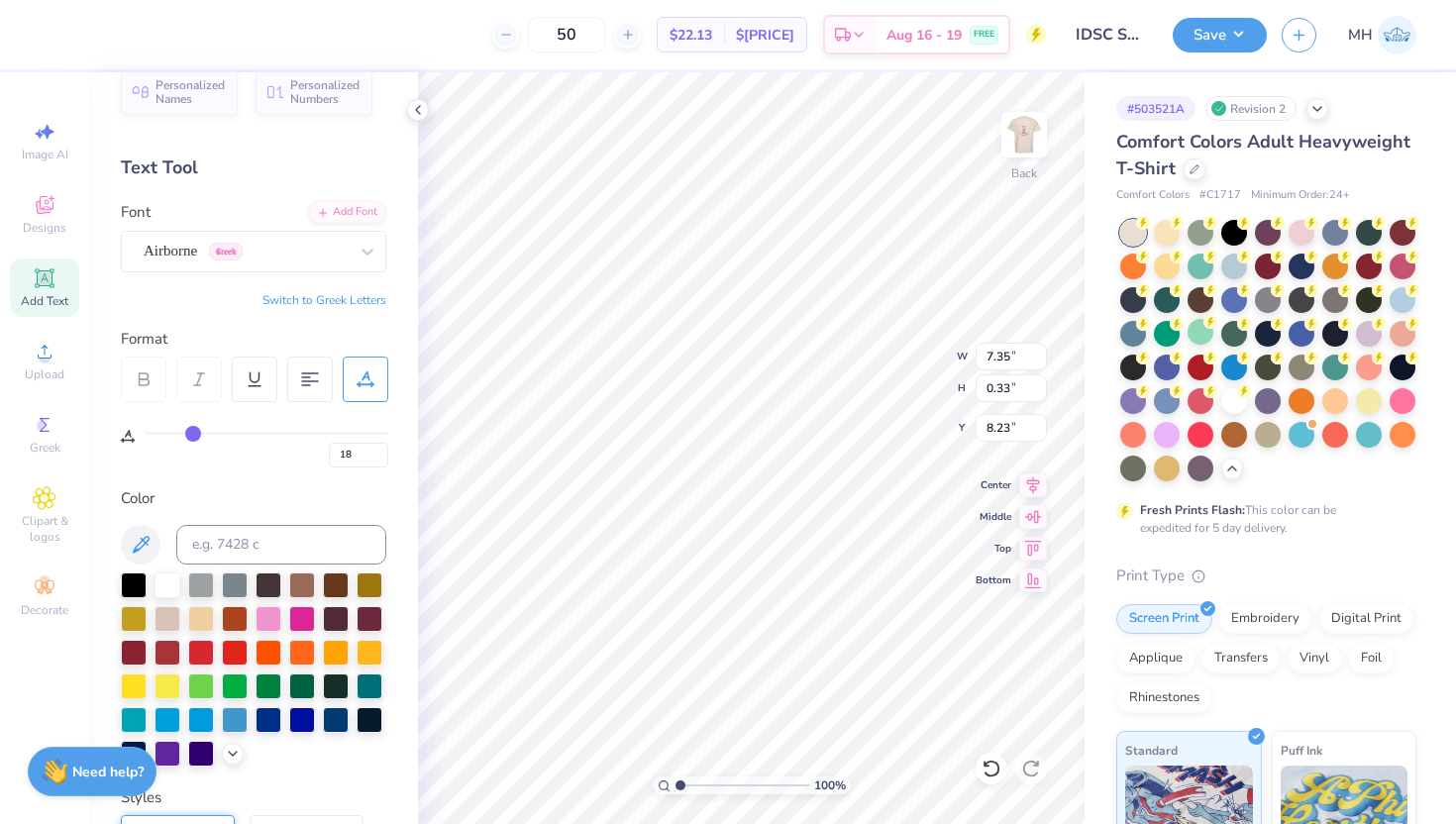 type on "17" 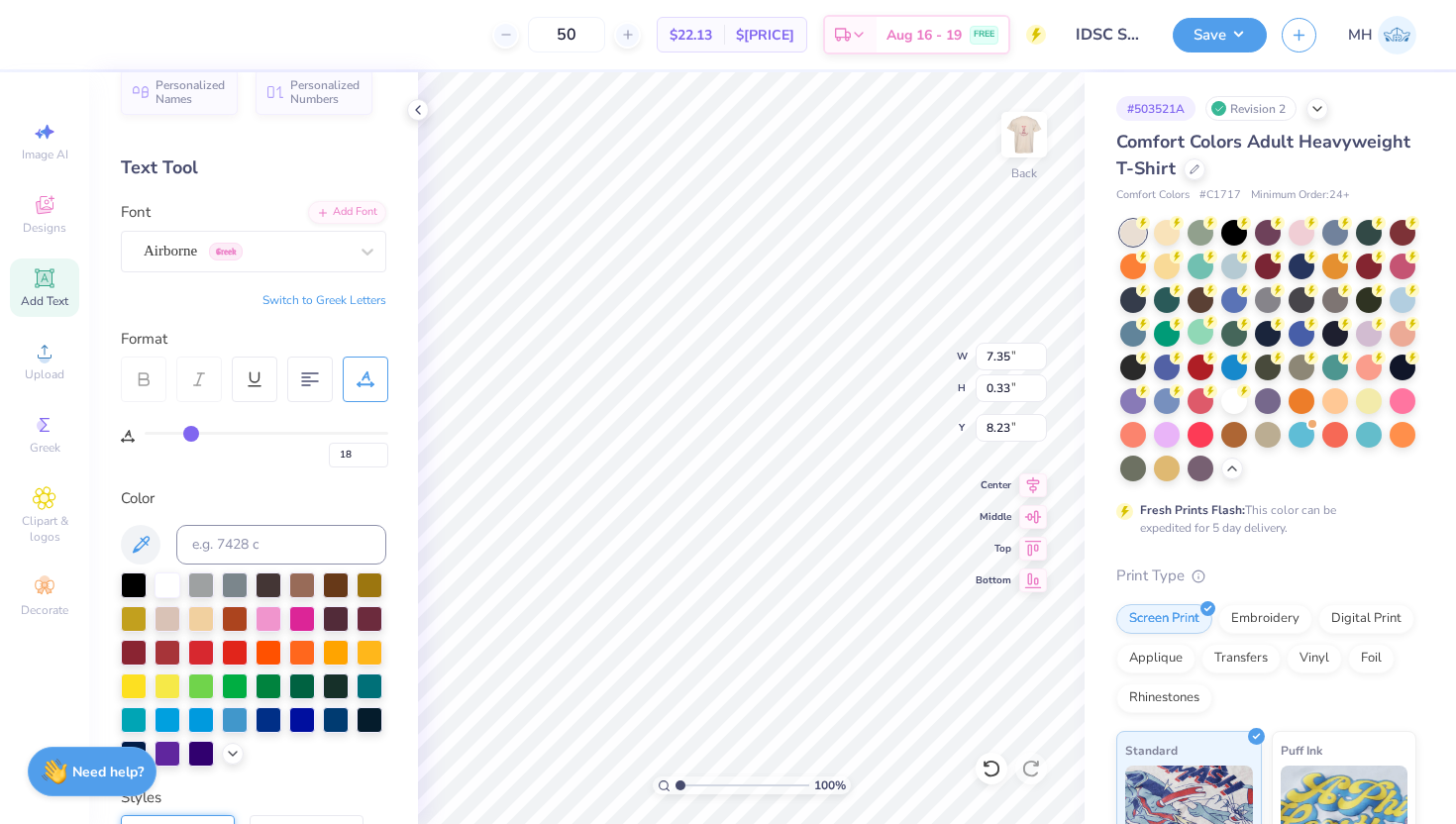 type on "17" 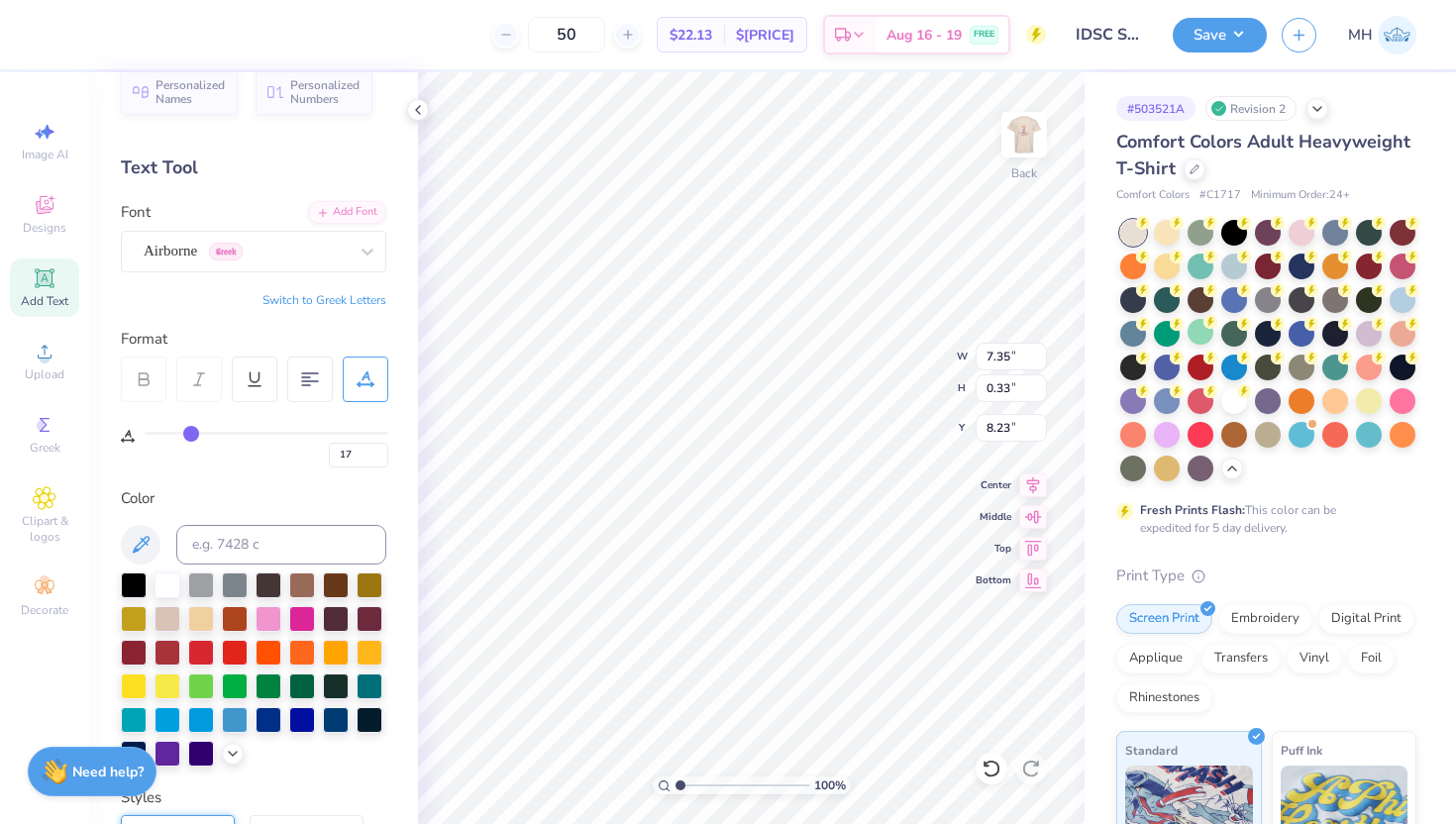 type on "17" 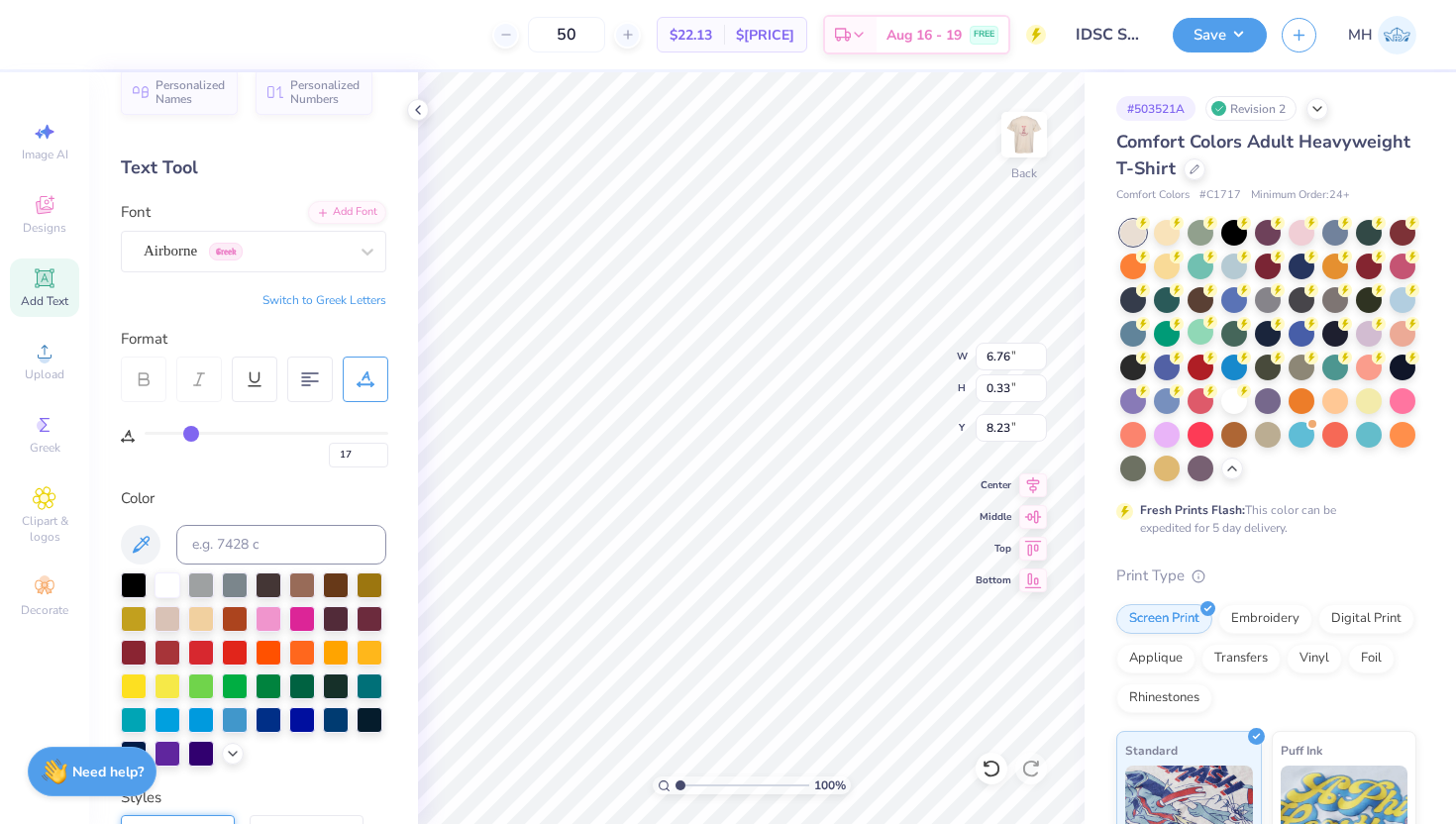 scroll, scrollTop: 0, scrollLeft: 6, axis: horizontal 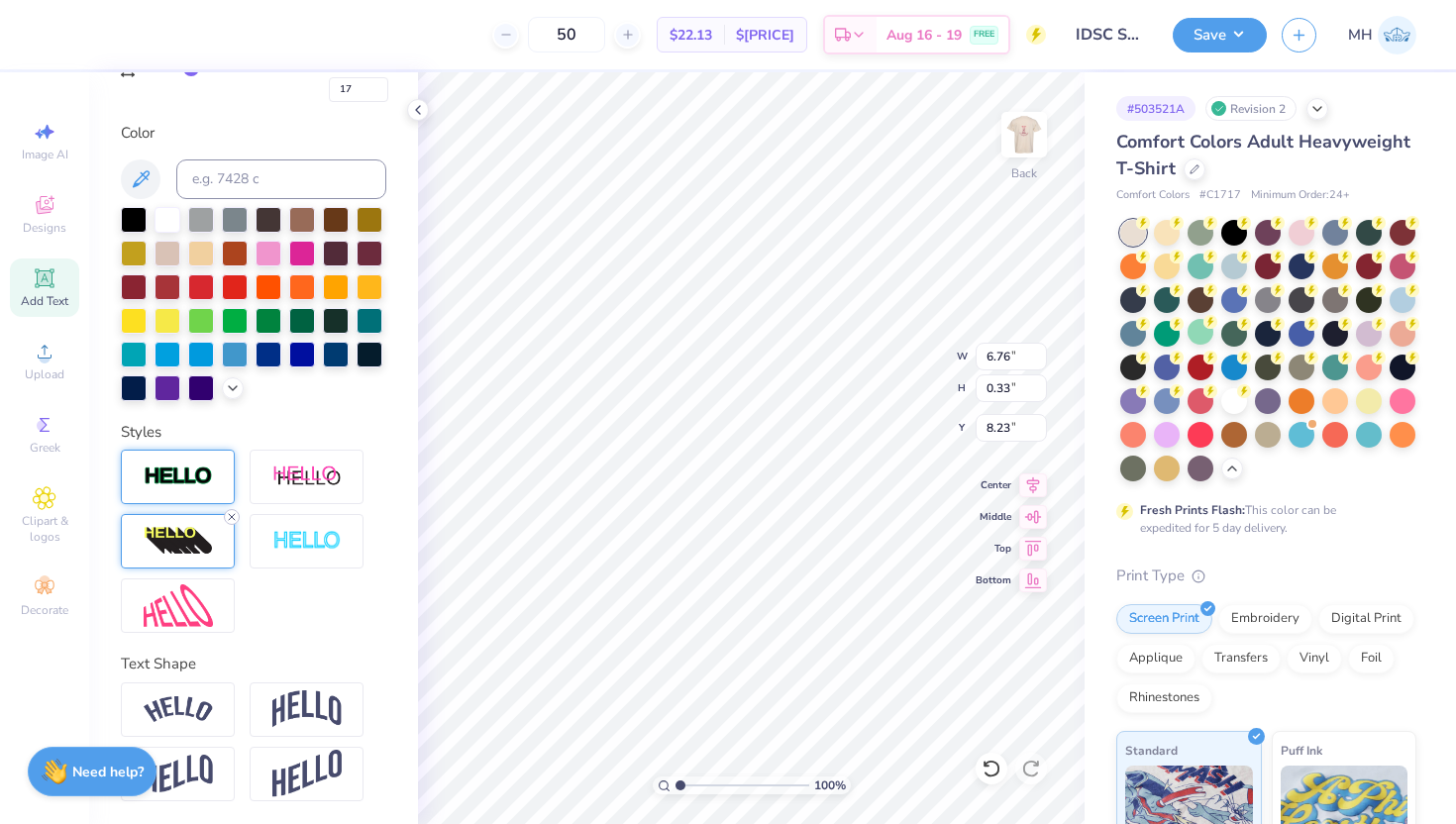 click 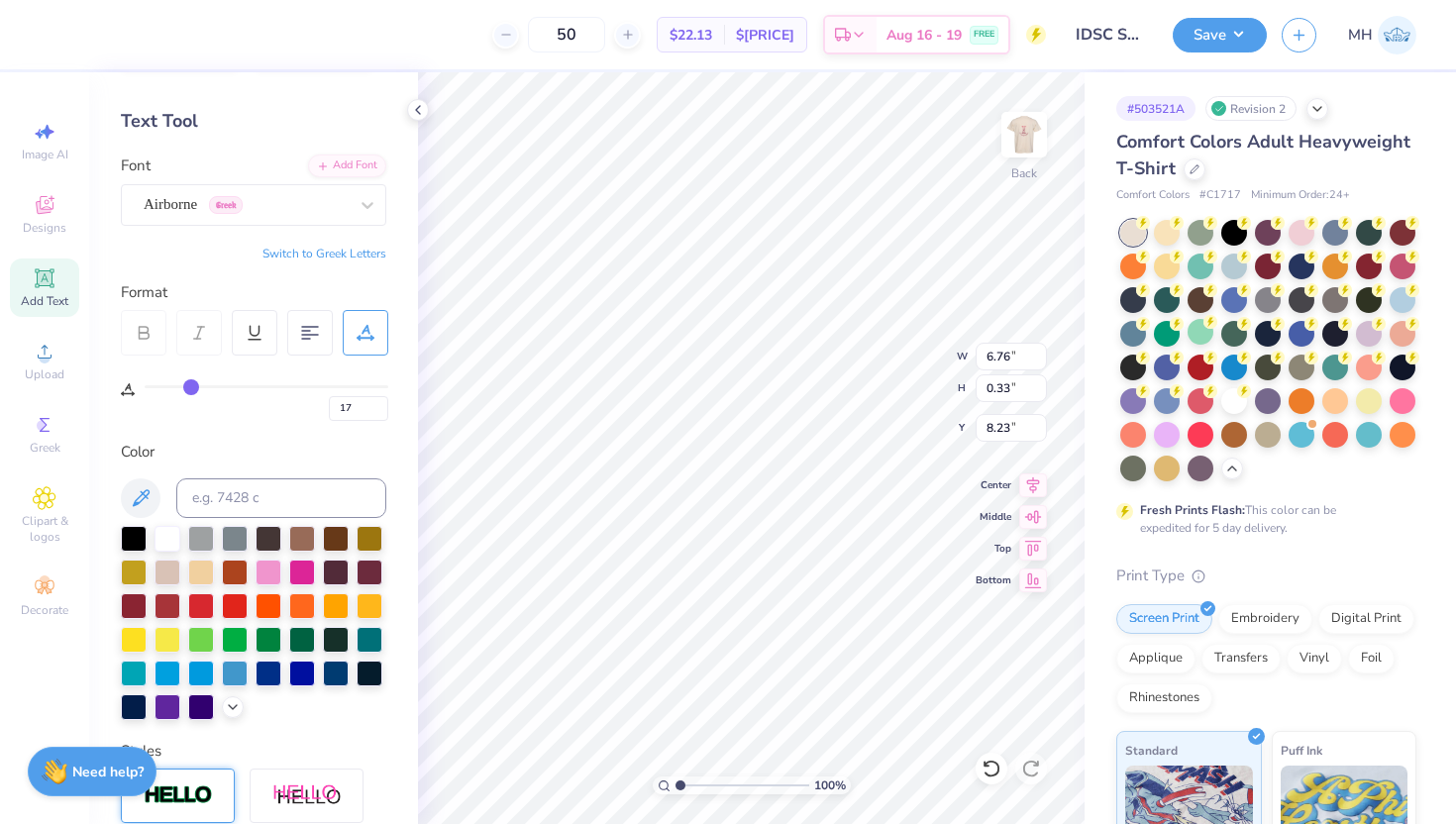 scroll, scrollTop: 0, scrollLeft: 0, axis: both 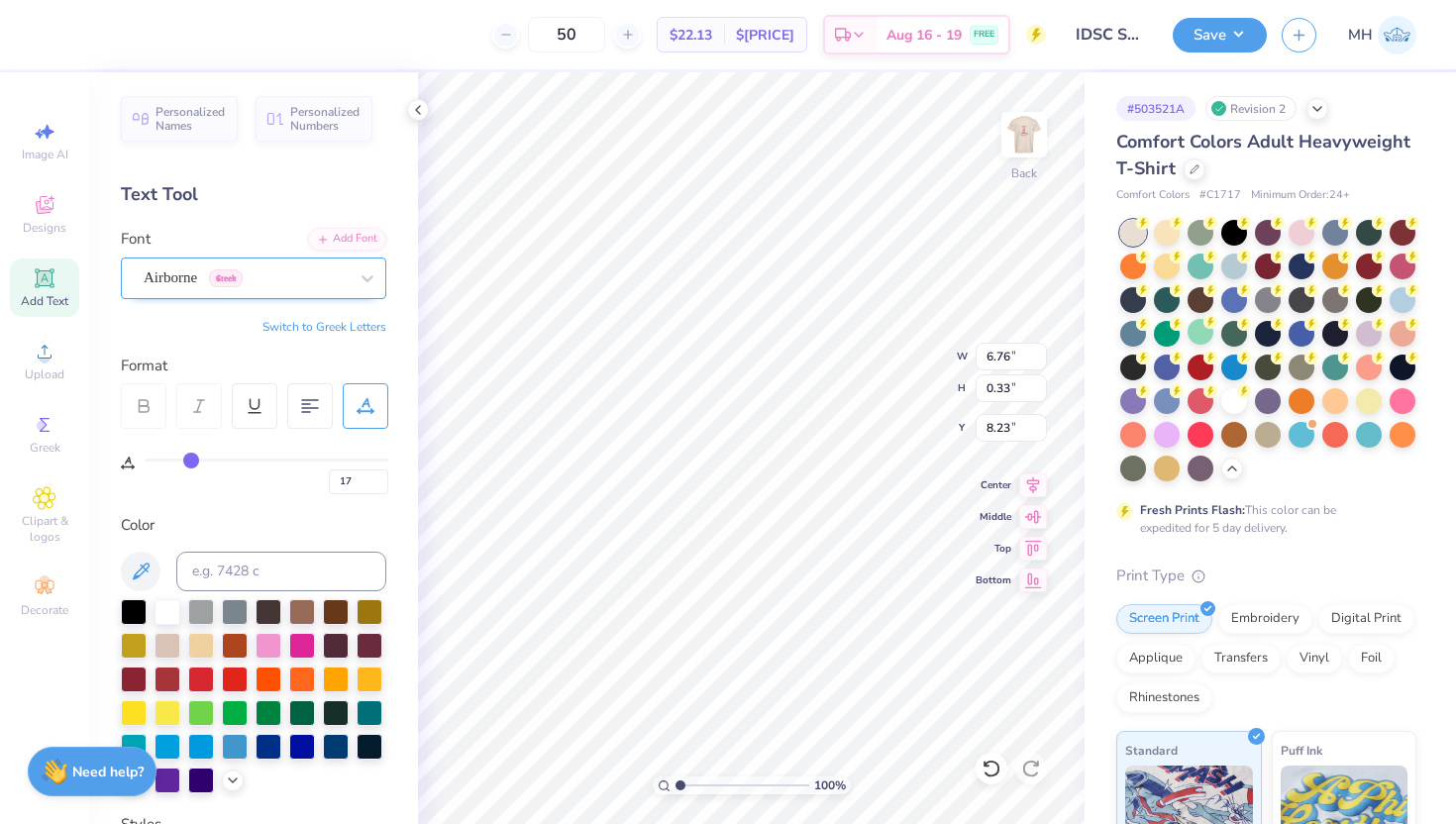 click on "Airborne Greek" at bounding box center (246, 277) 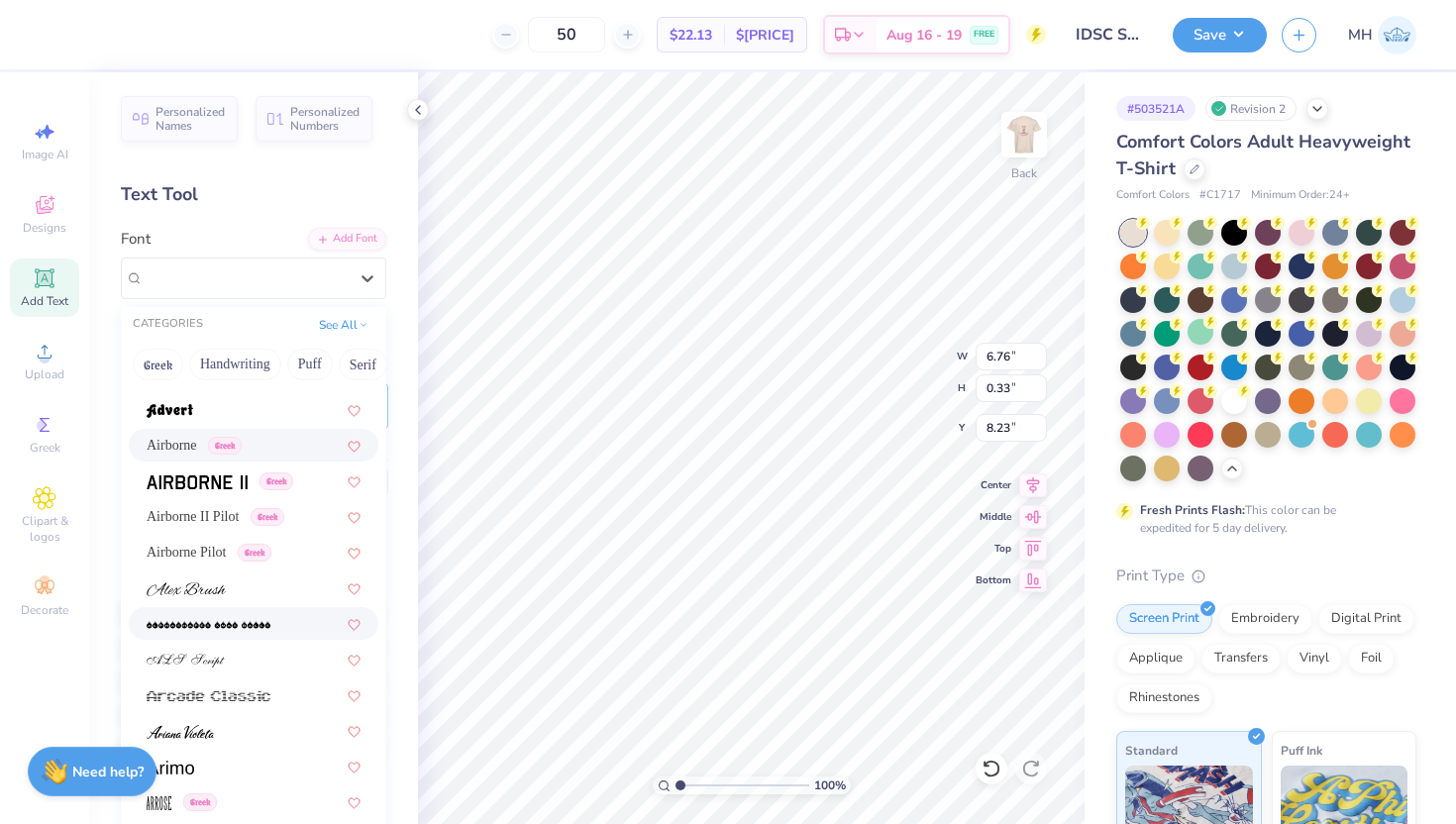 scroll, scrollTop: 430, scrollLeft: 0, axis: vertical 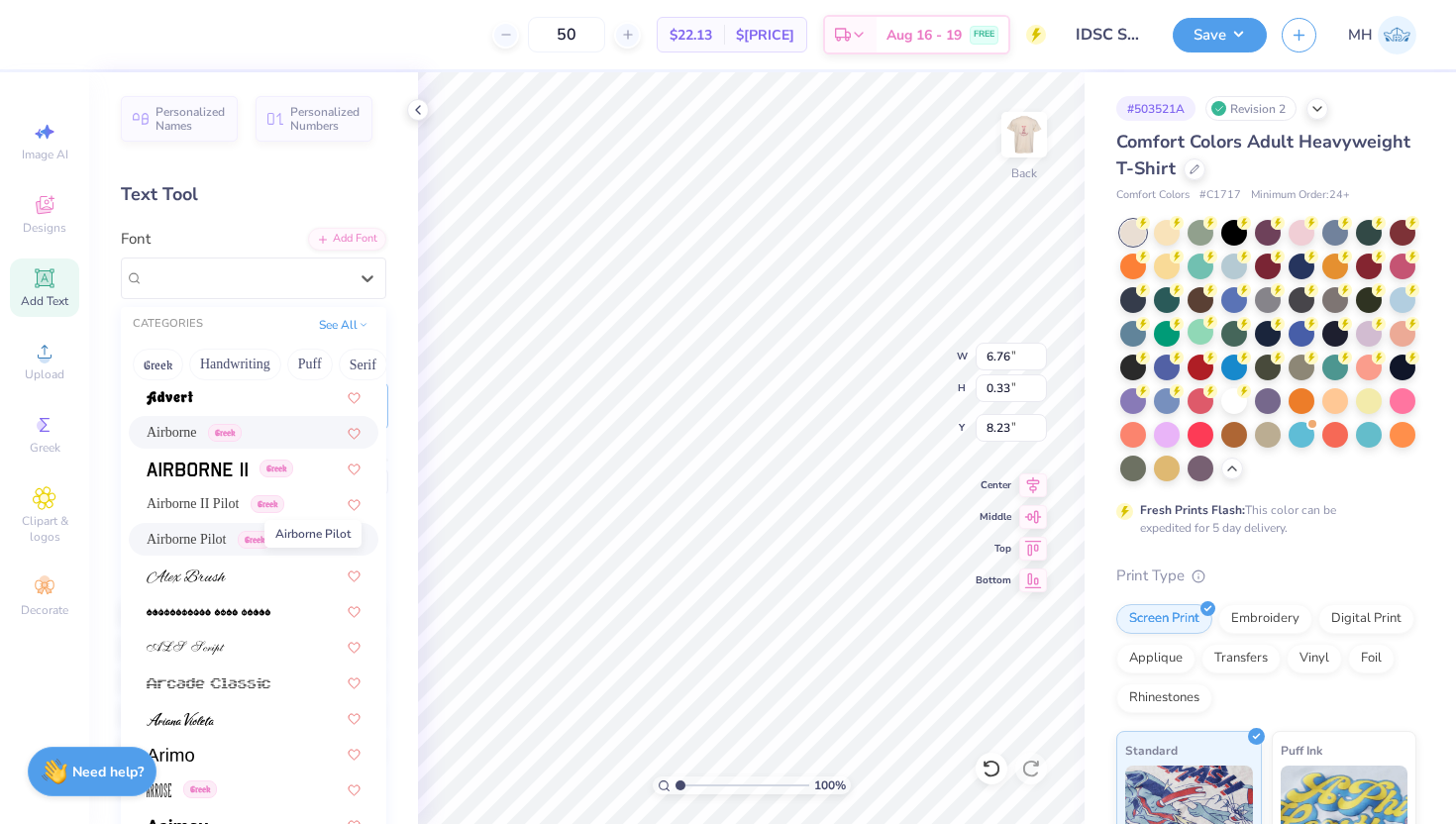 click on "Airborne Pilot" at bounding box center [186, 539] 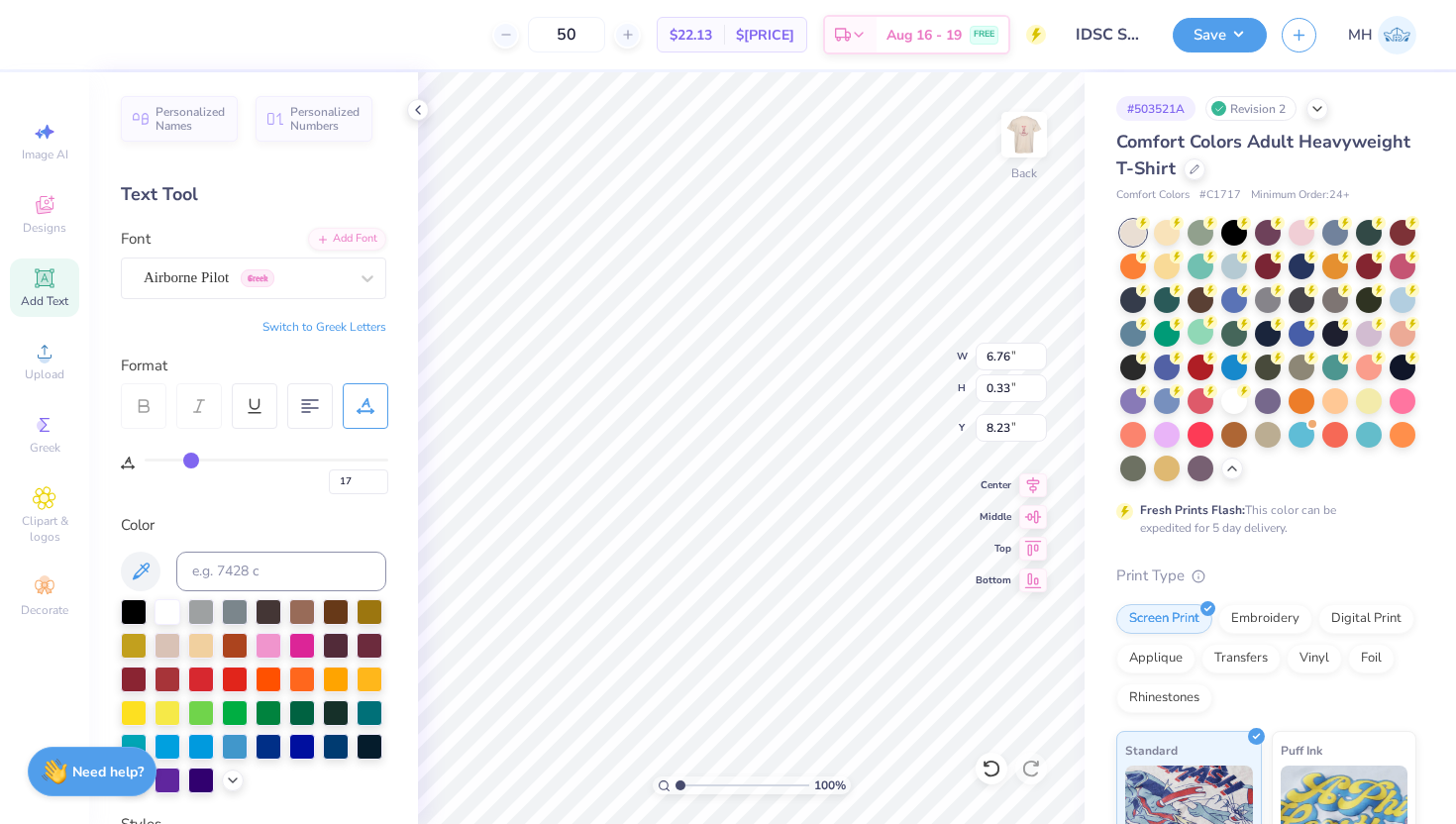 type on "18" 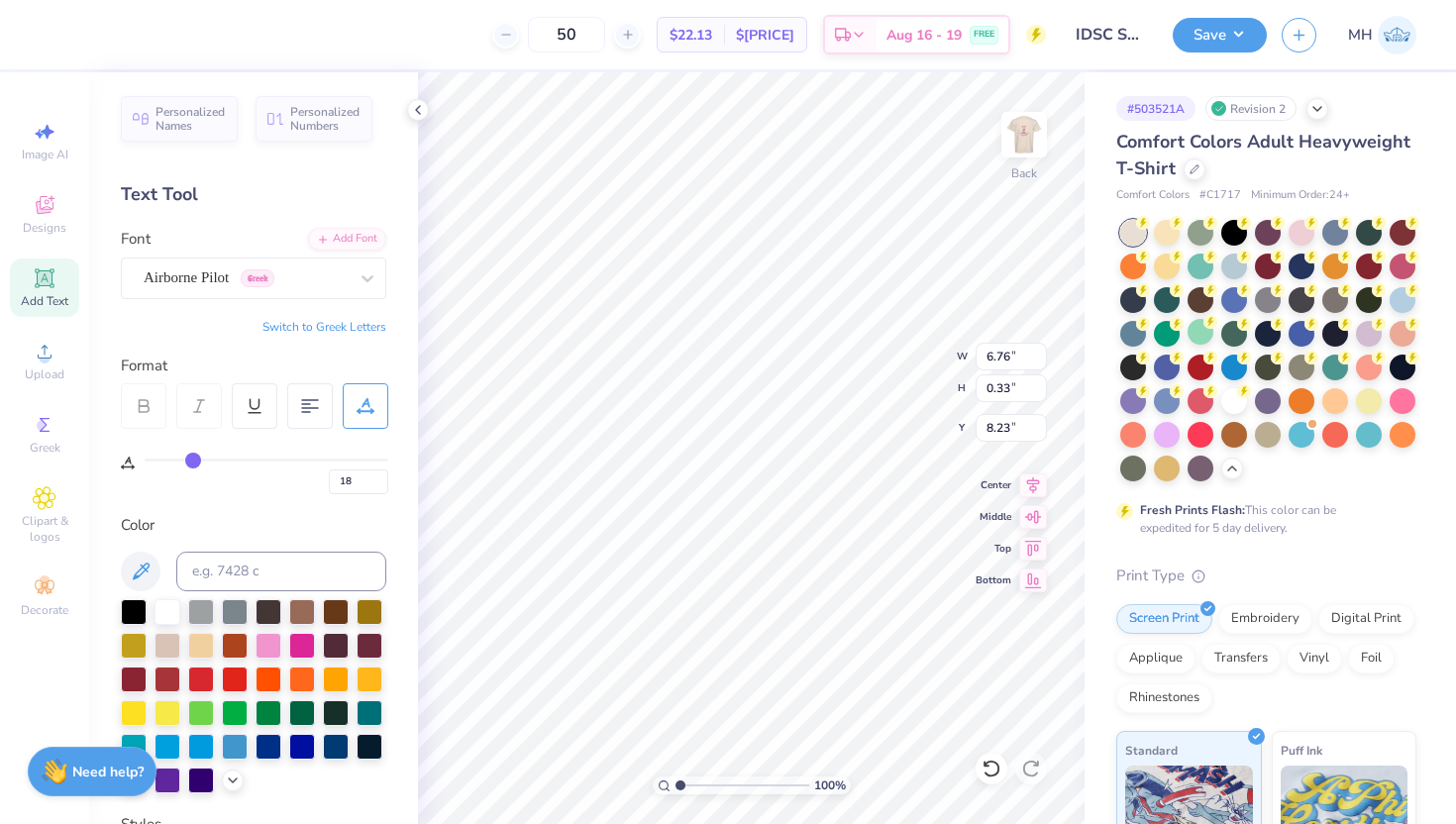 type on "19" 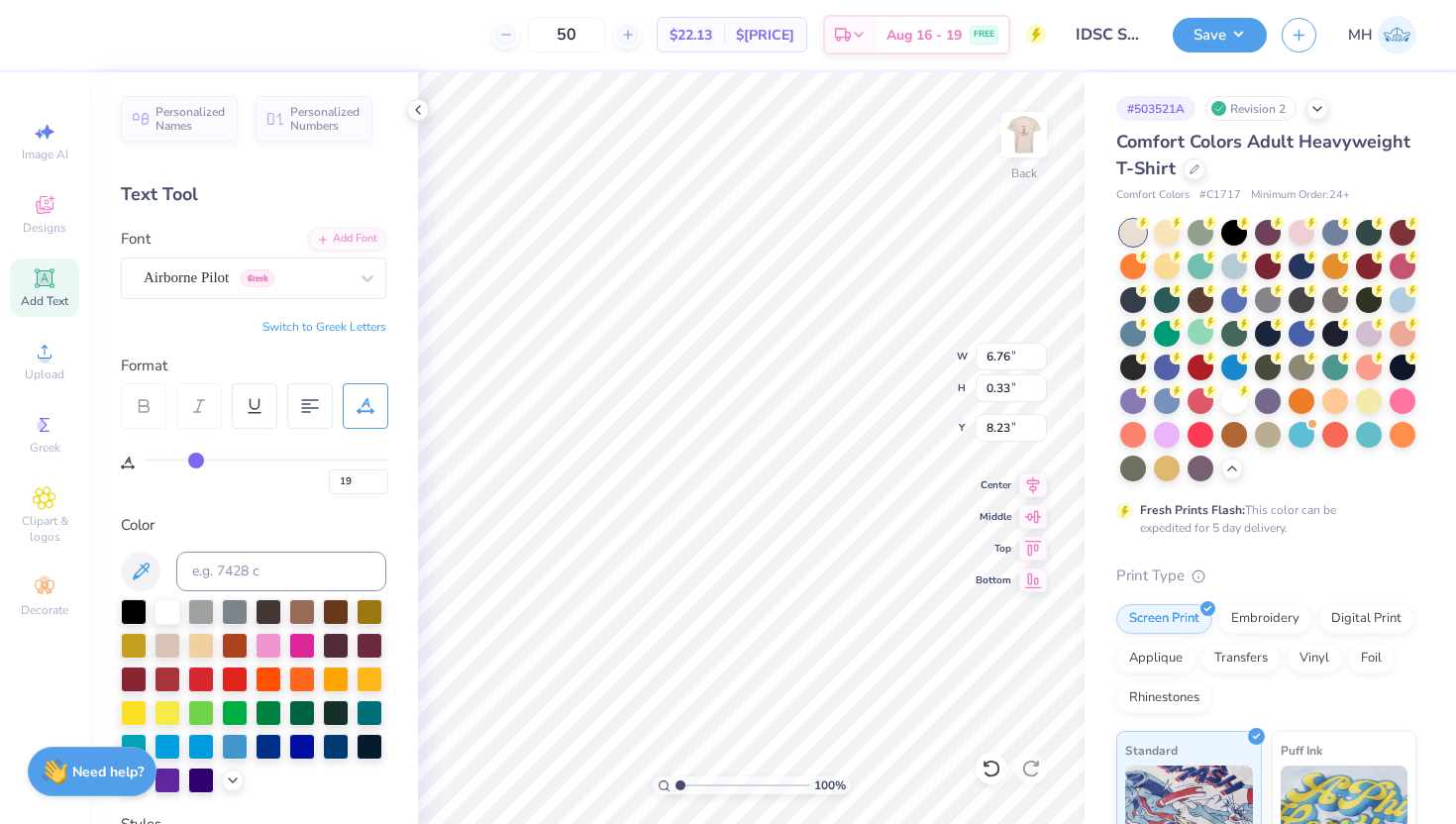 type on "20" 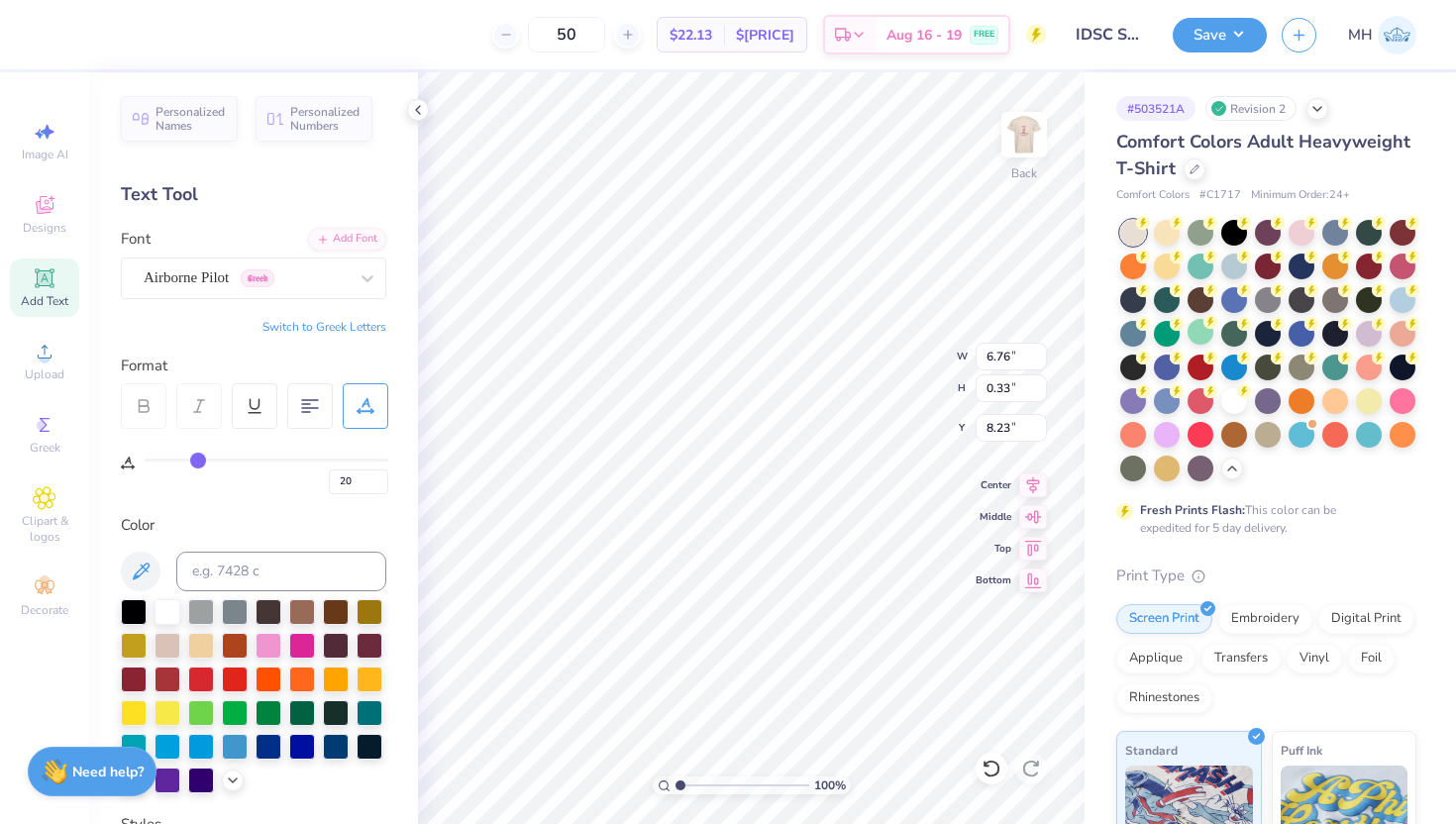 type on "21" 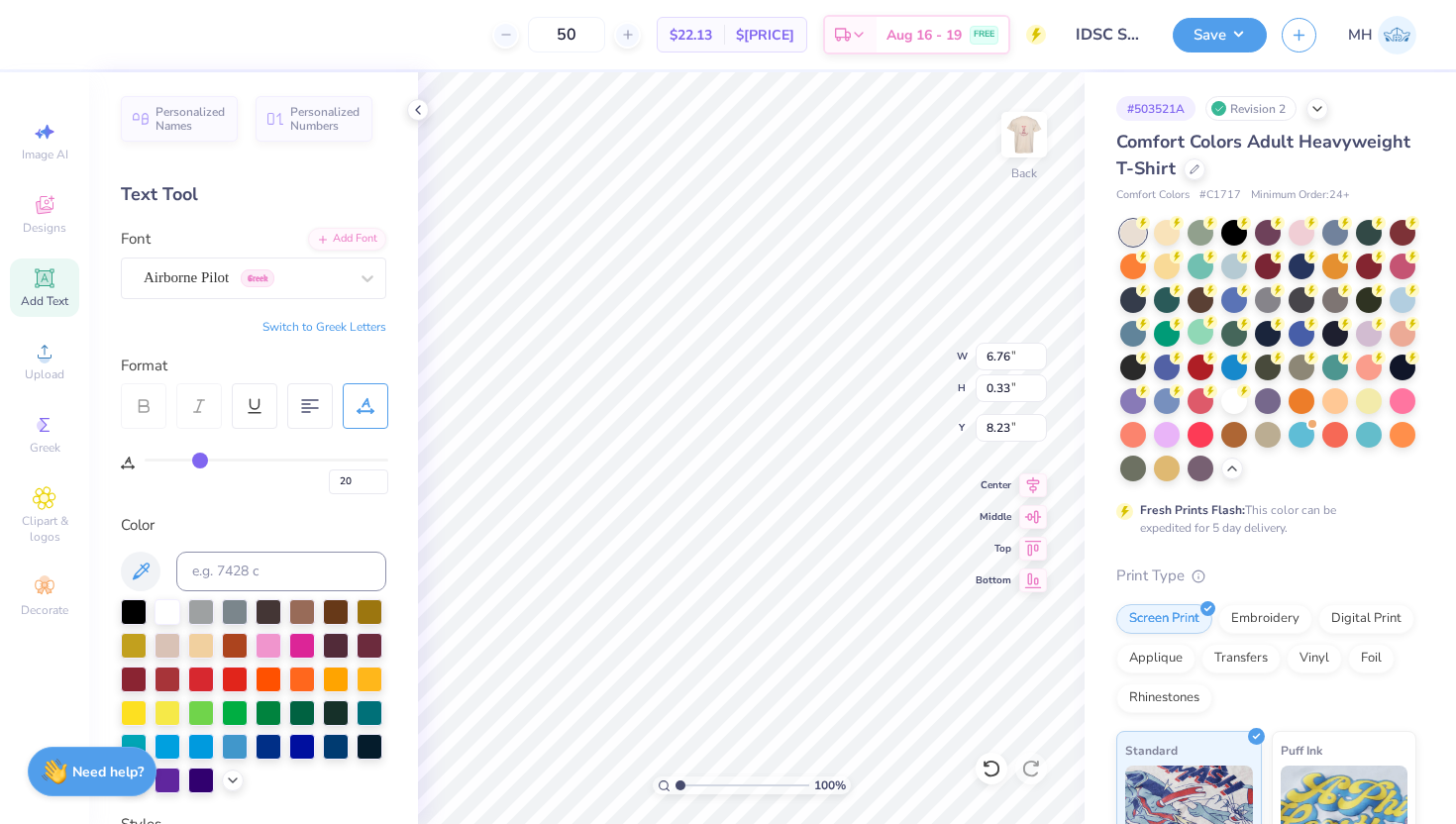 type on "21" 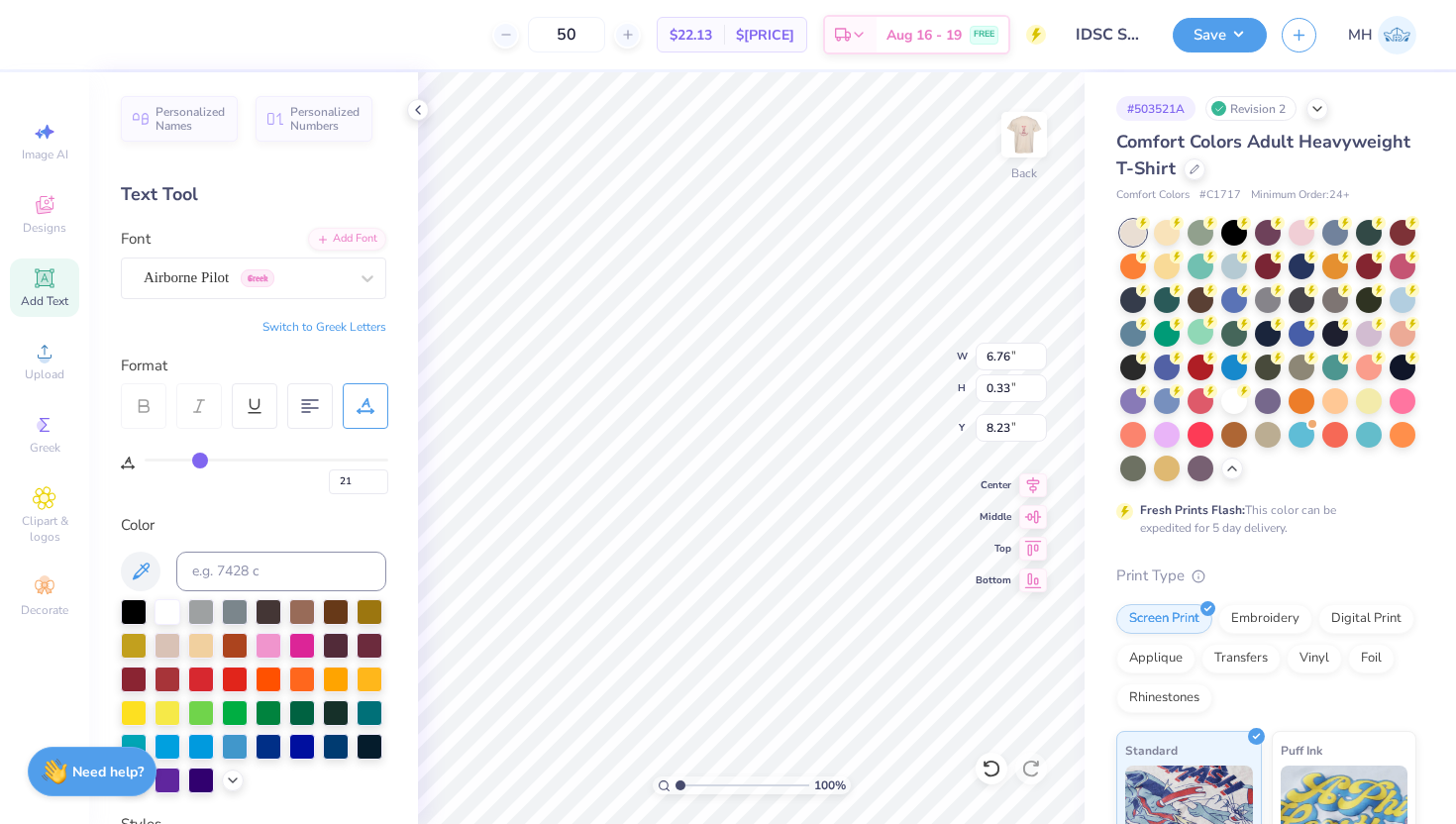type on "22" 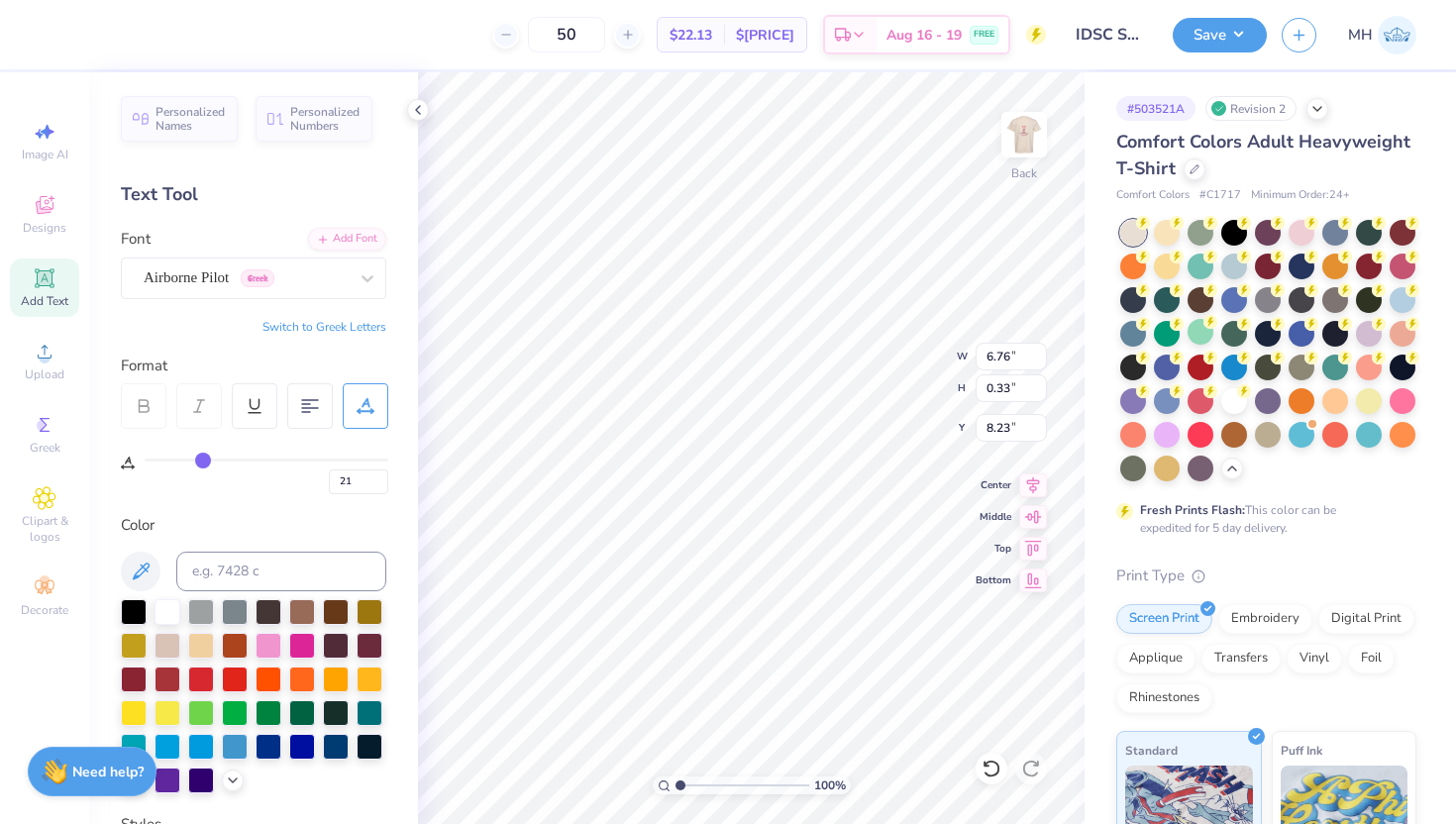 type on "22" 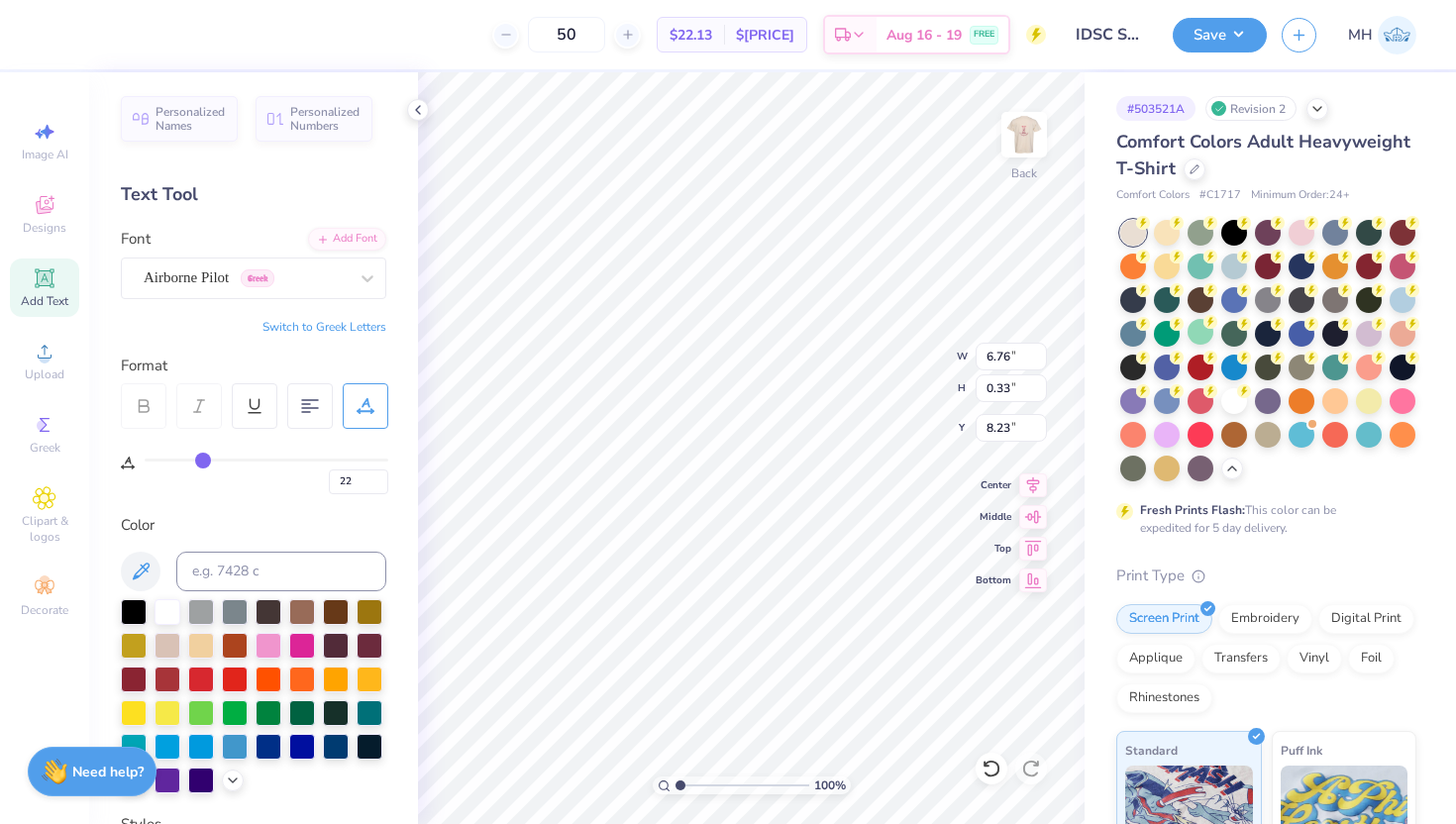 type on "23" 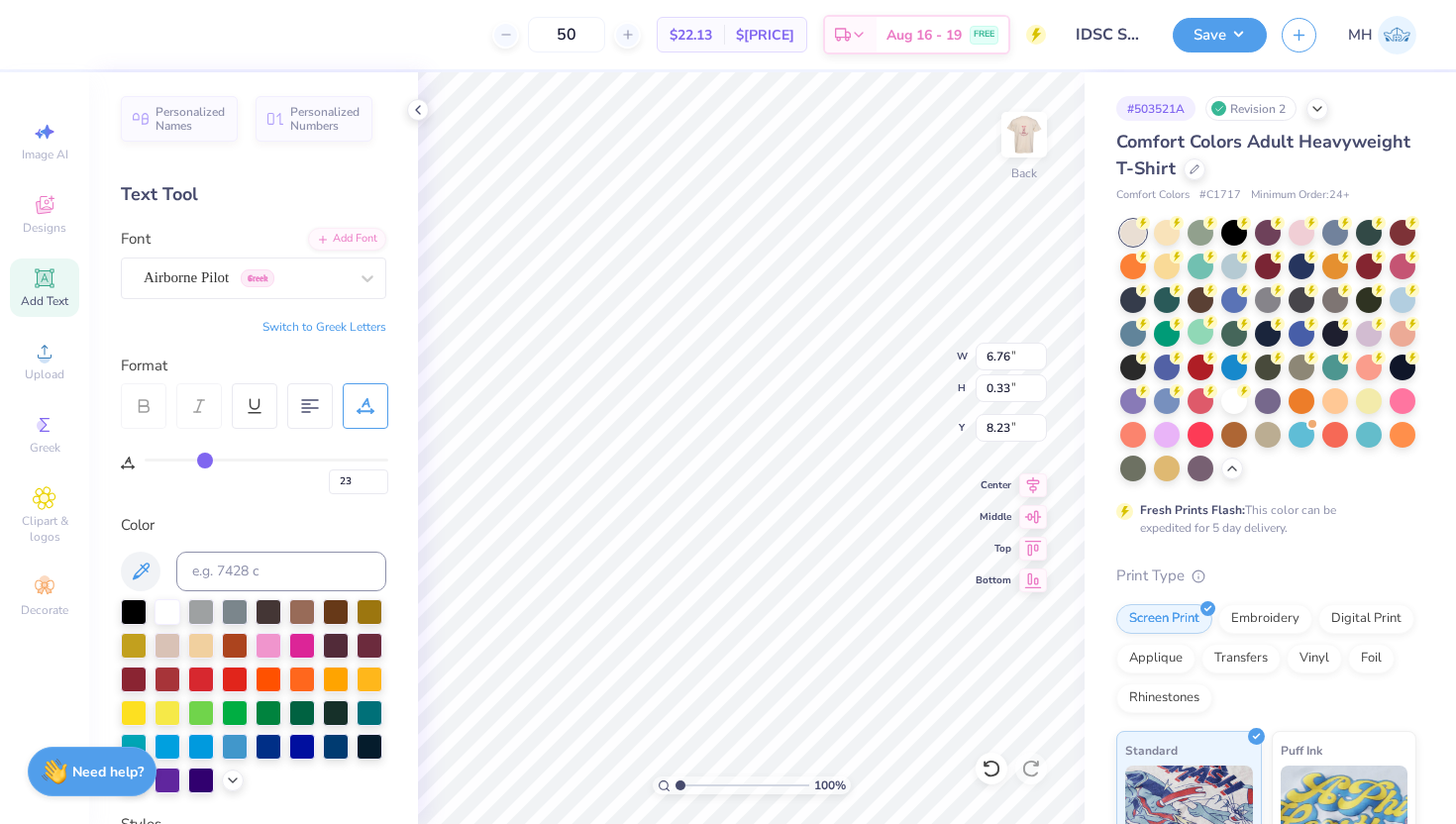 type on "24" 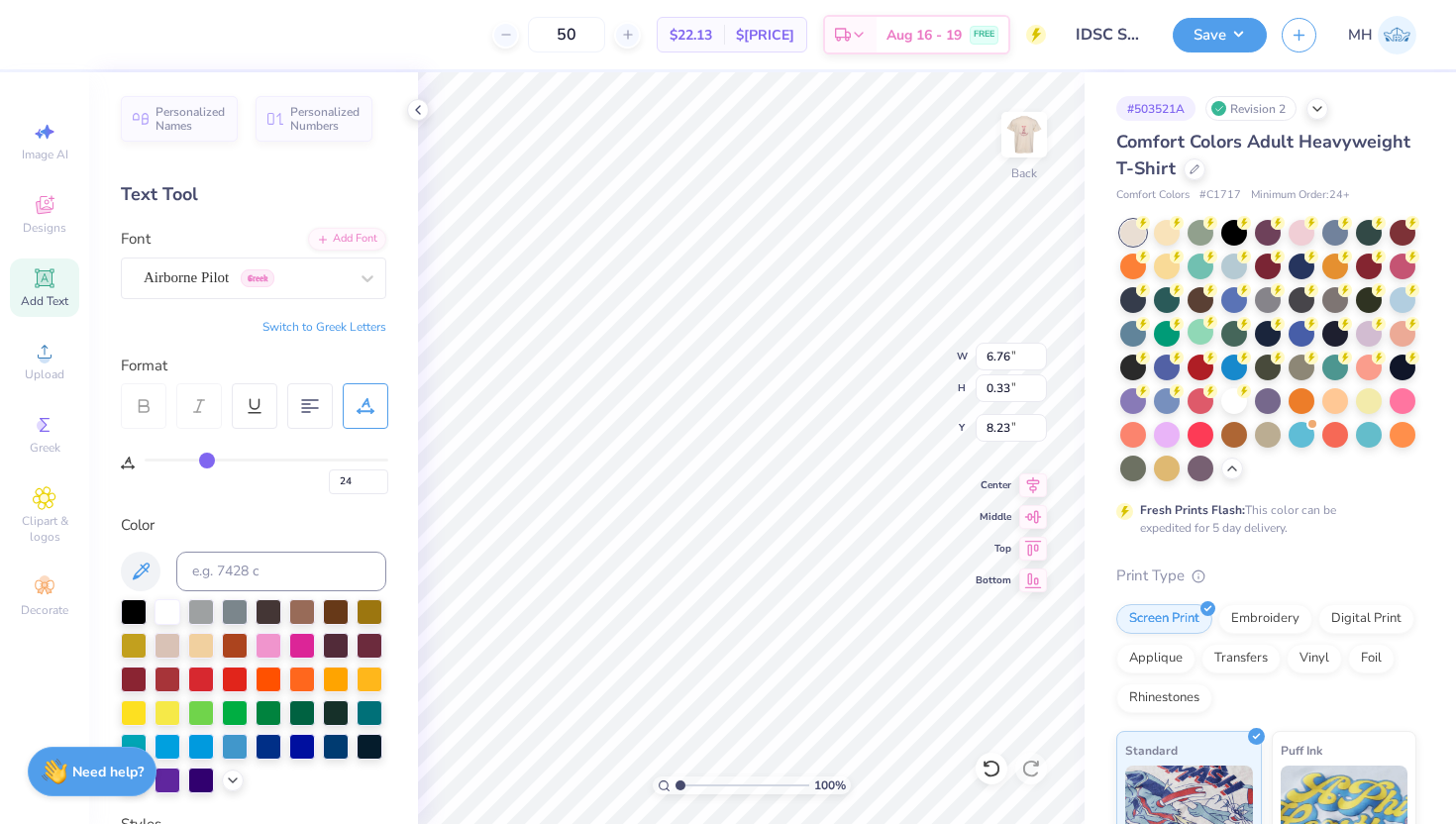 type on "25" 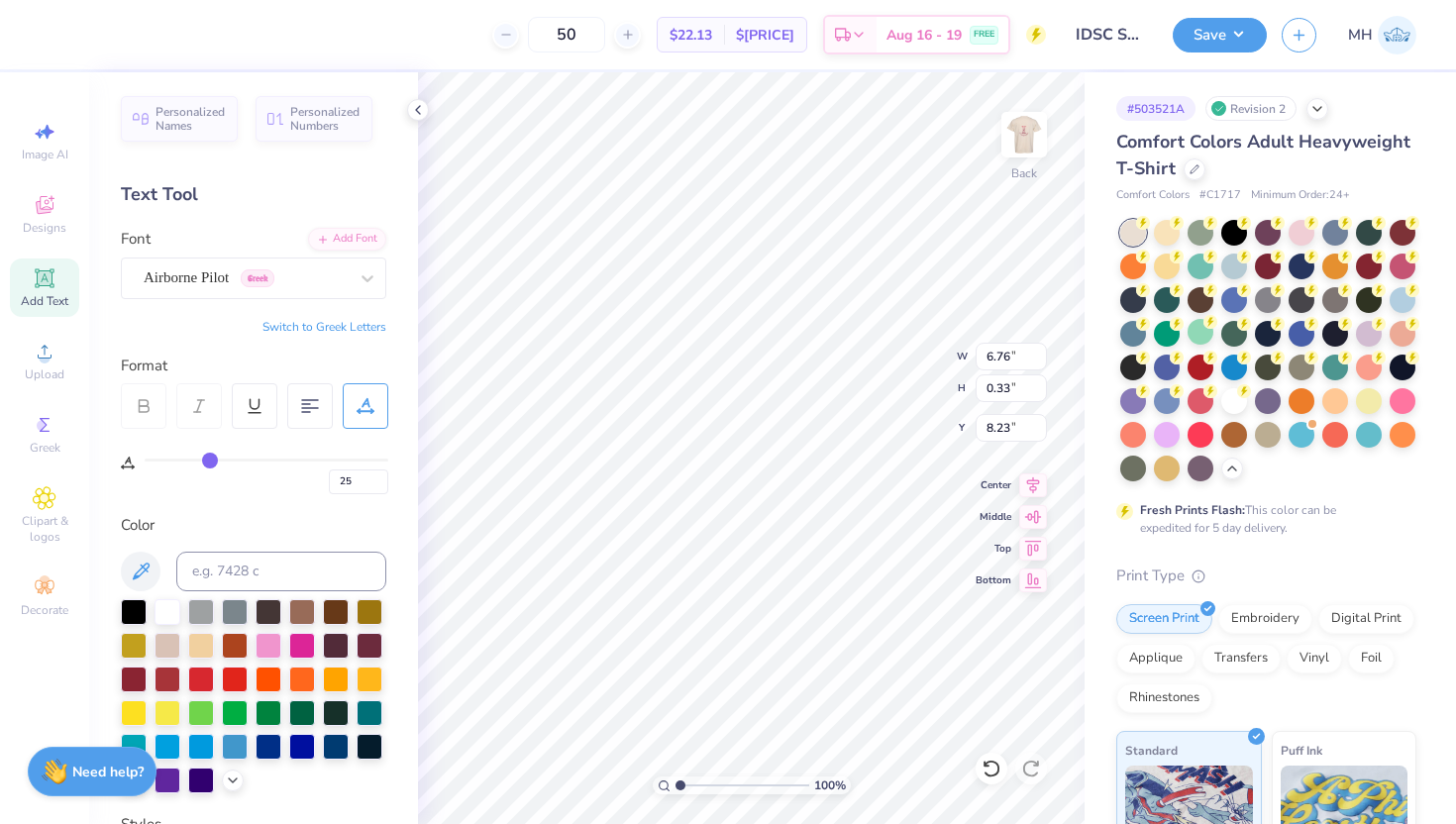 type on "26" 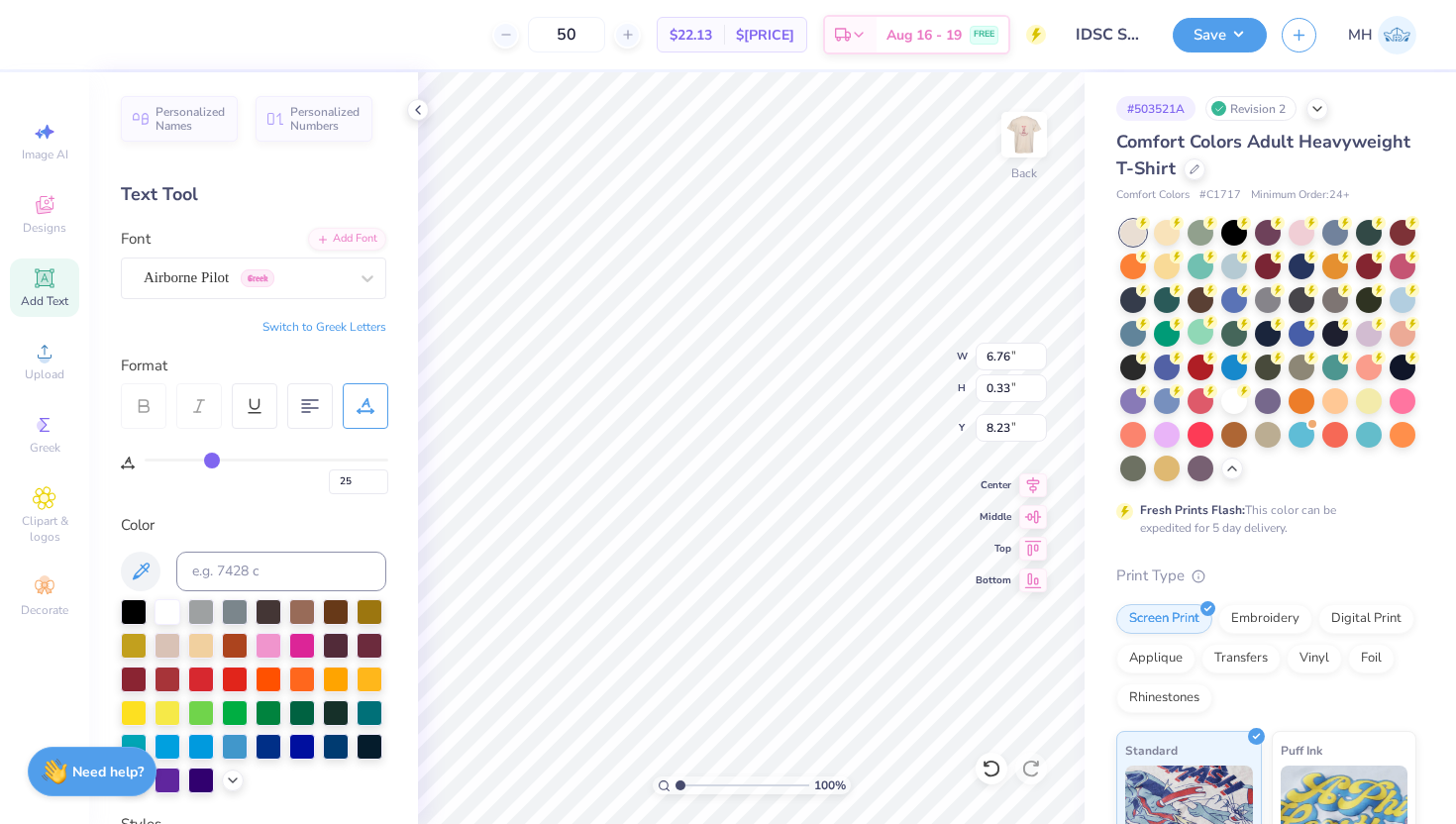 type on "26" 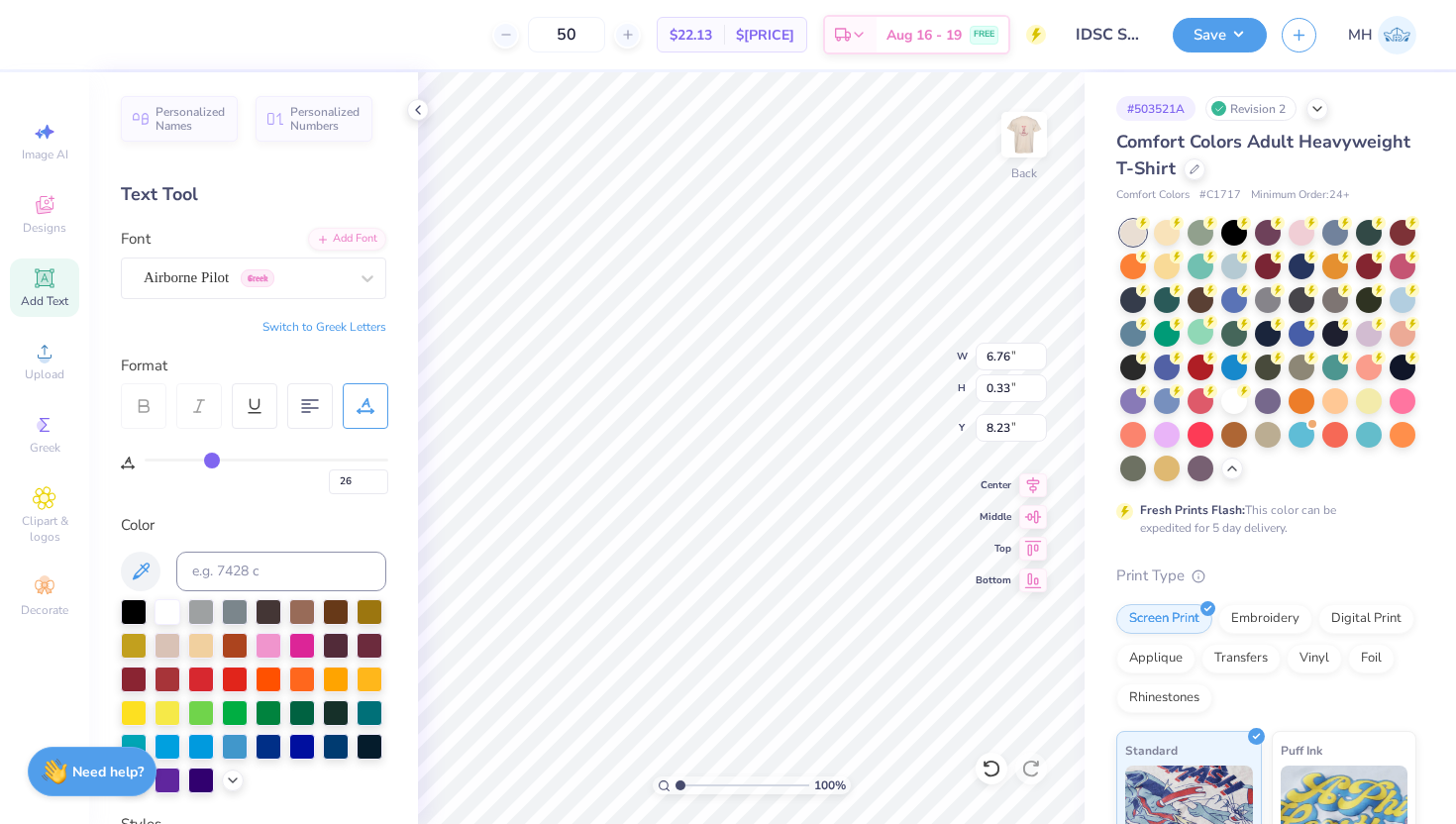 type on "27" 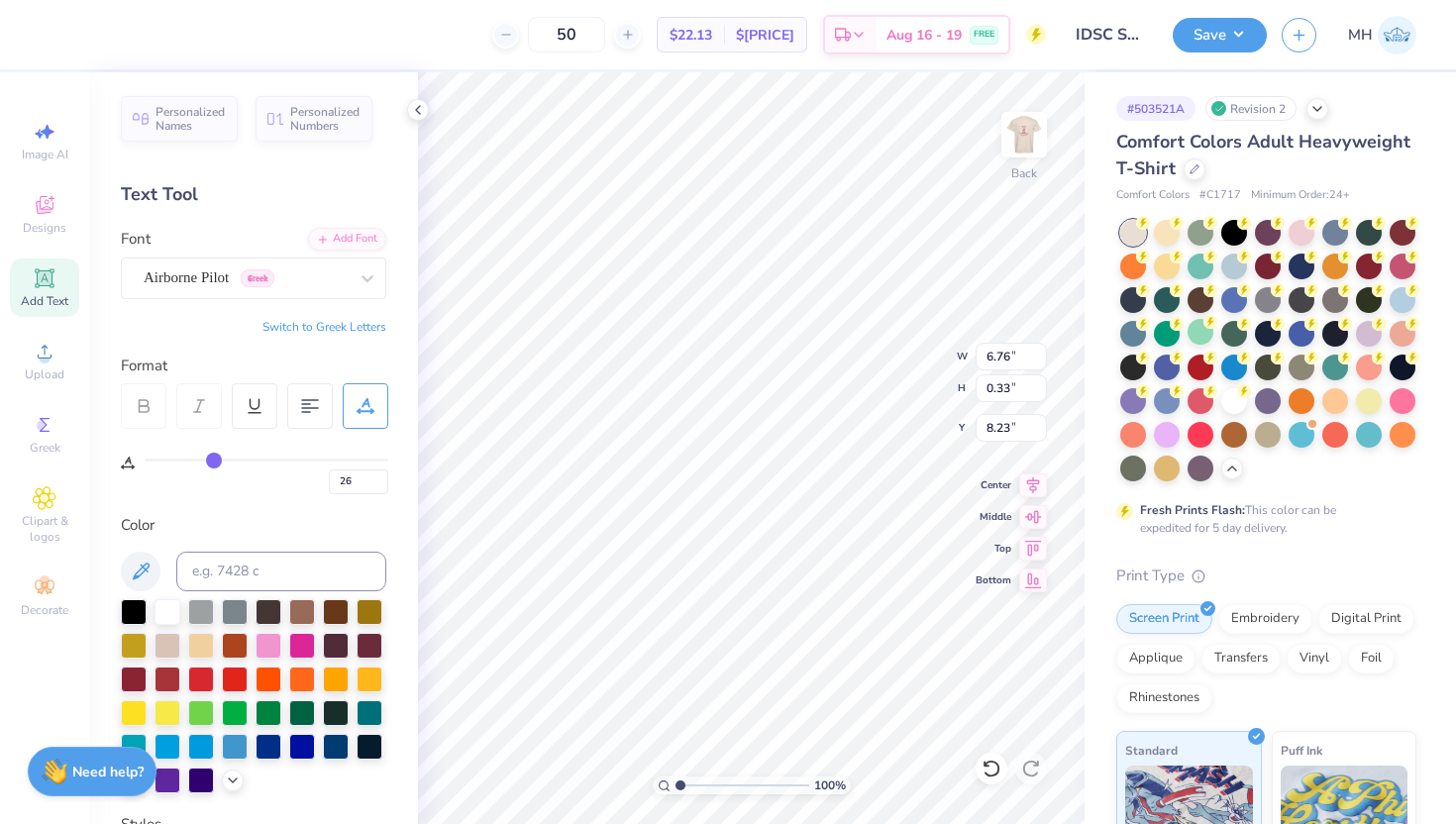 type on "27" 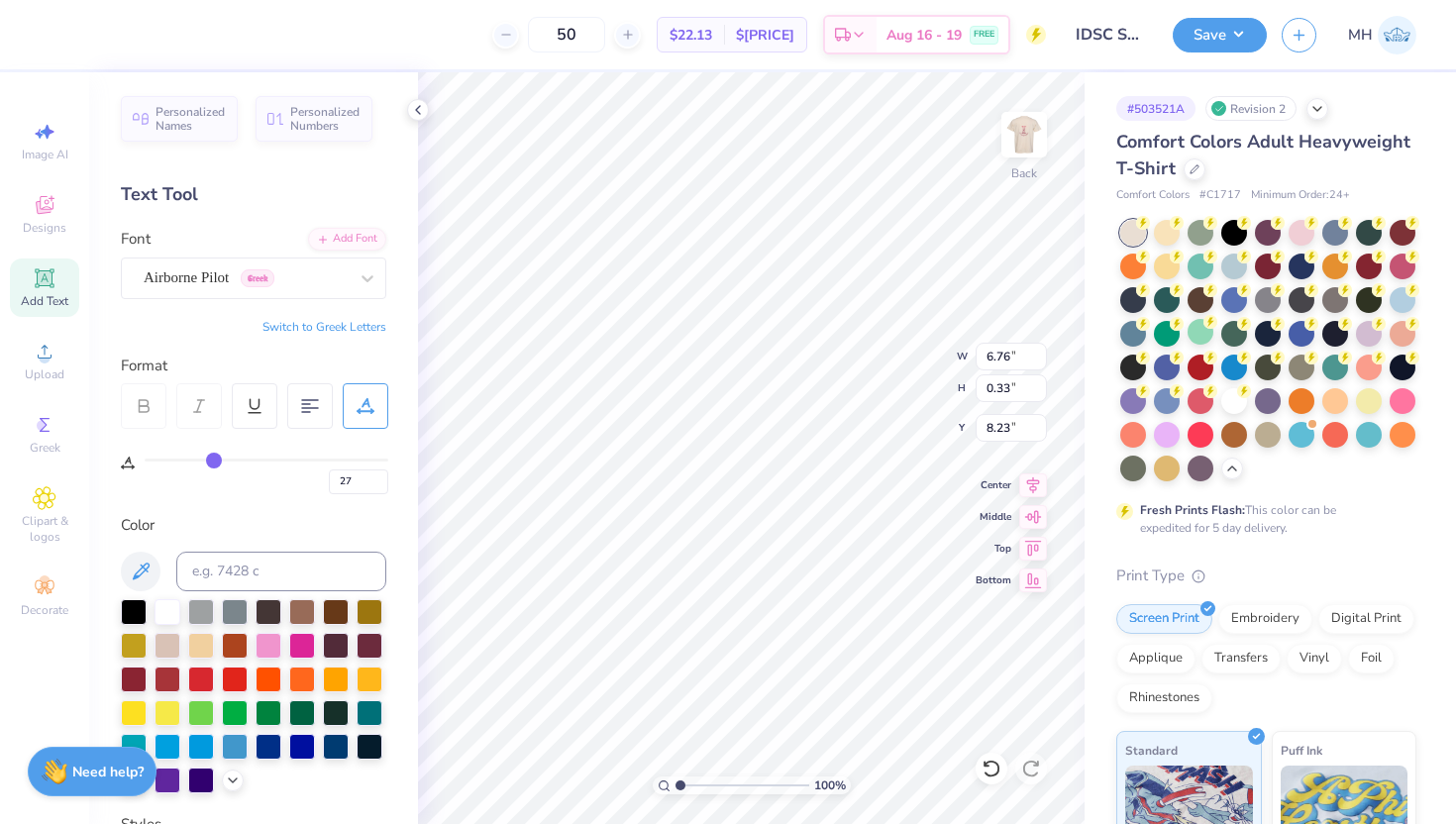 type on "28" 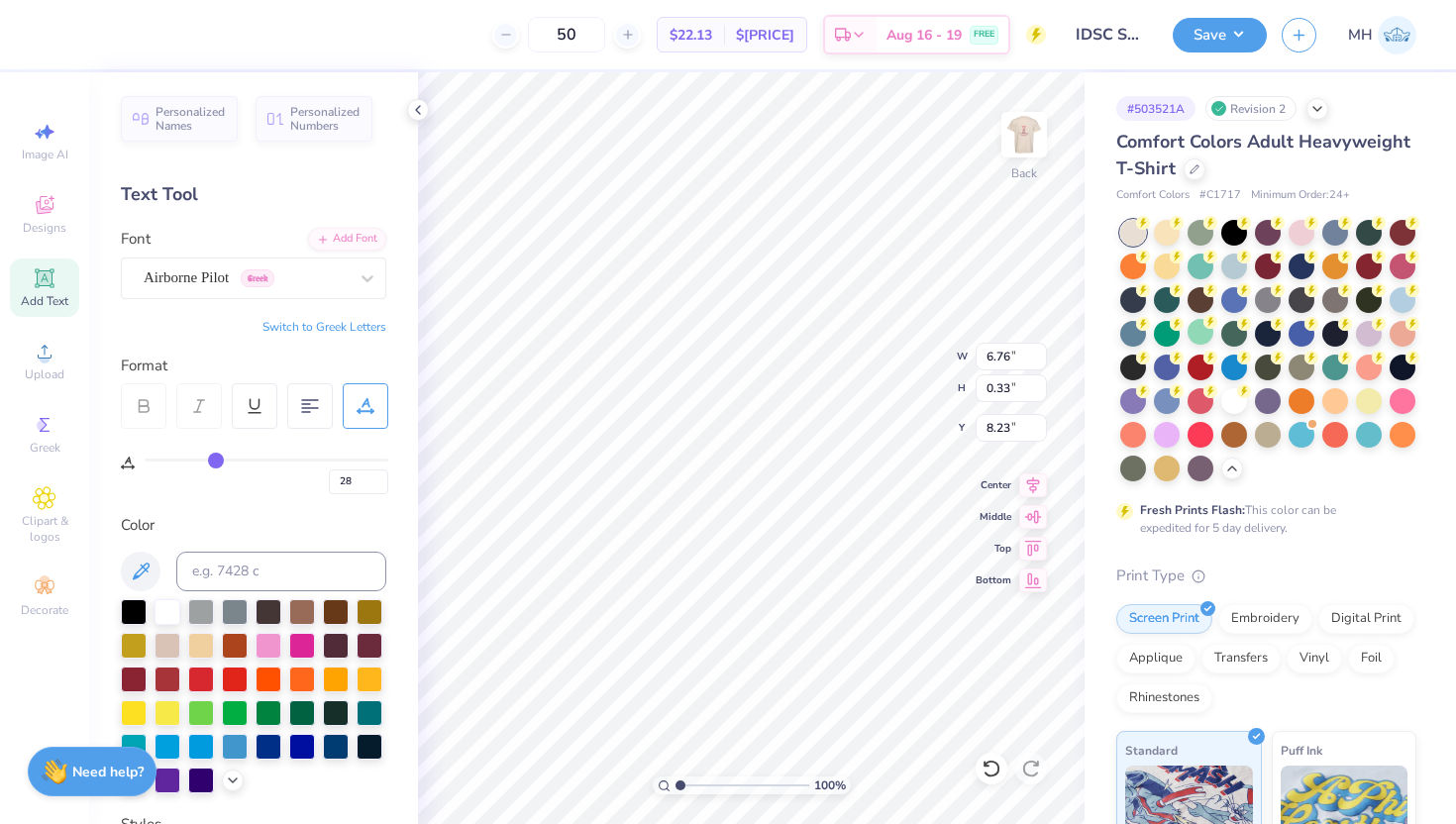 drag, startPoint x: 191, startPoint y: 462, endPoint x: 215, endPoint y: 463, distance: 24.020824 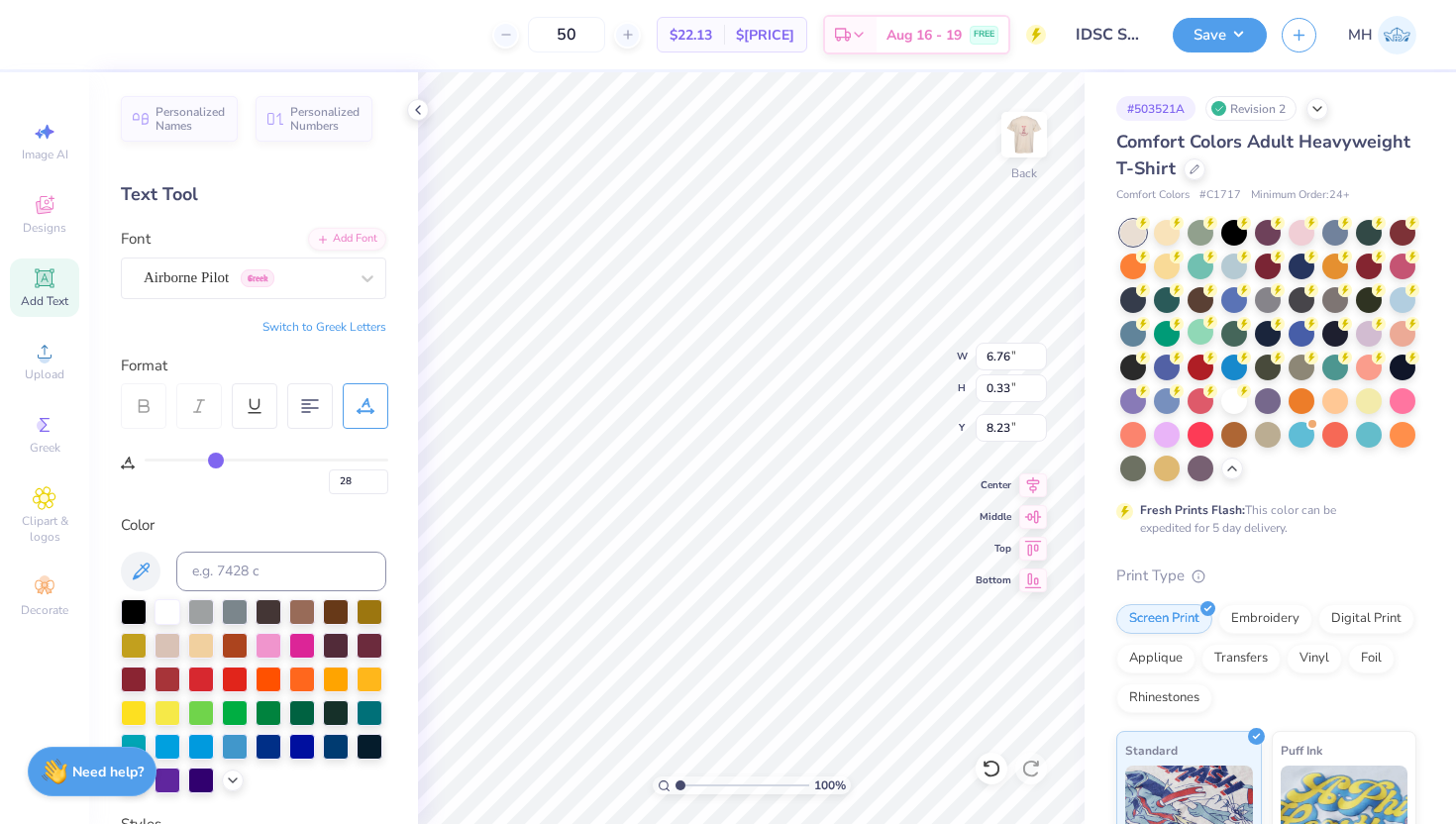type on "30" 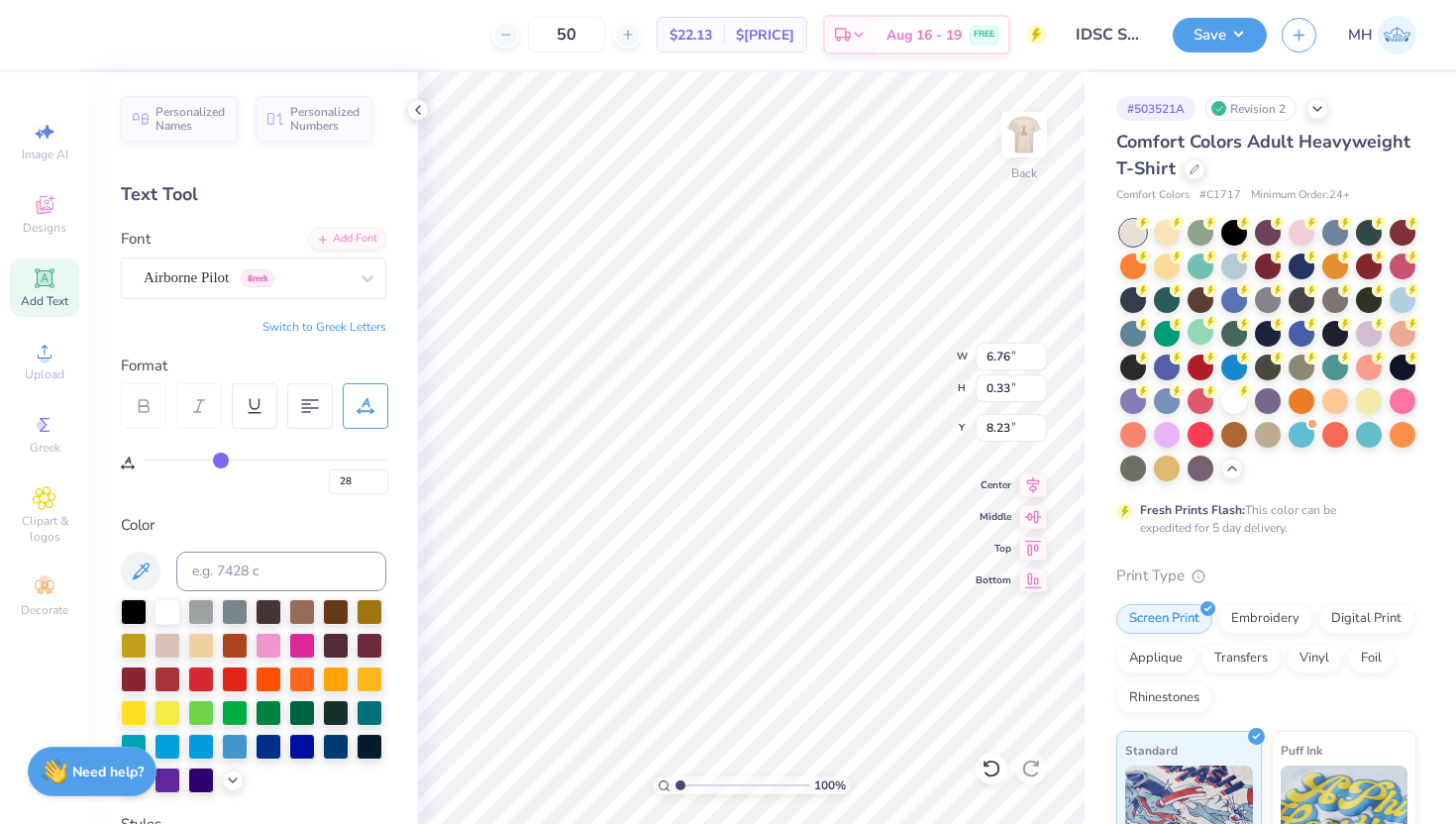 type on "30" 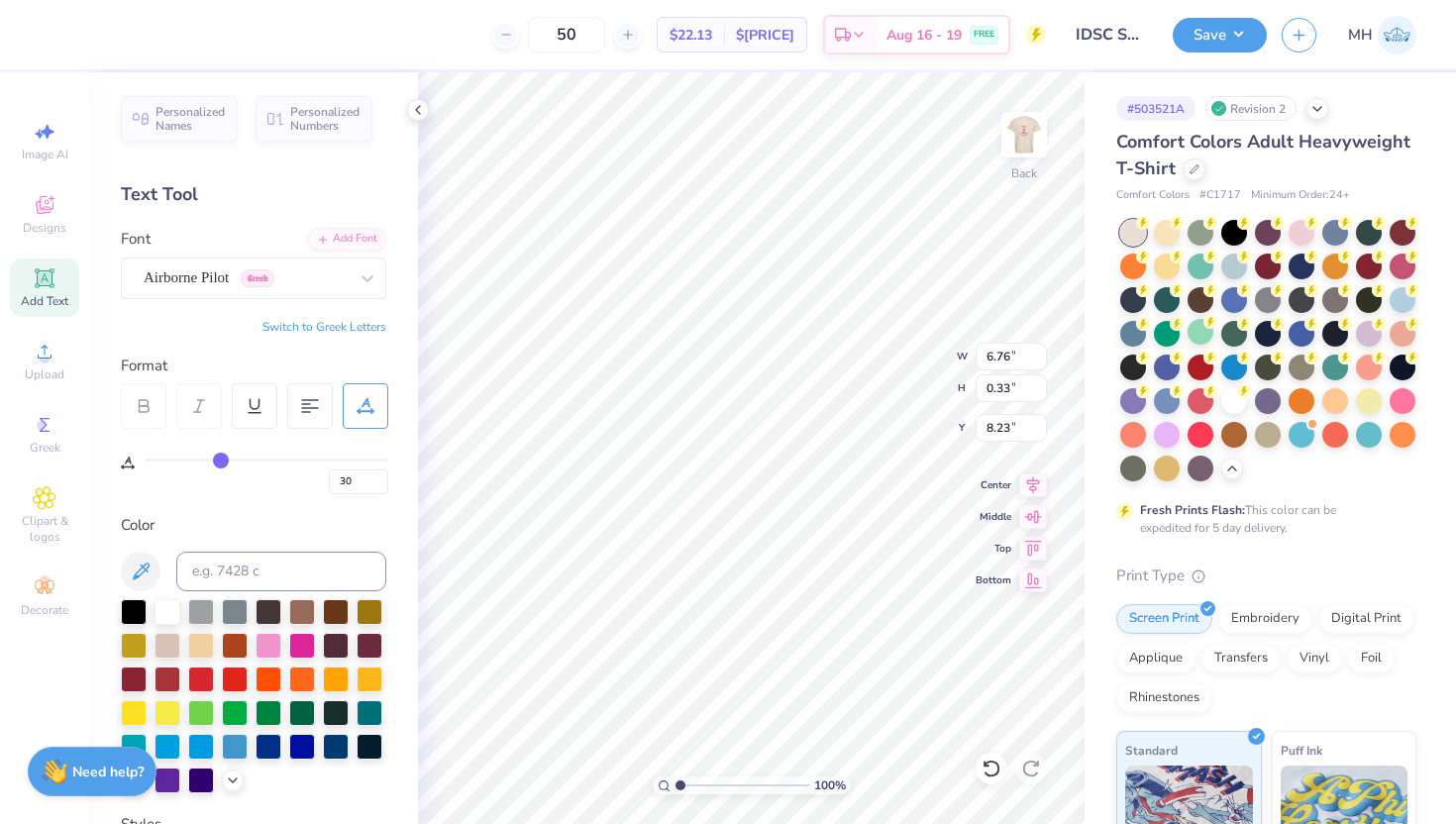 type on "31" 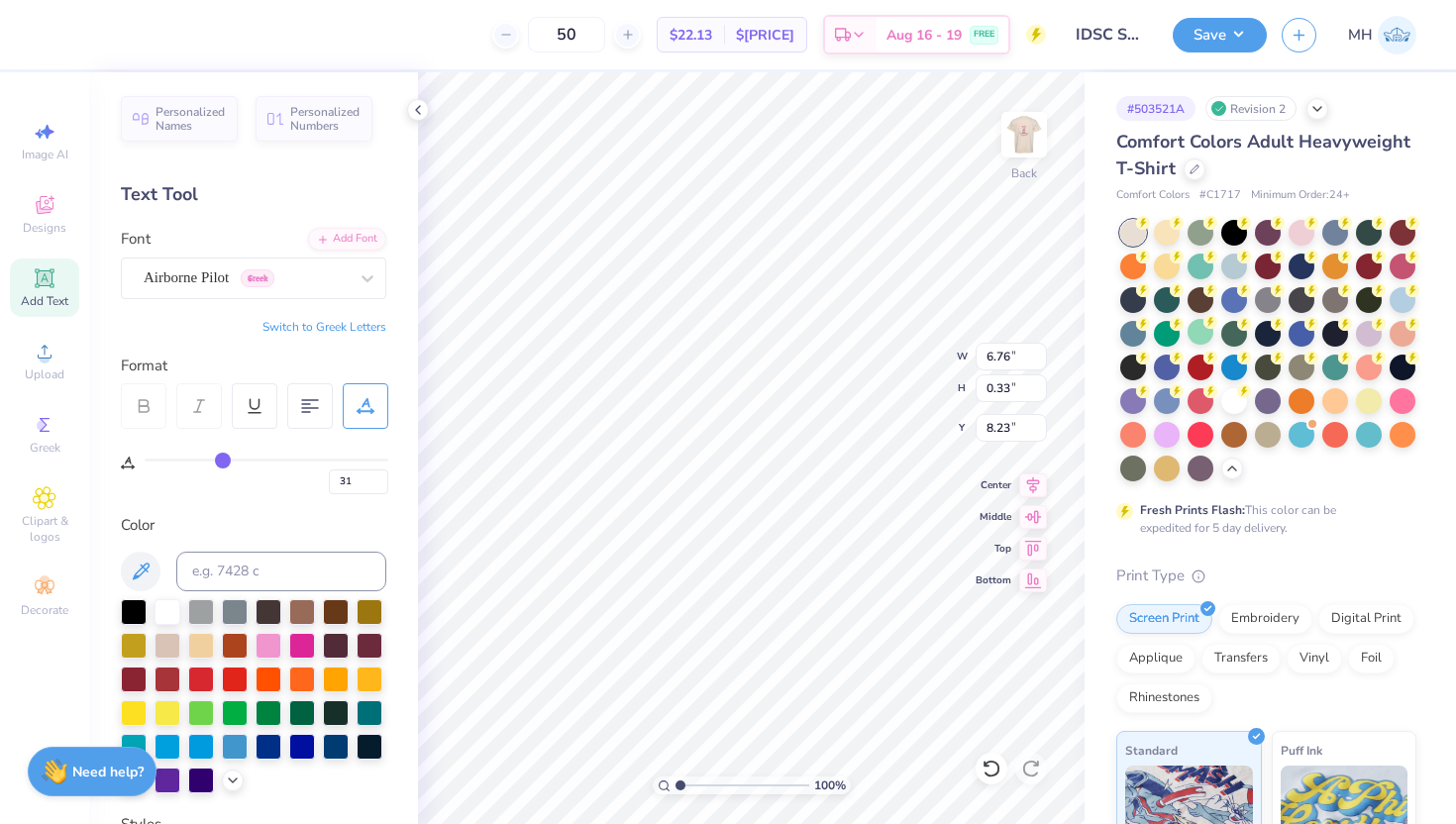 type on "32" 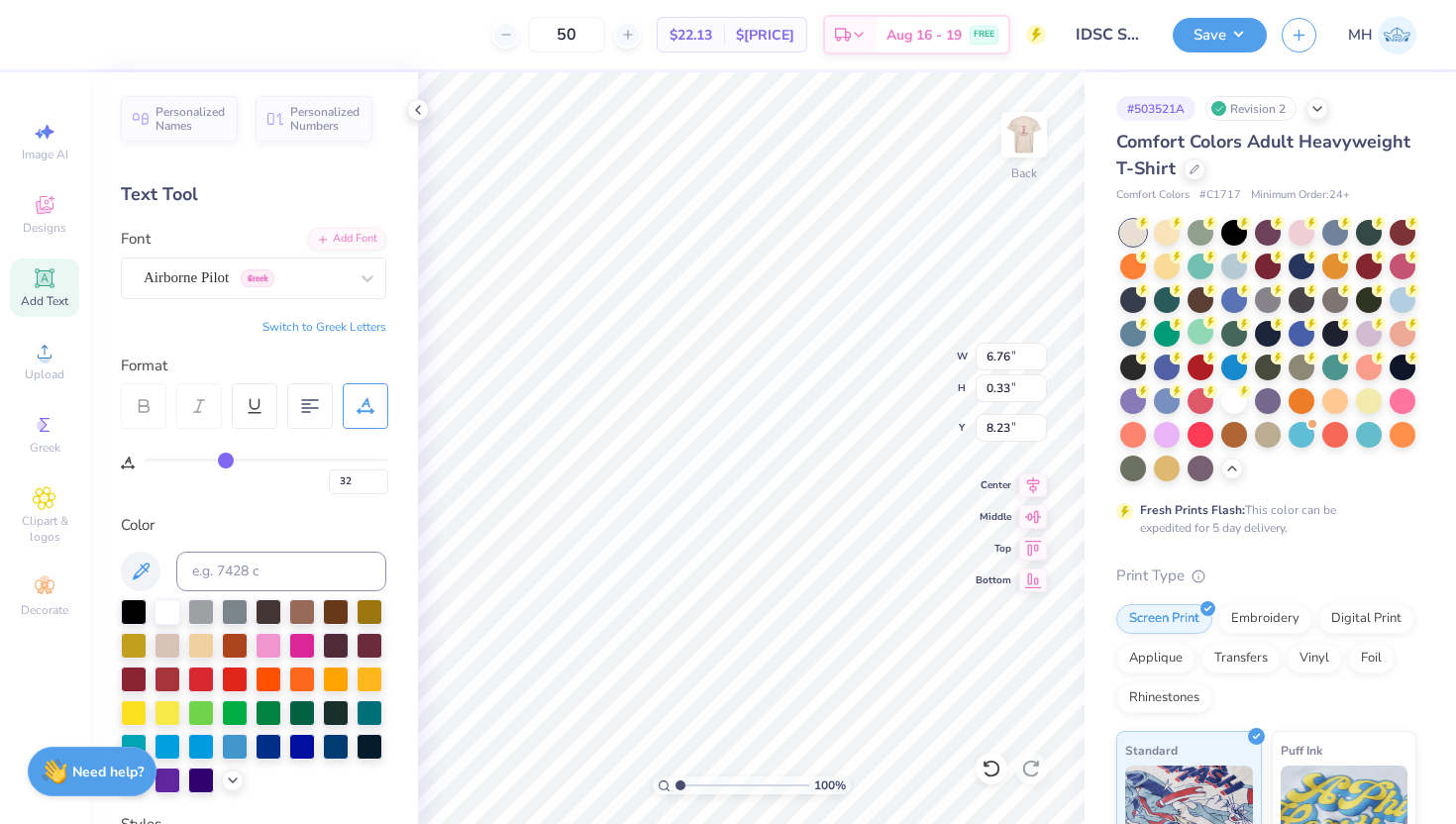 type on "35" 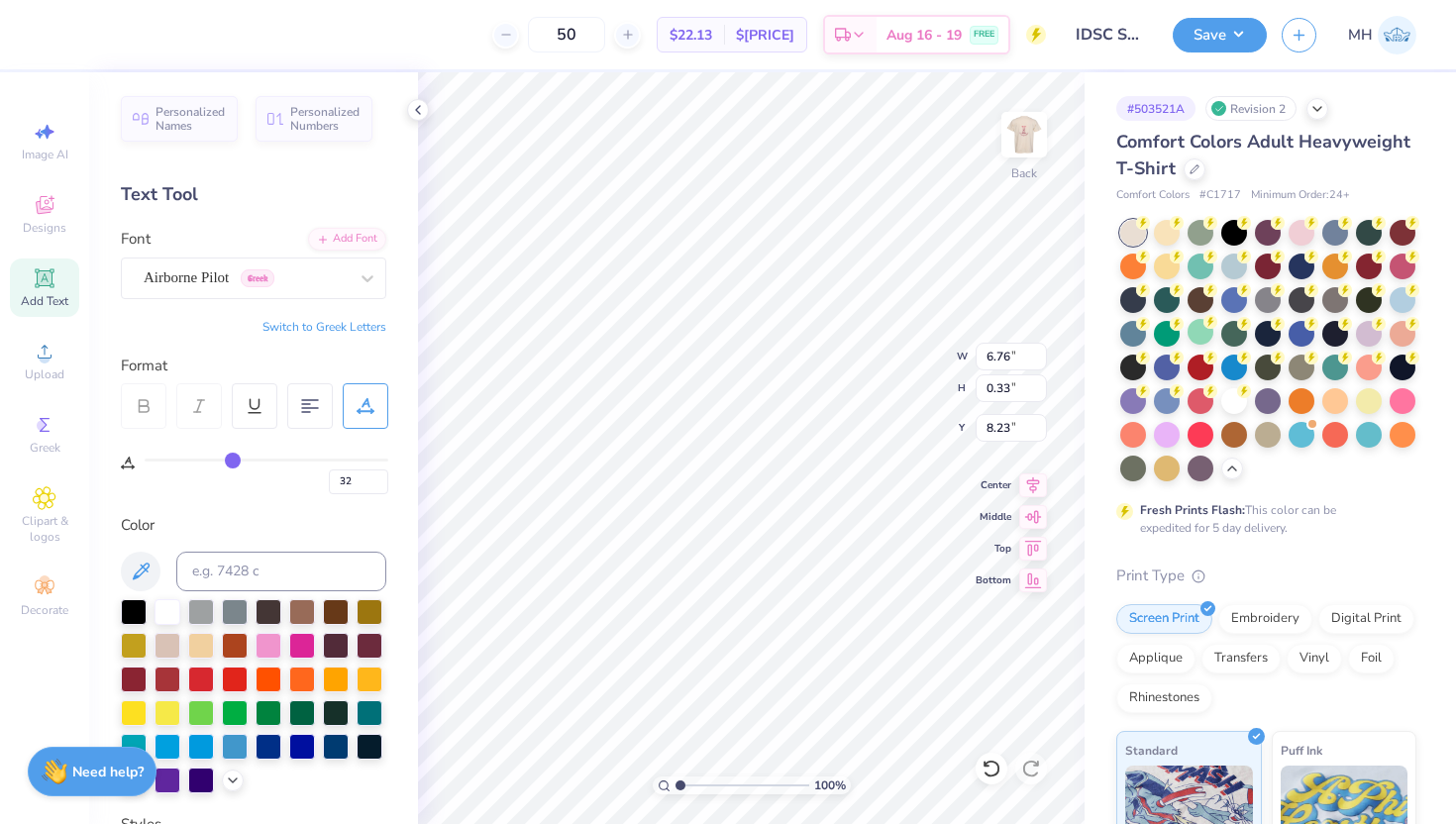 type on "35" 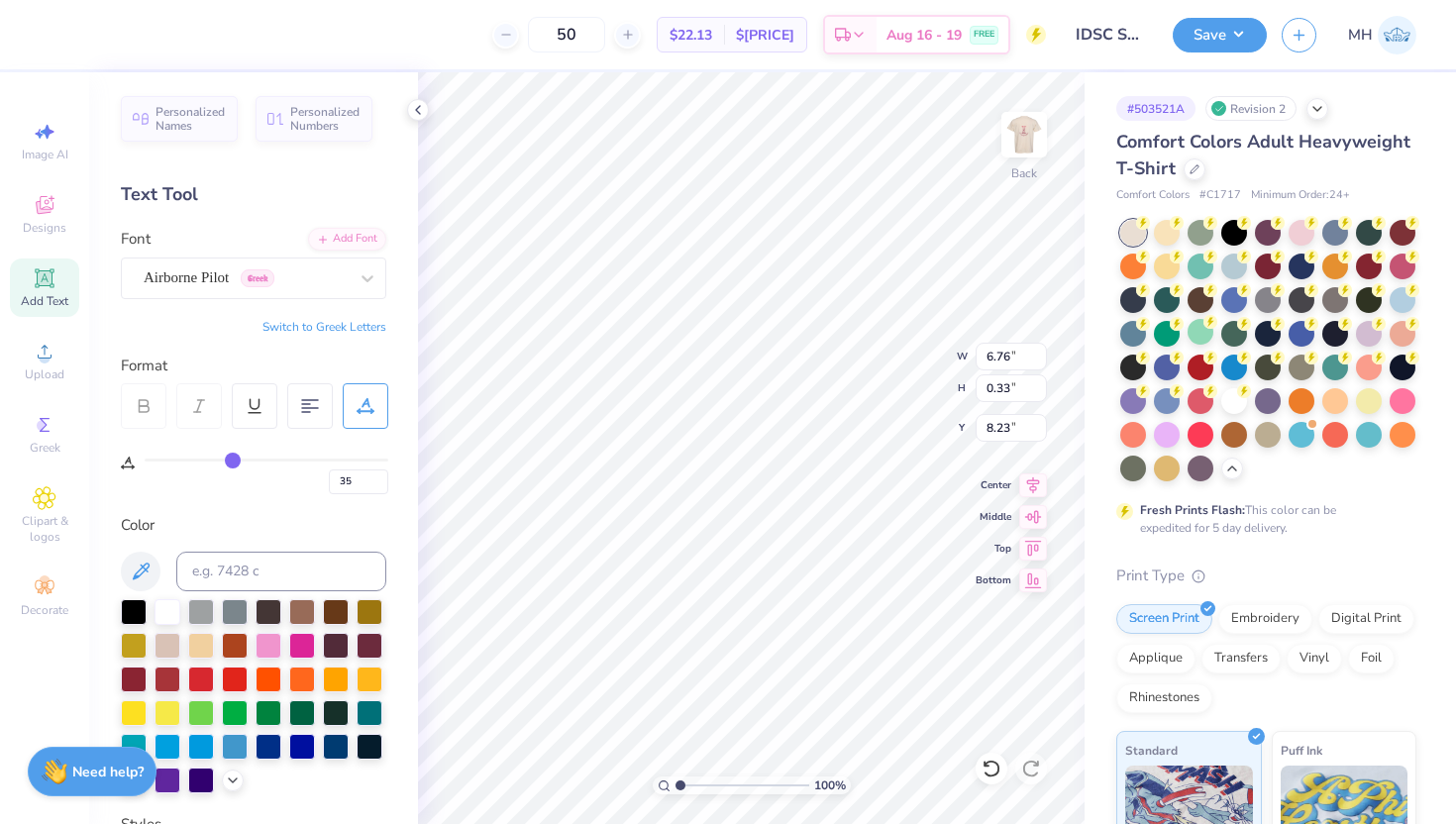 type on "36" 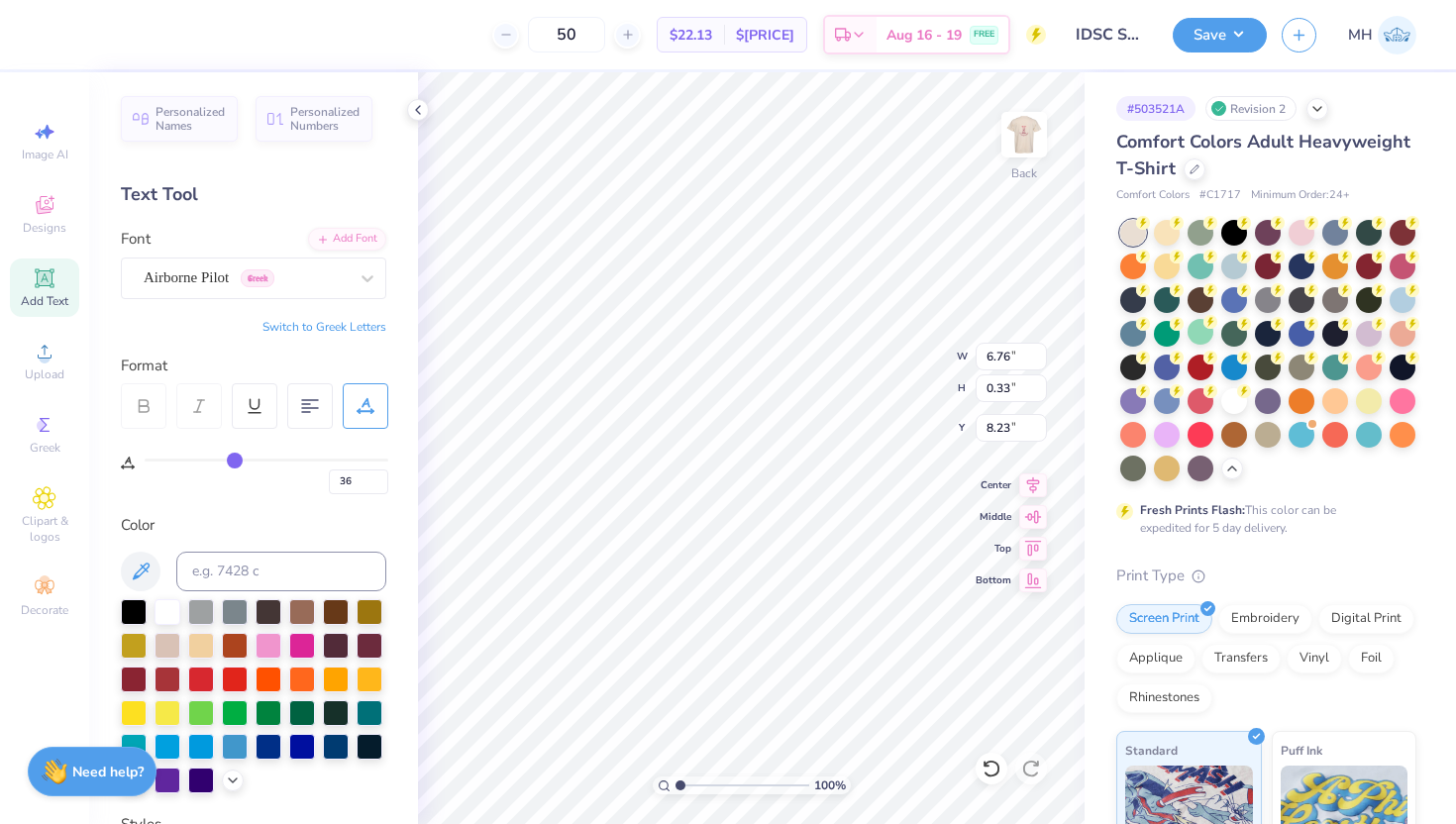 type on "37" 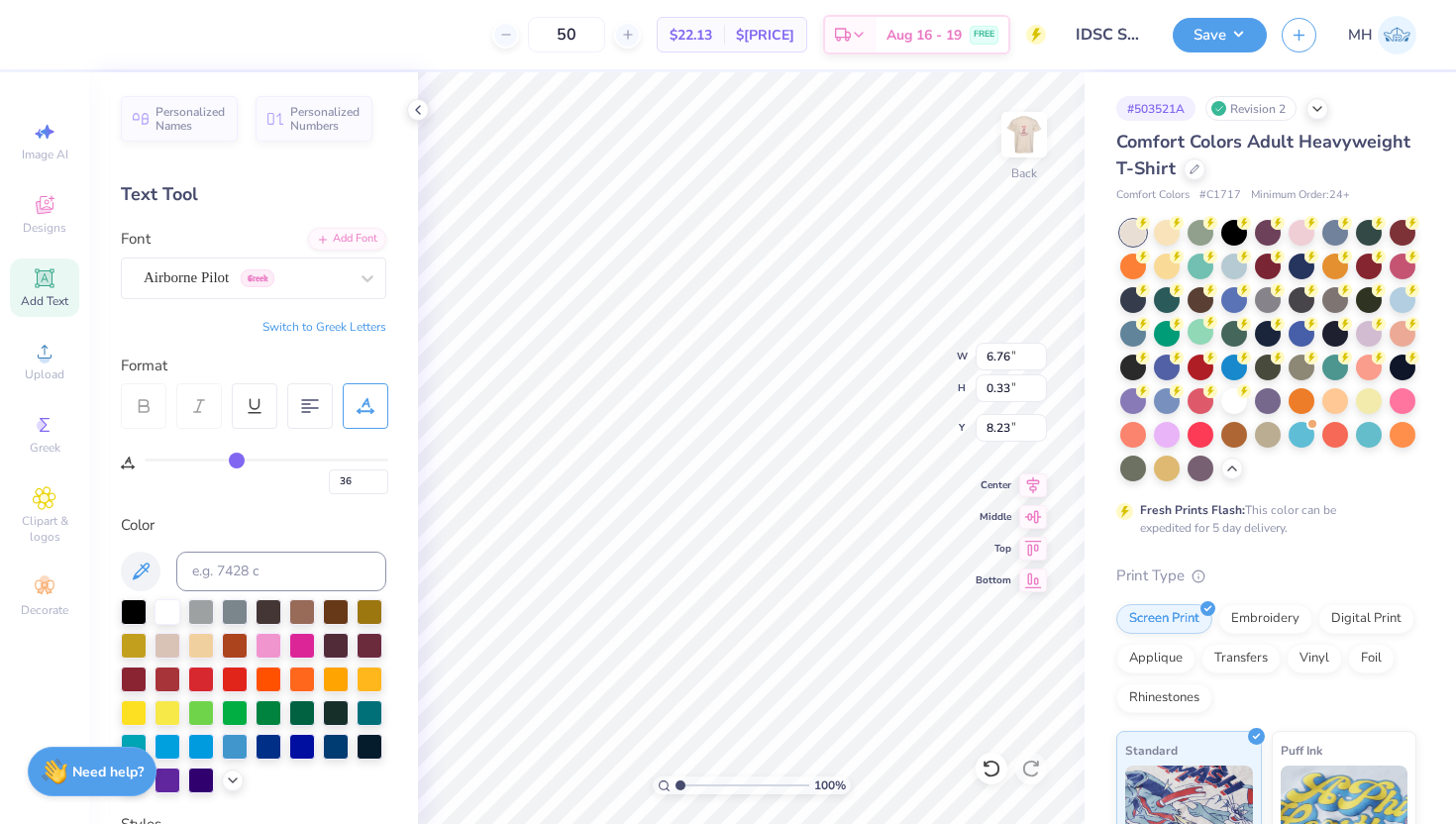 type on "37" 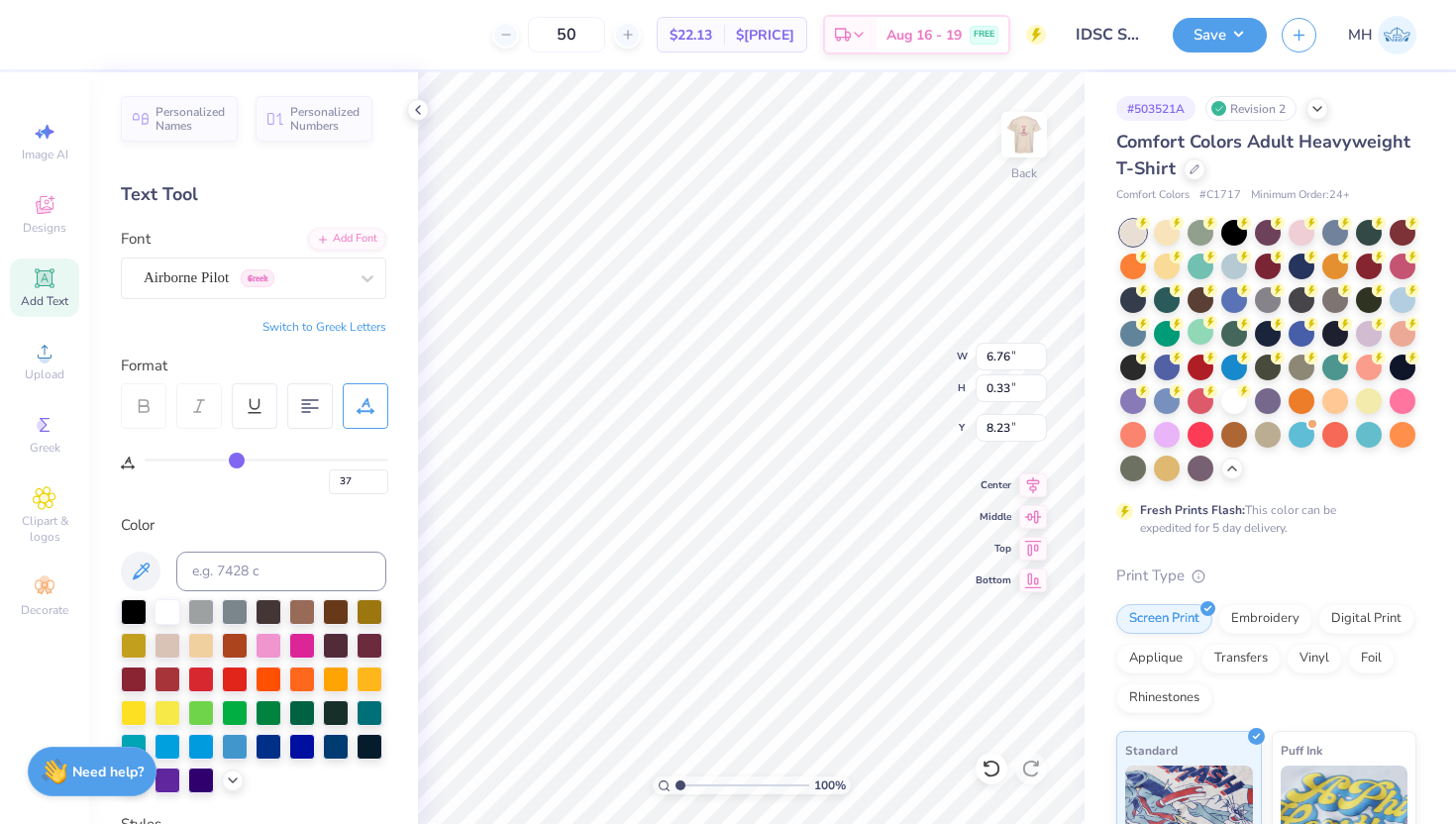 type on "38" 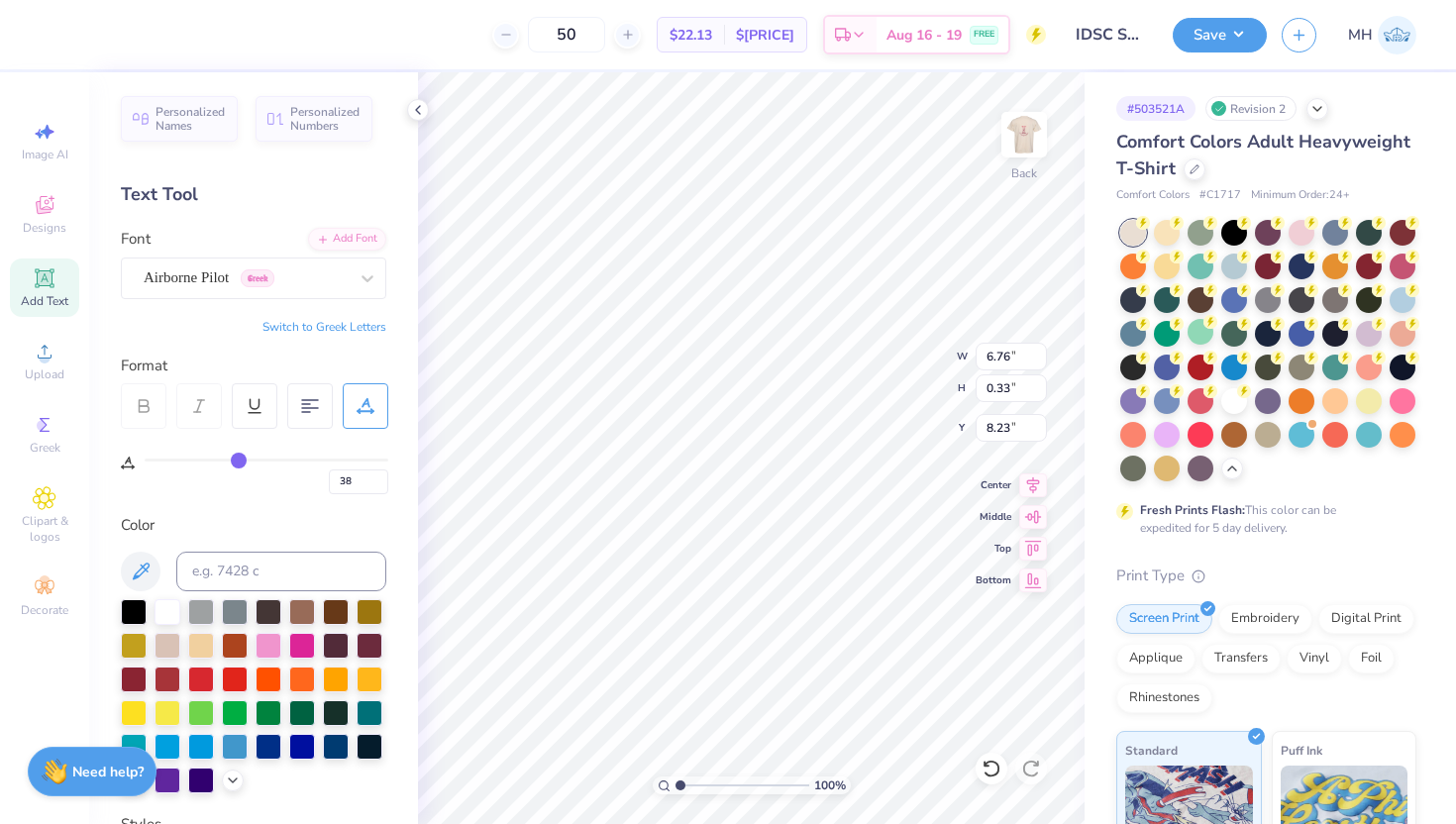 drag, startPoint x: 221, startPoint y: 458, endPoint x: 240, endPoint y: 458, distance: 19 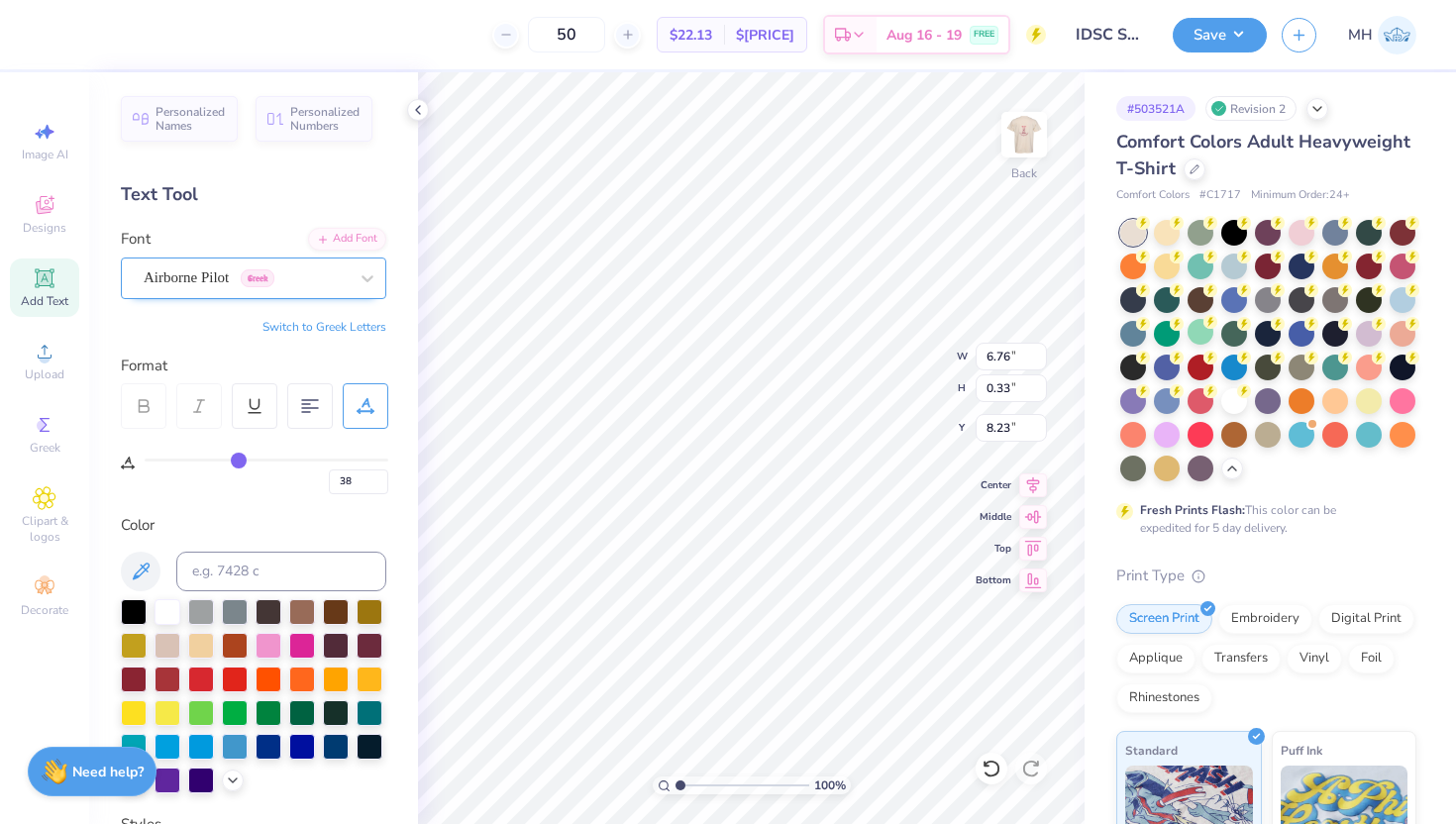 click on "Airborne Pilot Greek" at bounding box center (246, 277) 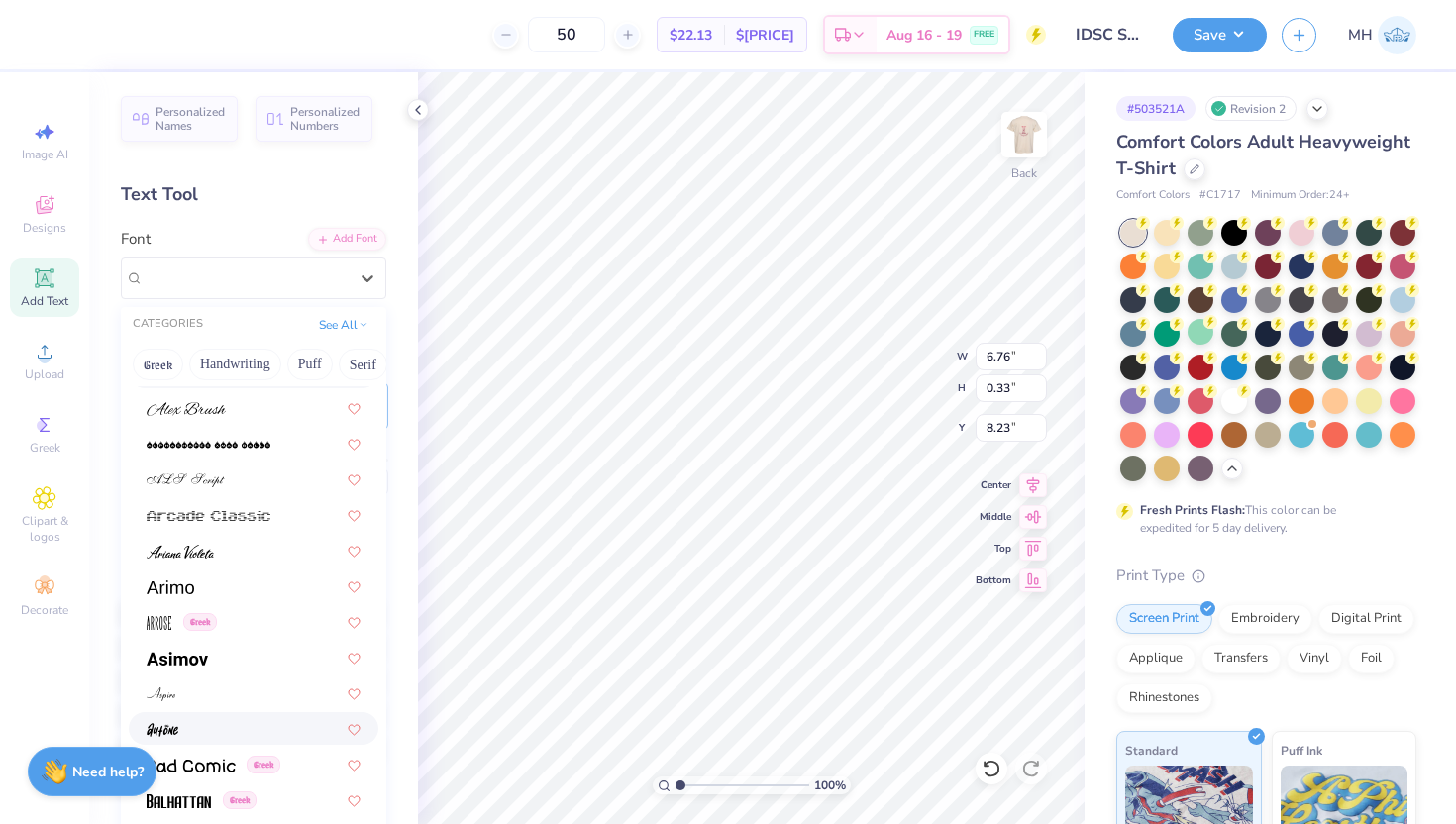 scroll, scrollTop: 610, scrollLeft: 0, axis: vertical 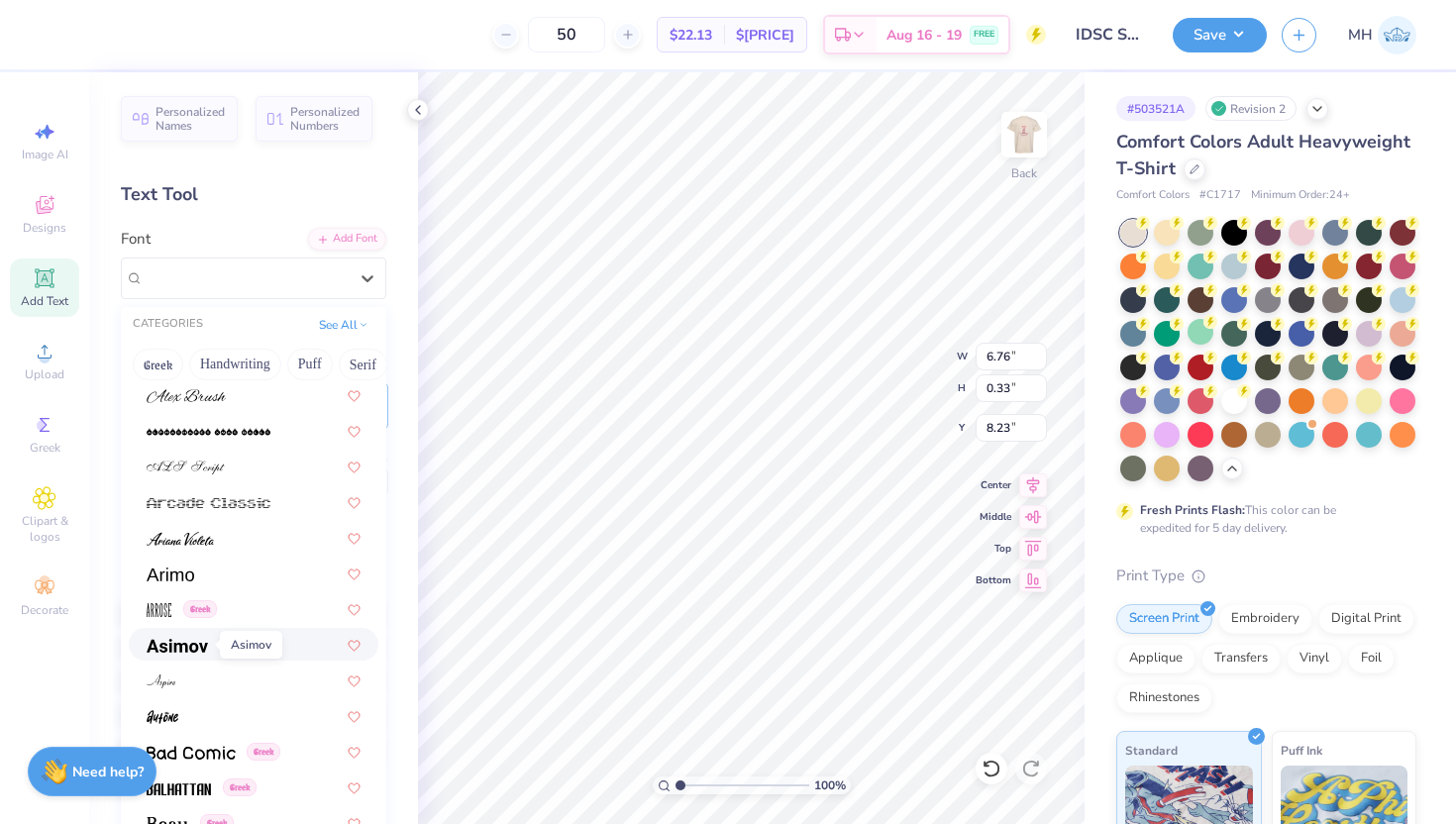 click at bounding box center (177, 646) 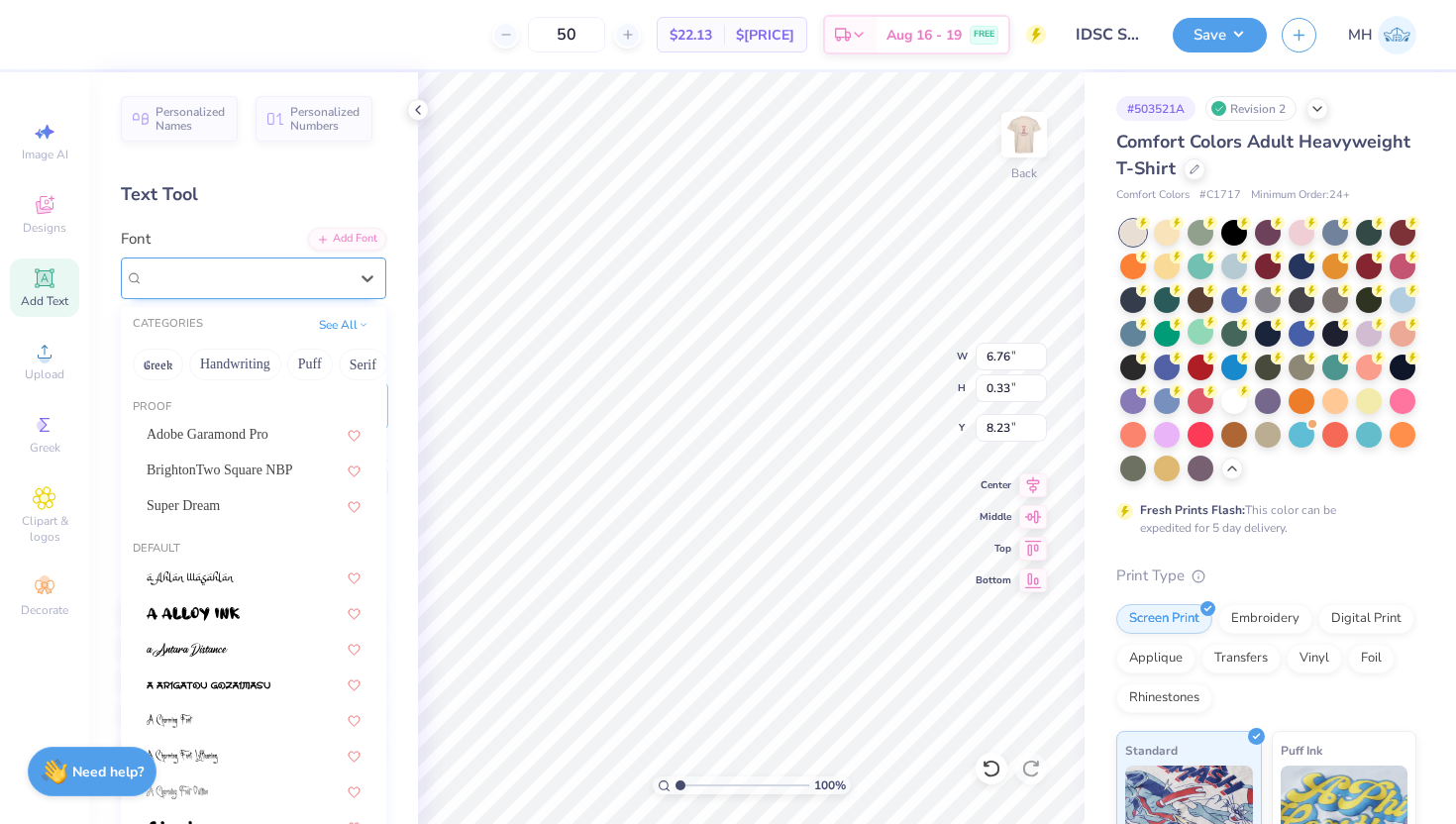 click on "Asimov" at bounding box center [246, 277] 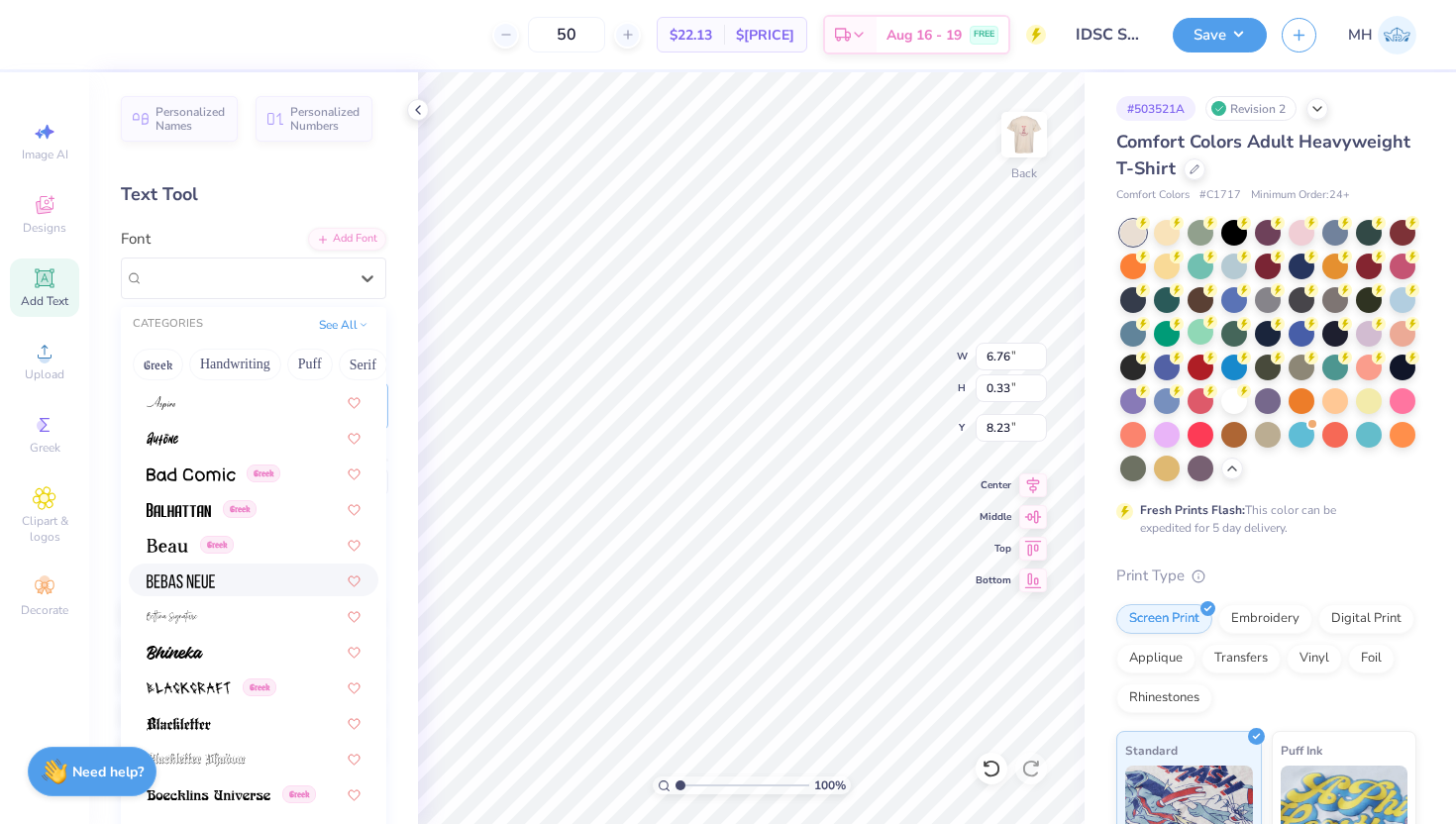 scroll, scrollTop: 889, scrollLeft: 0, axis: vertical 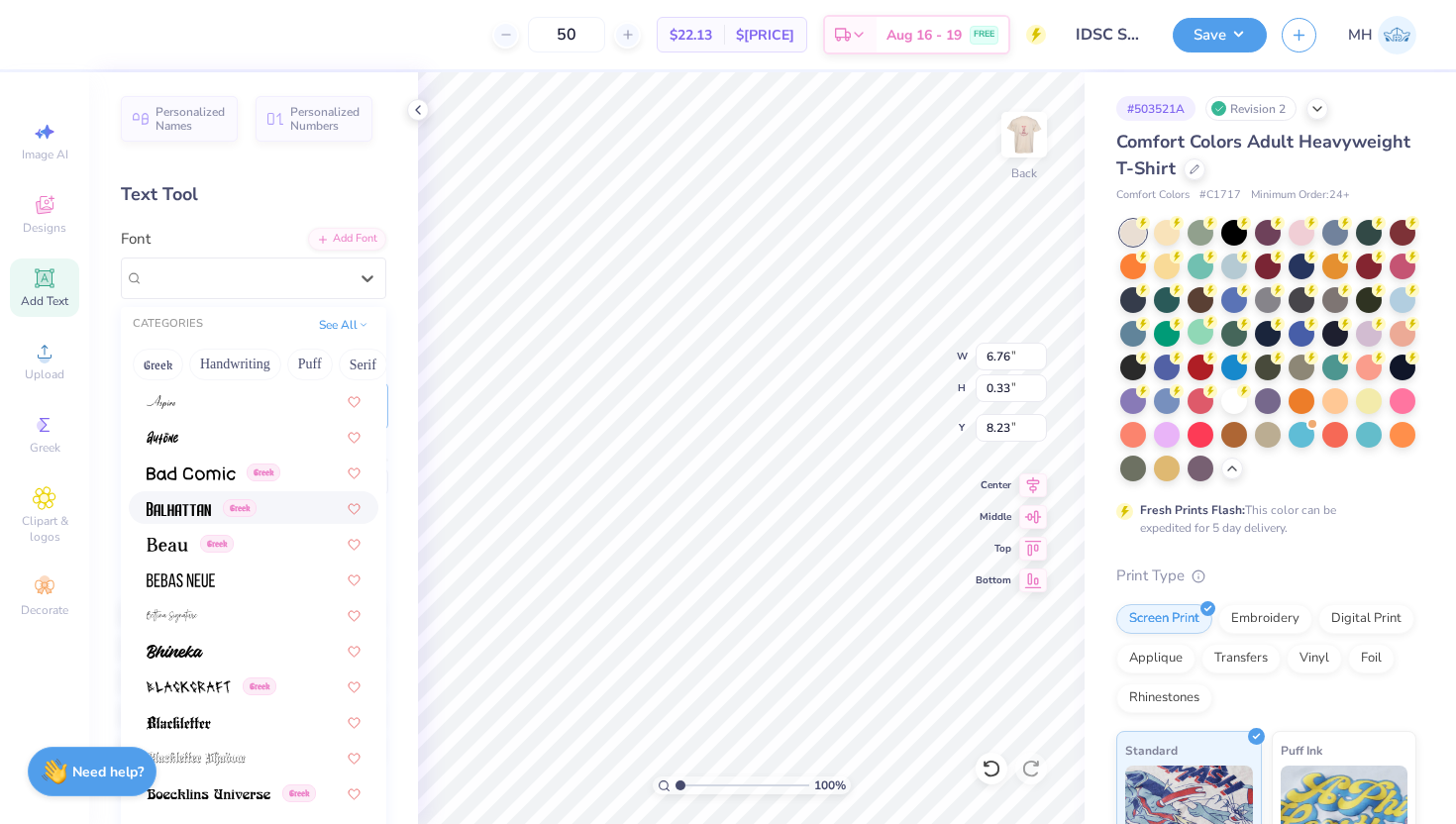 click on "Greek" at bounding box center (254, 507) 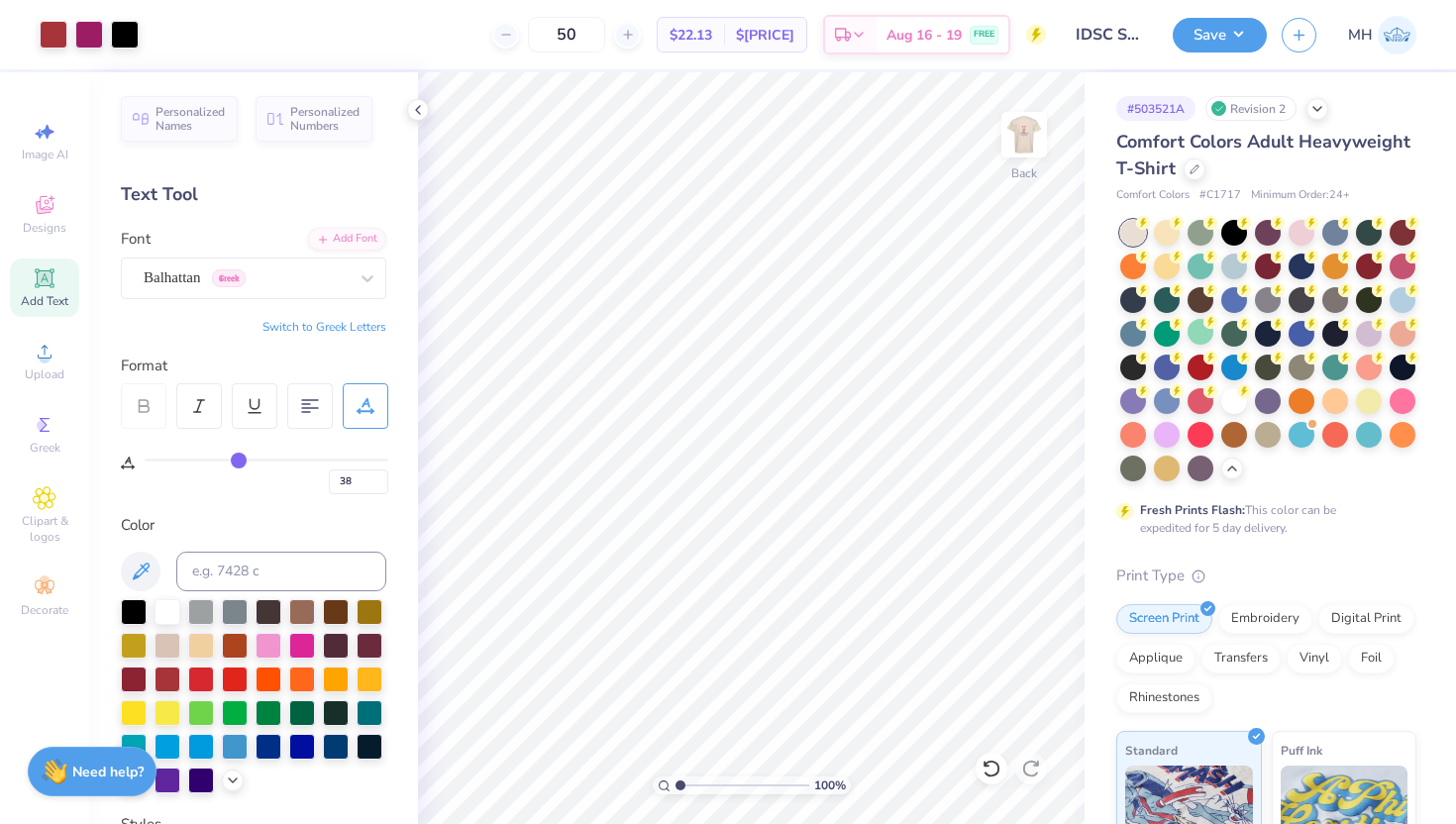 type on "0" 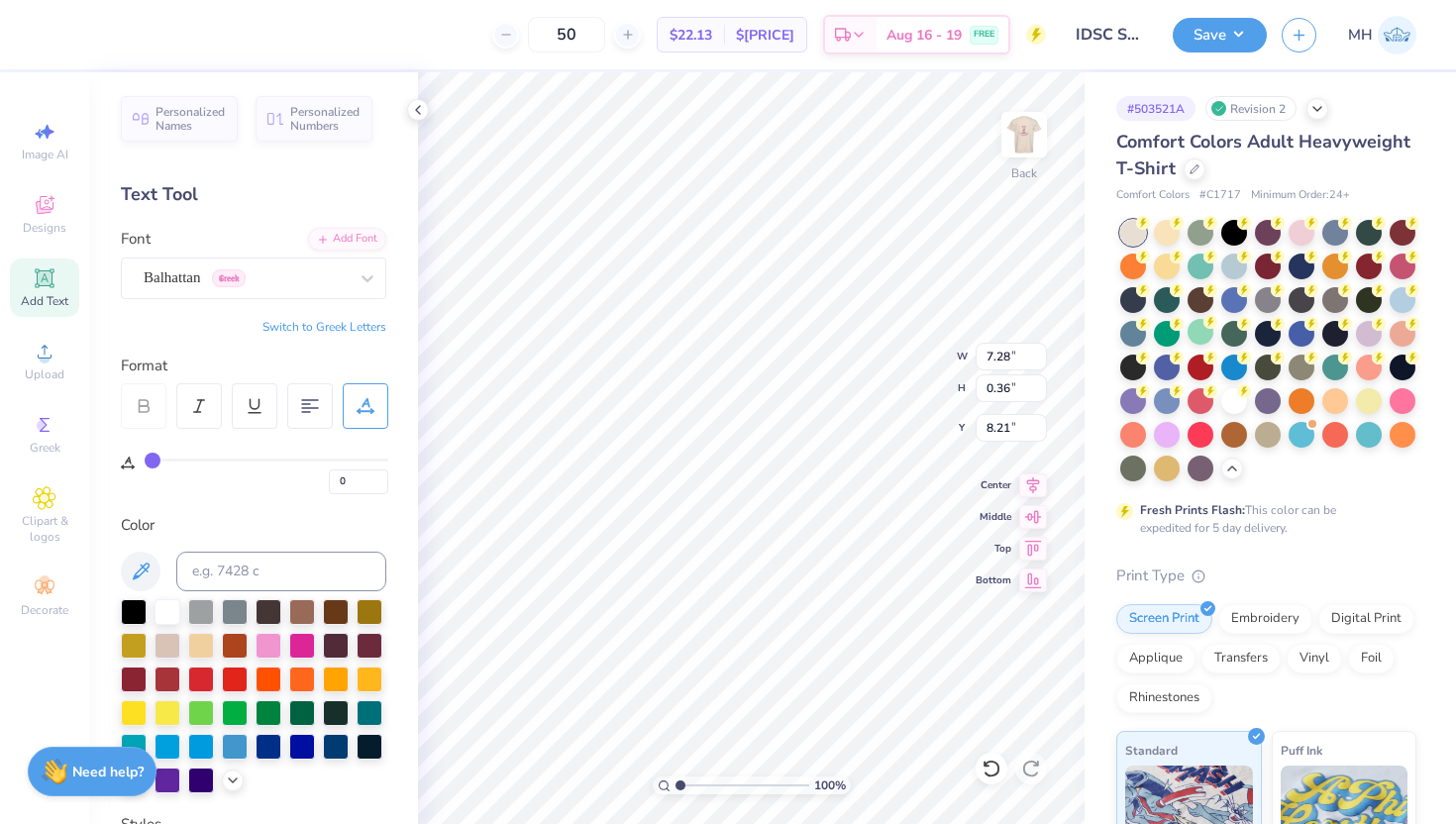 type on "38" 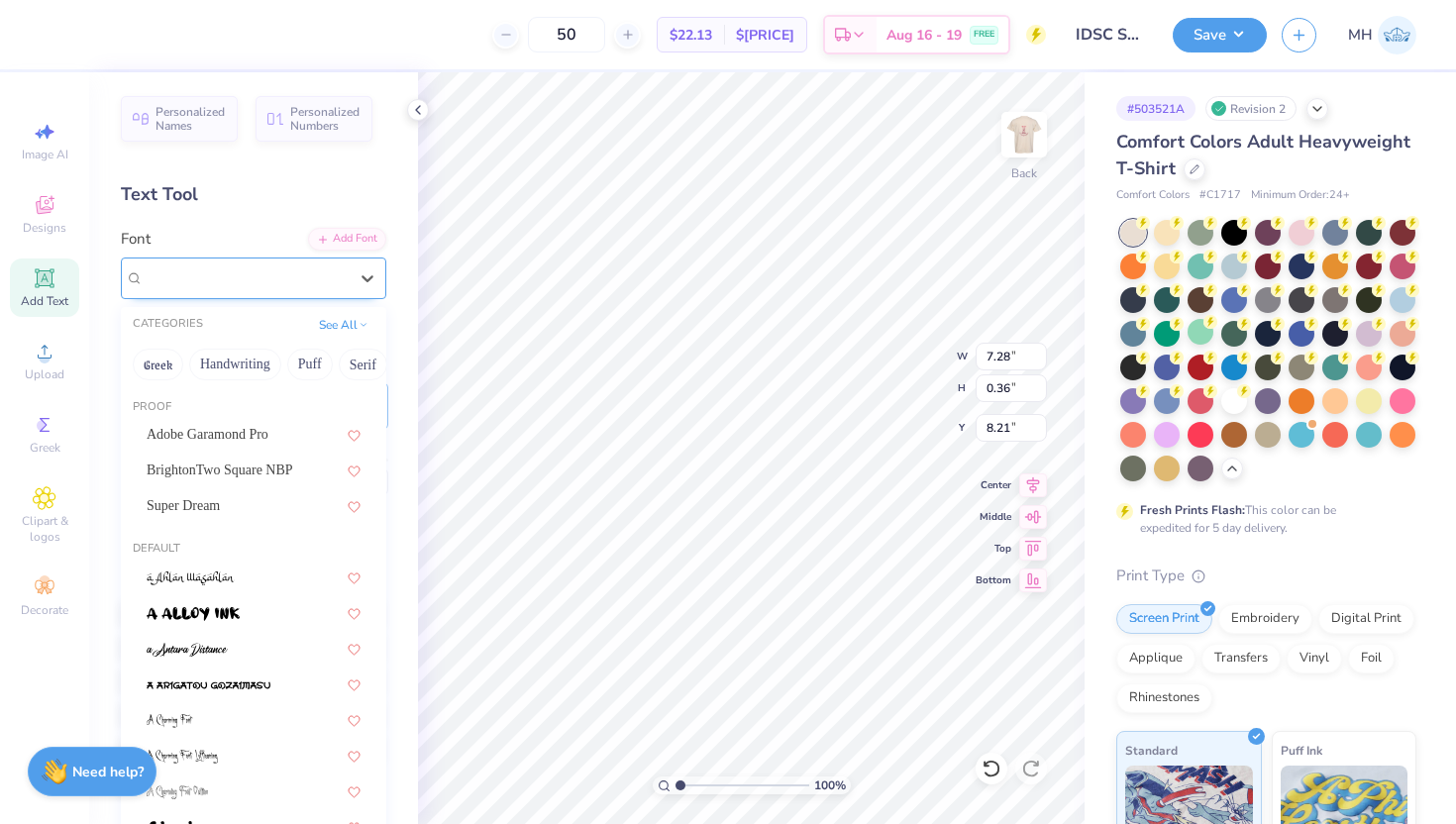 click on "Balhattan Greek" at bounding box center [246, 277] 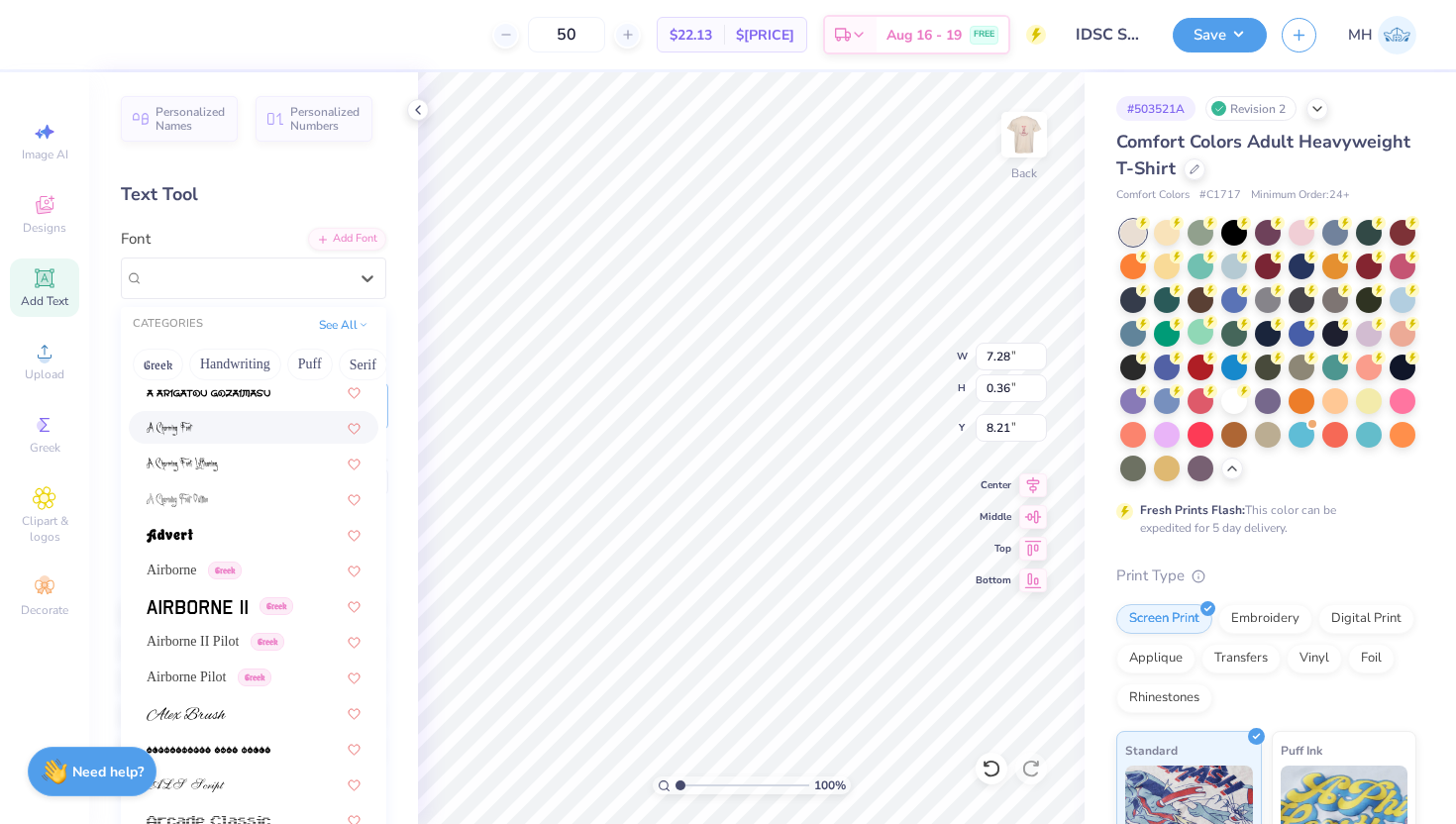 scroll, scrollTop: 305, scrollLeft: 0, axis: vertical 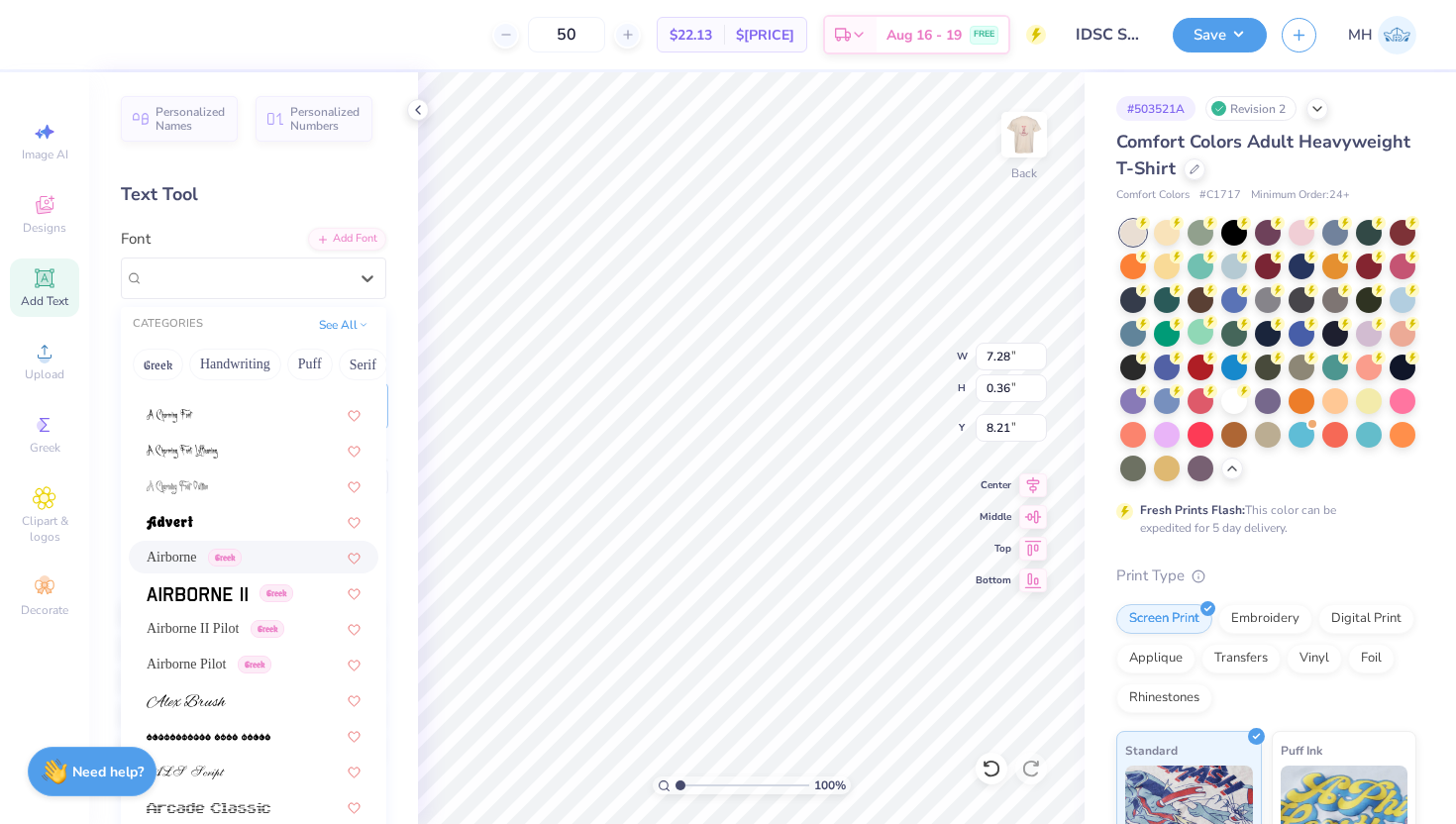 click on "Airborne Greek" at bounding box center [254, 557] 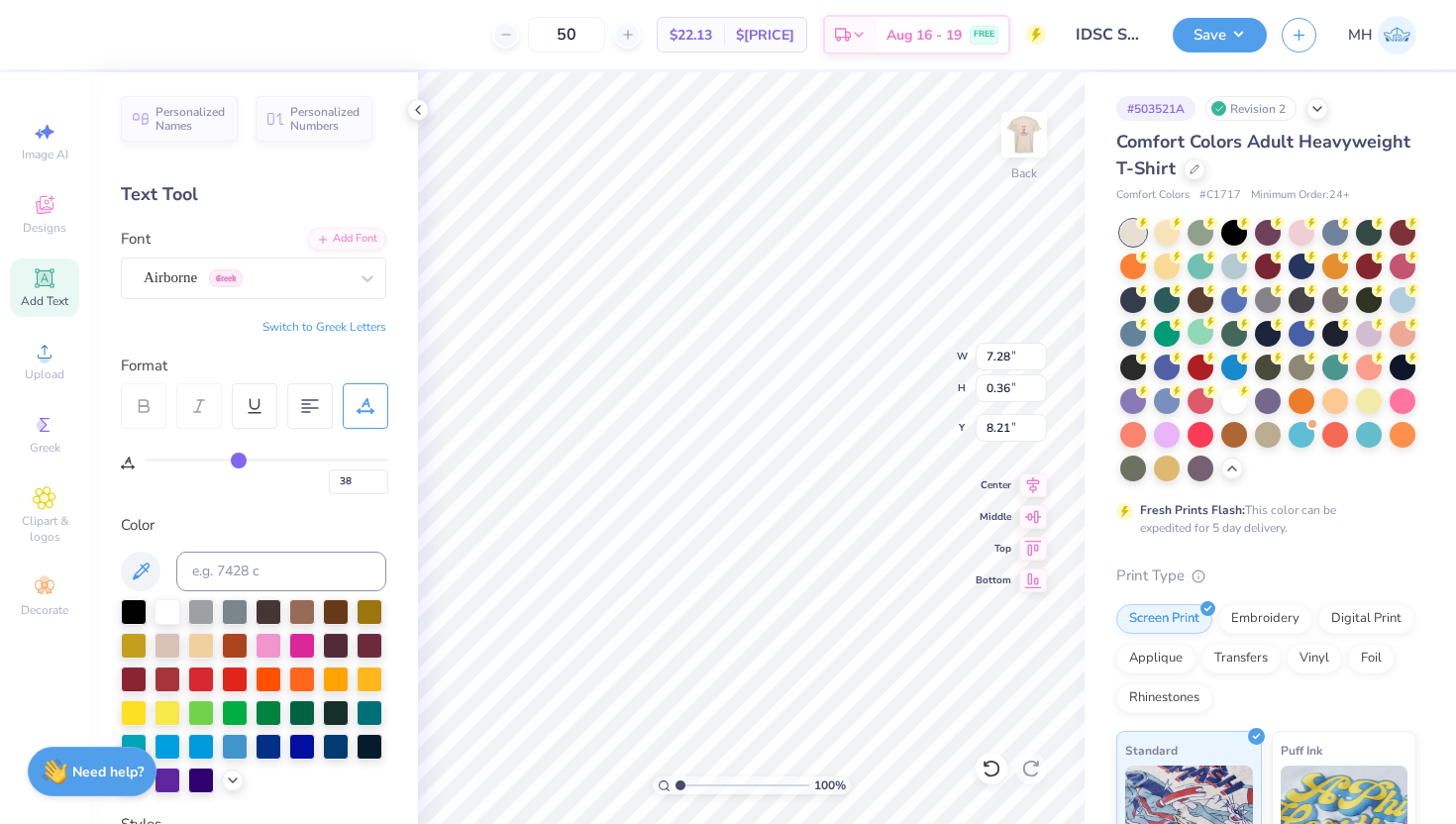 type on "8.74" 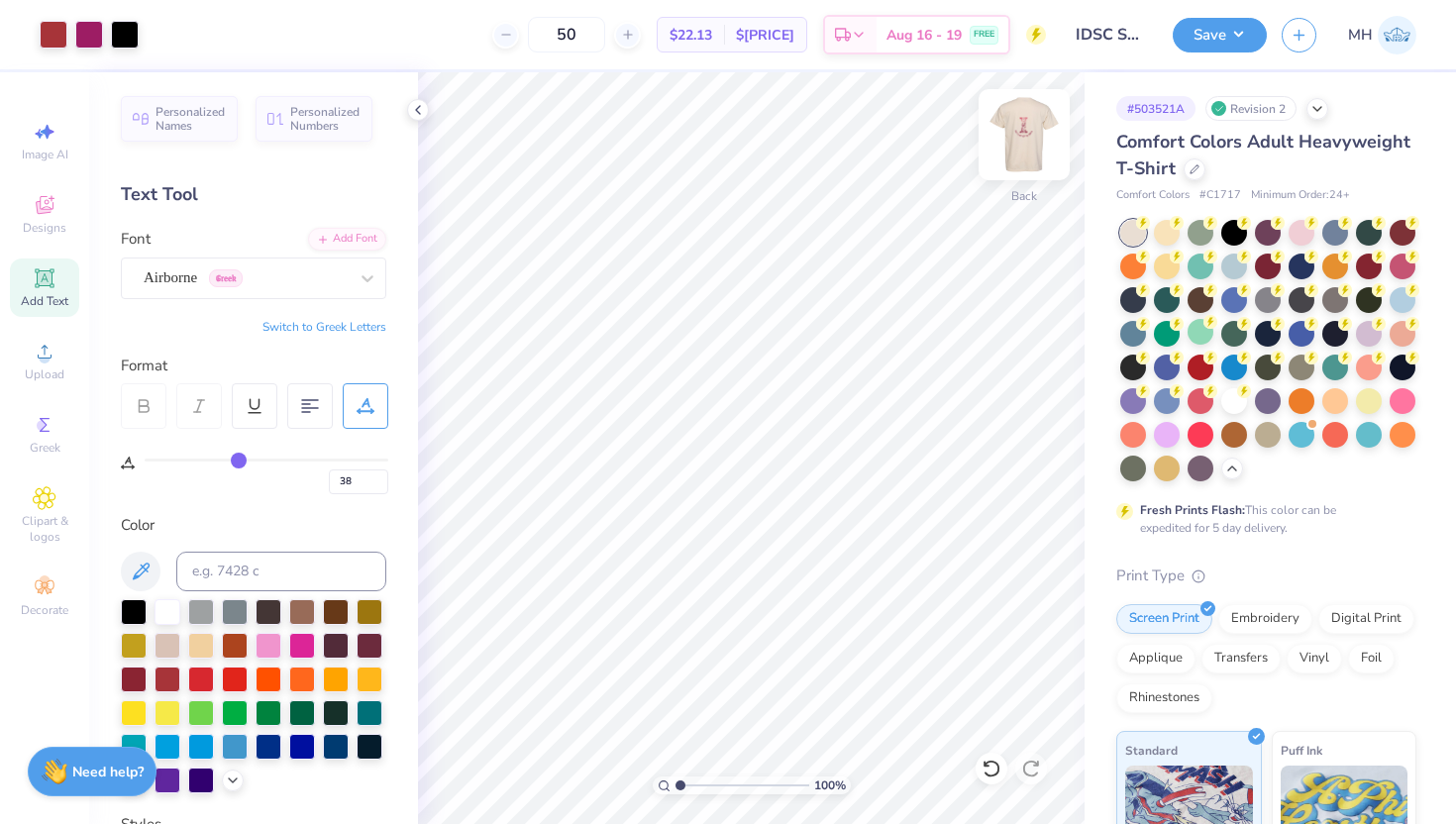 click at bounding box center (1024, 135) 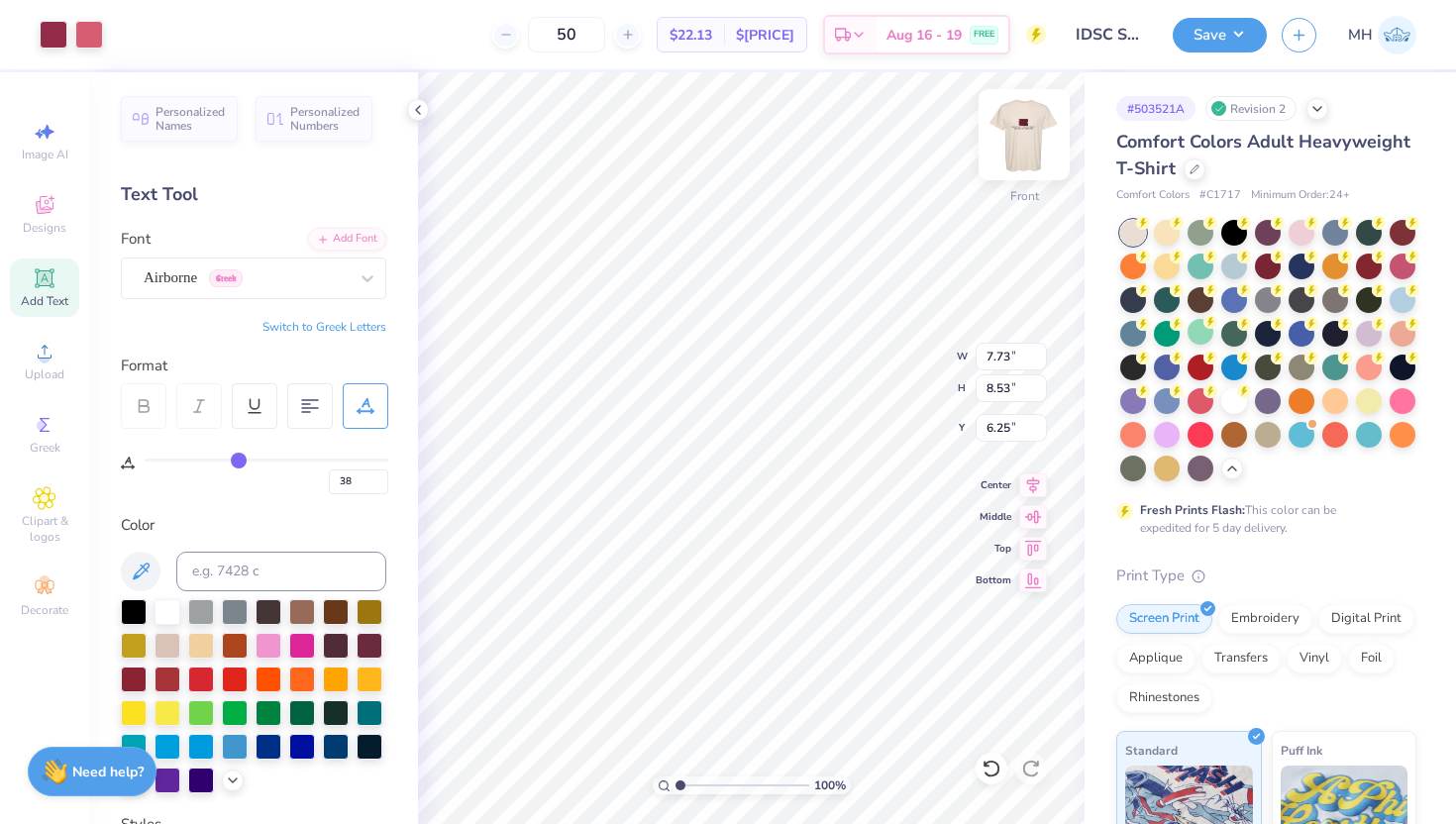 type on "7.73" 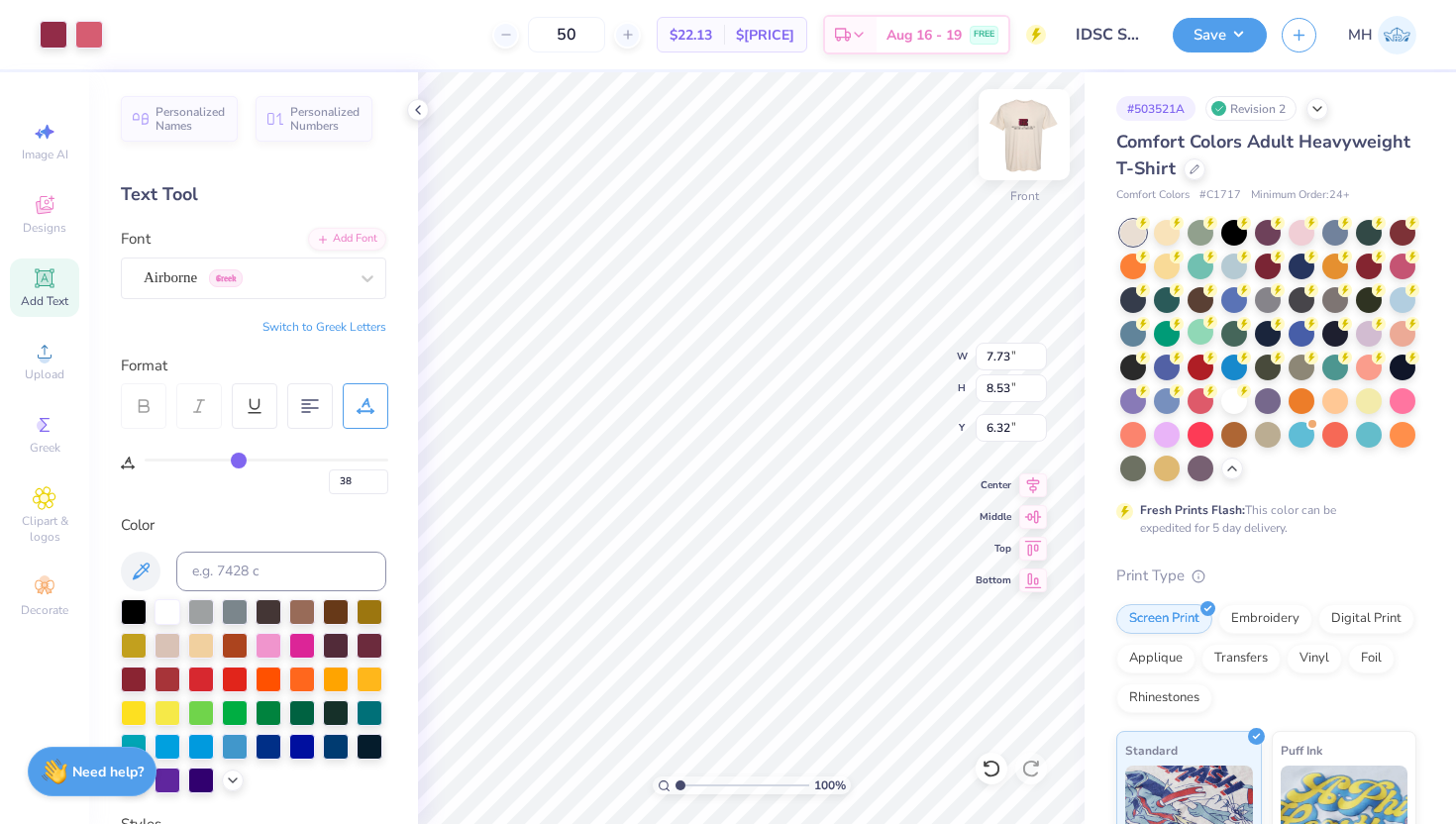 click at bounding box center [1024, 135] 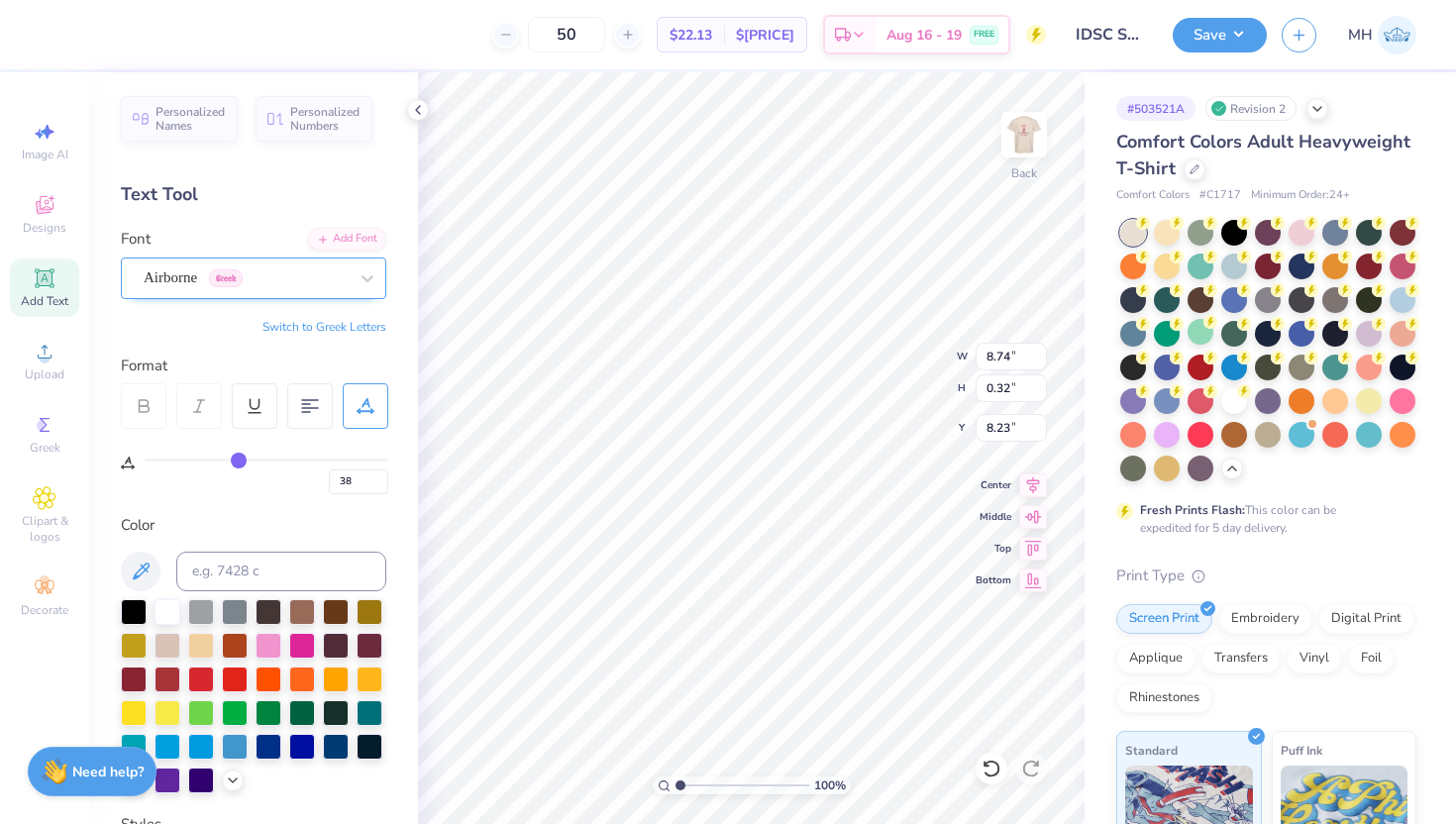 click on "Airborne Greek" at bounding box center [246, 277] 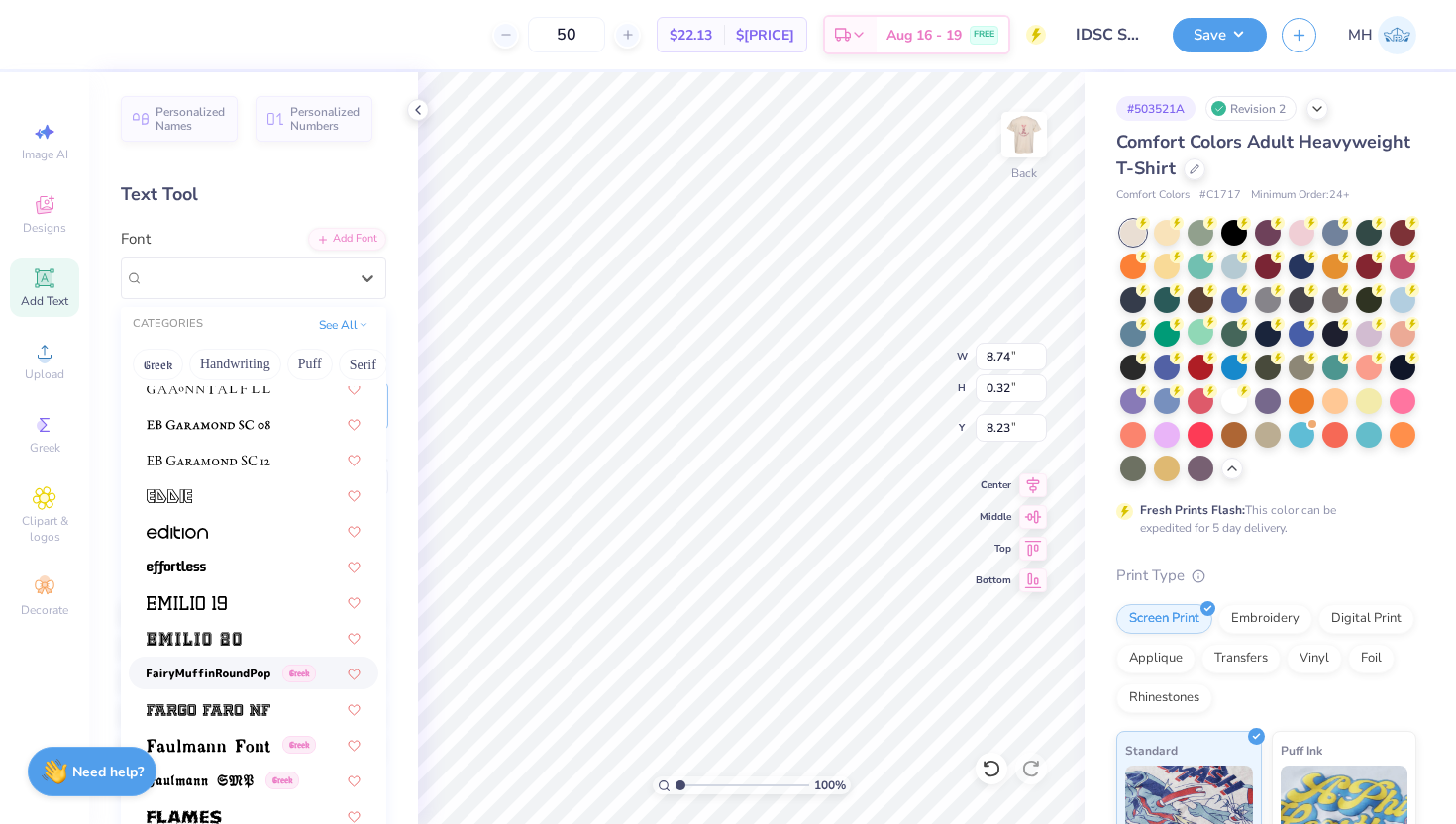 scroll, scrollTop: 4010, scrollLeft: 0, axis: vertical 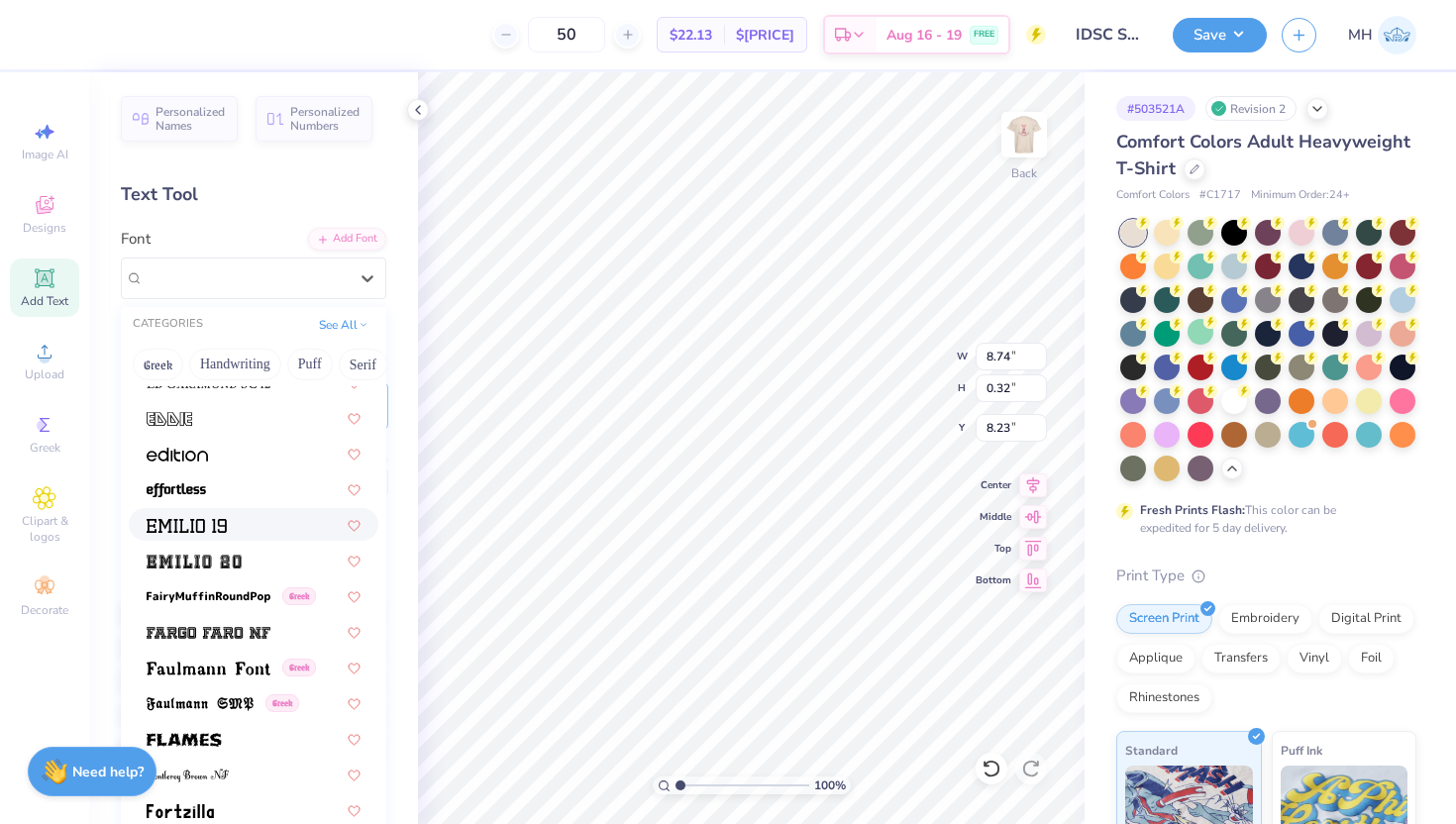 click at bounding box center [254, 524] 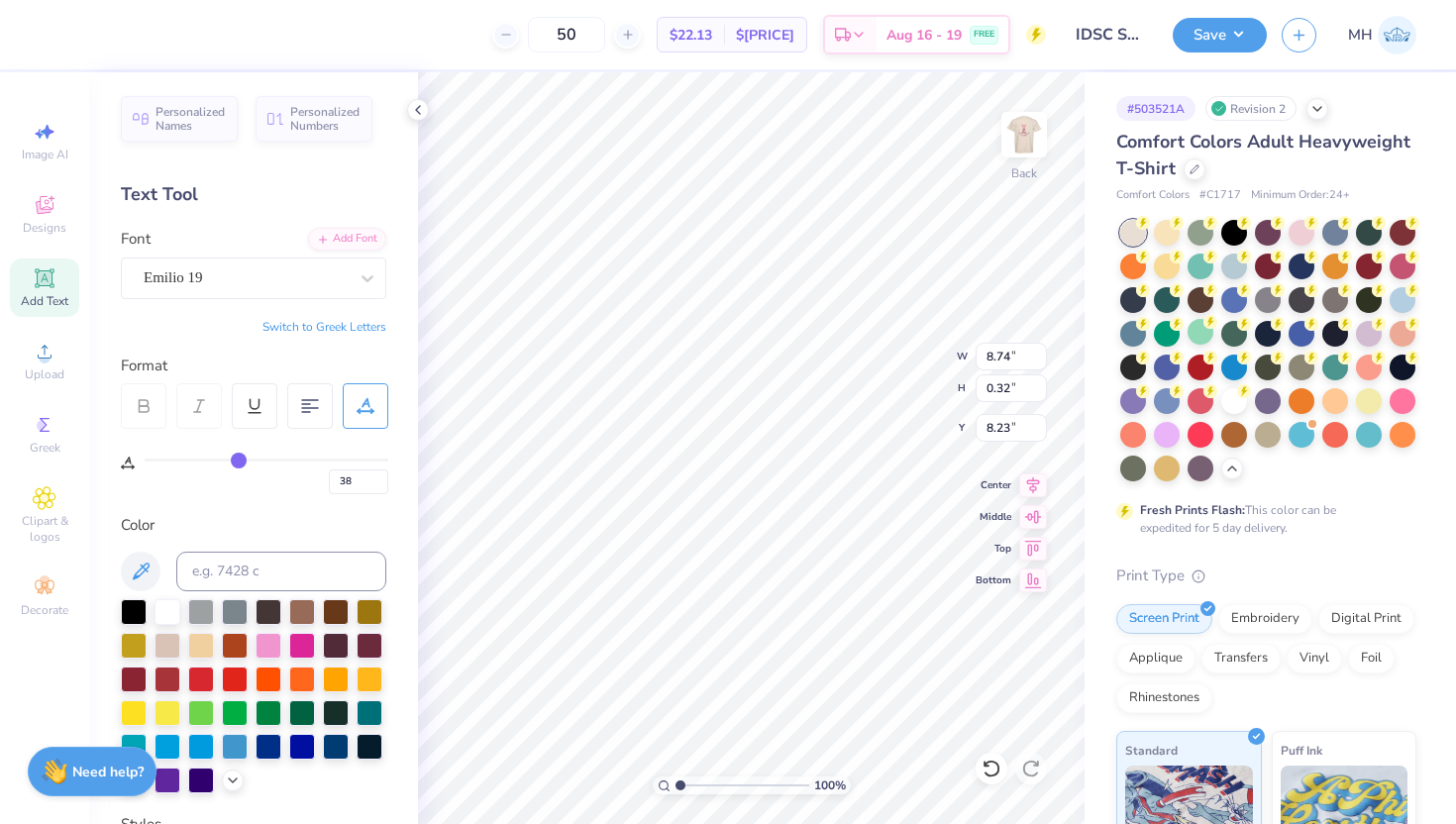 type on "10.18" 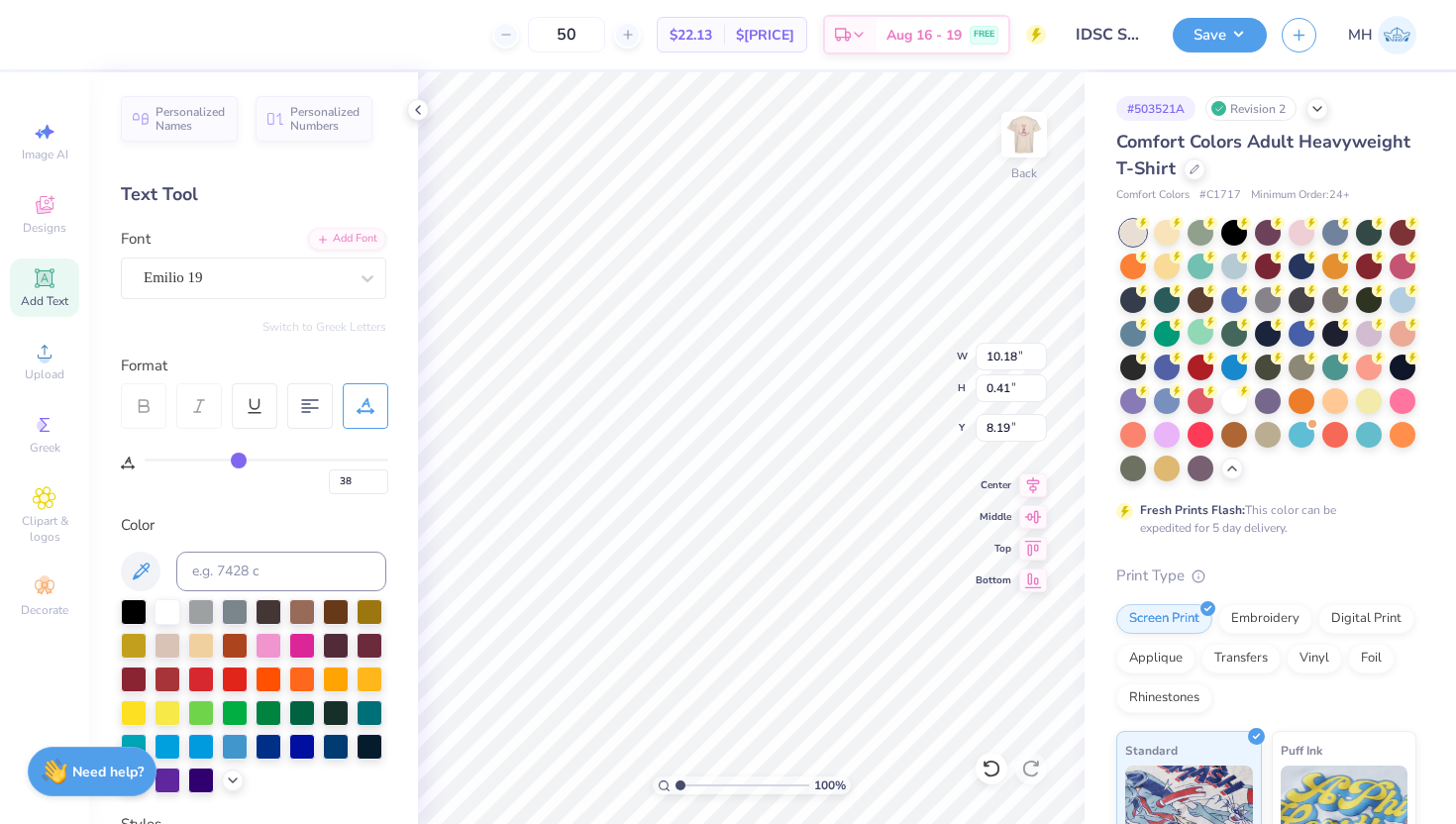 type on "36" 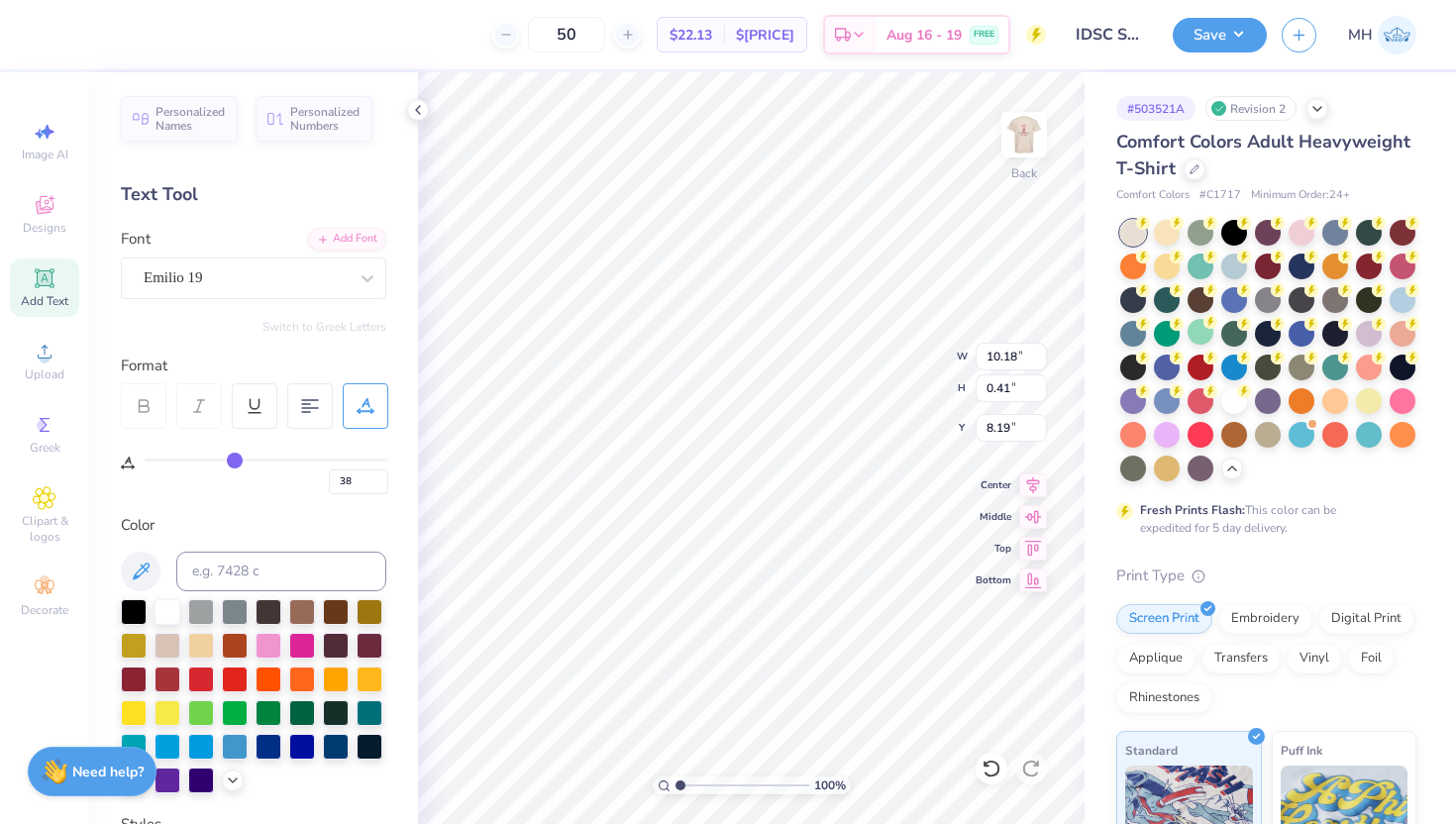 type on "36" 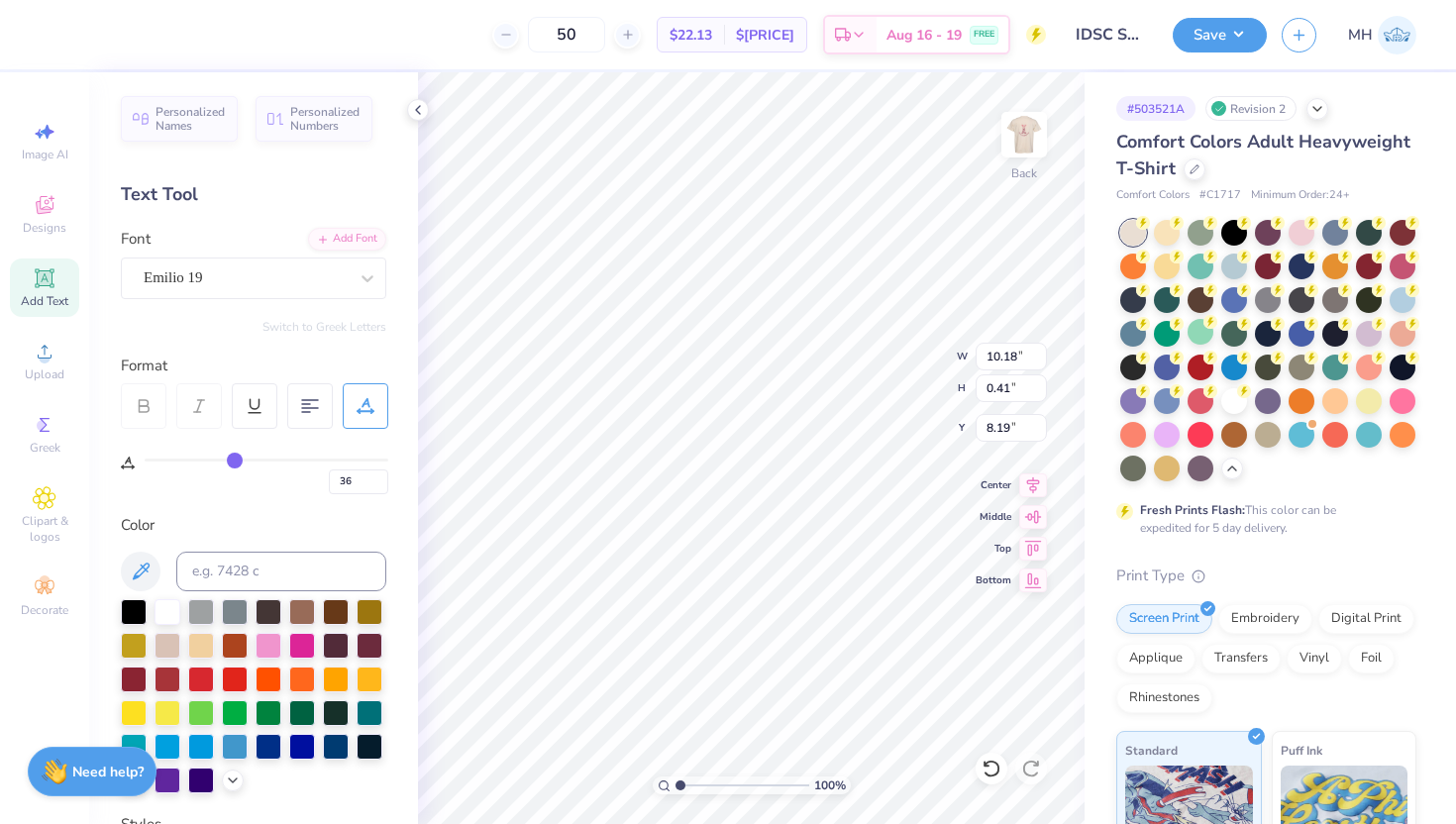 type on "35" 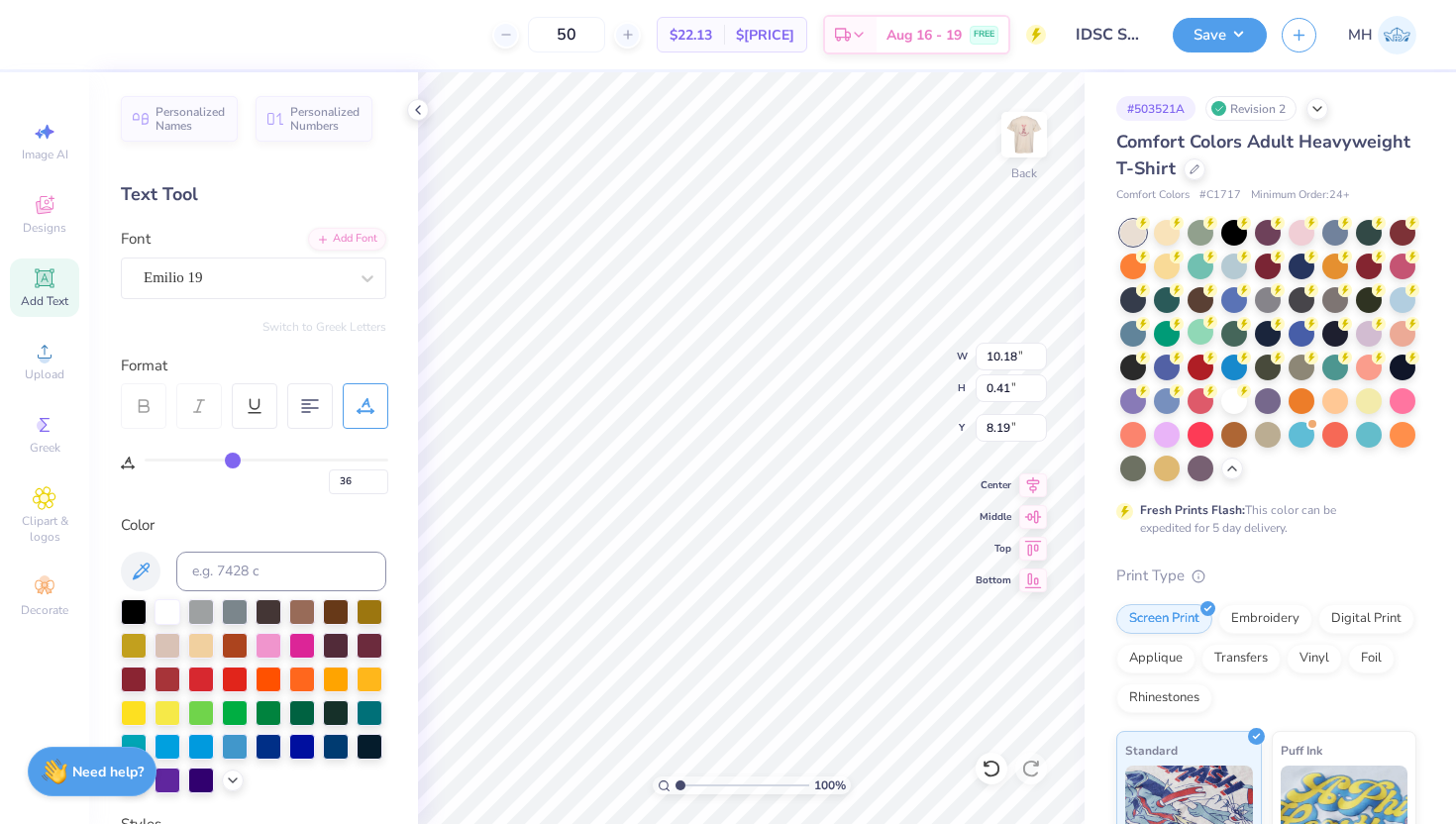 type on "35" 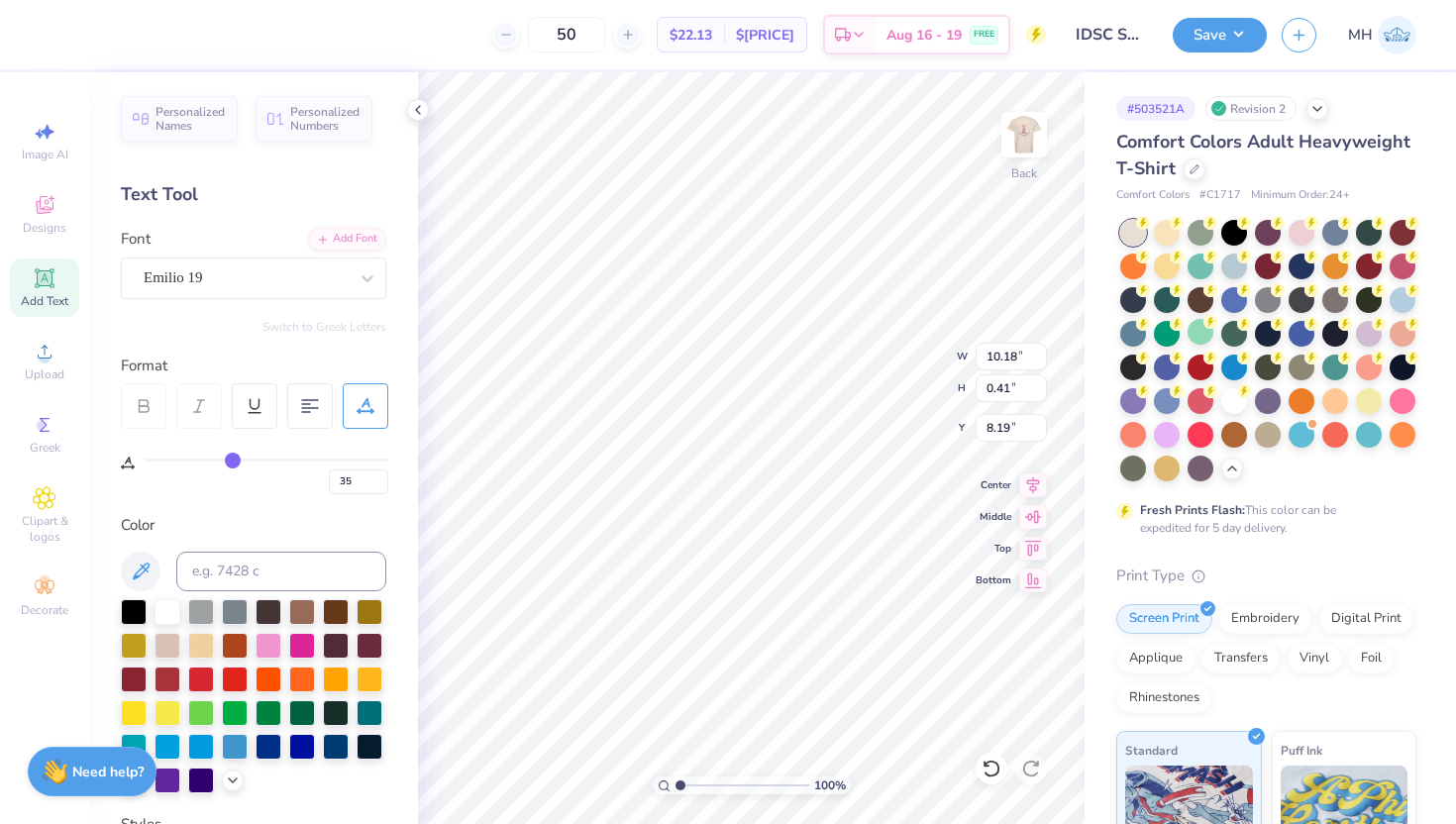 type on "34" 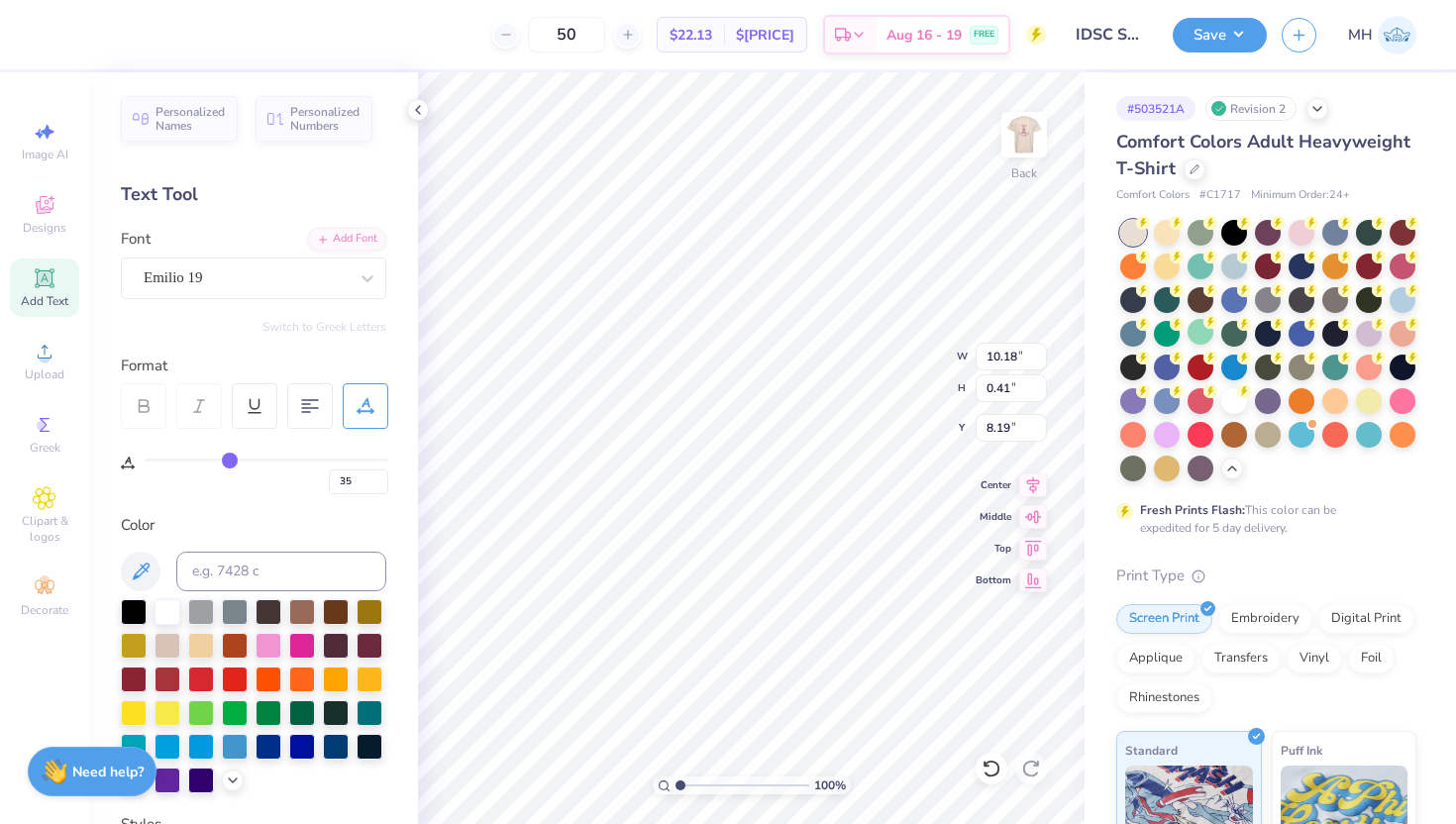 type on "34" 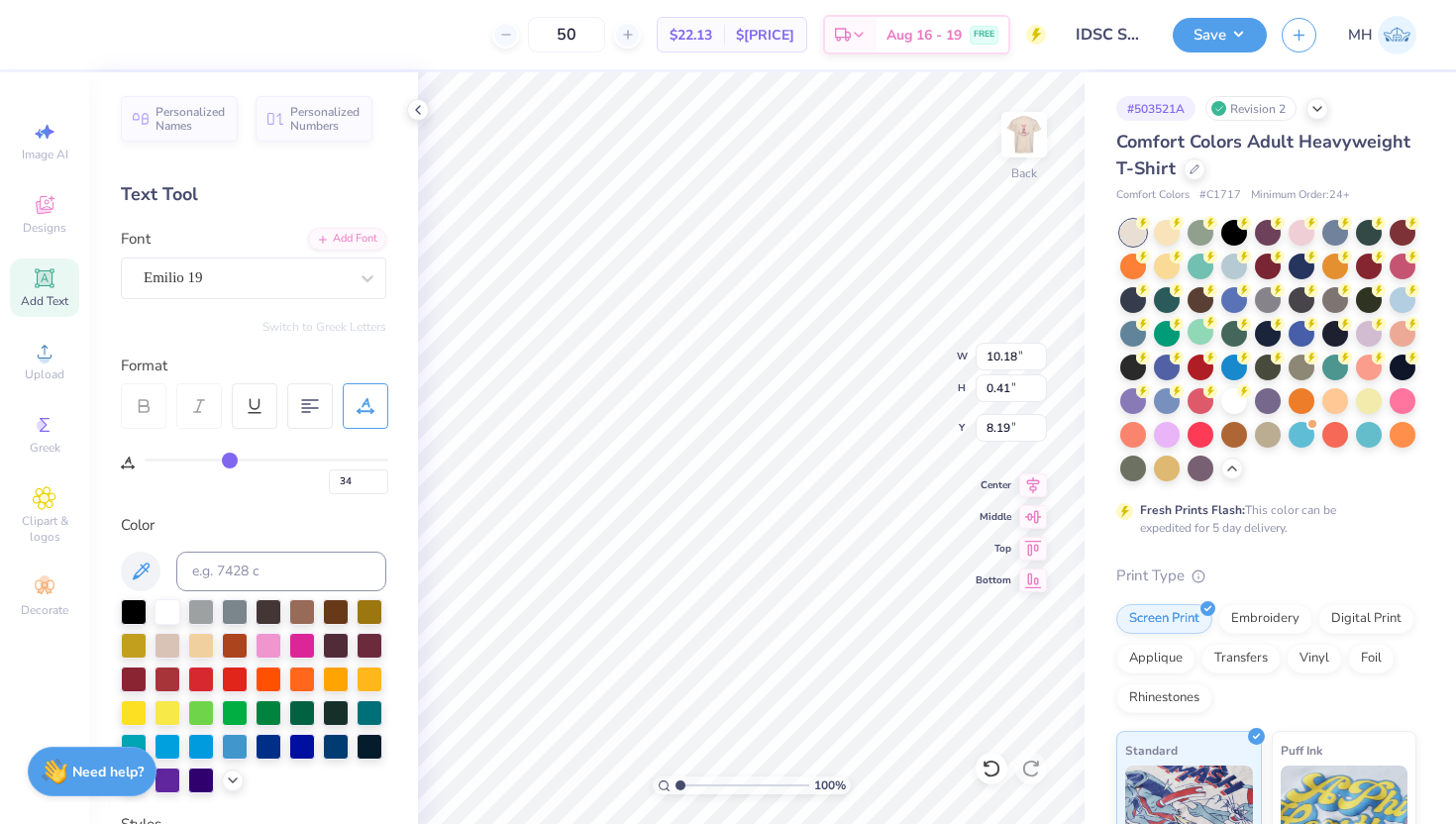 type on "33" 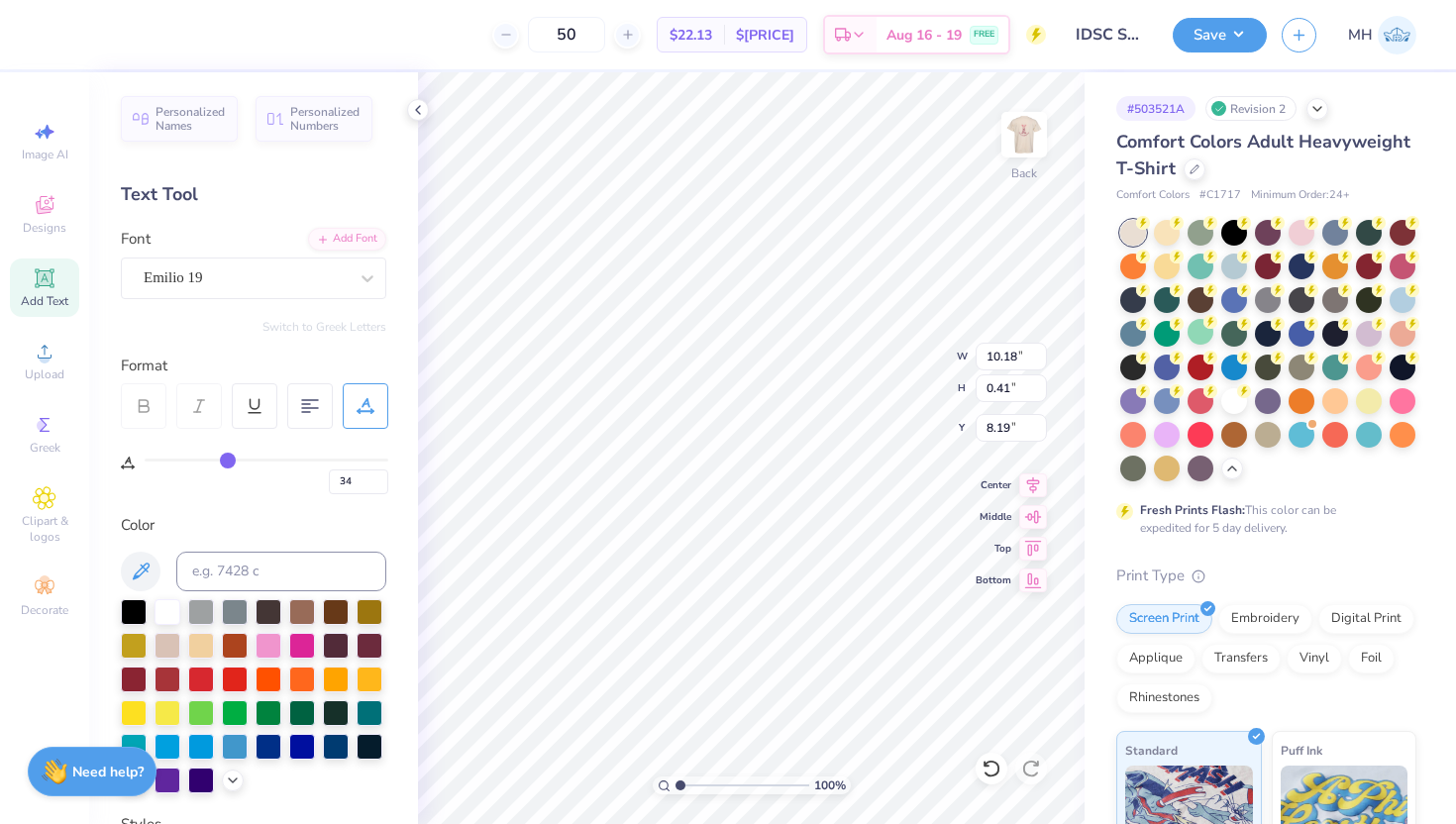 type on "33" 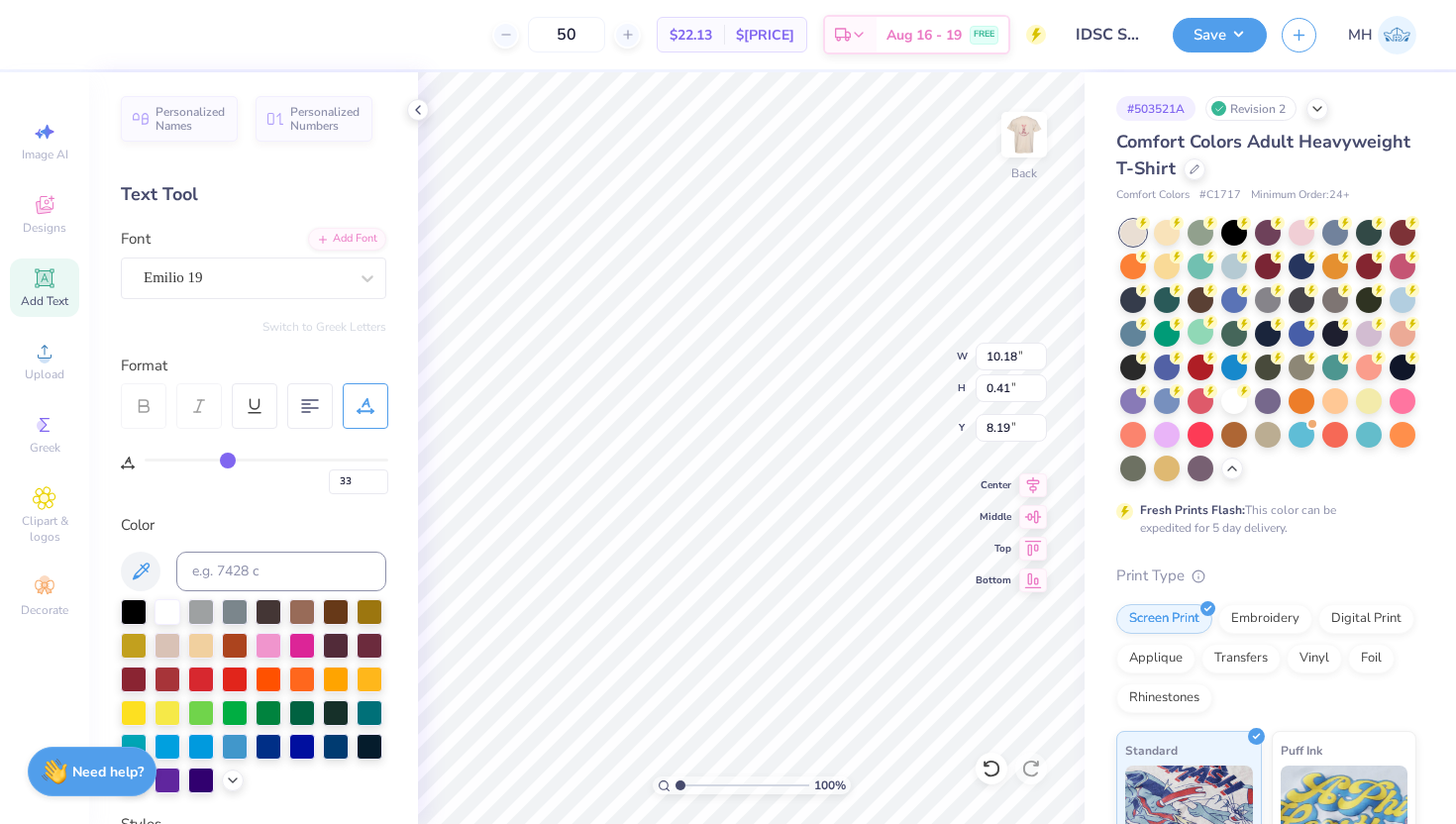 type on "32" 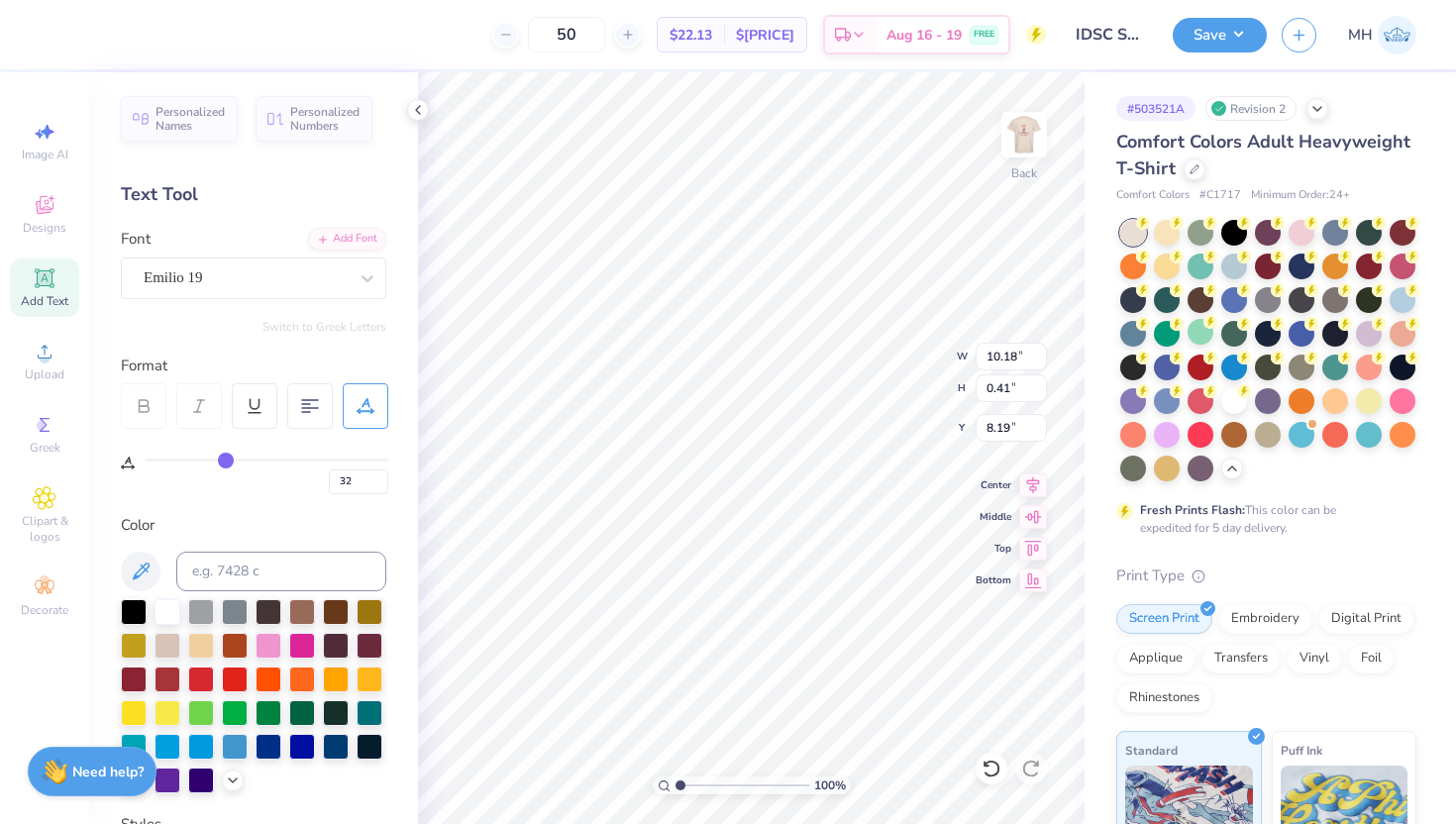 type on "31" 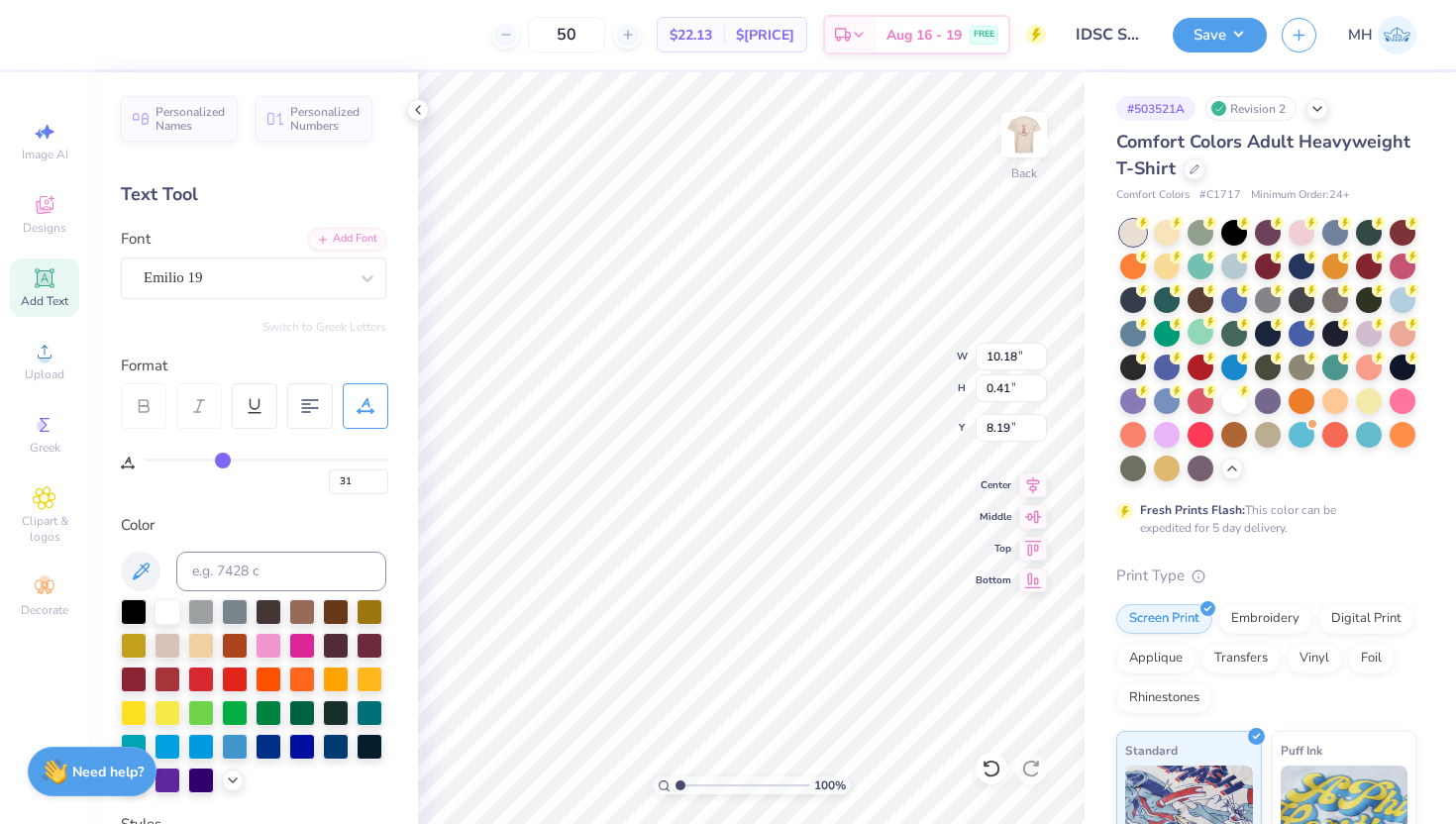 type on "30" 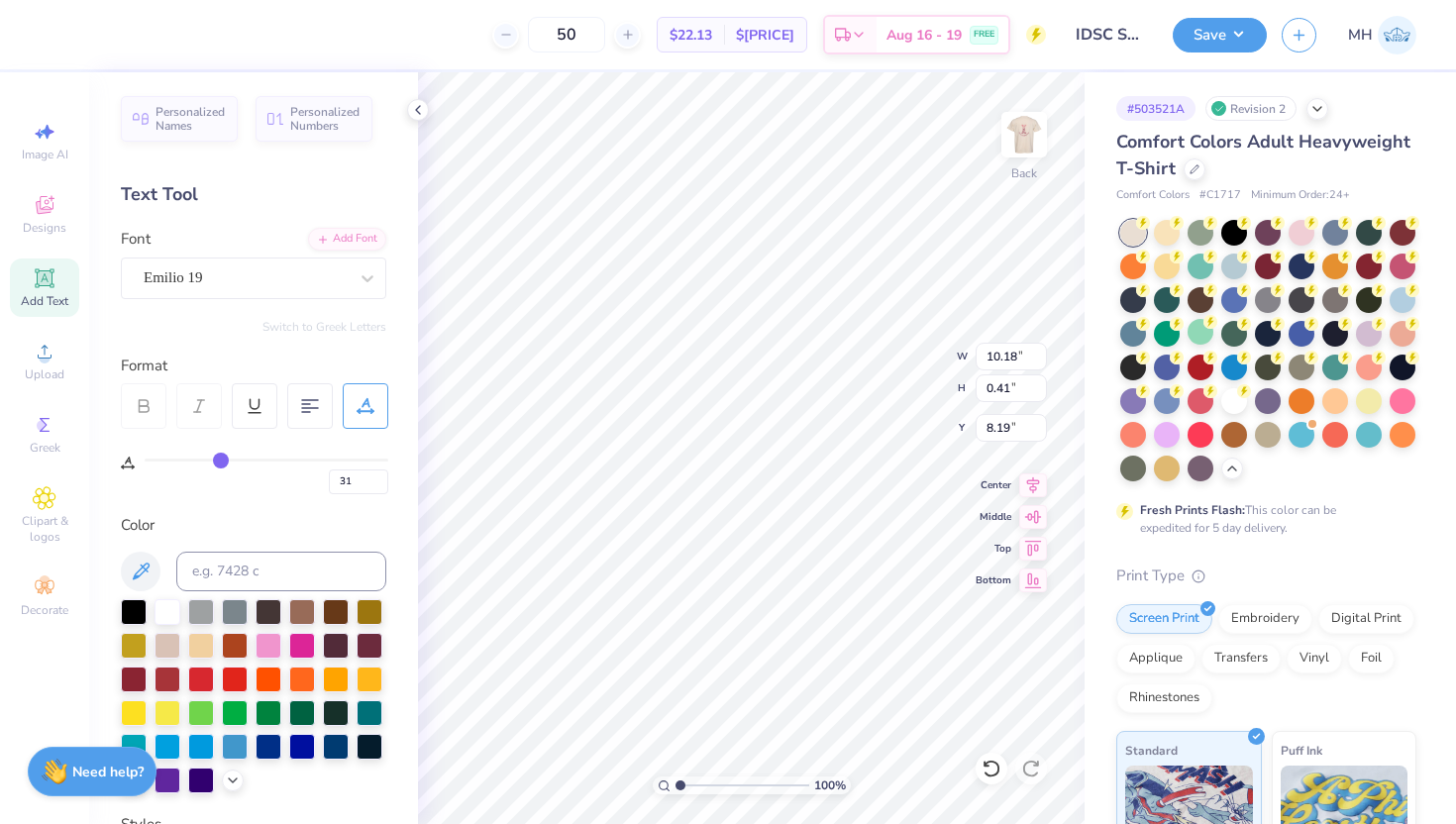 type on "30" 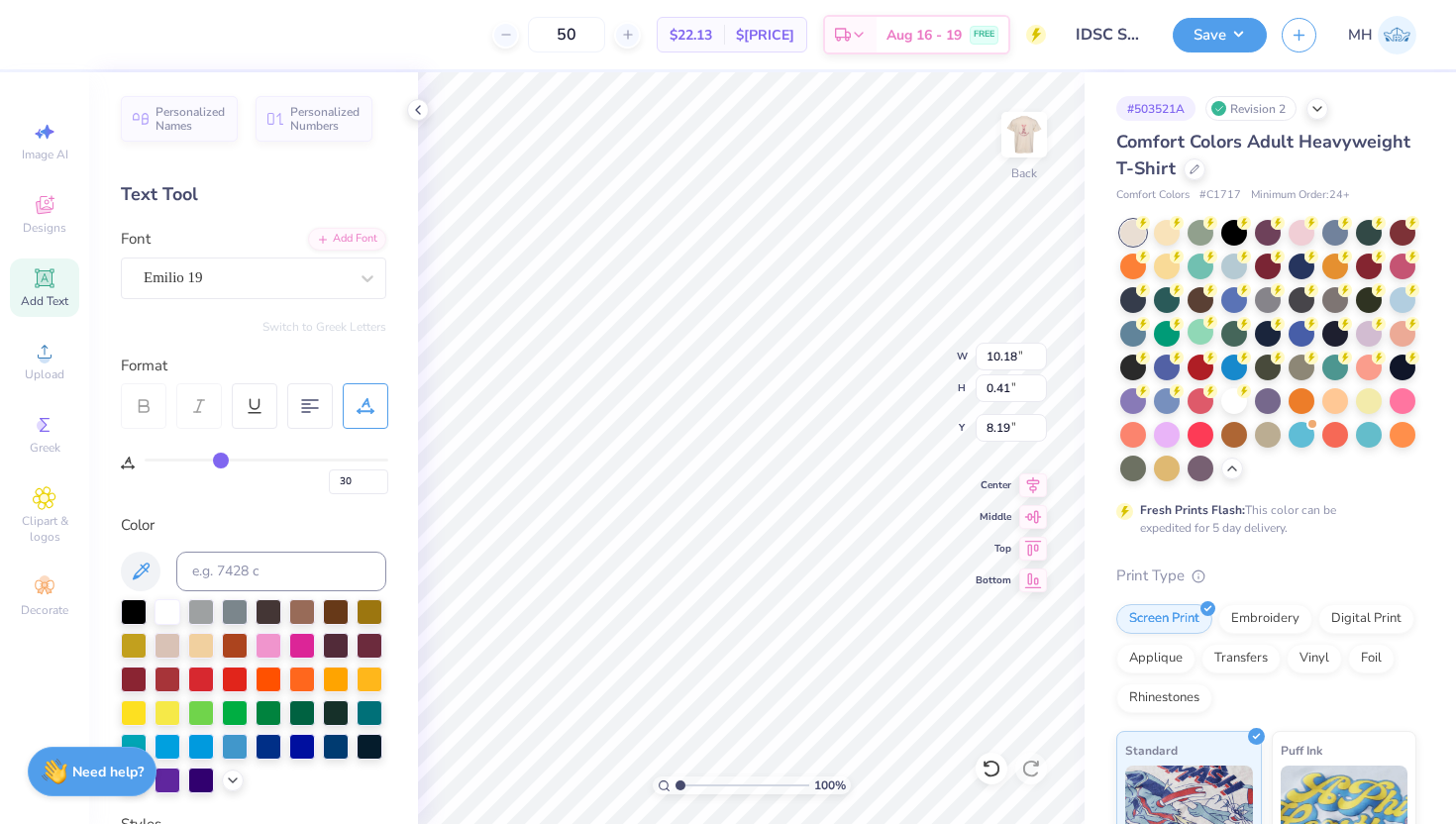 type on "29" 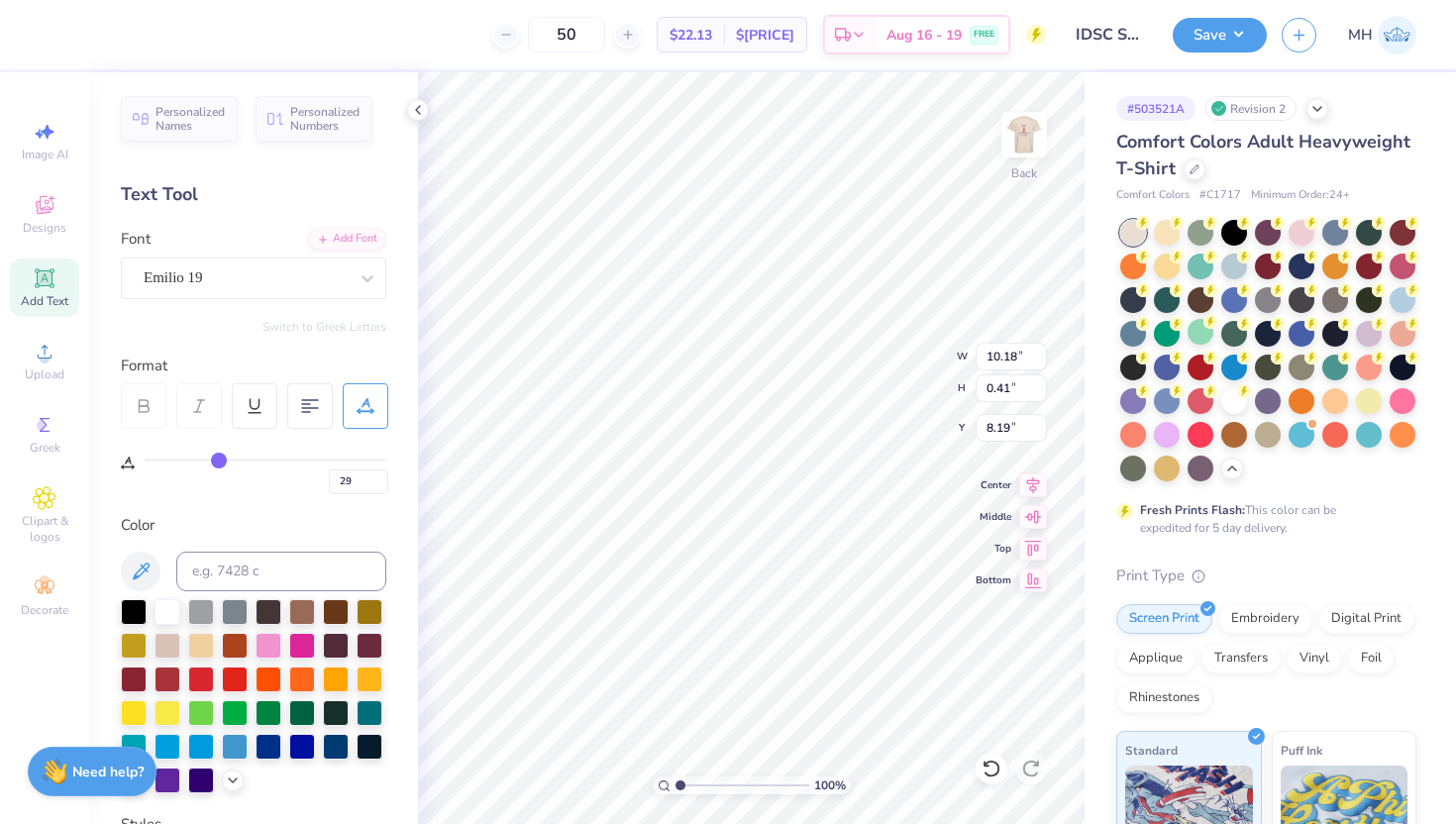 type on "28" 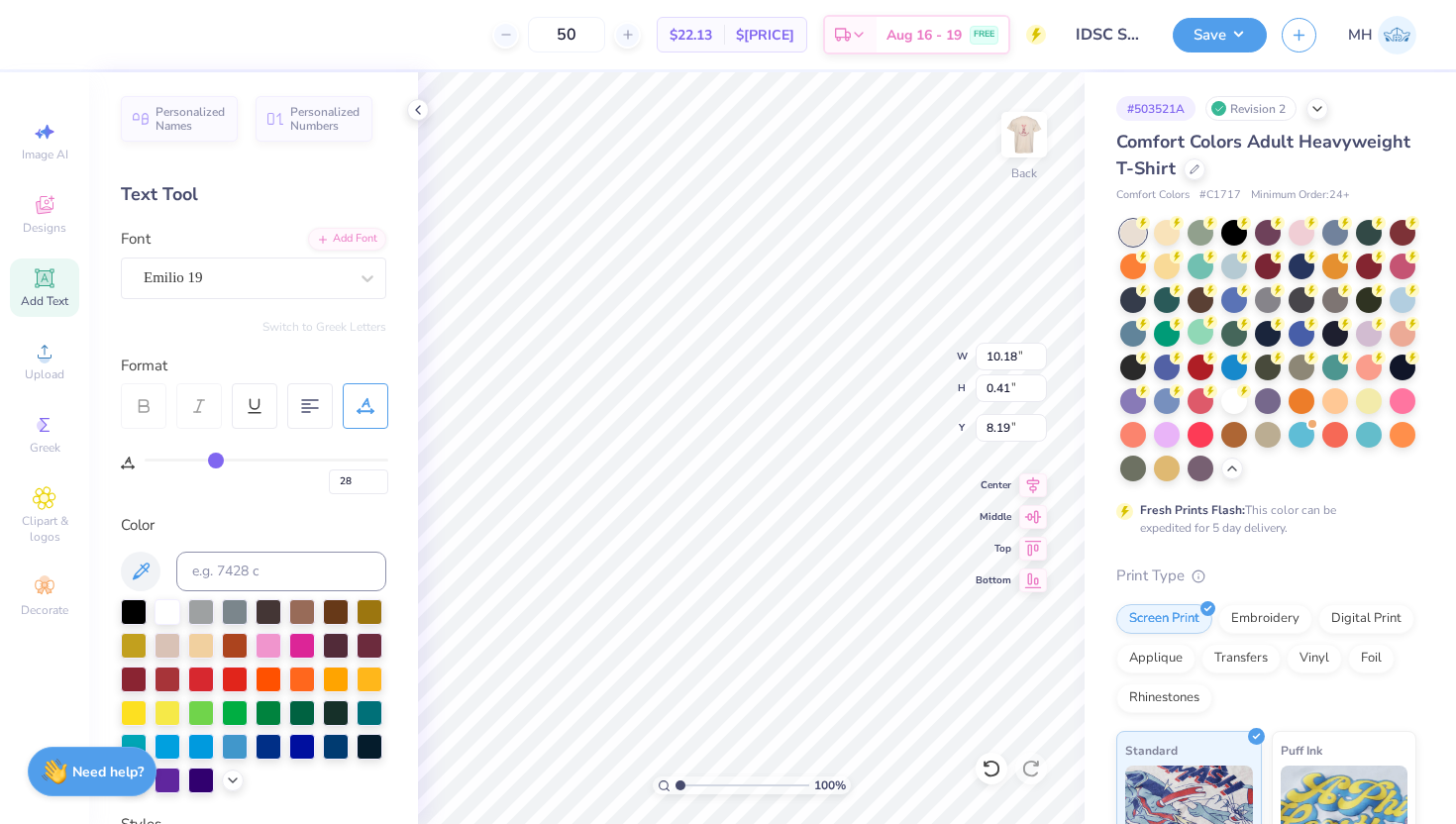 type on "27" 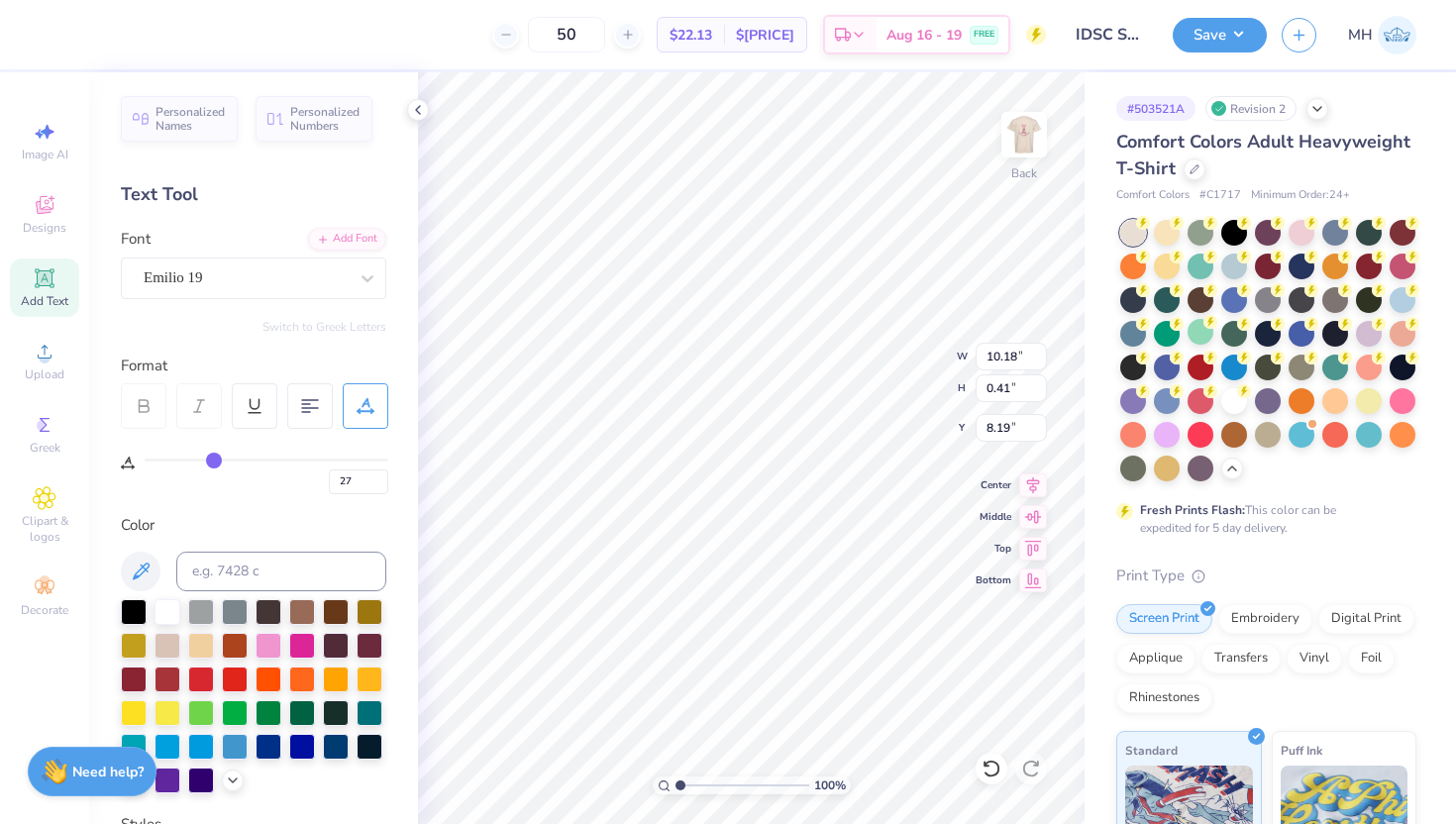 type on "26" 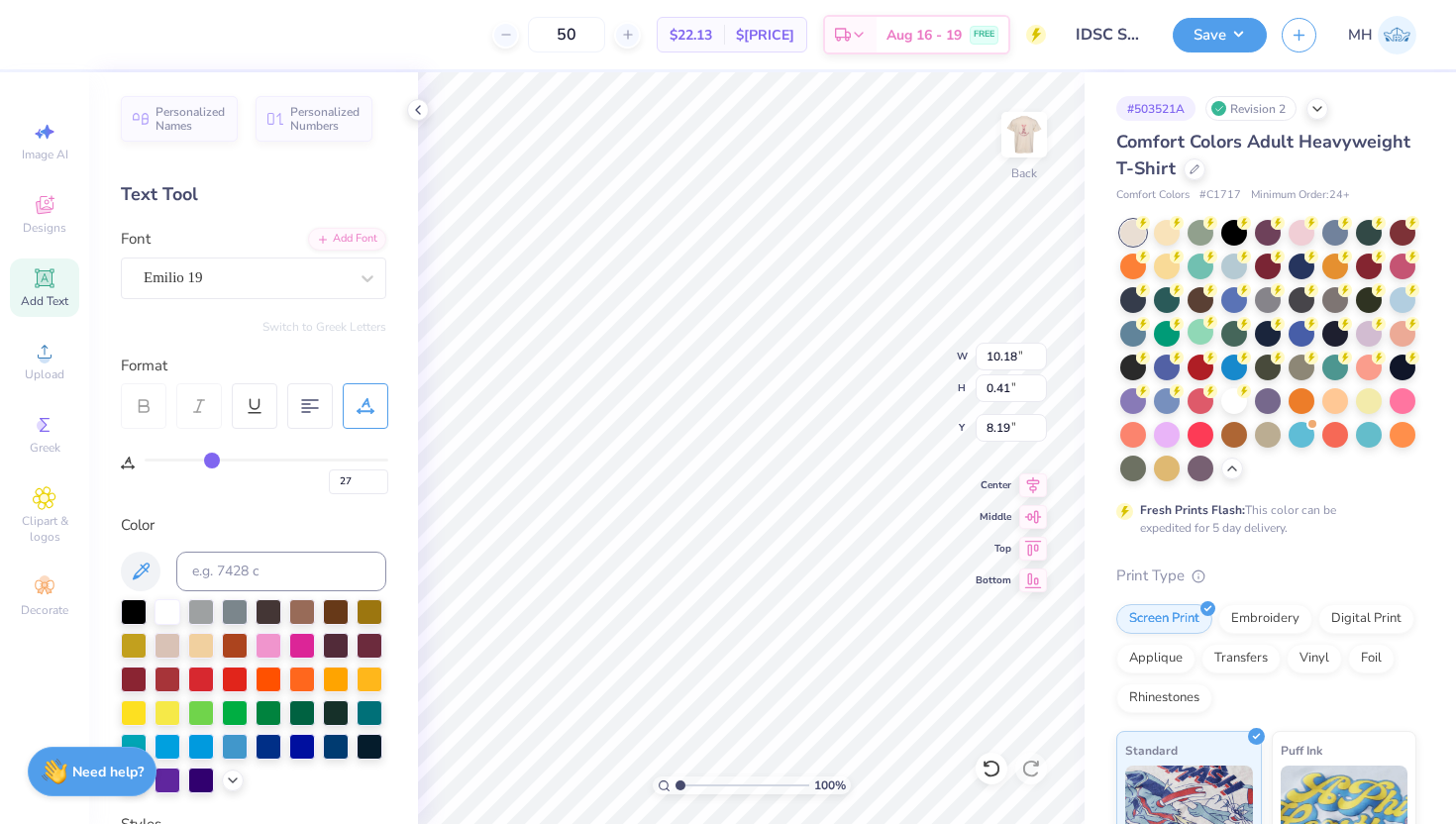 type on "26" 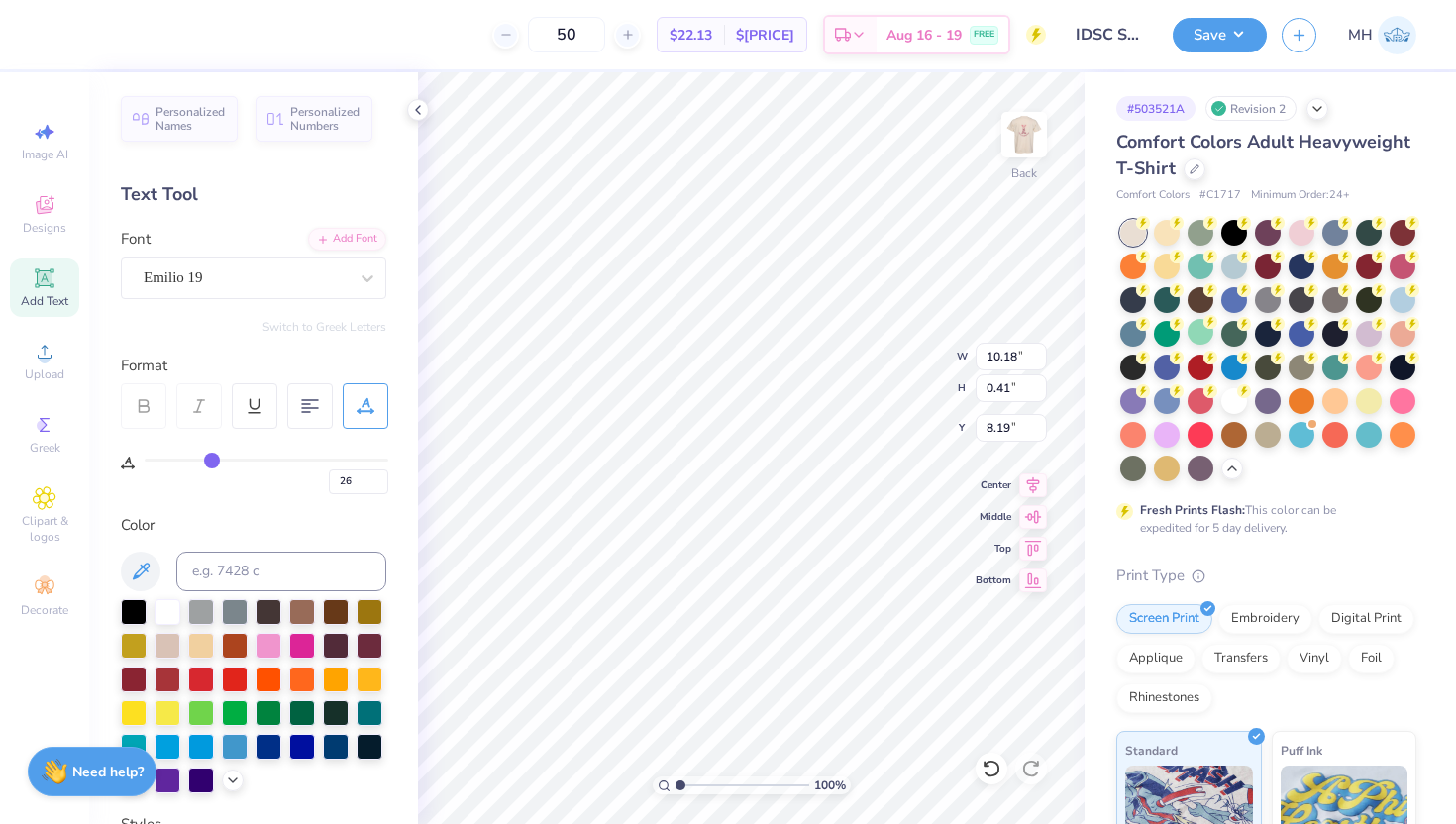 type on "25" 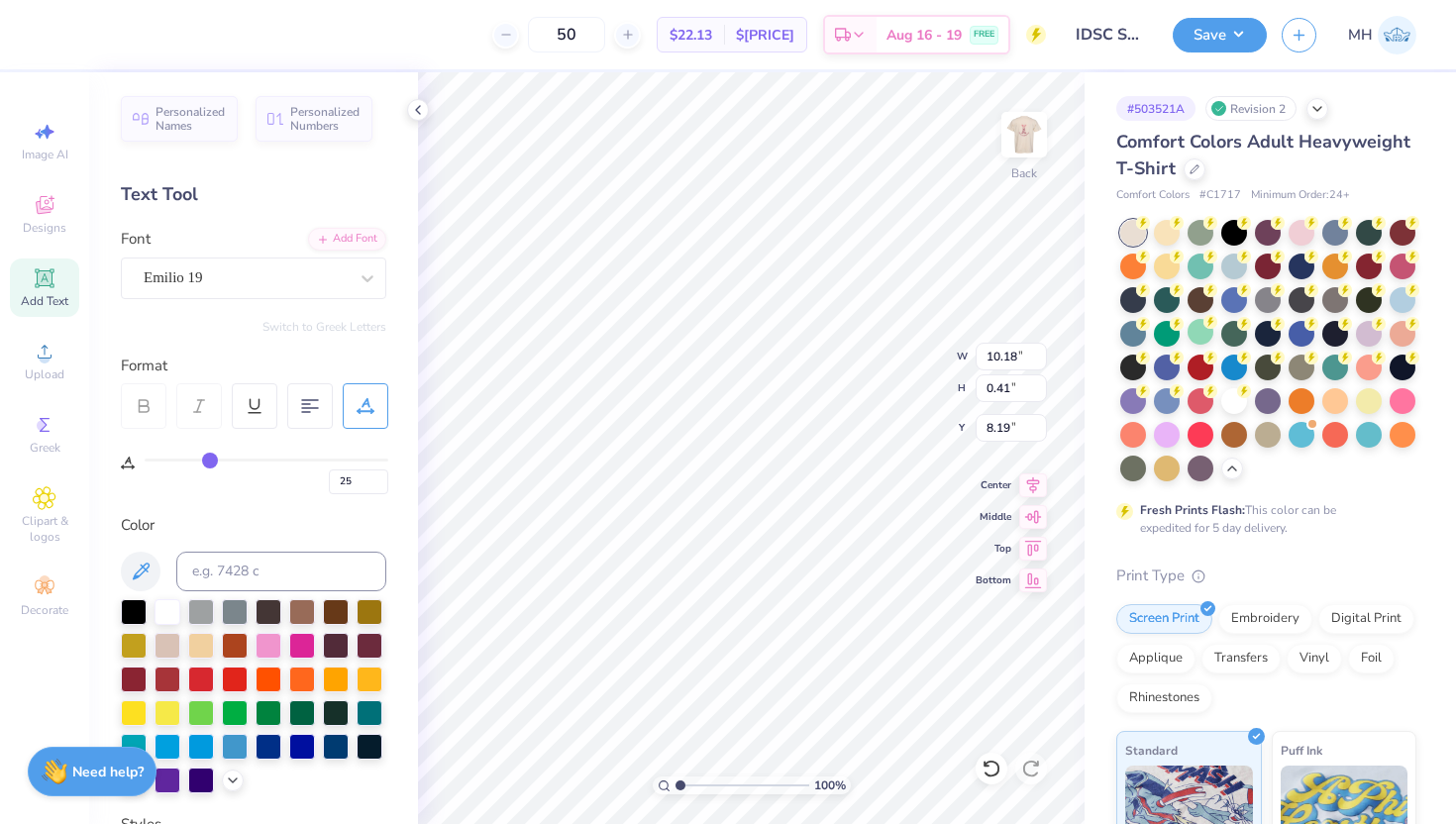 type on "24" 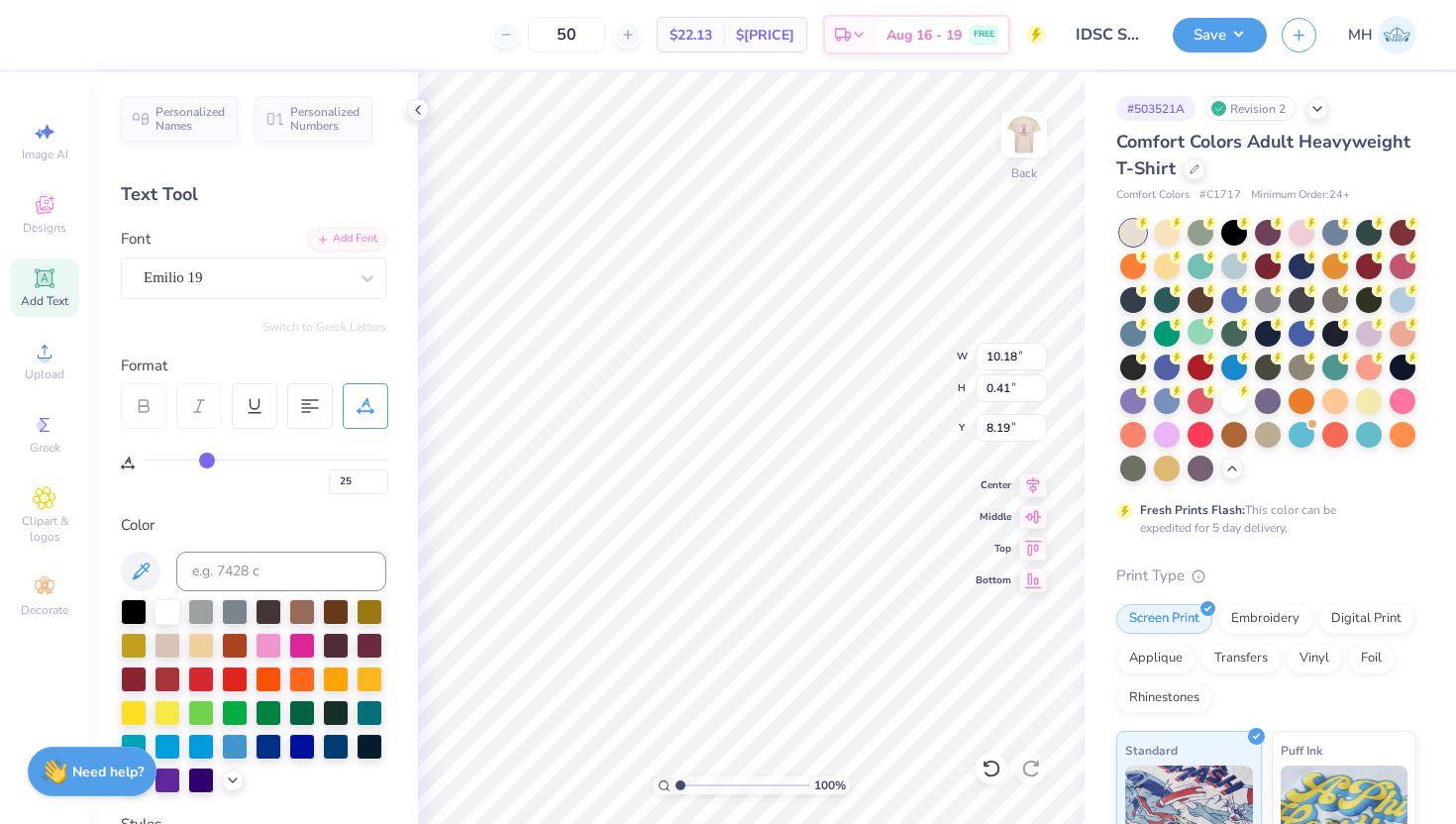 type on "24" 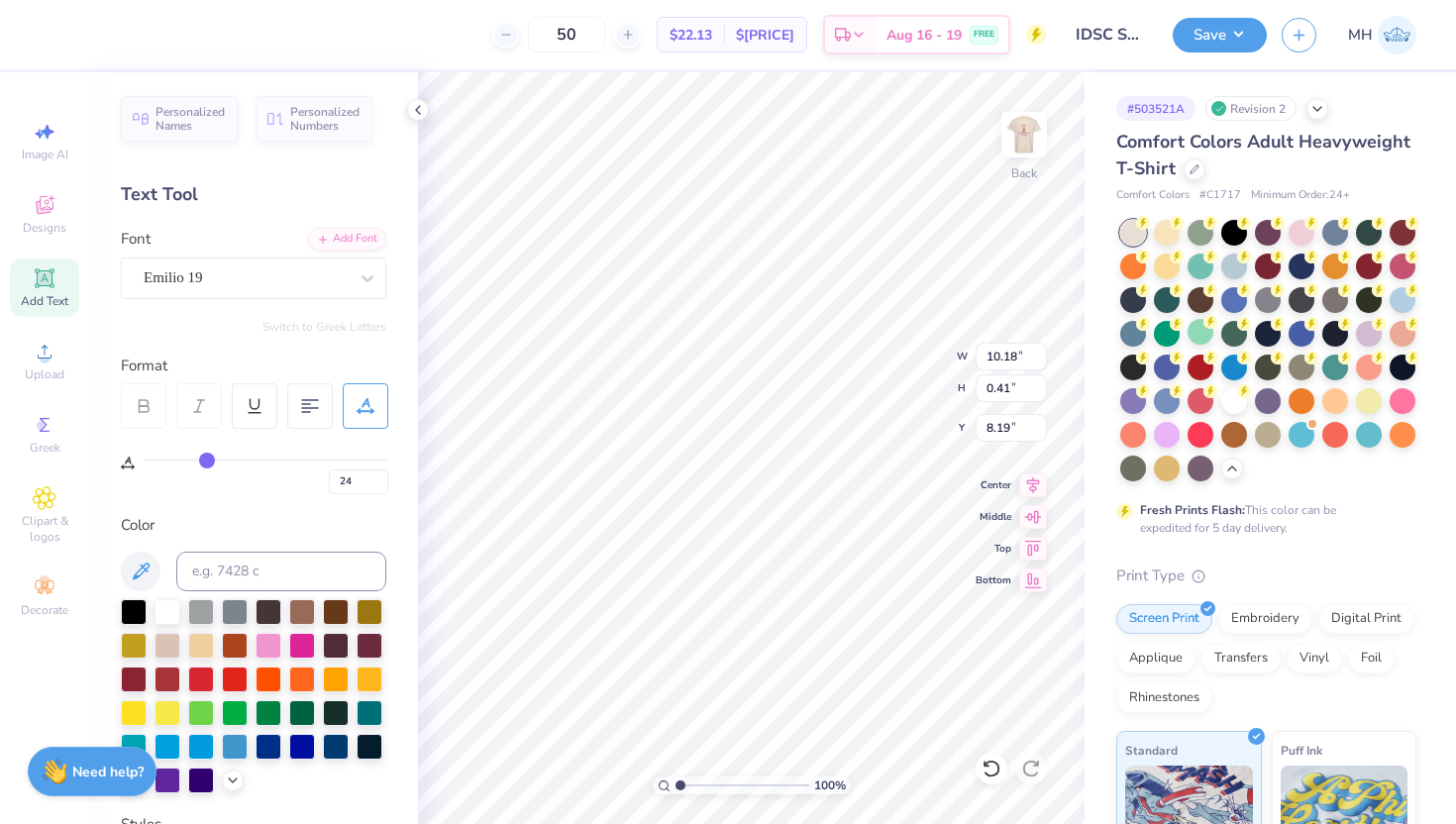 type on "23" 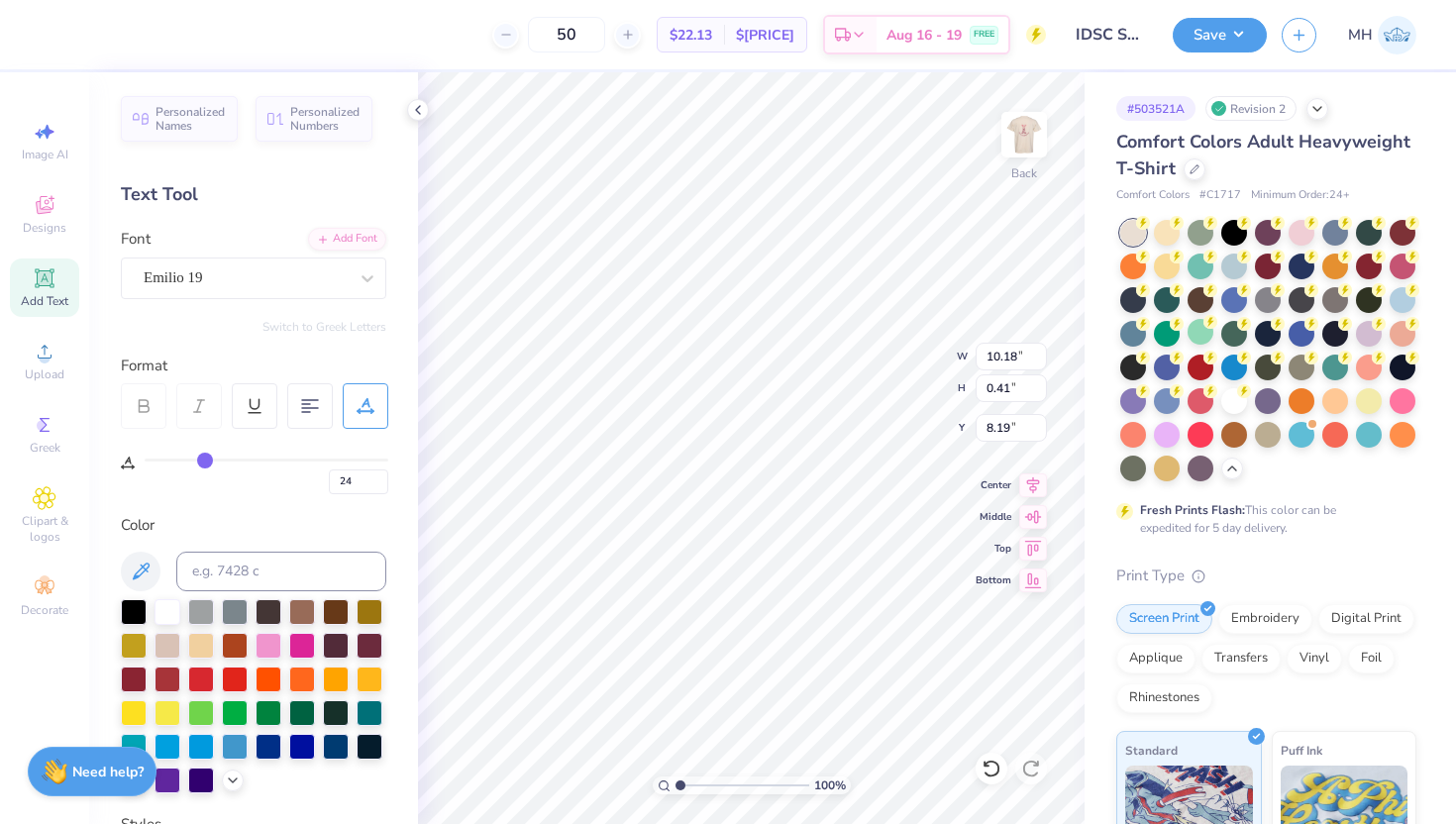 type on "23" 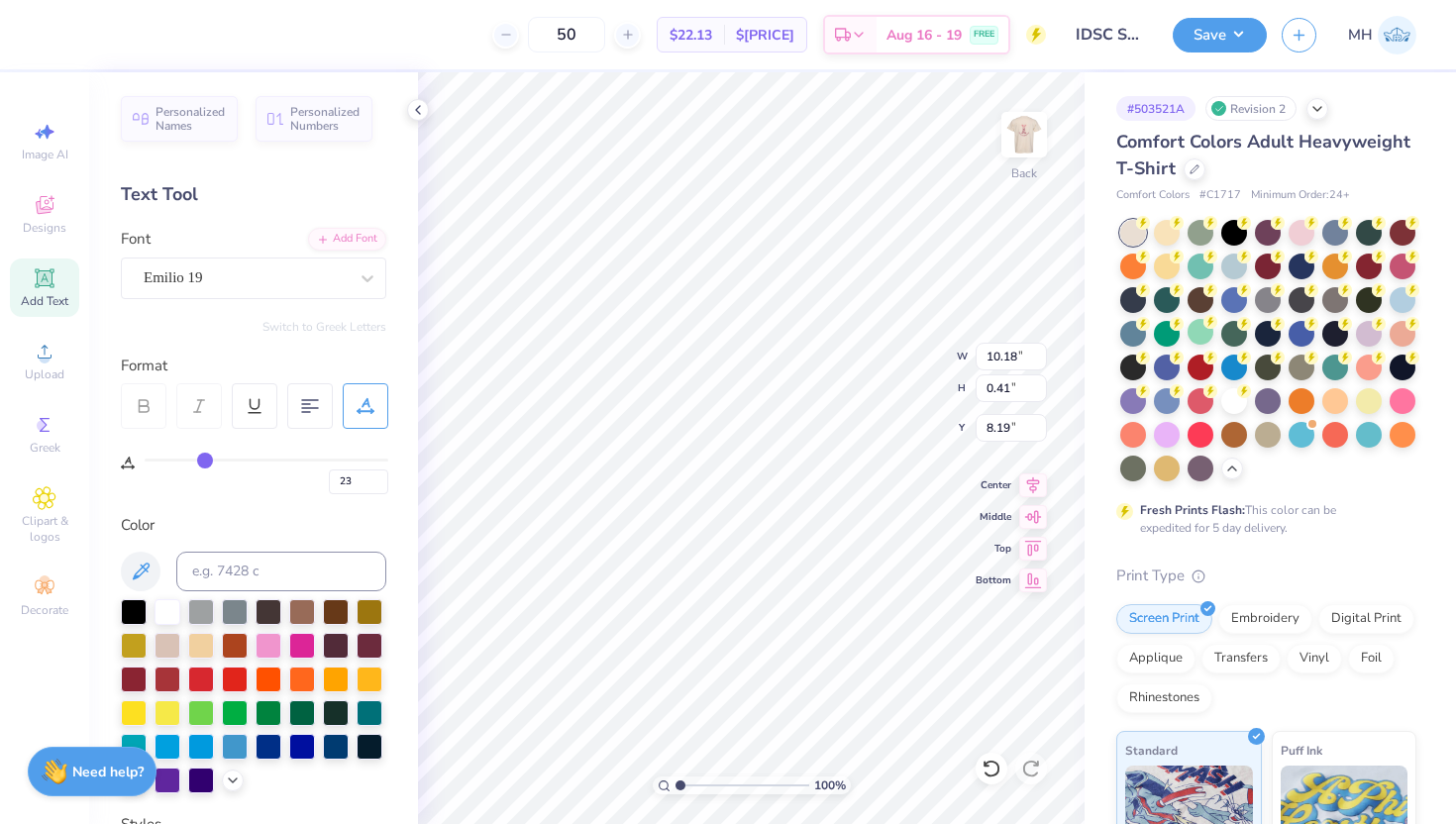 type on "22" 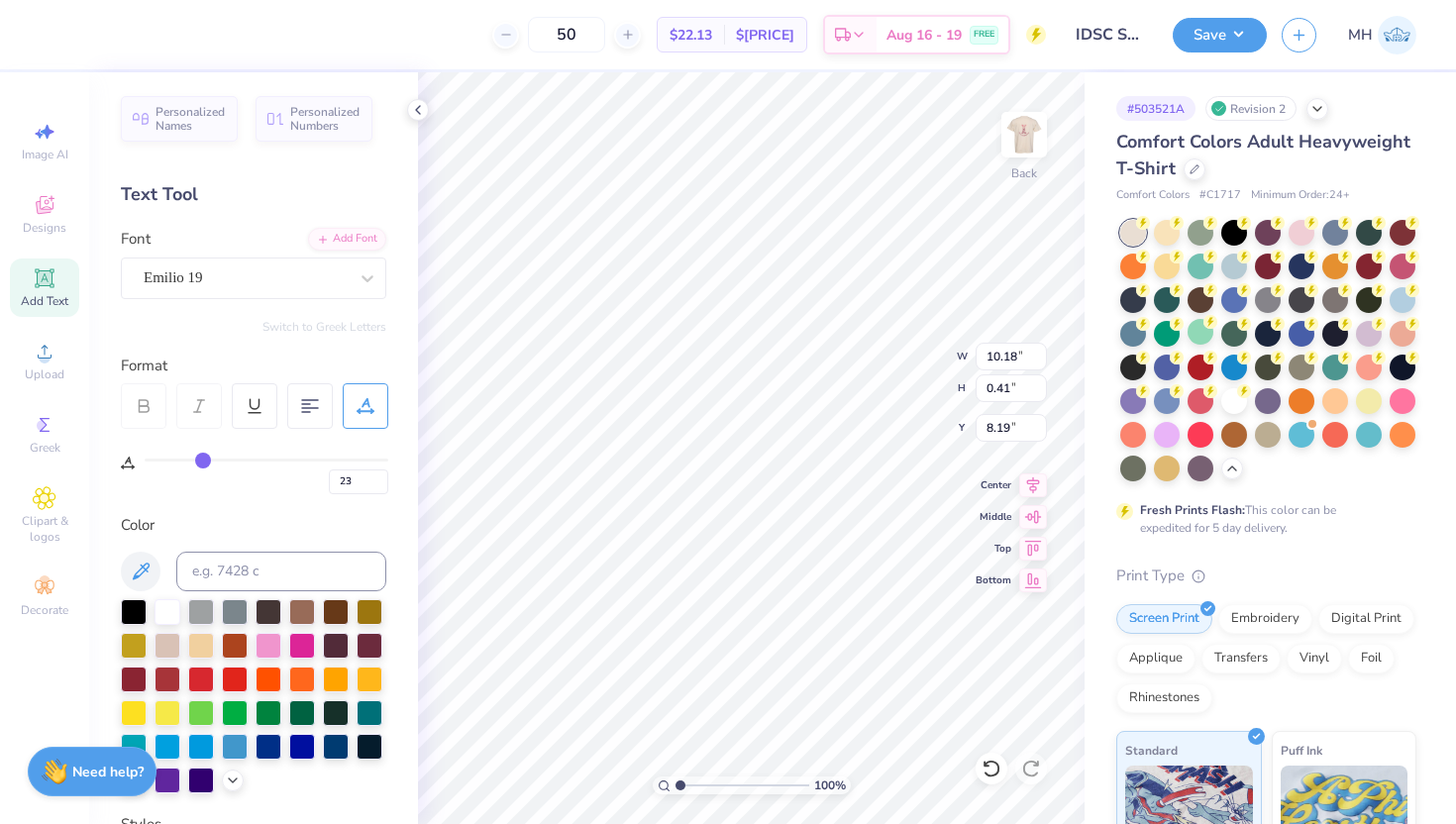 type on "22" 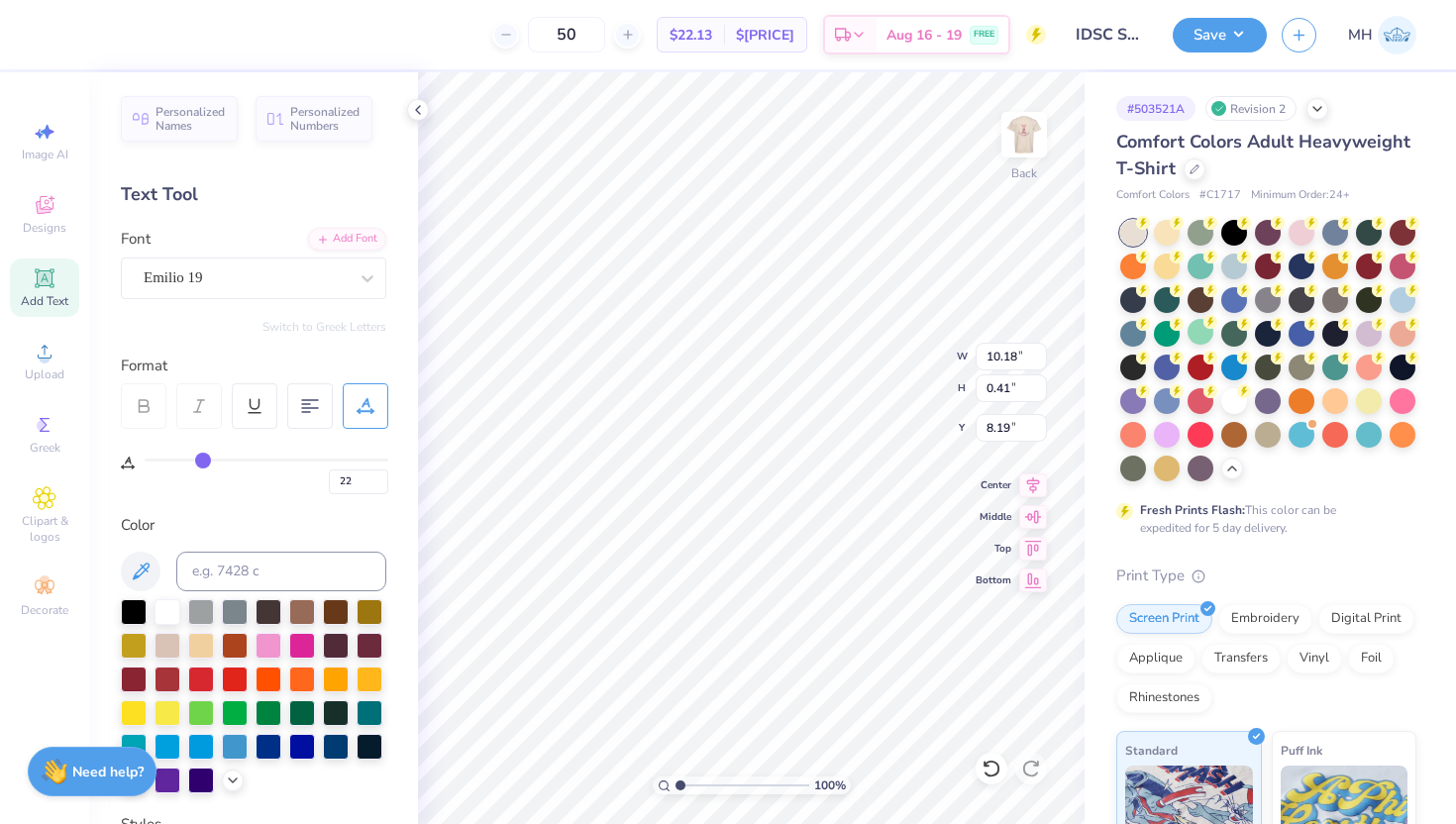 type on "21" 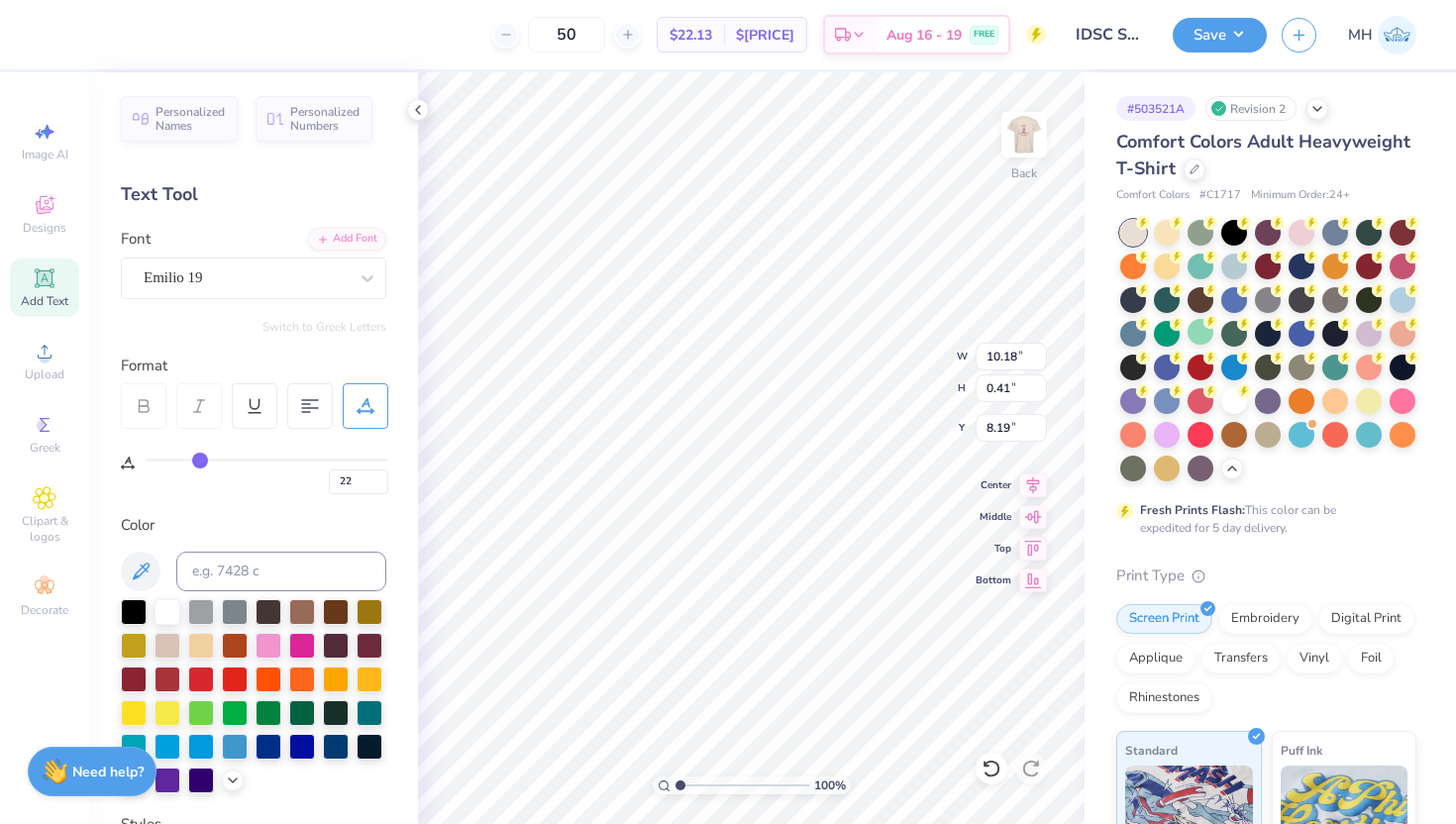 type on "21" 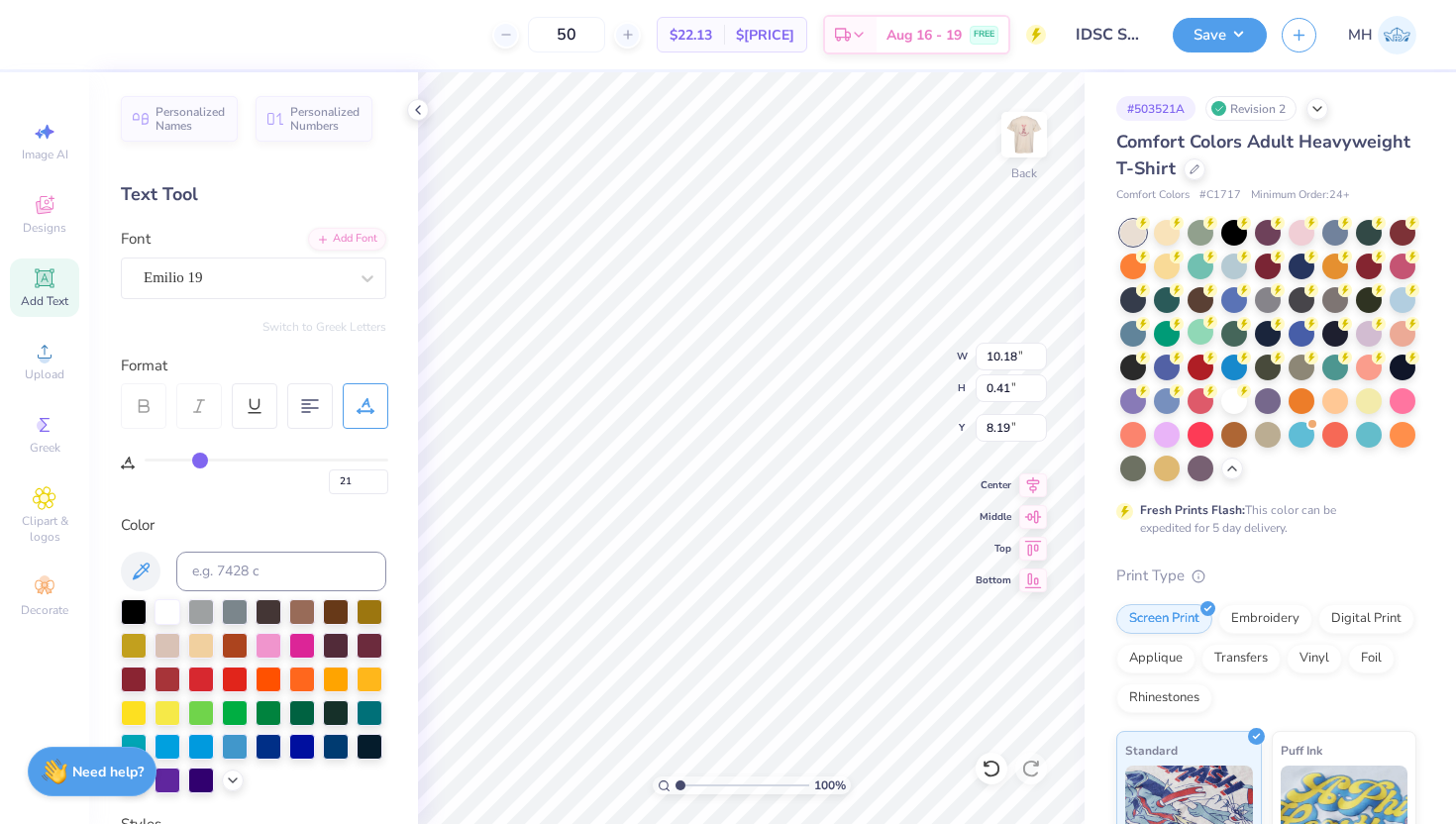 type on "20" 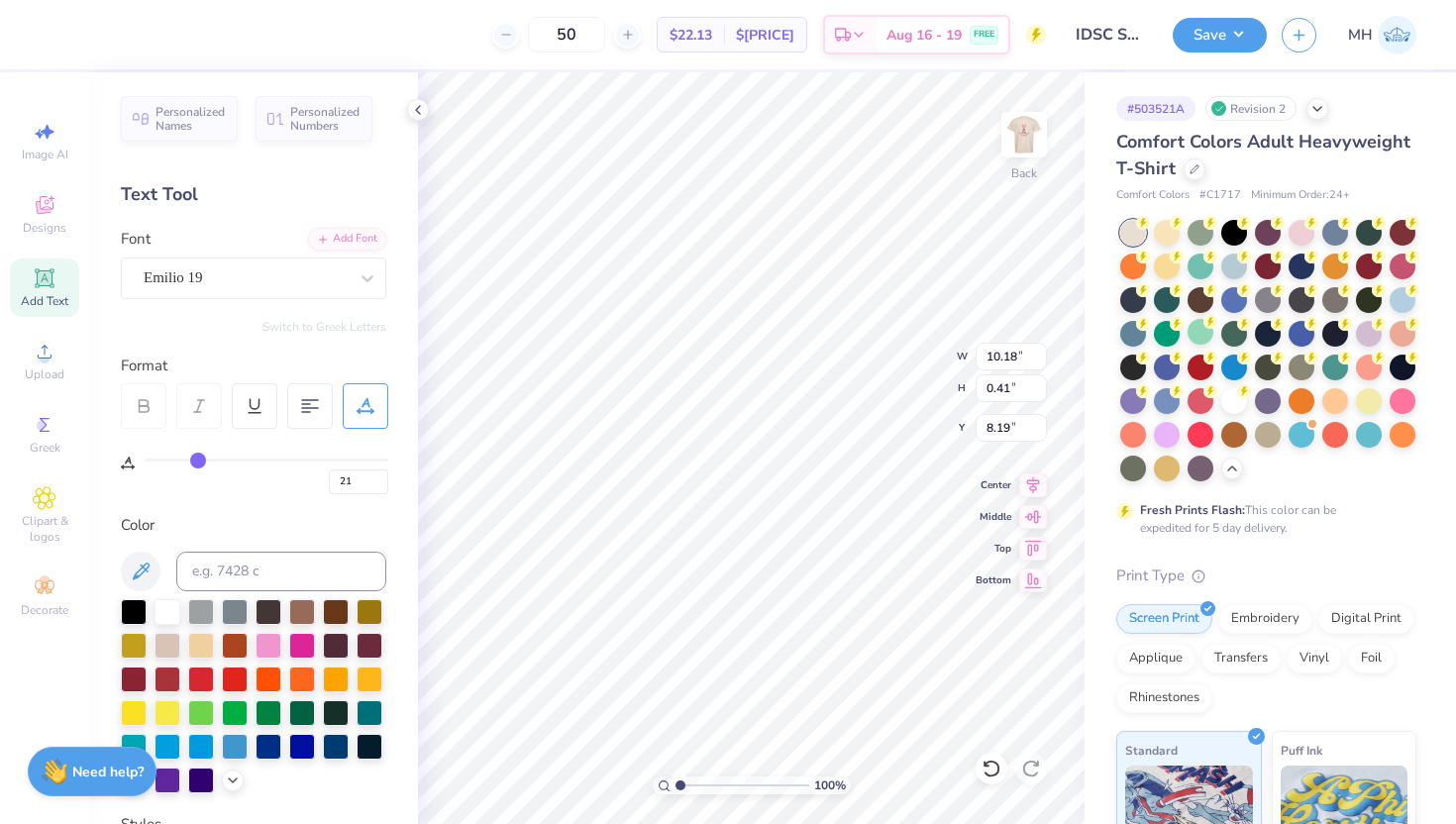 type on "20" 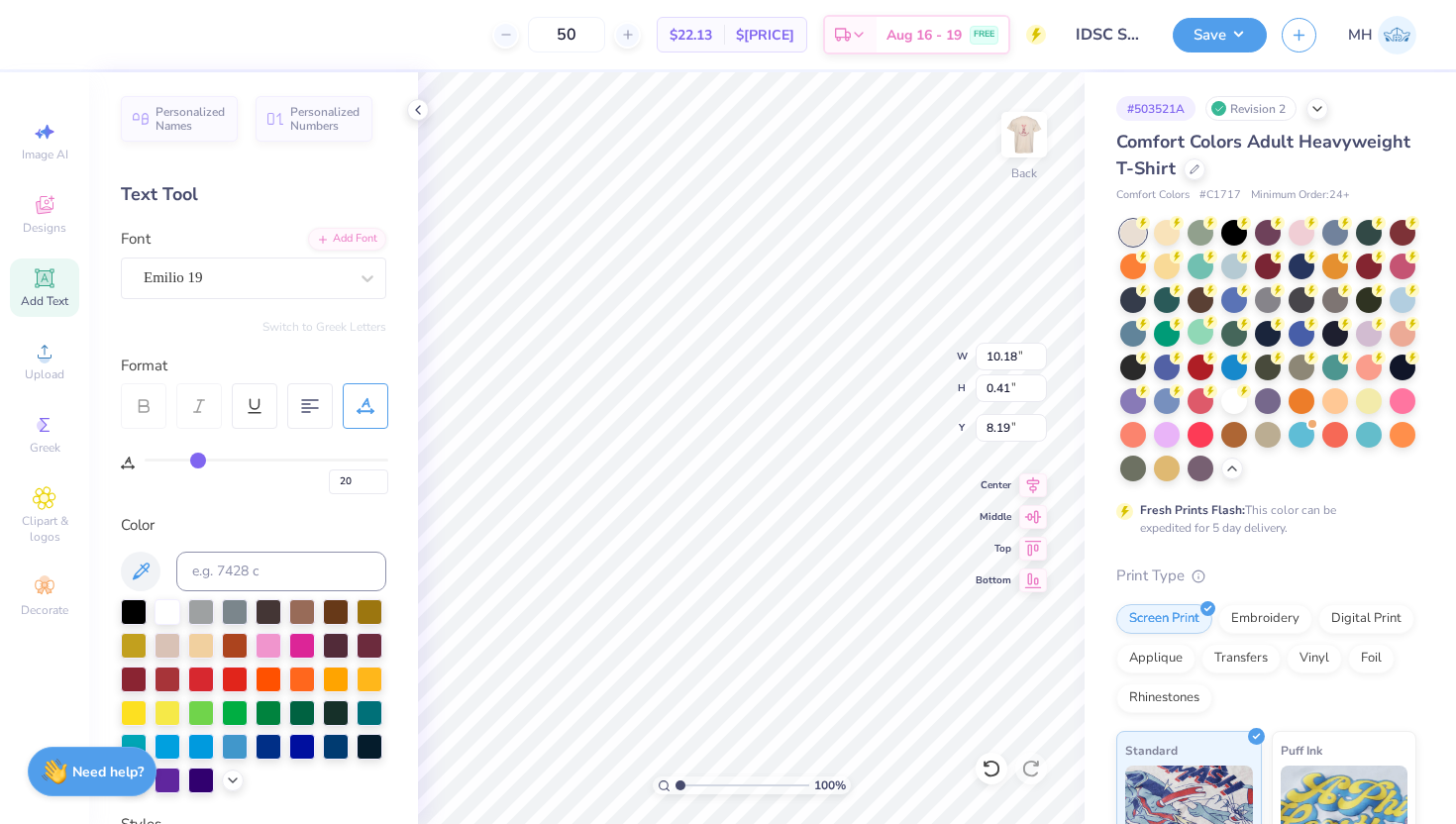 type on "19" 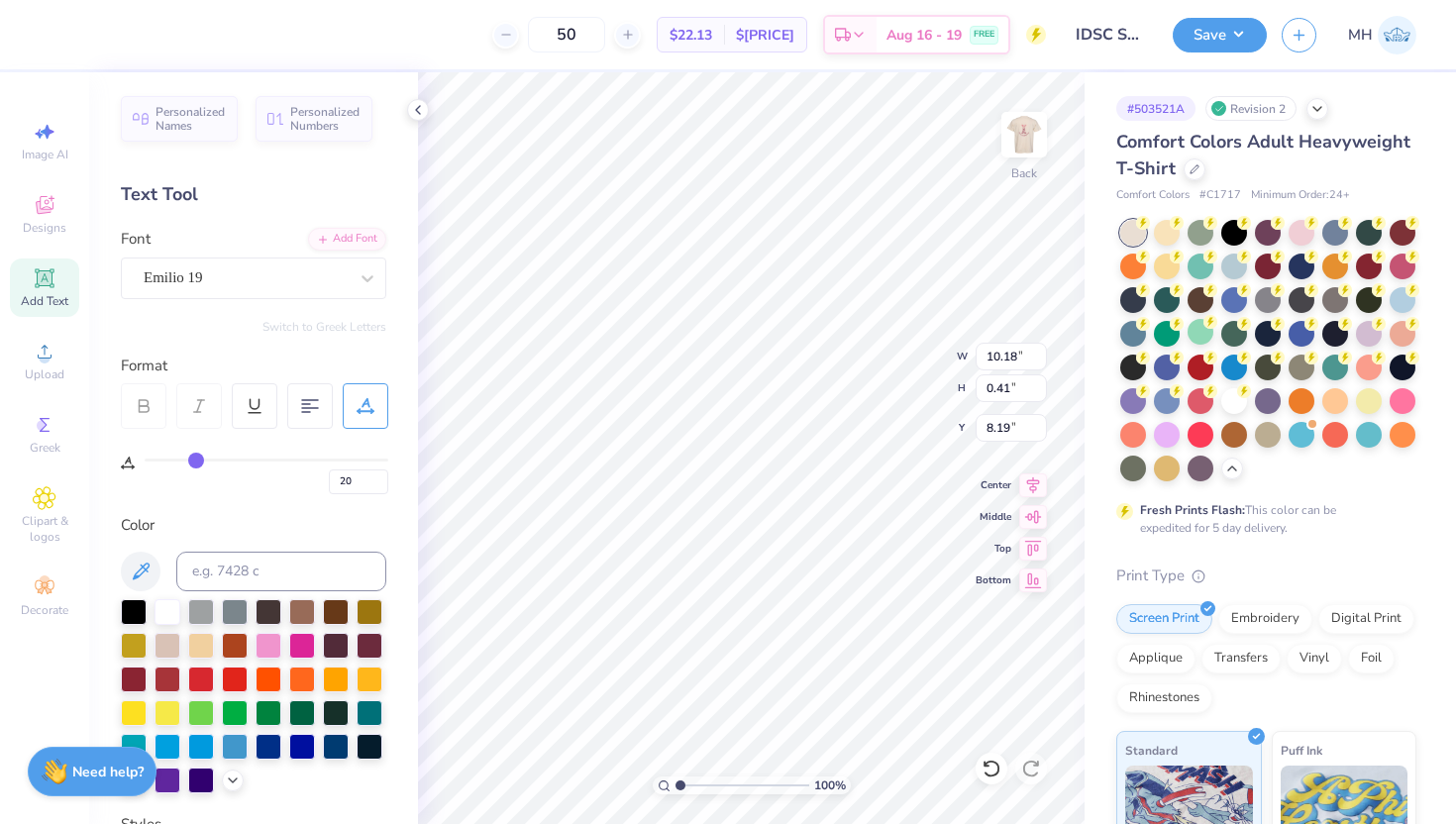 type on "19" 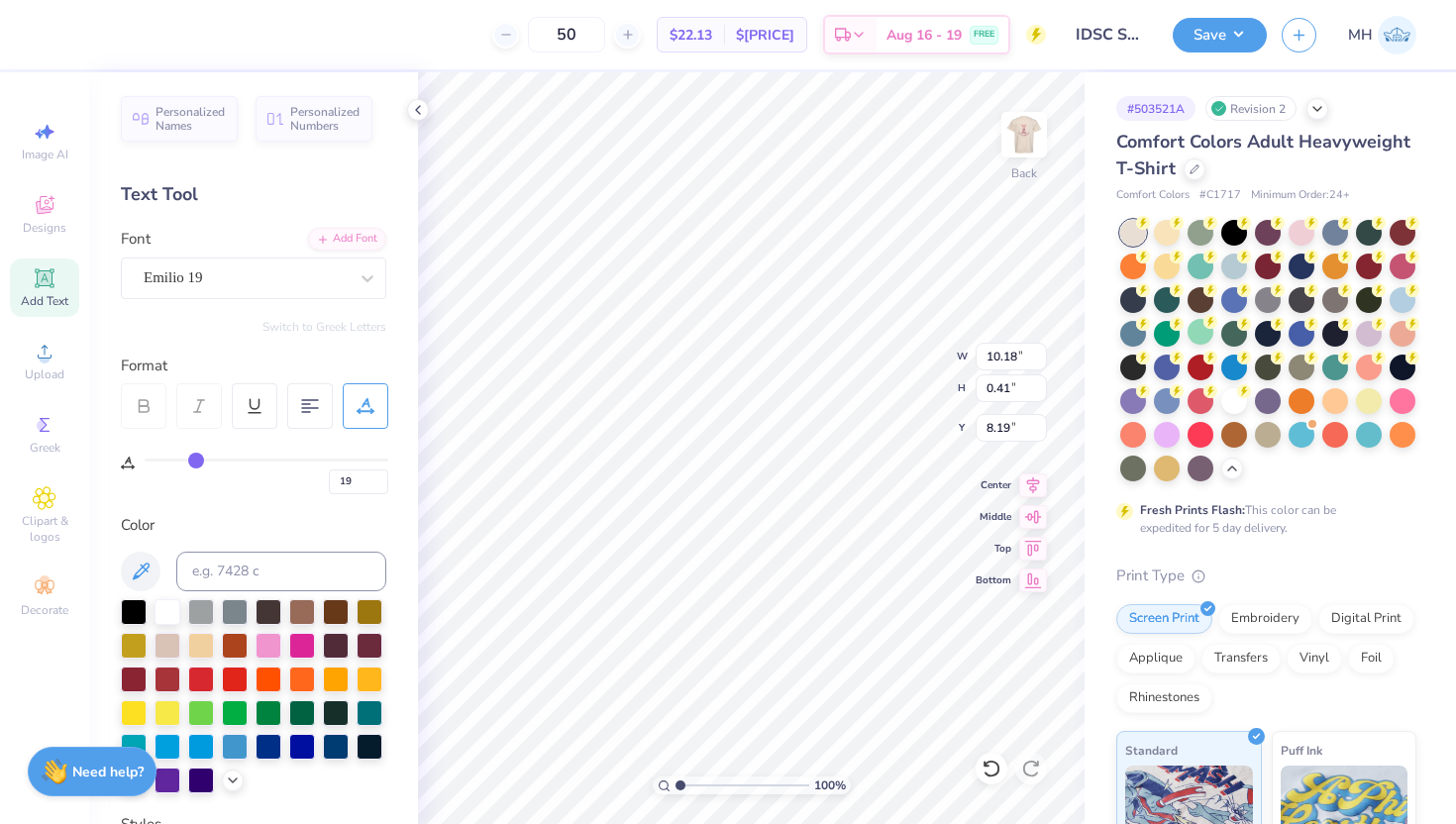 type on "18" 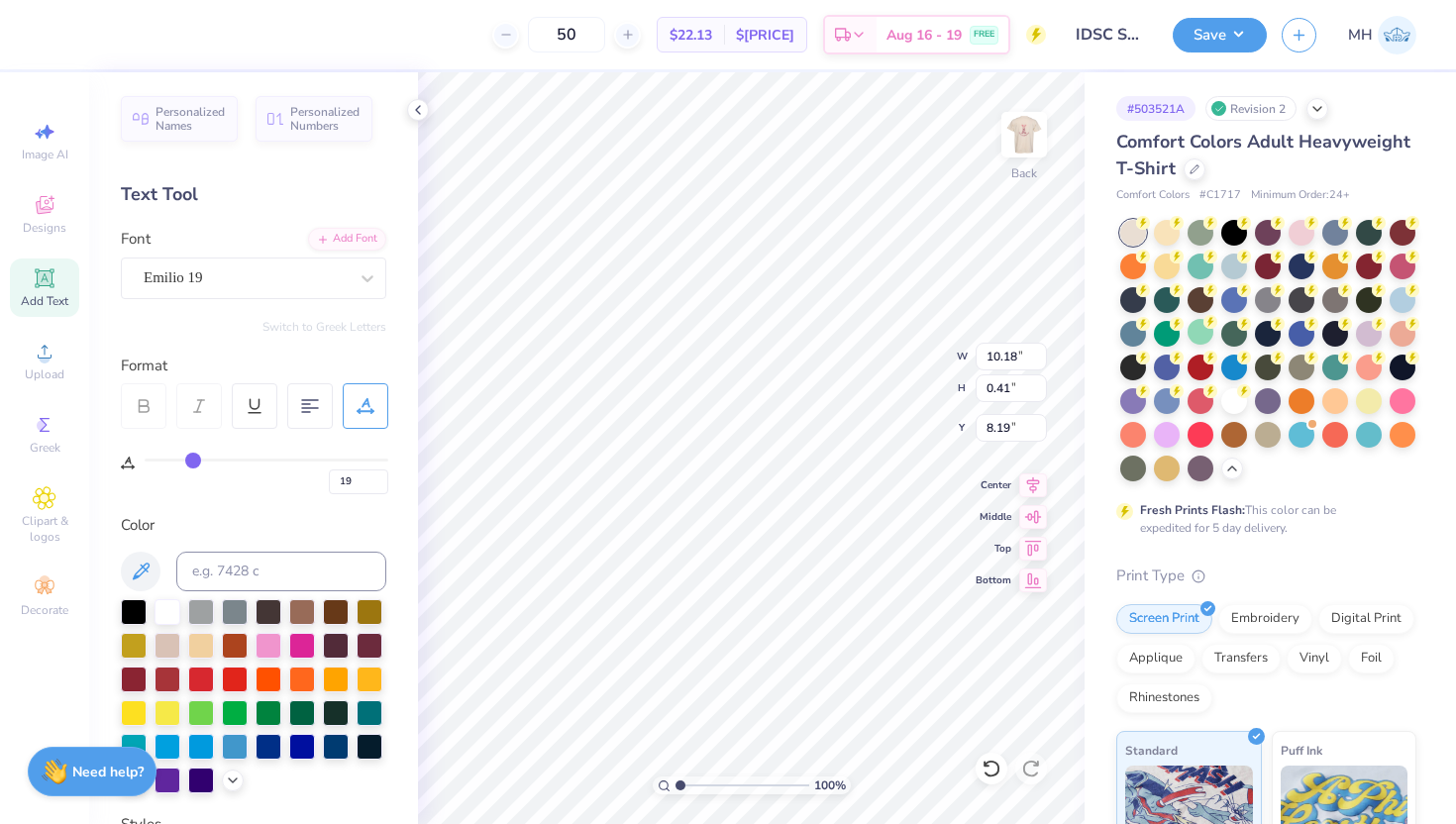 type on "18" 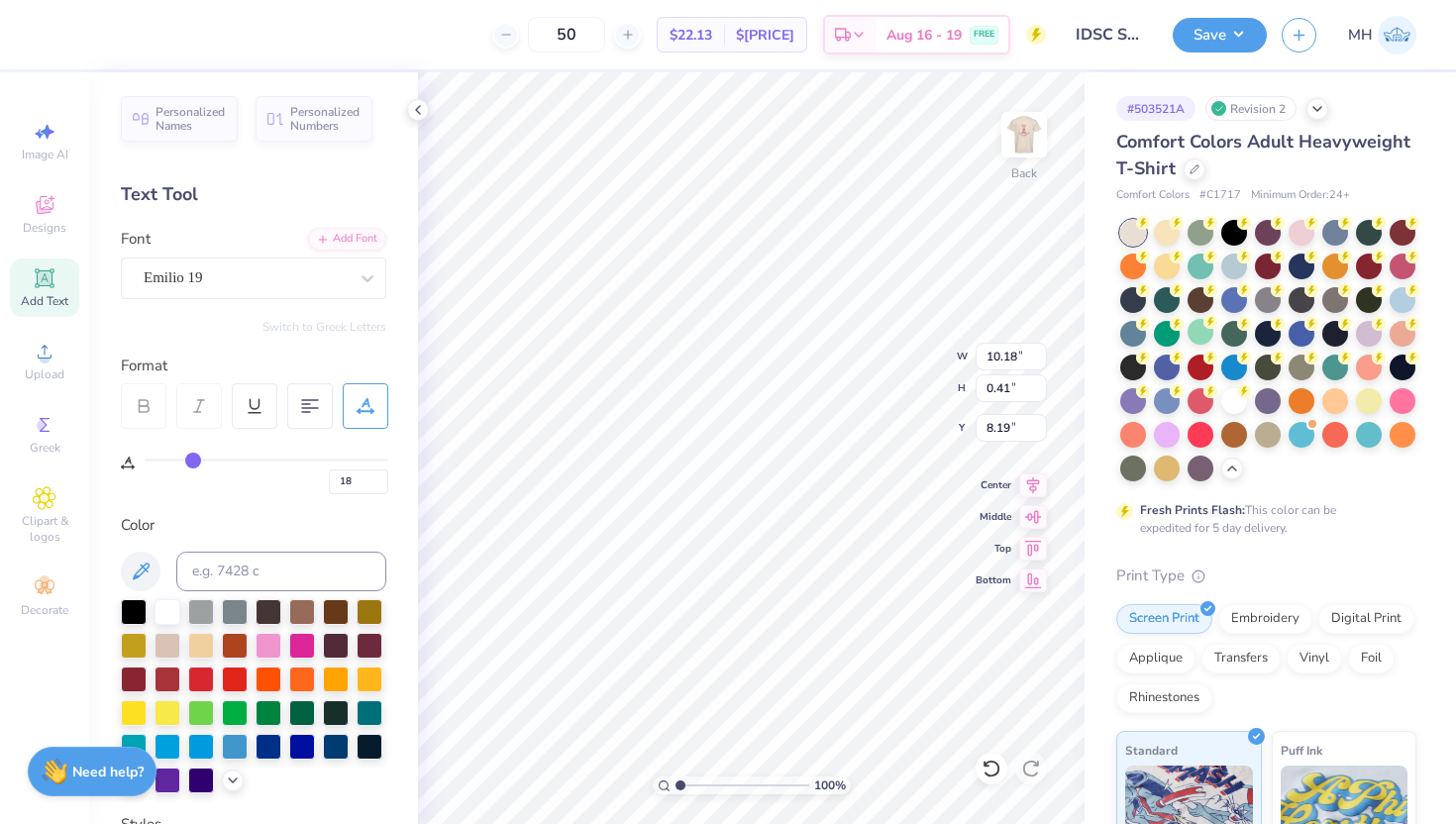 type on "17" 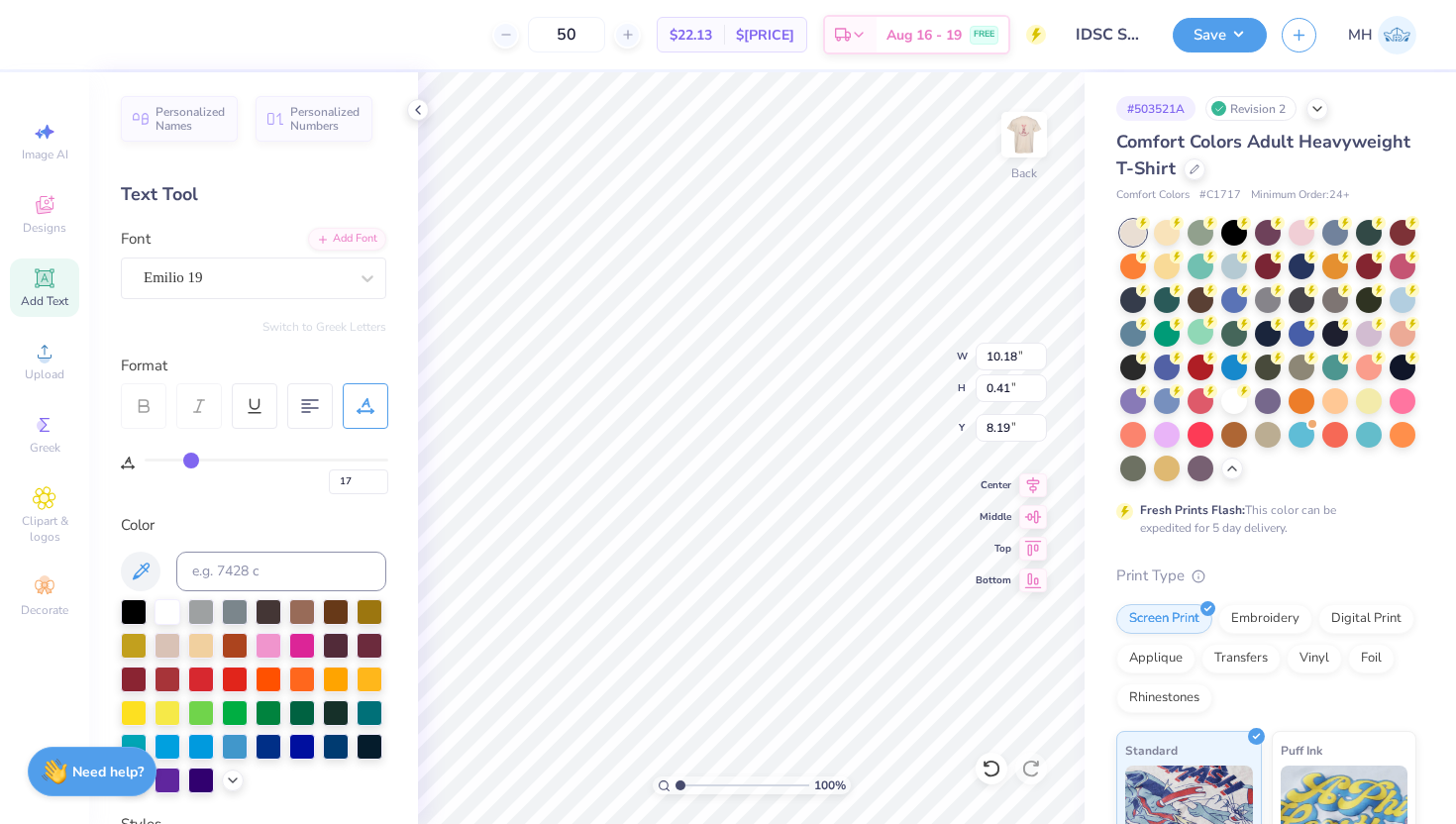 type on "16" 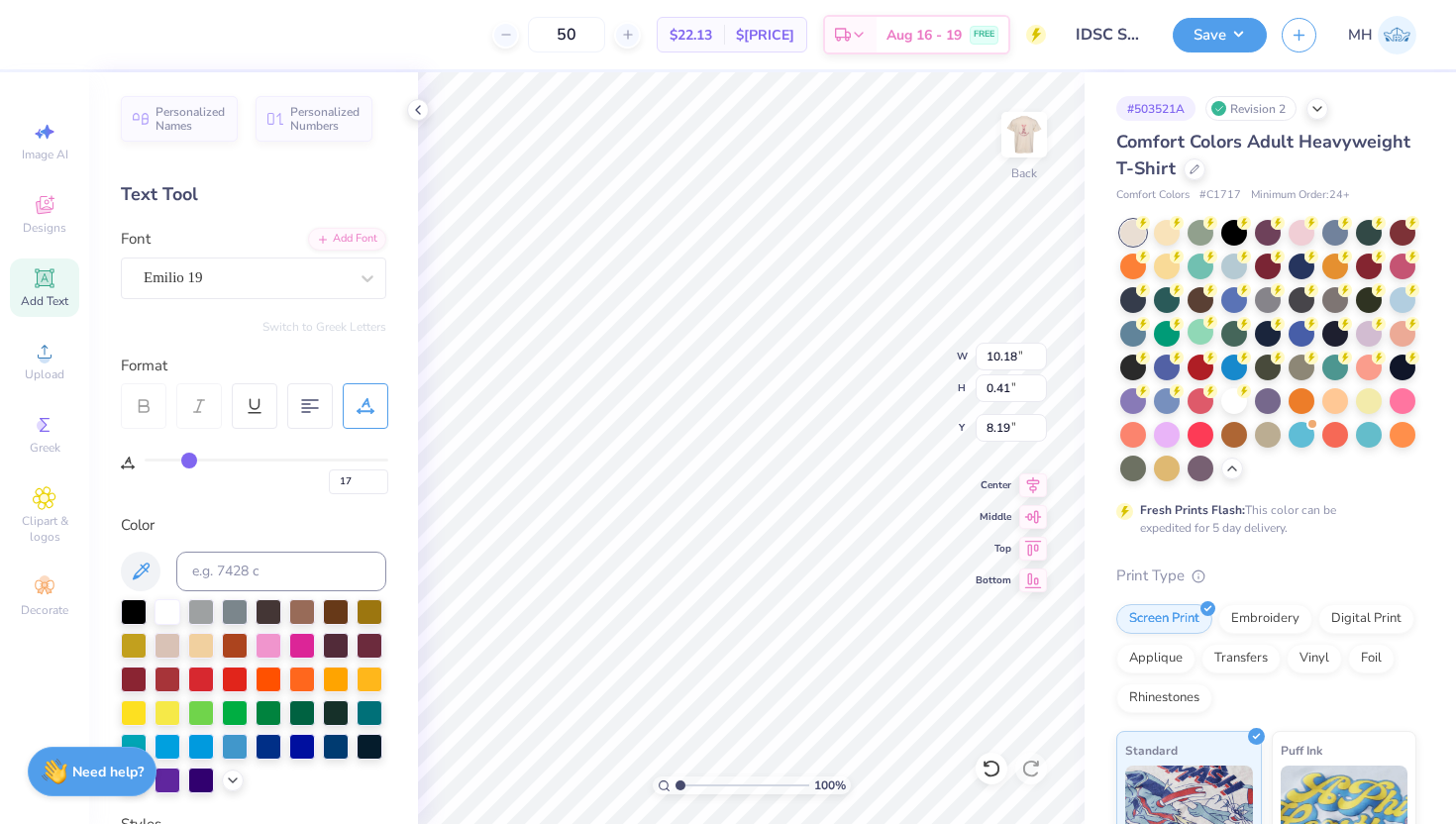type on "16" 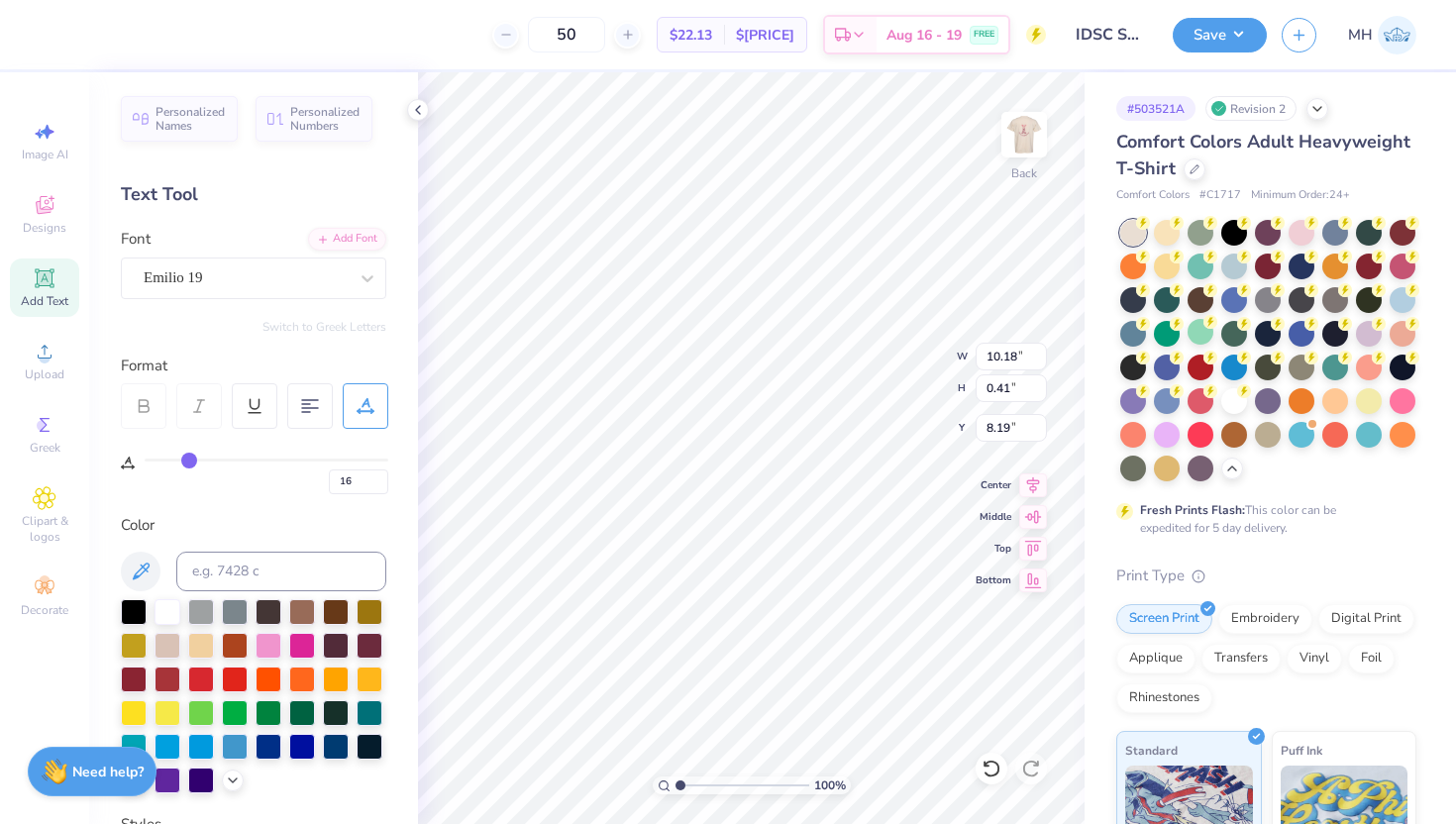 type on "15" 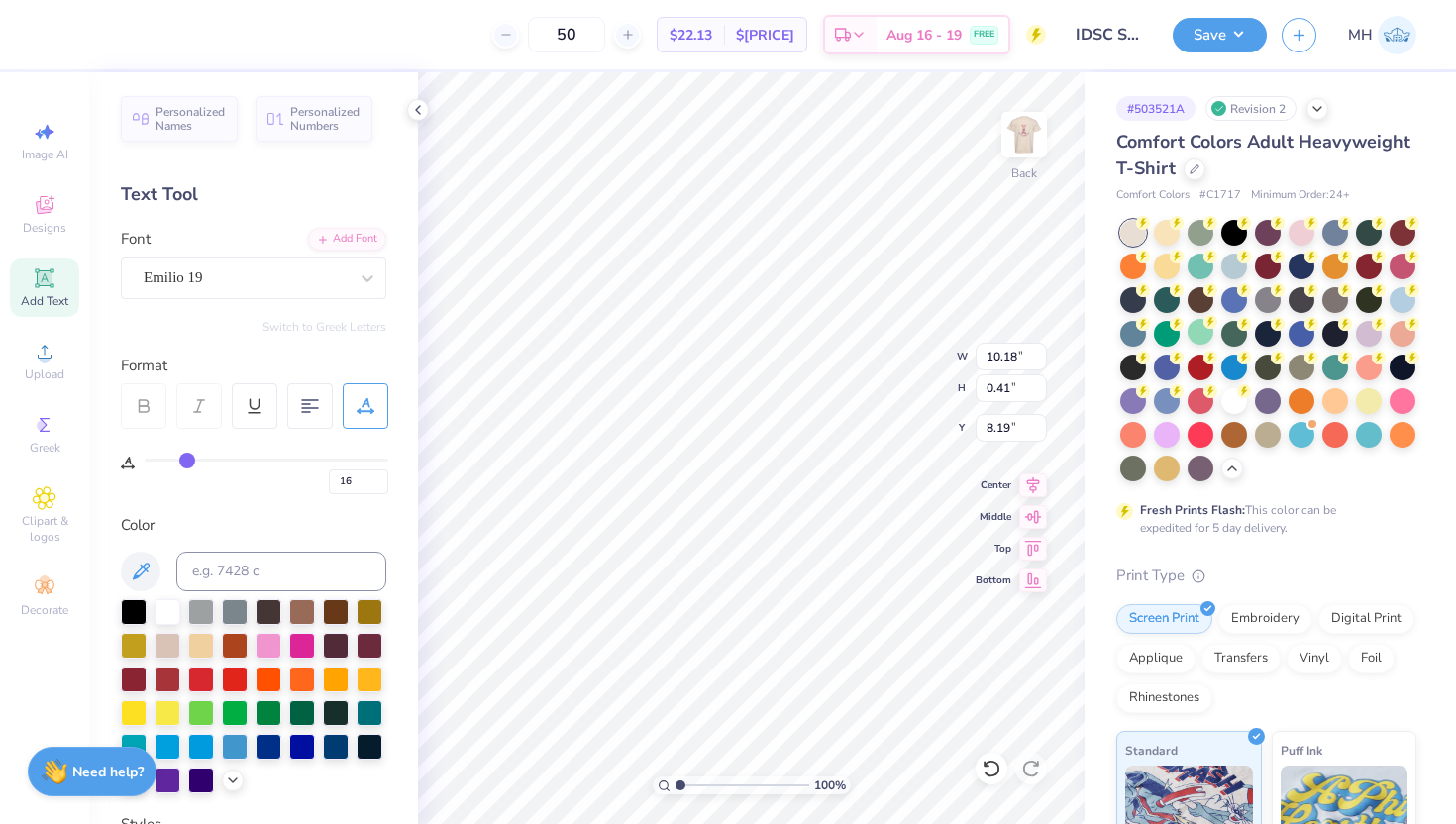 type on "15" 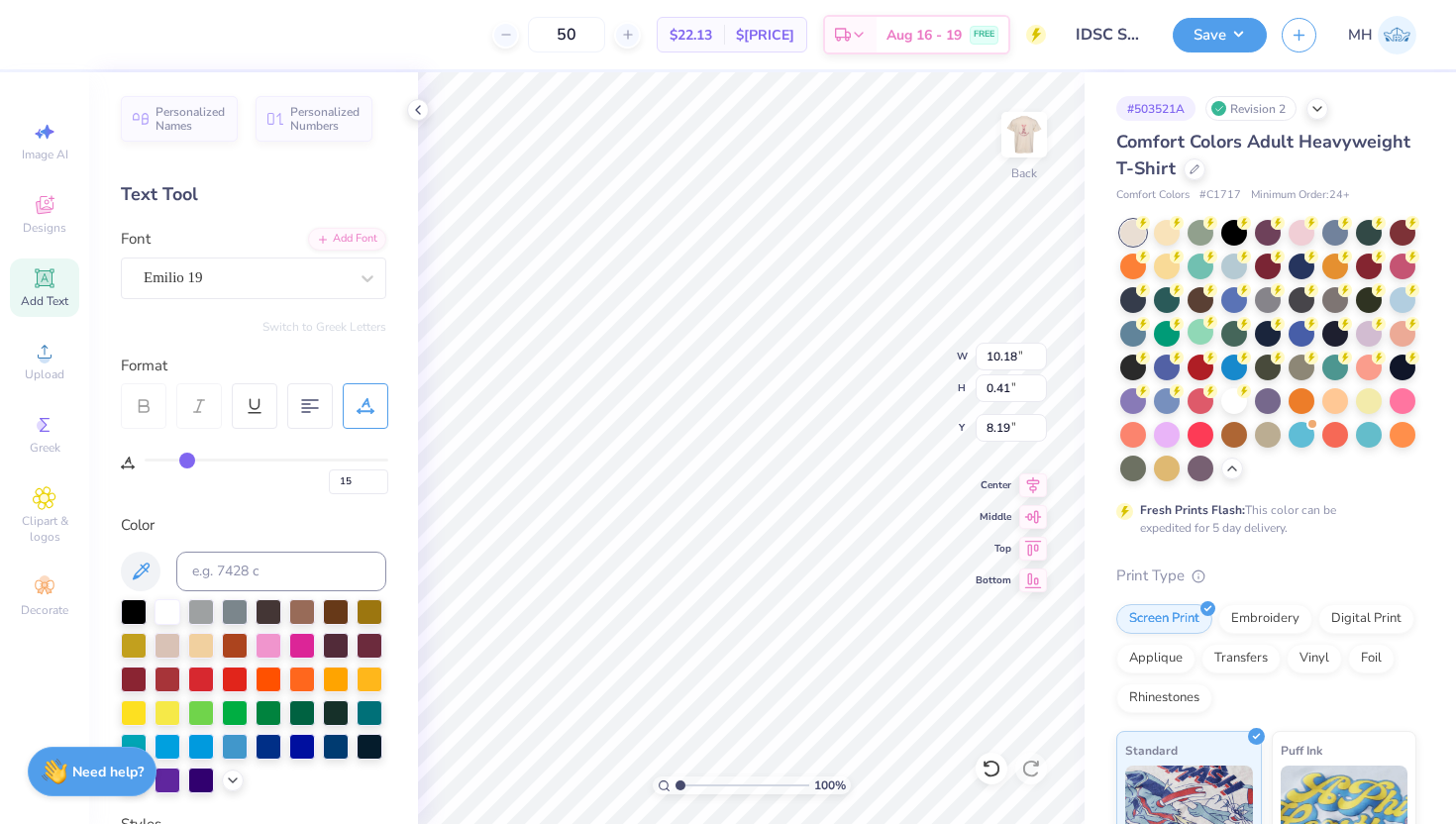 type on "14" 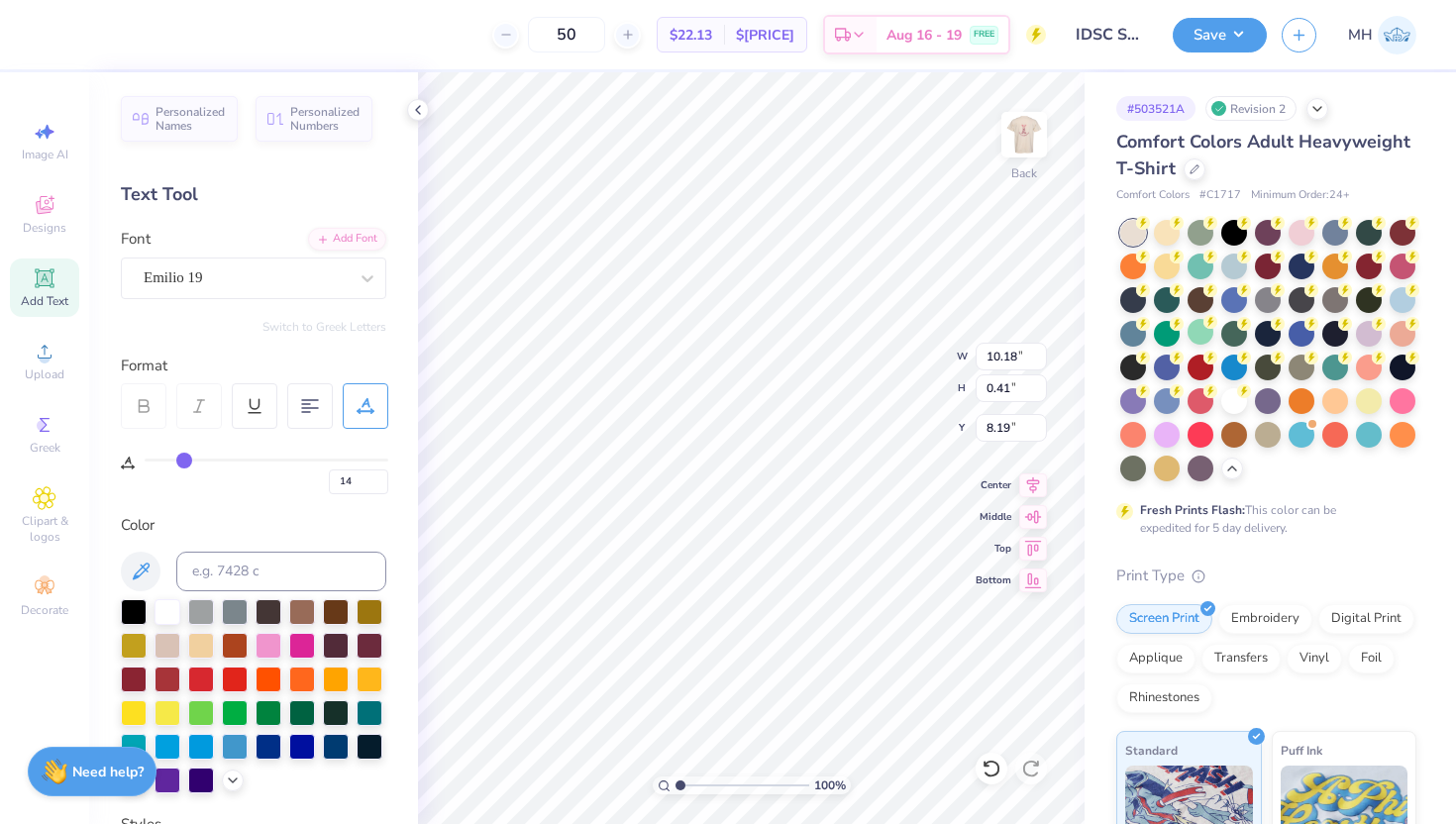type on "13" 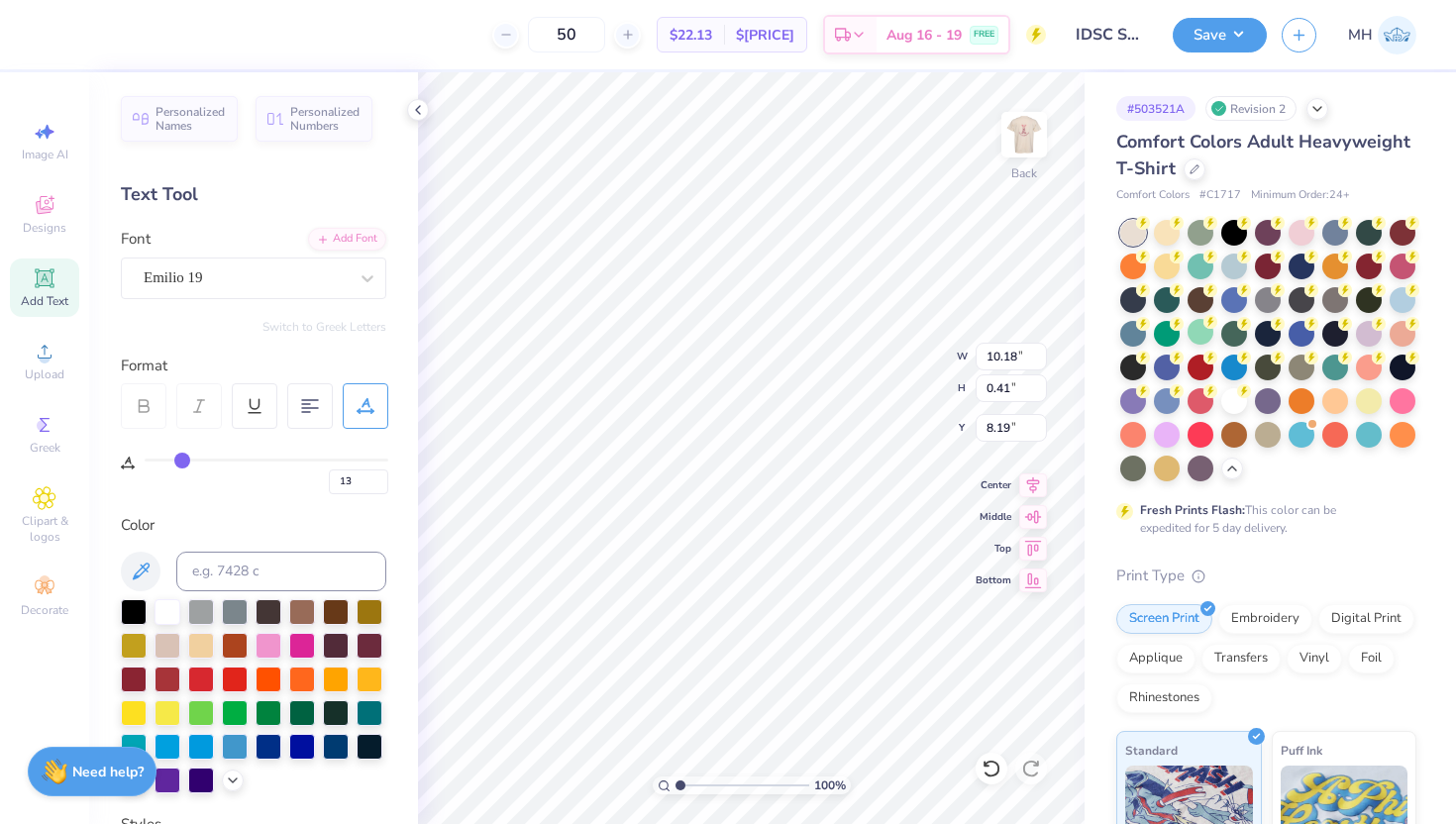 type on "7.74" 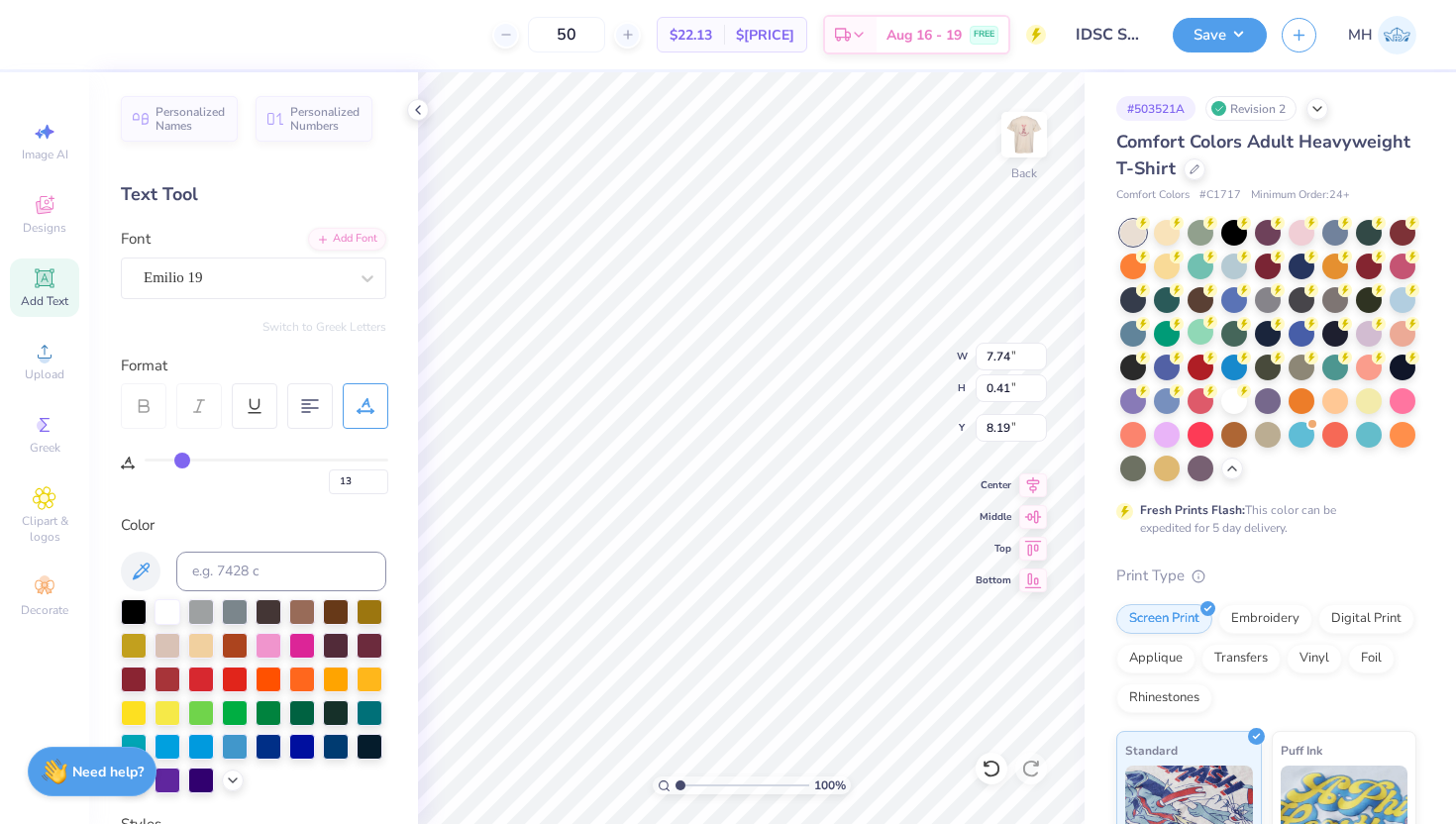 type on "12" 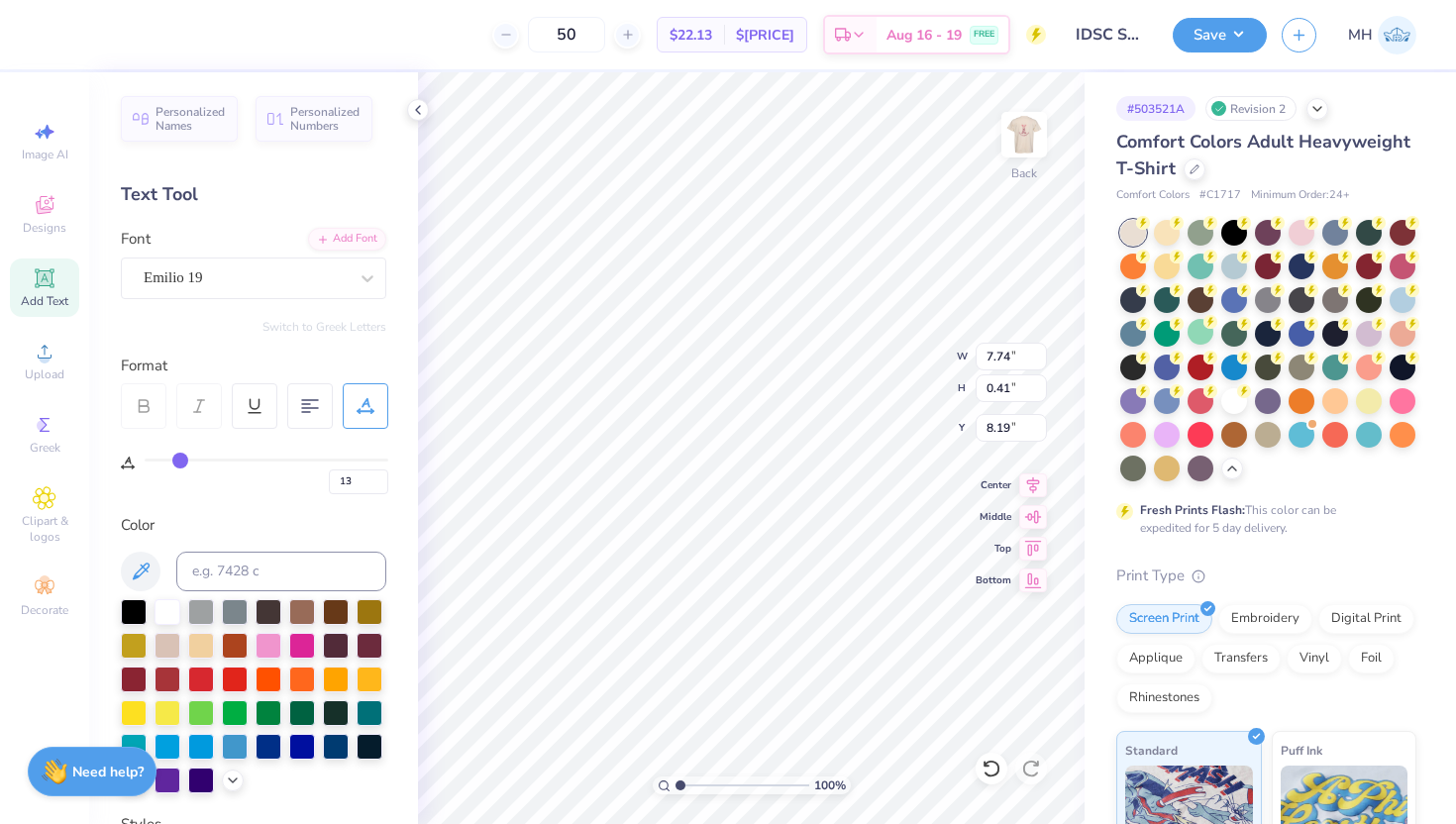 type on "12" 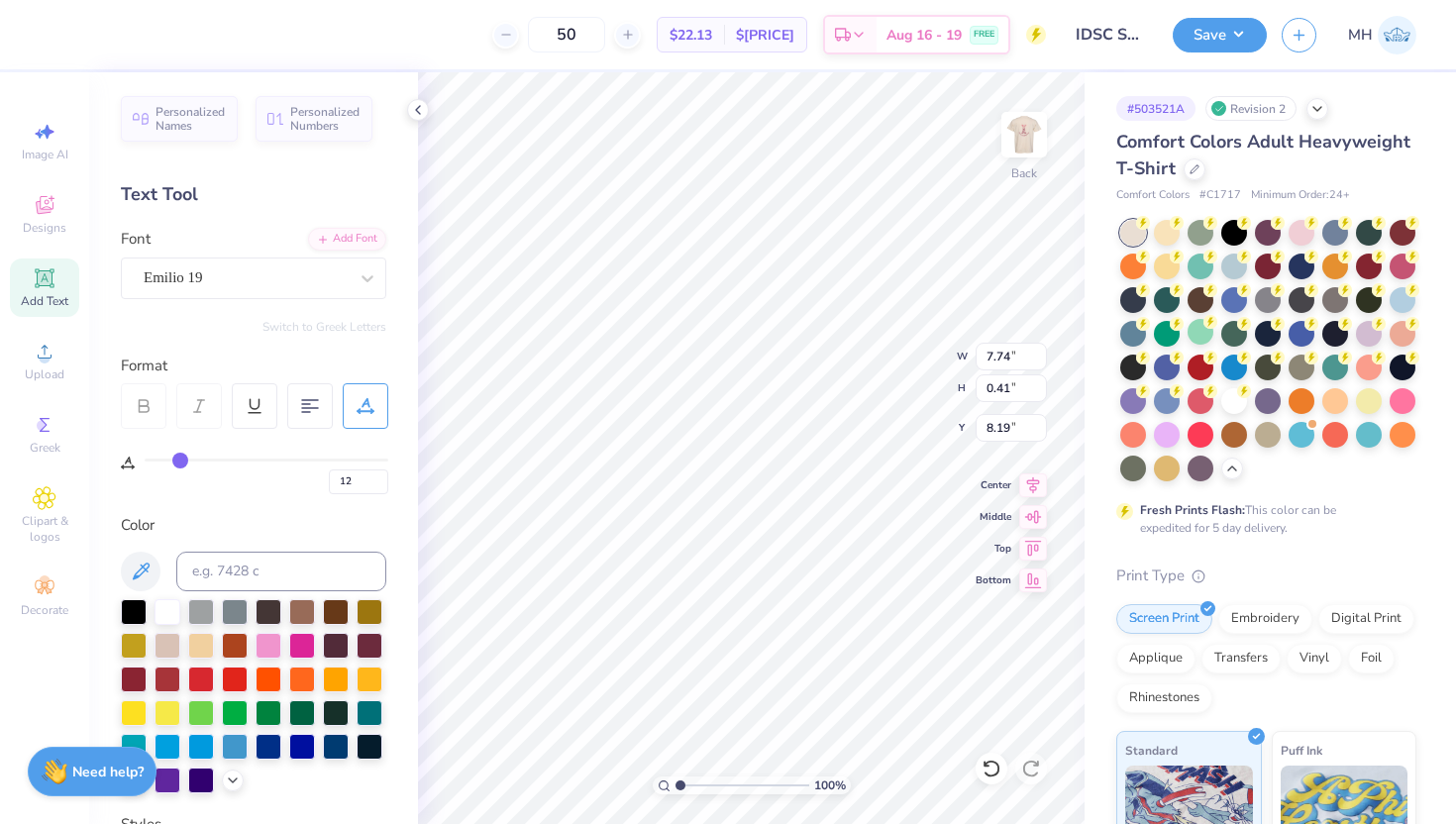type on "11" 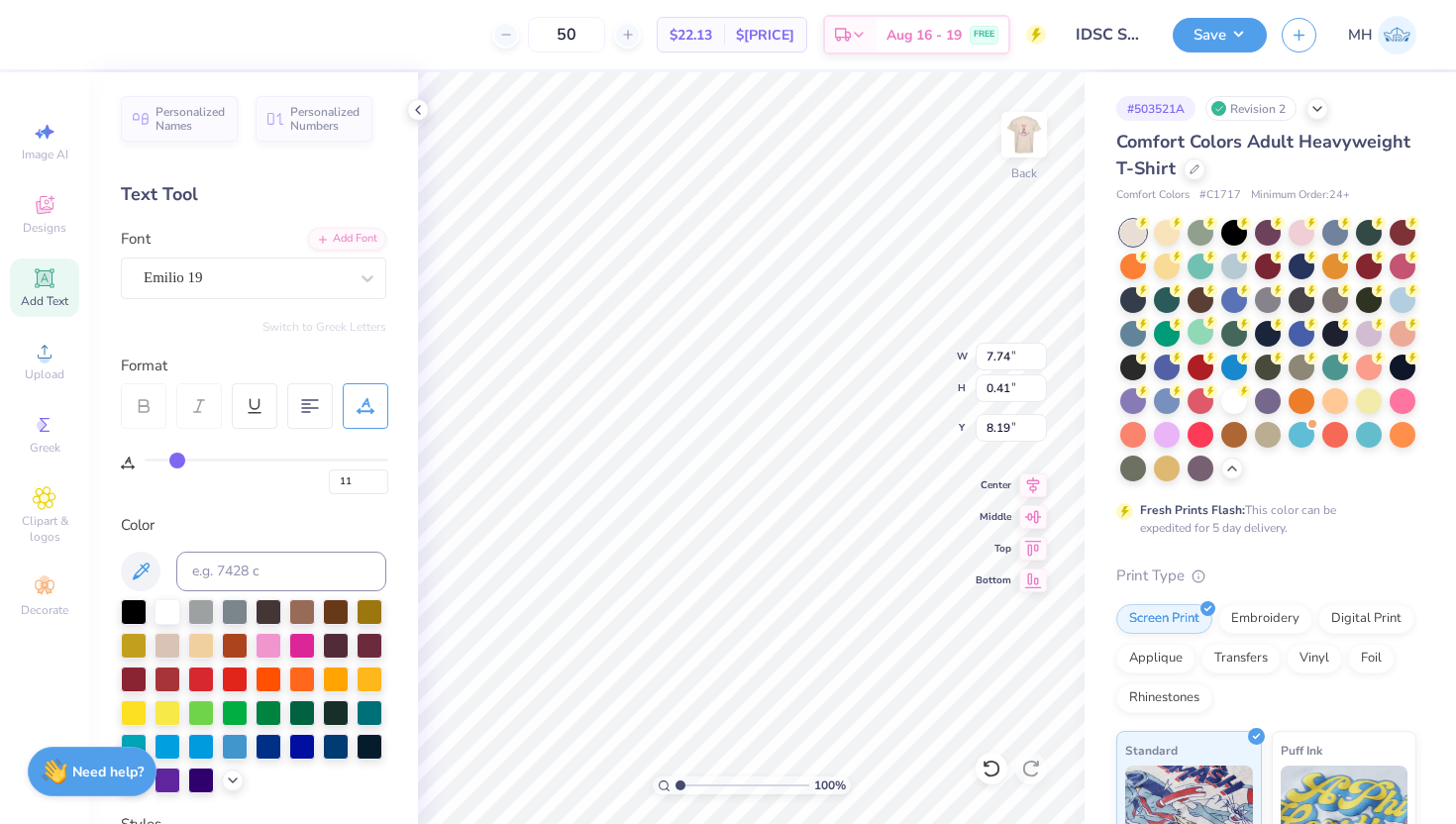 type on "10" 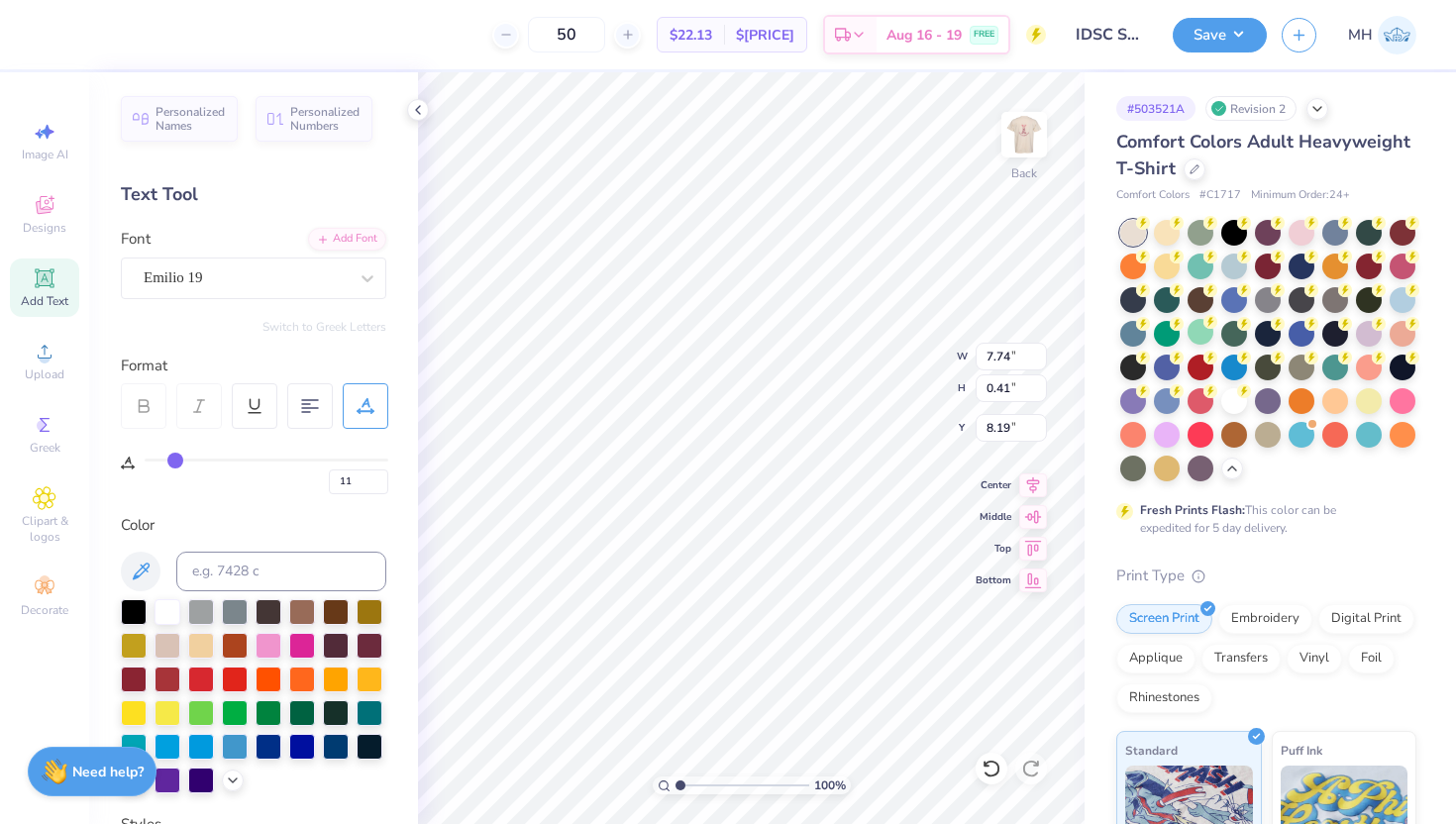 type on "10" 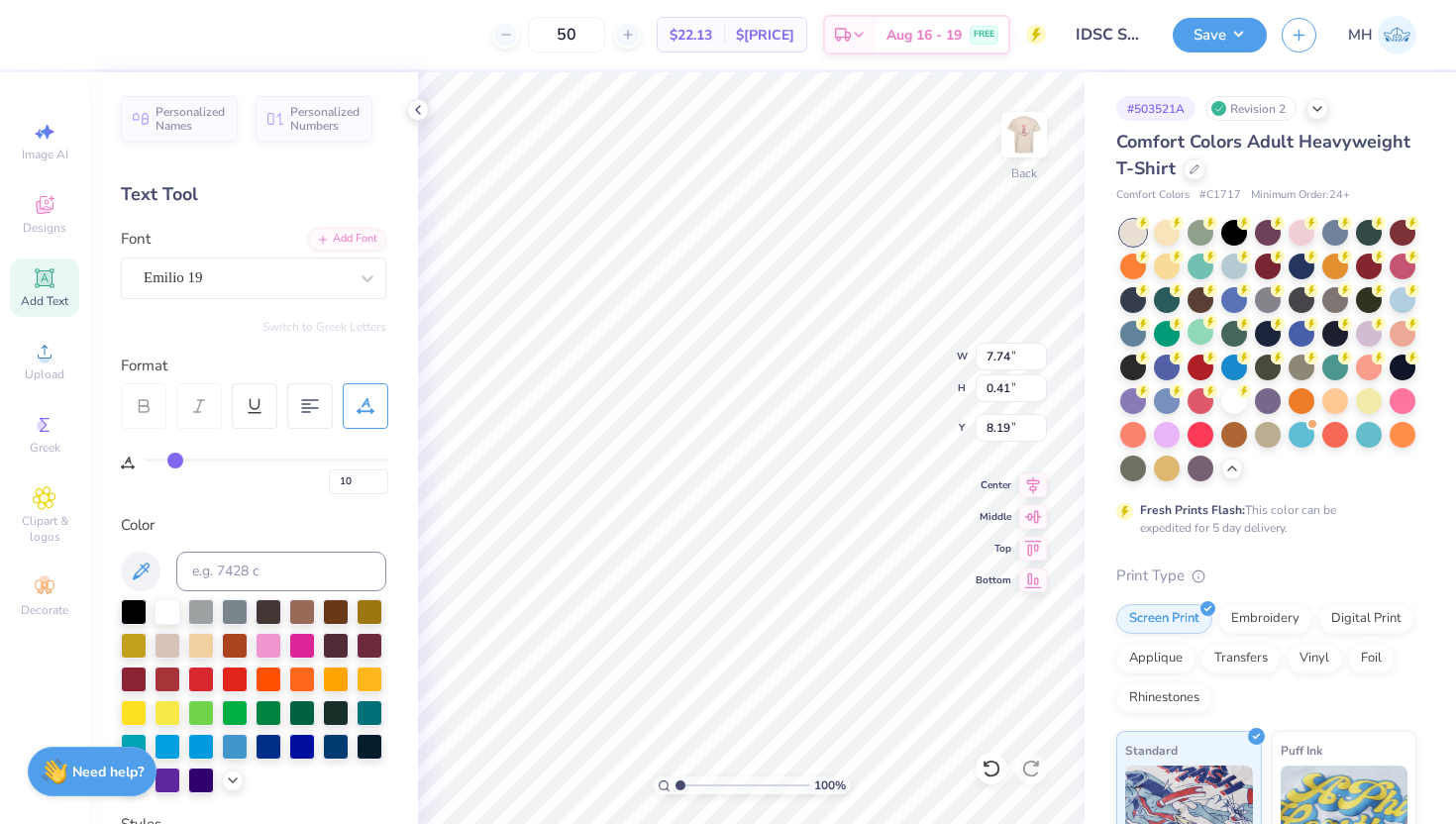 type on "7.45" 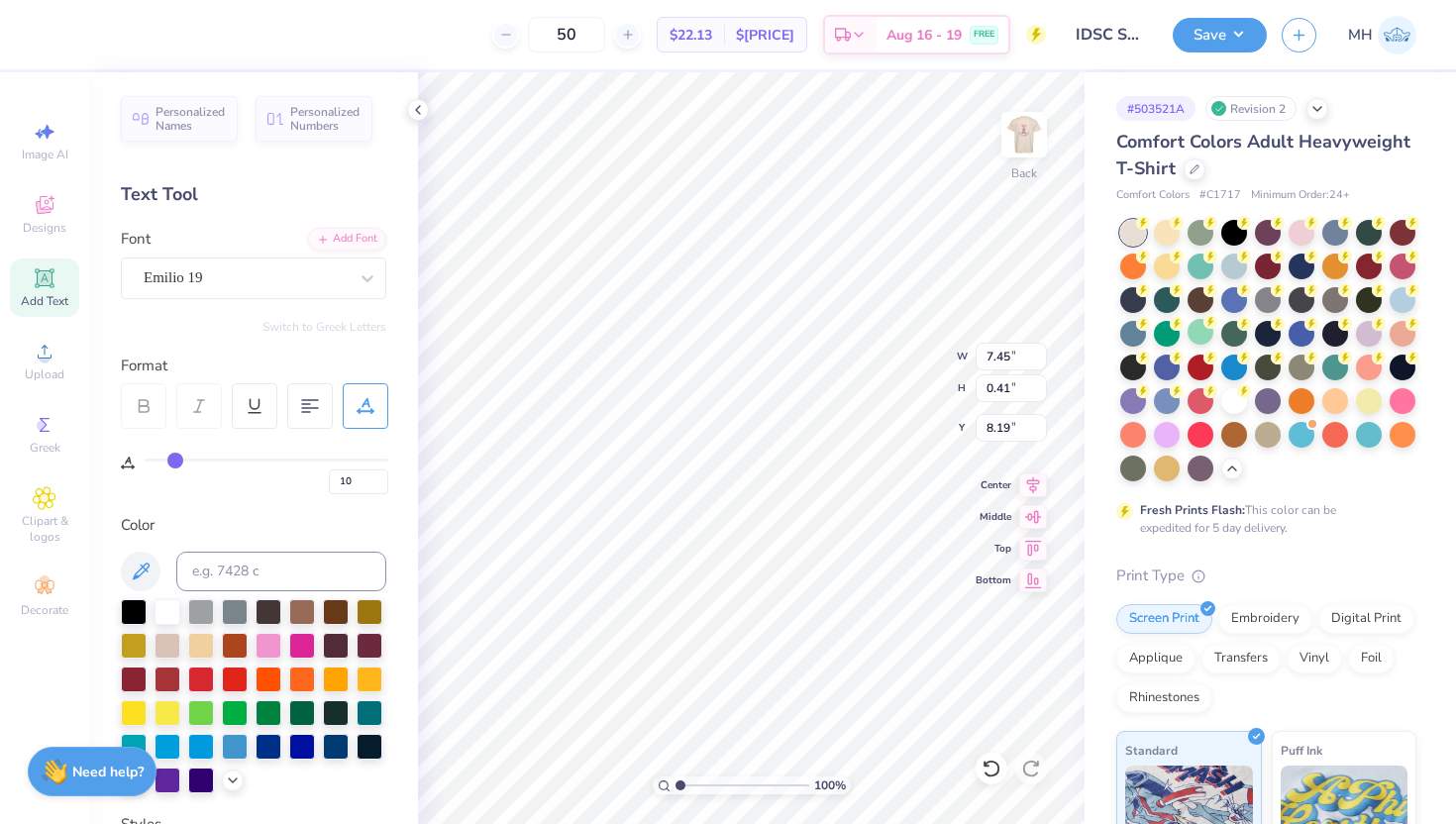type on "11" 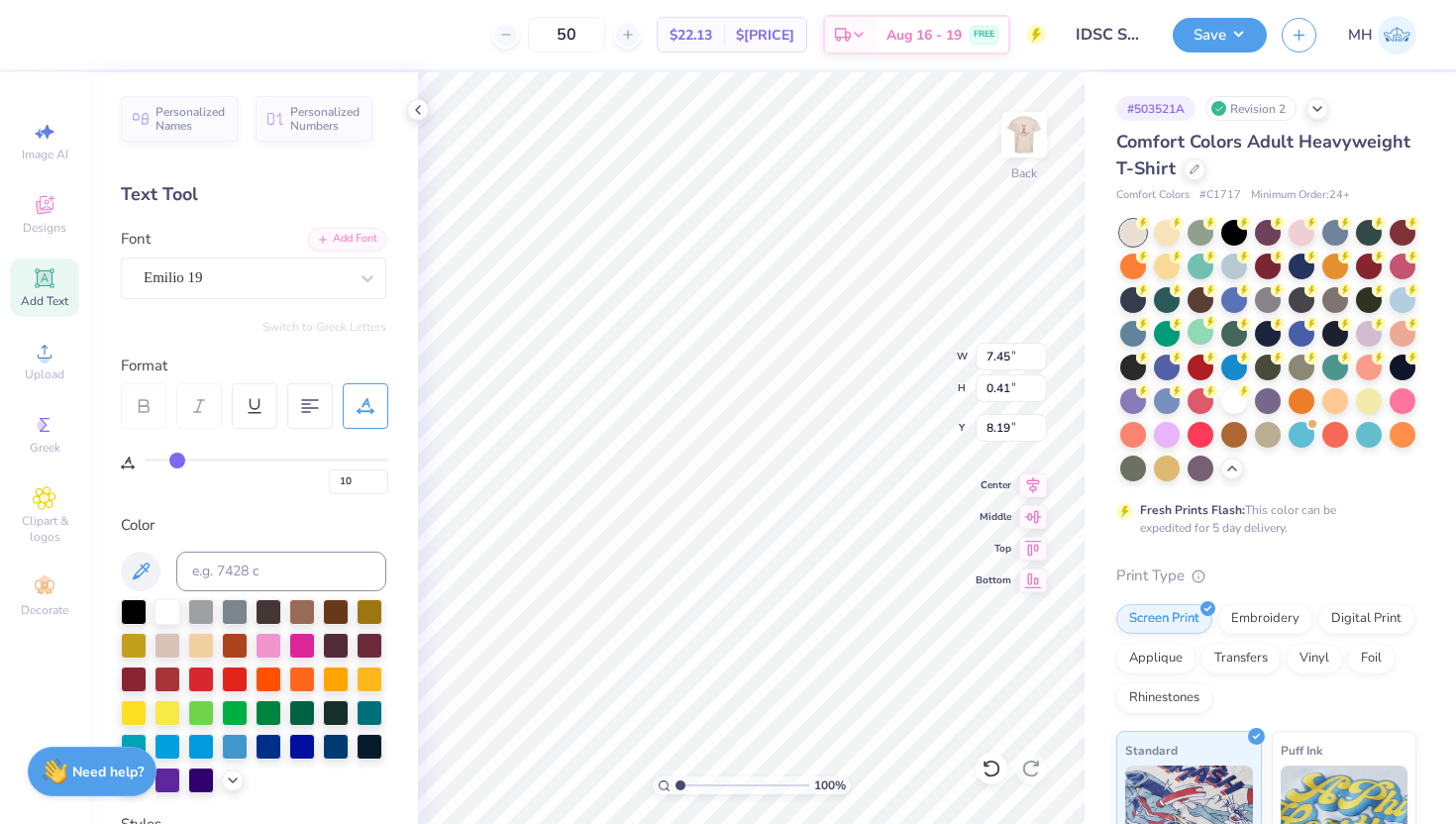 type on "11" 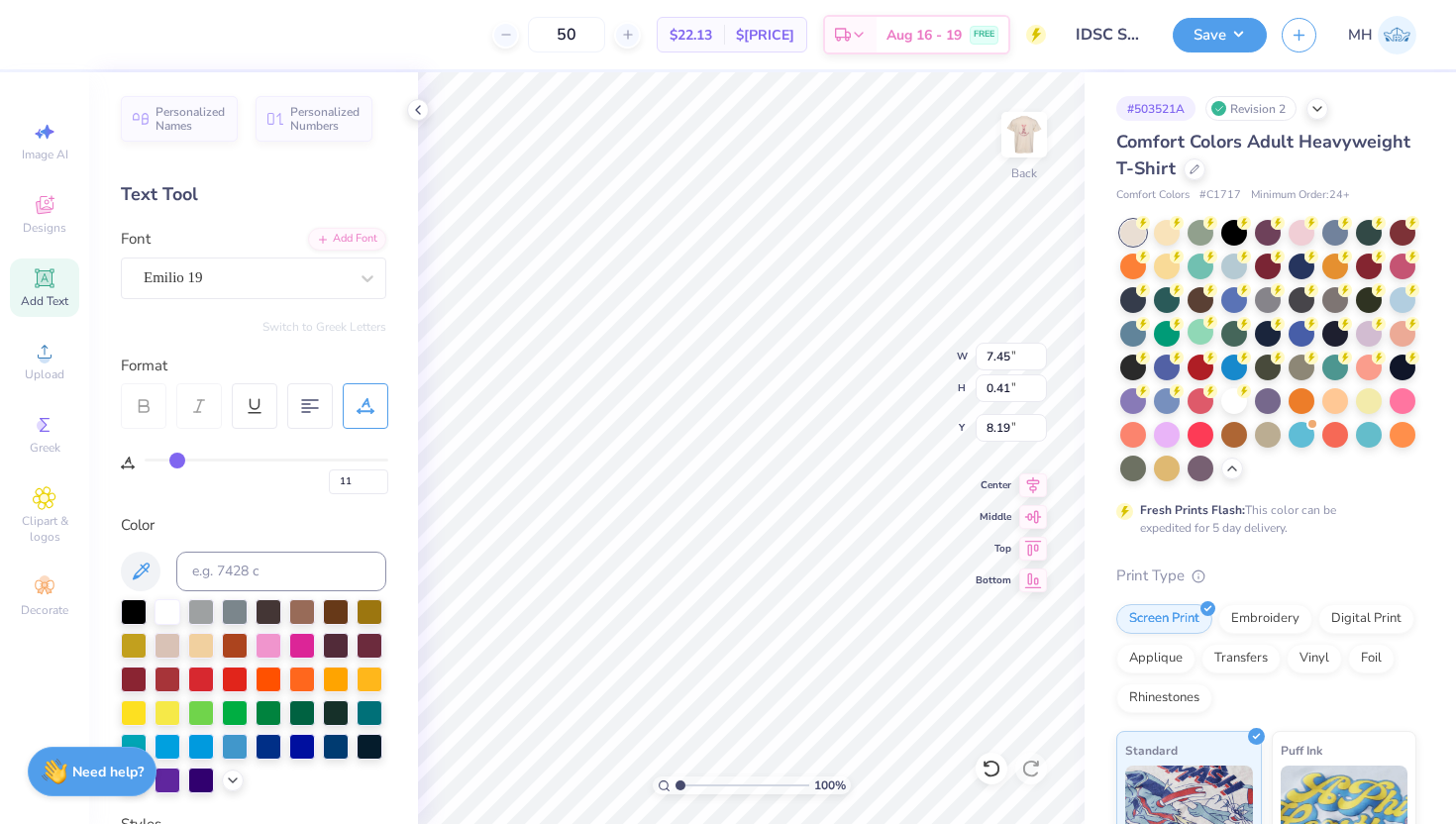 drag, startPoint x: 234, startPoint y: 457, endPoint x: 176, endPoint y: 463, distance: 58.30952 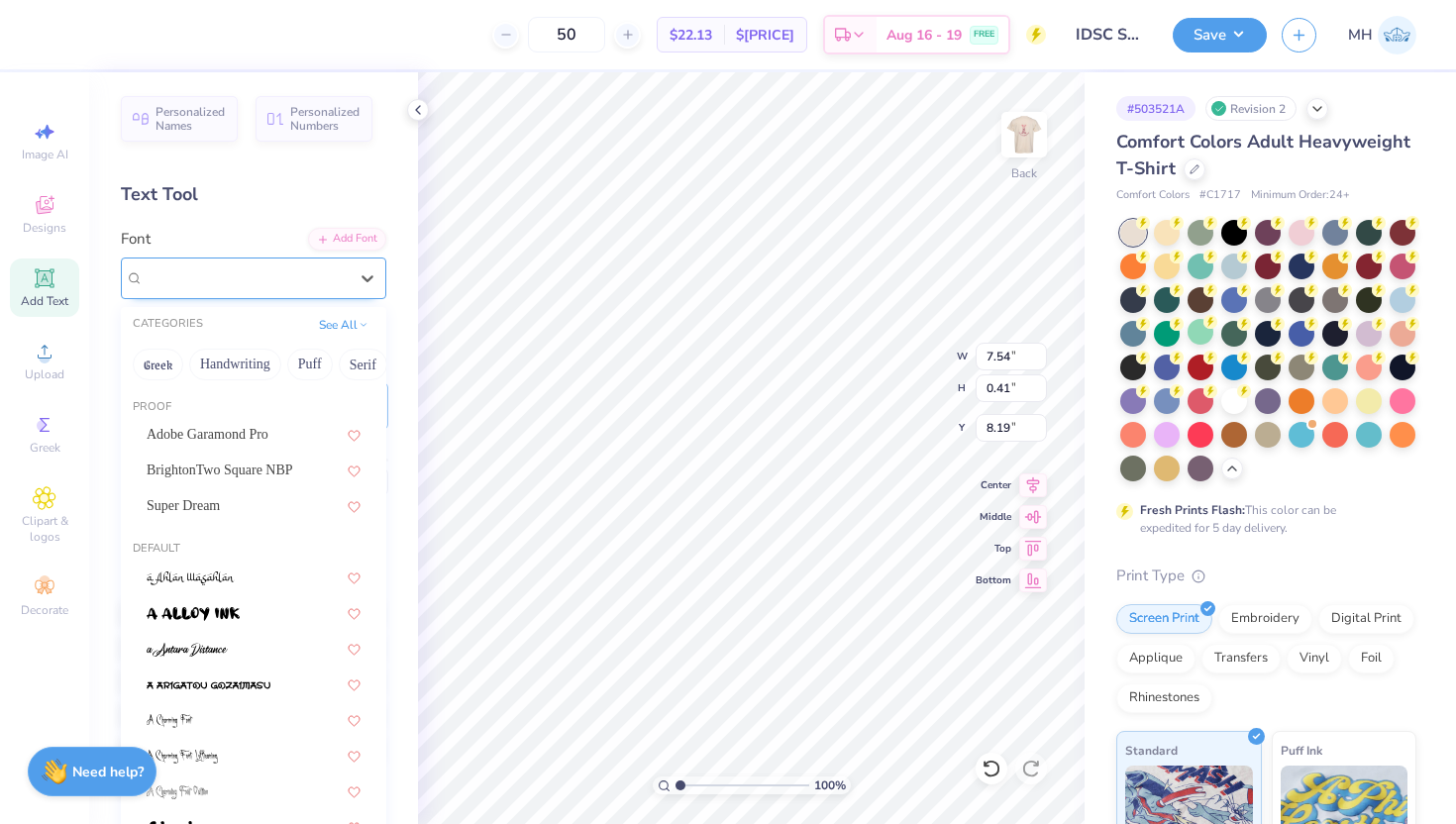 click on "Emilio 19" at bounding box center (246, 277) 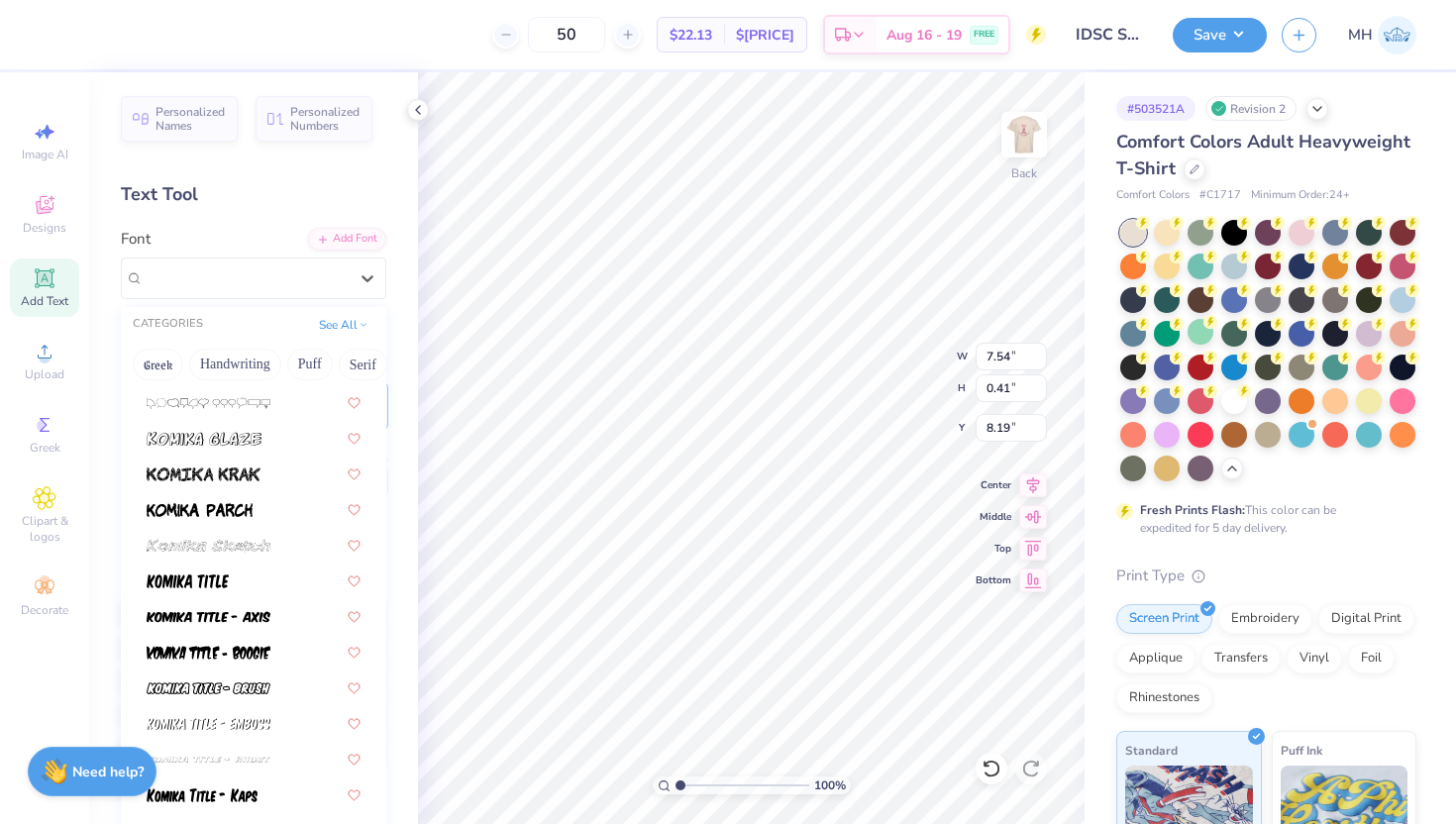 scroll, scrollTop: 6307, scrollLeft: 0, axis: vertical 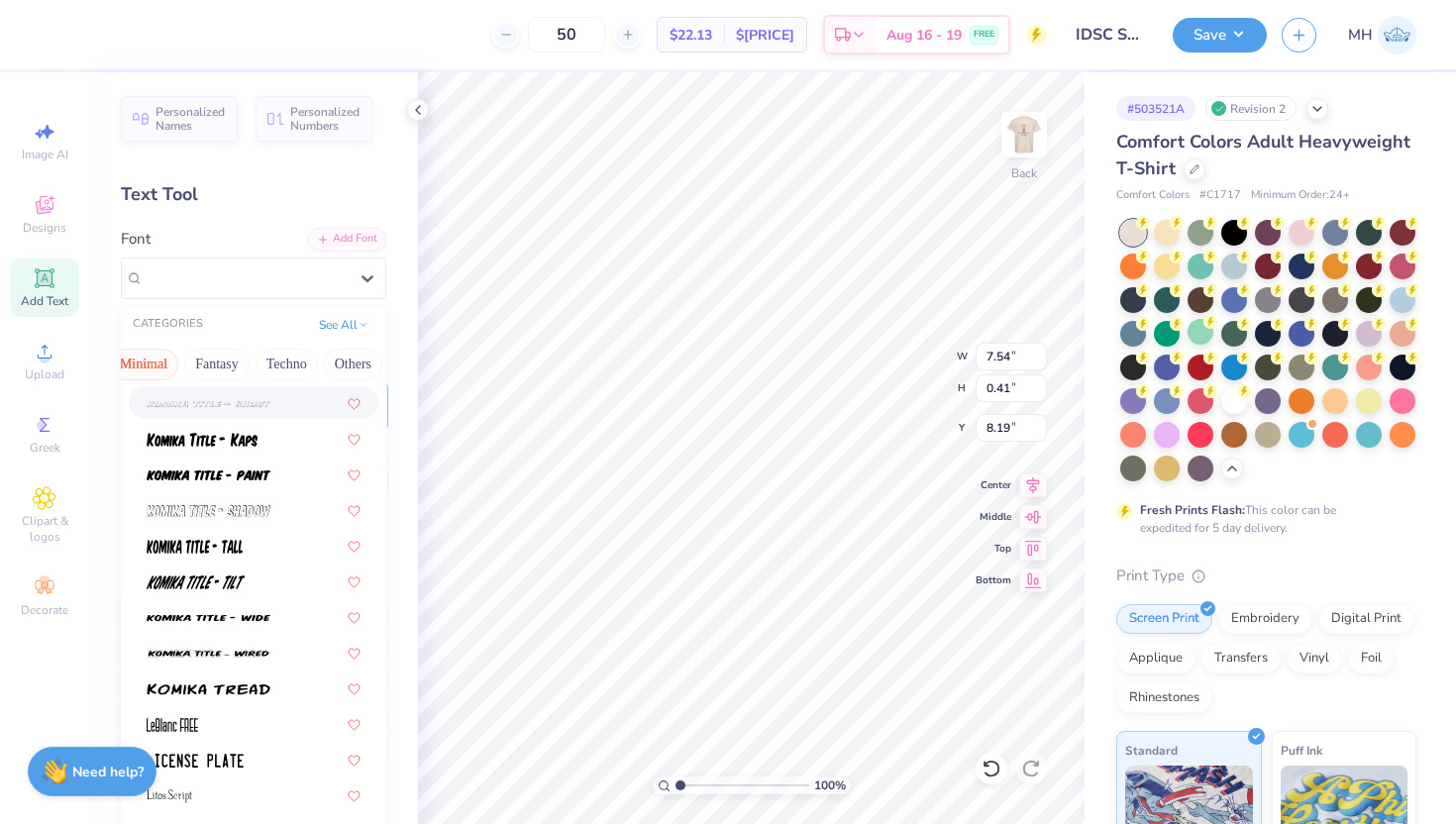 click on "Minimal" at bounding box center (144, 364) 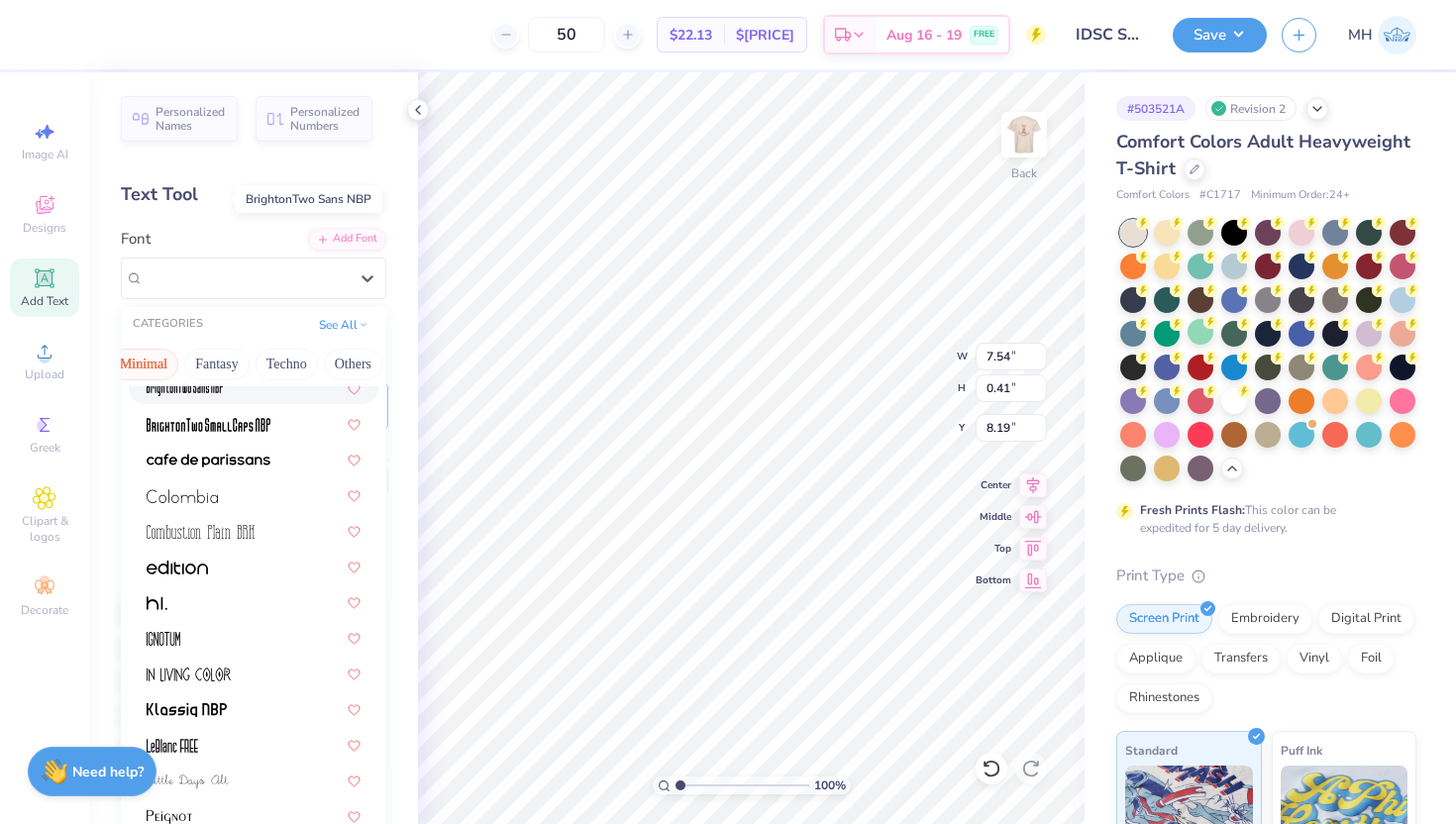 scroll, scrollTop: 414, scrollLeft: 0, axis: vertical 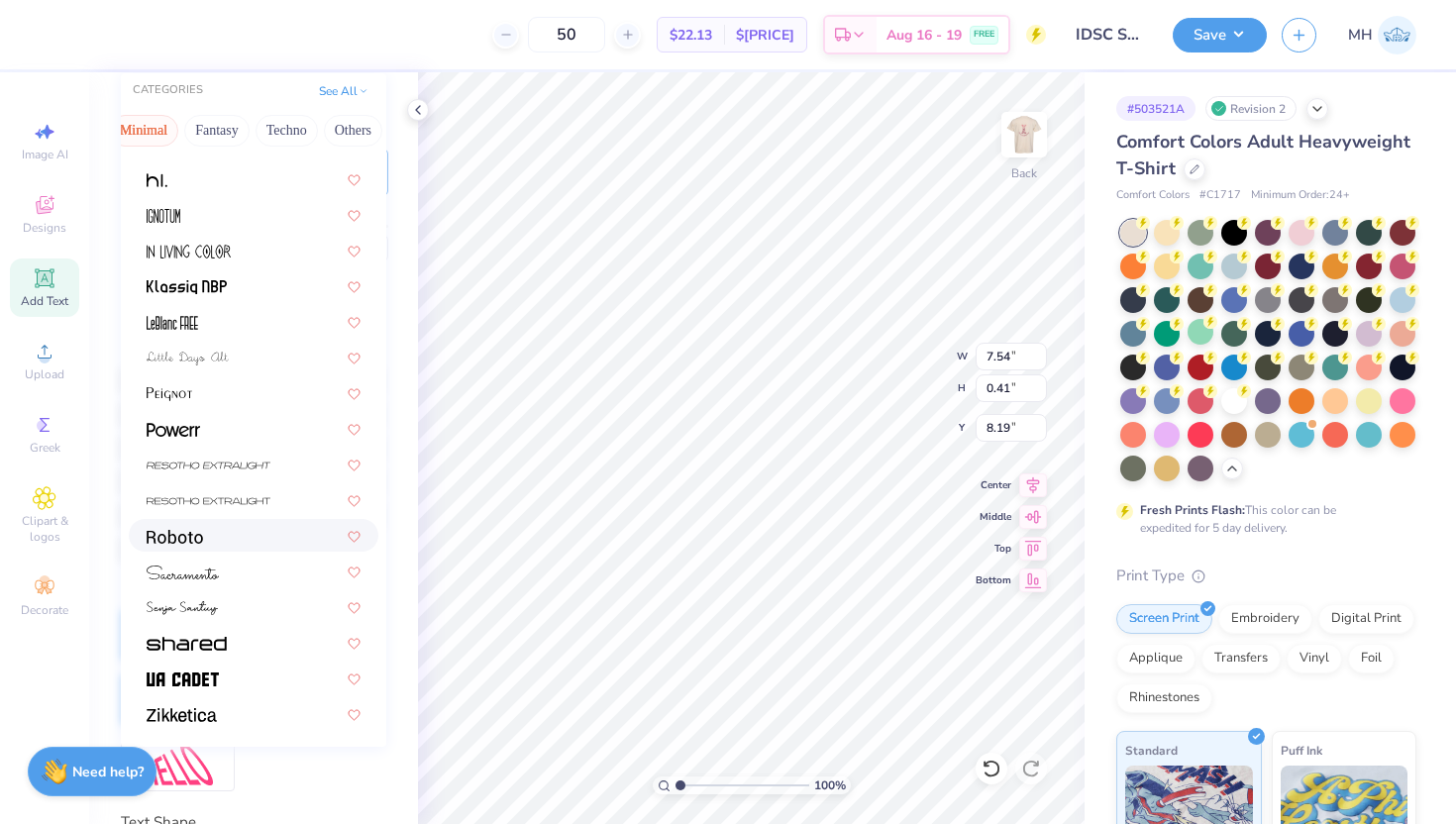 click at bounding box center (174, 535) 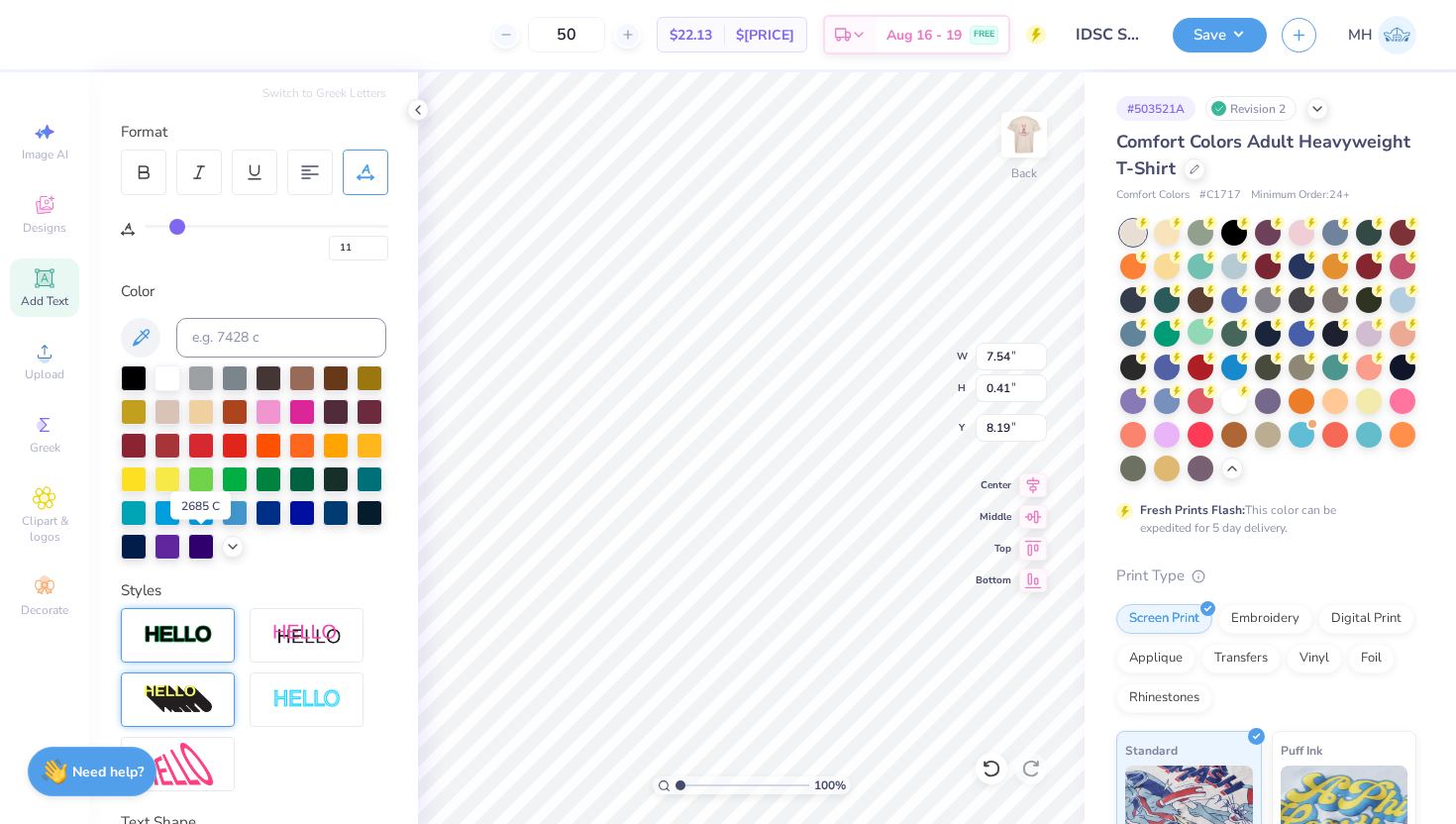 type on "5.04" 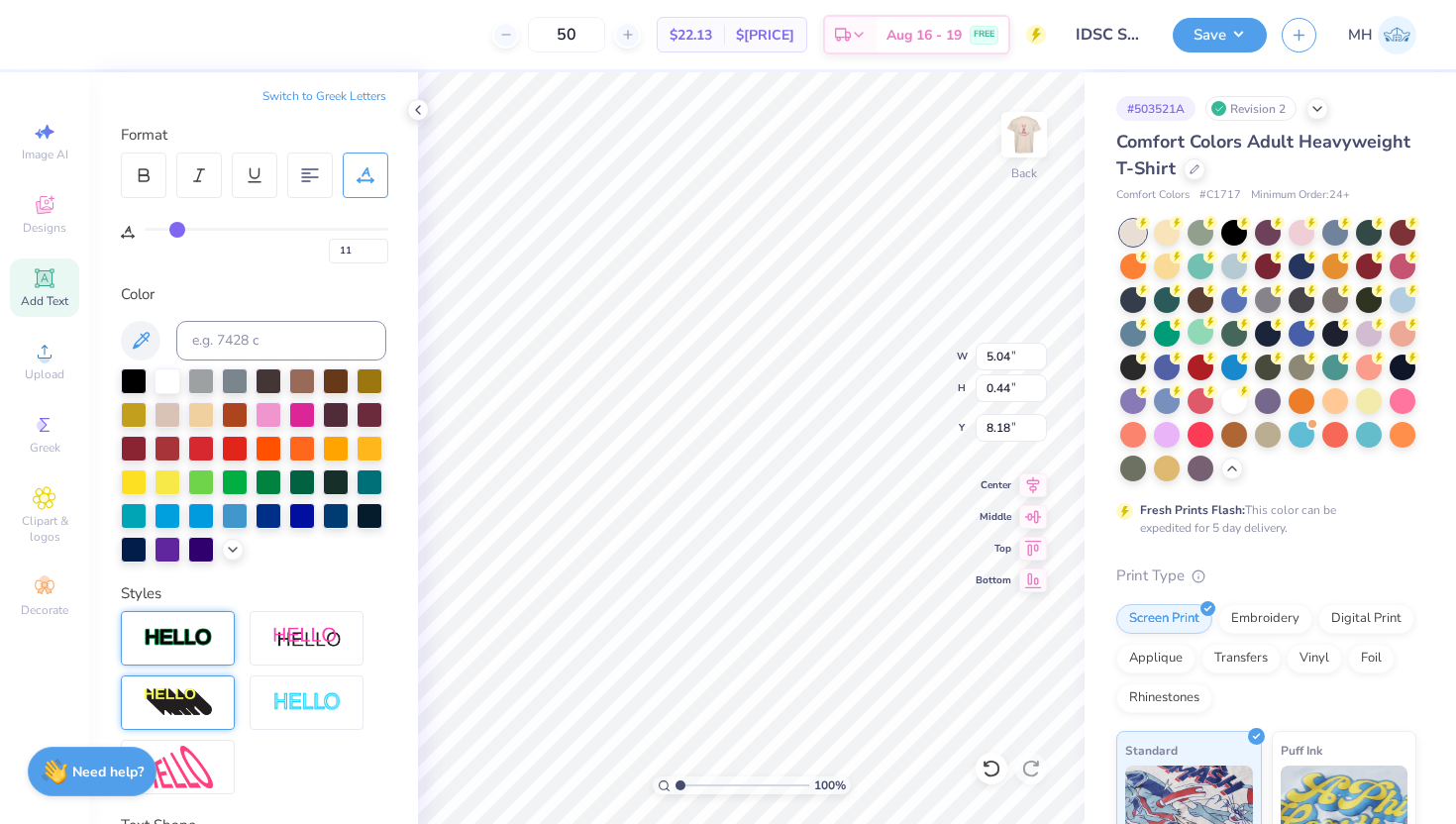 scroll, scrollTop: 113, scrollLeft: 0, axis: vertical 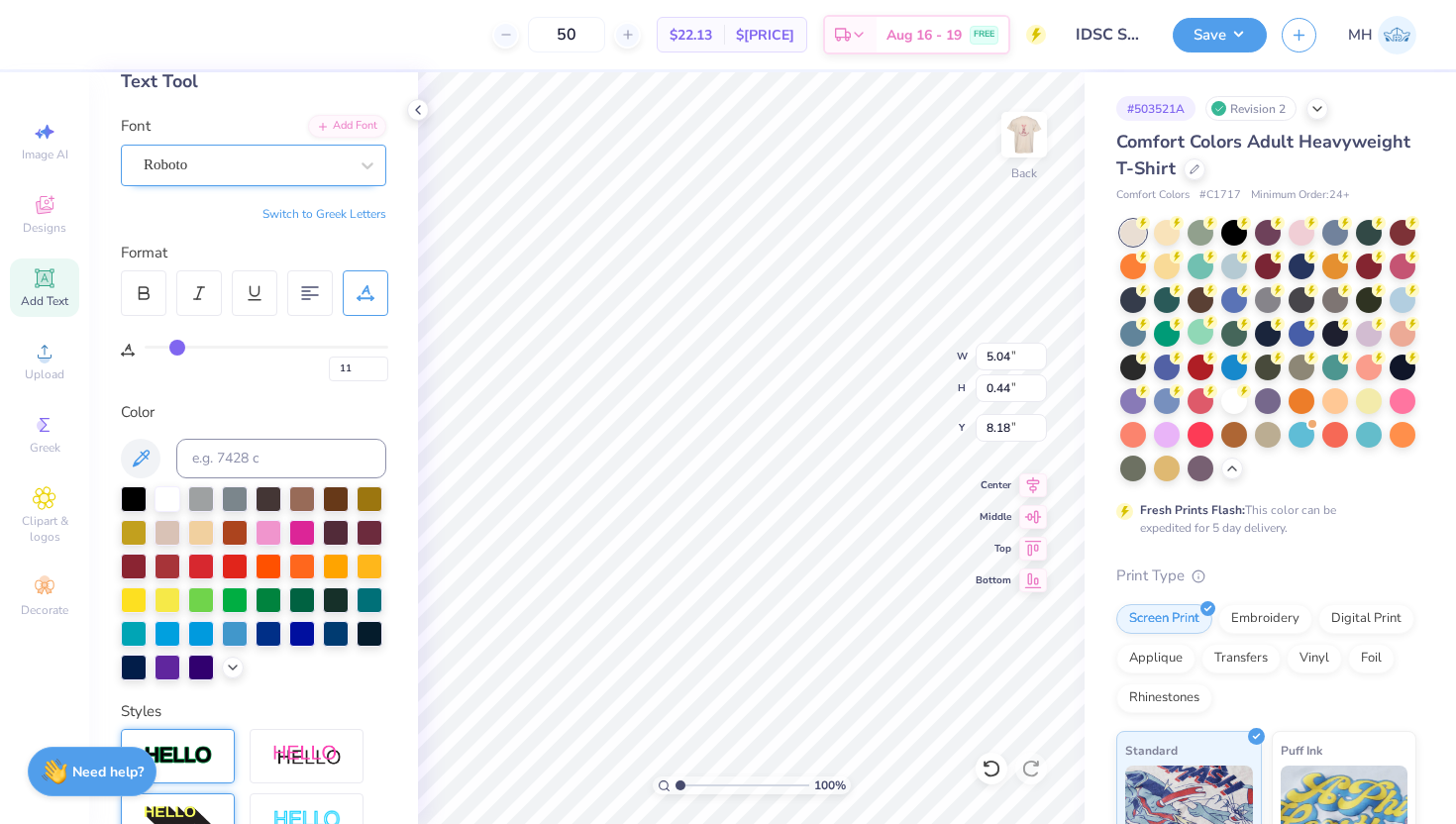 click on "Roboto" at bounding box center [254, 165] 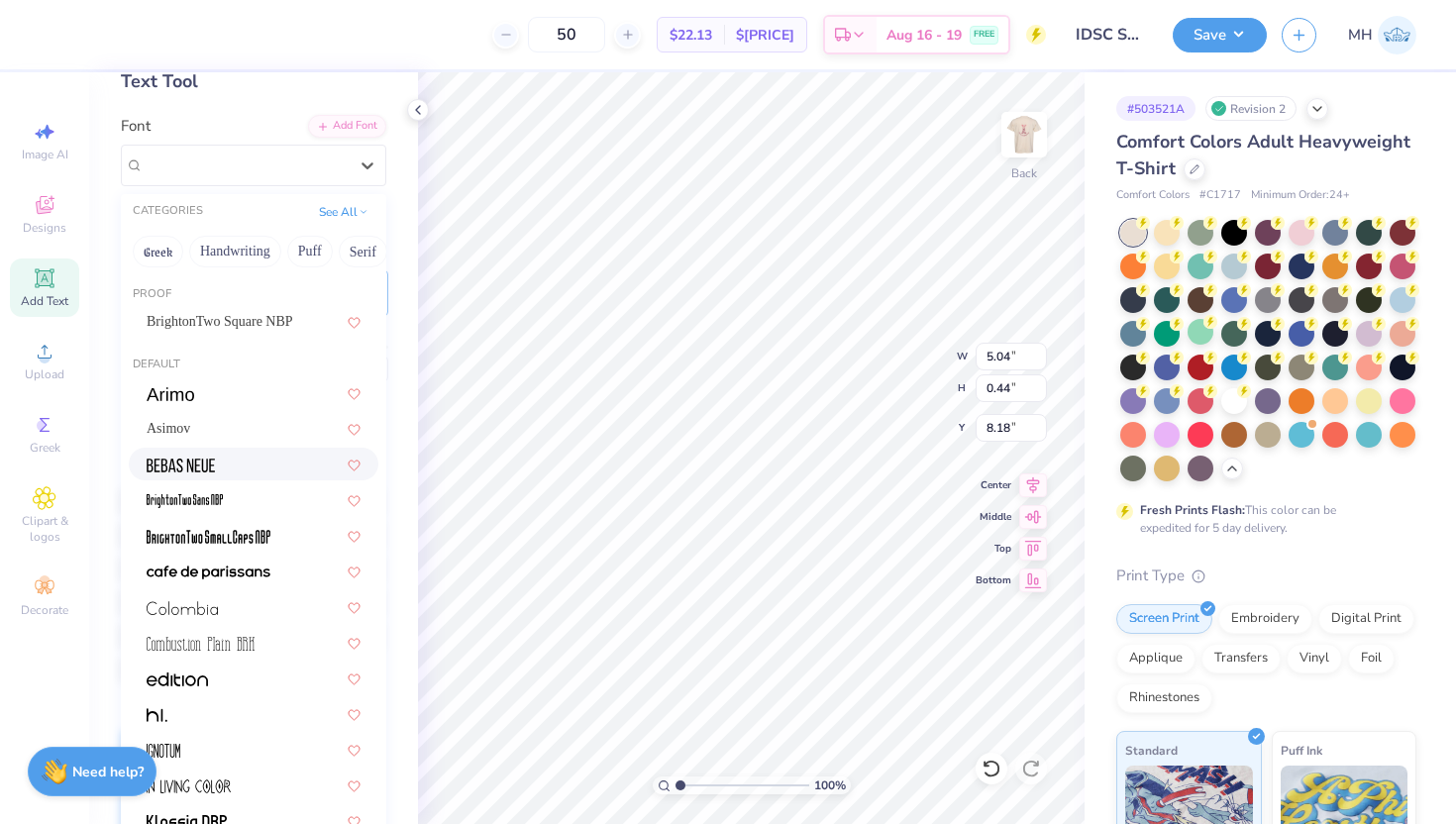 scroll, scrollTop: 414, scrollLeft: 0, axis: vertical 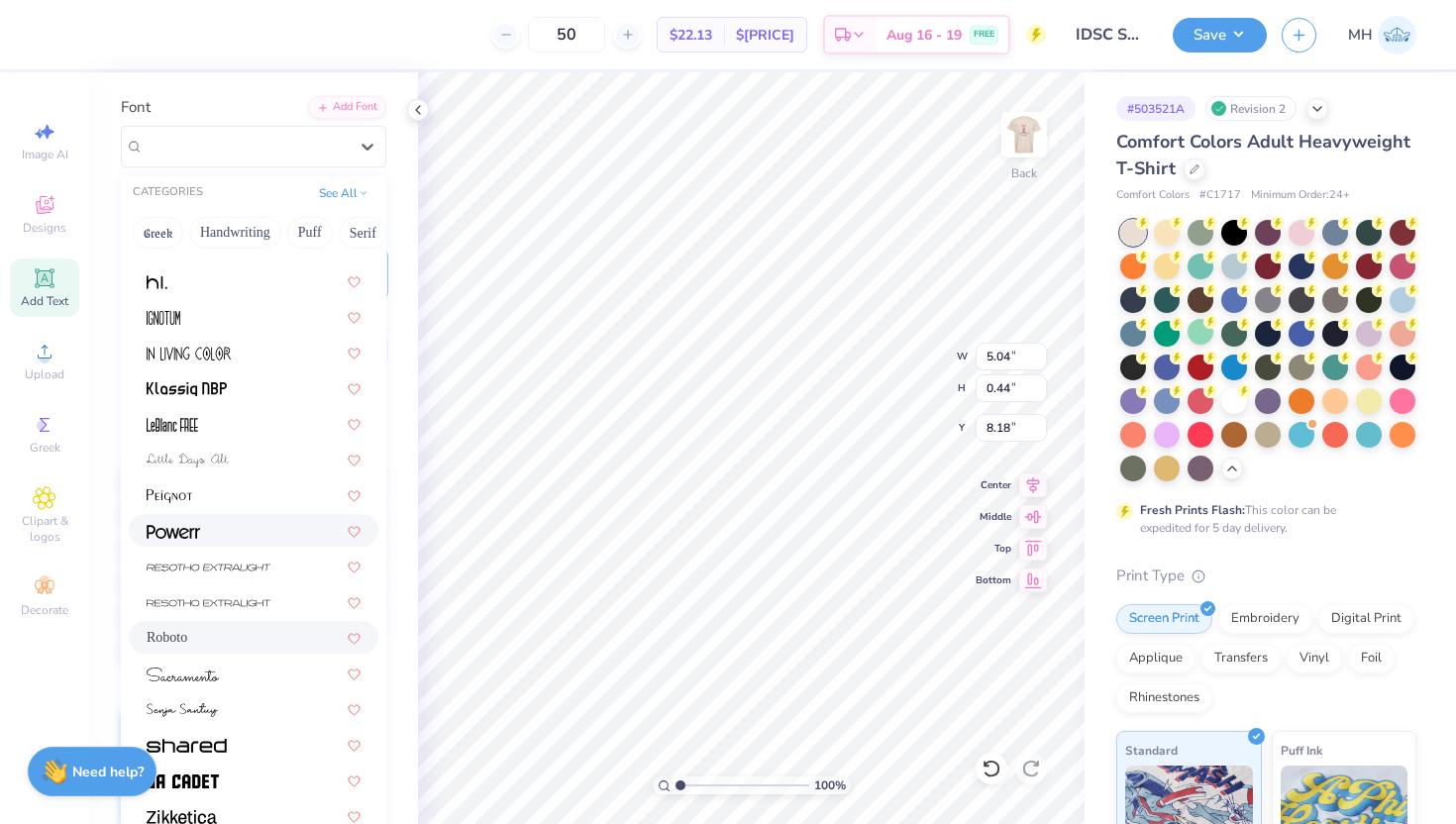 click at bounding box center (254, 530) 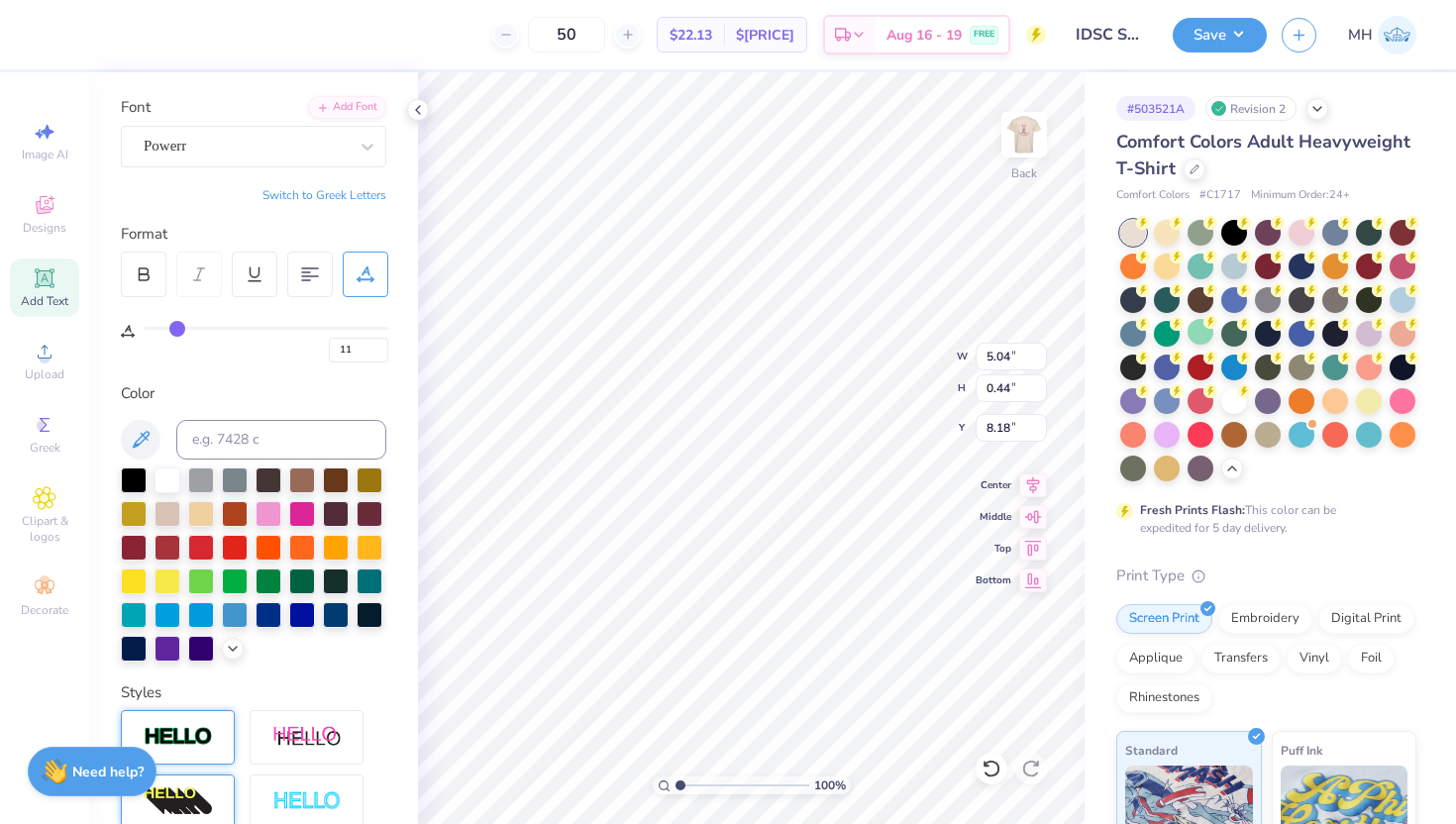 type on "4.24" 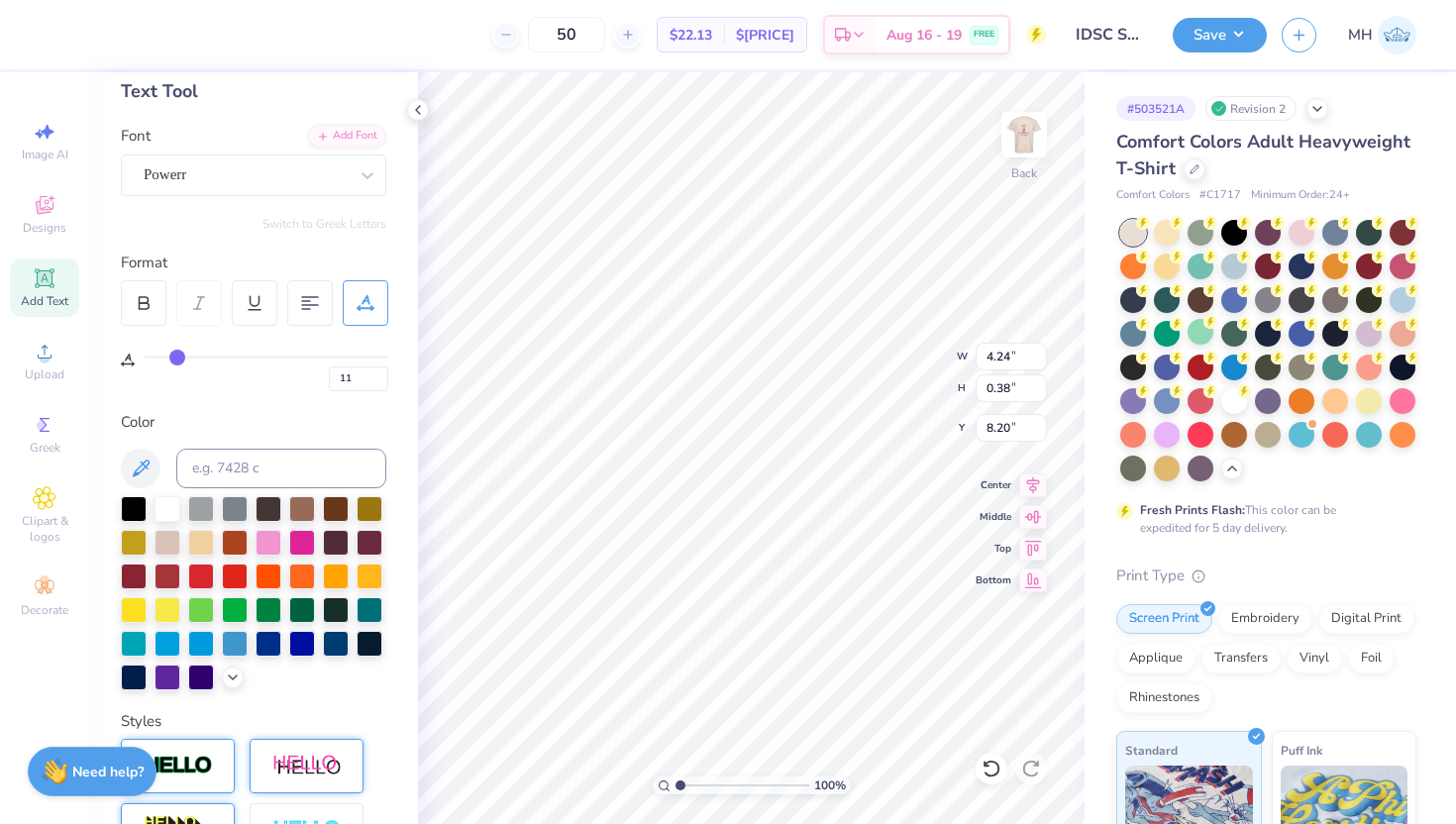 scroll, scrollTop: 0, scrollLeft: 0, axis: both 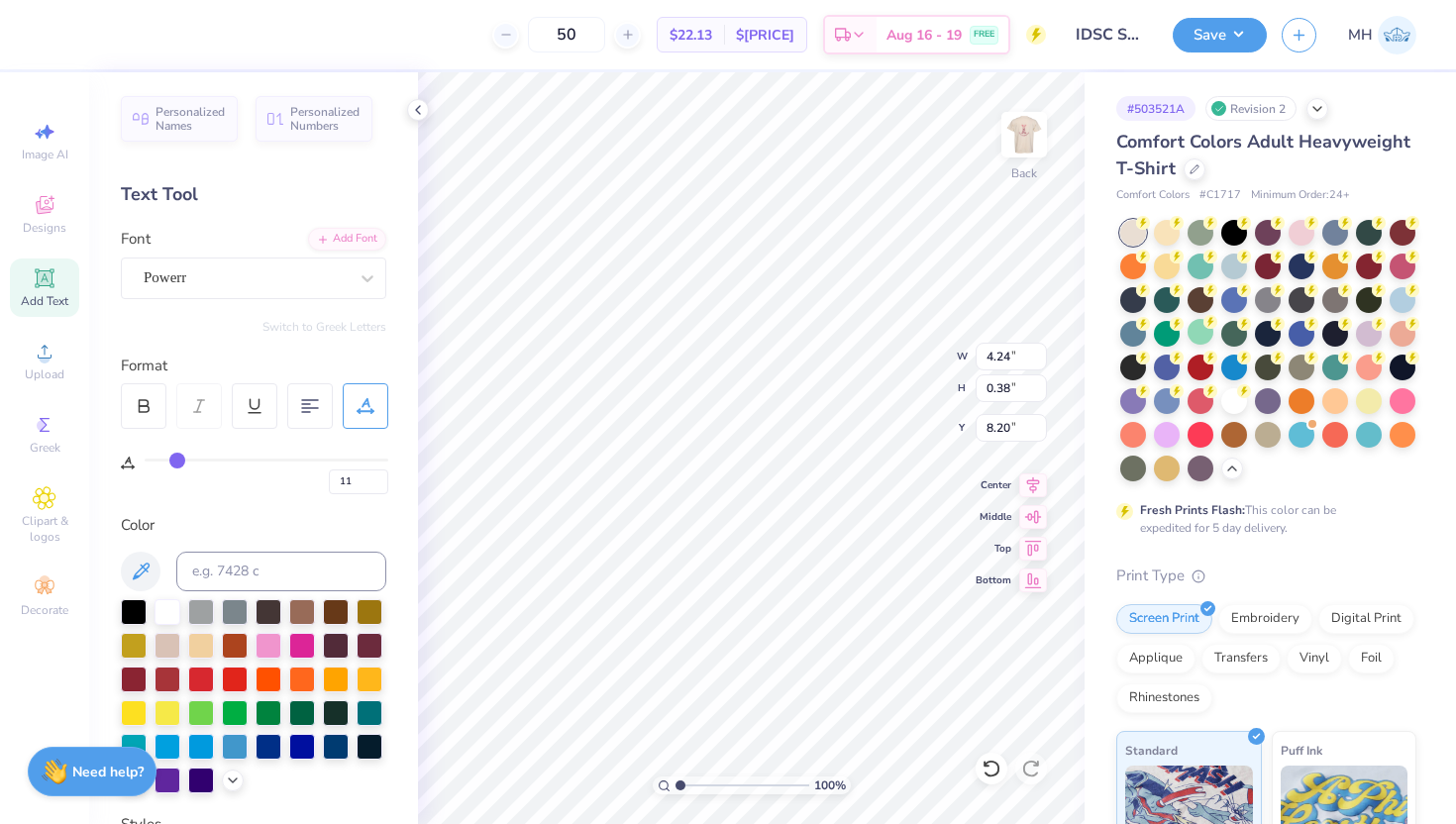 paste on "VERSITY OF ILLINOIS" 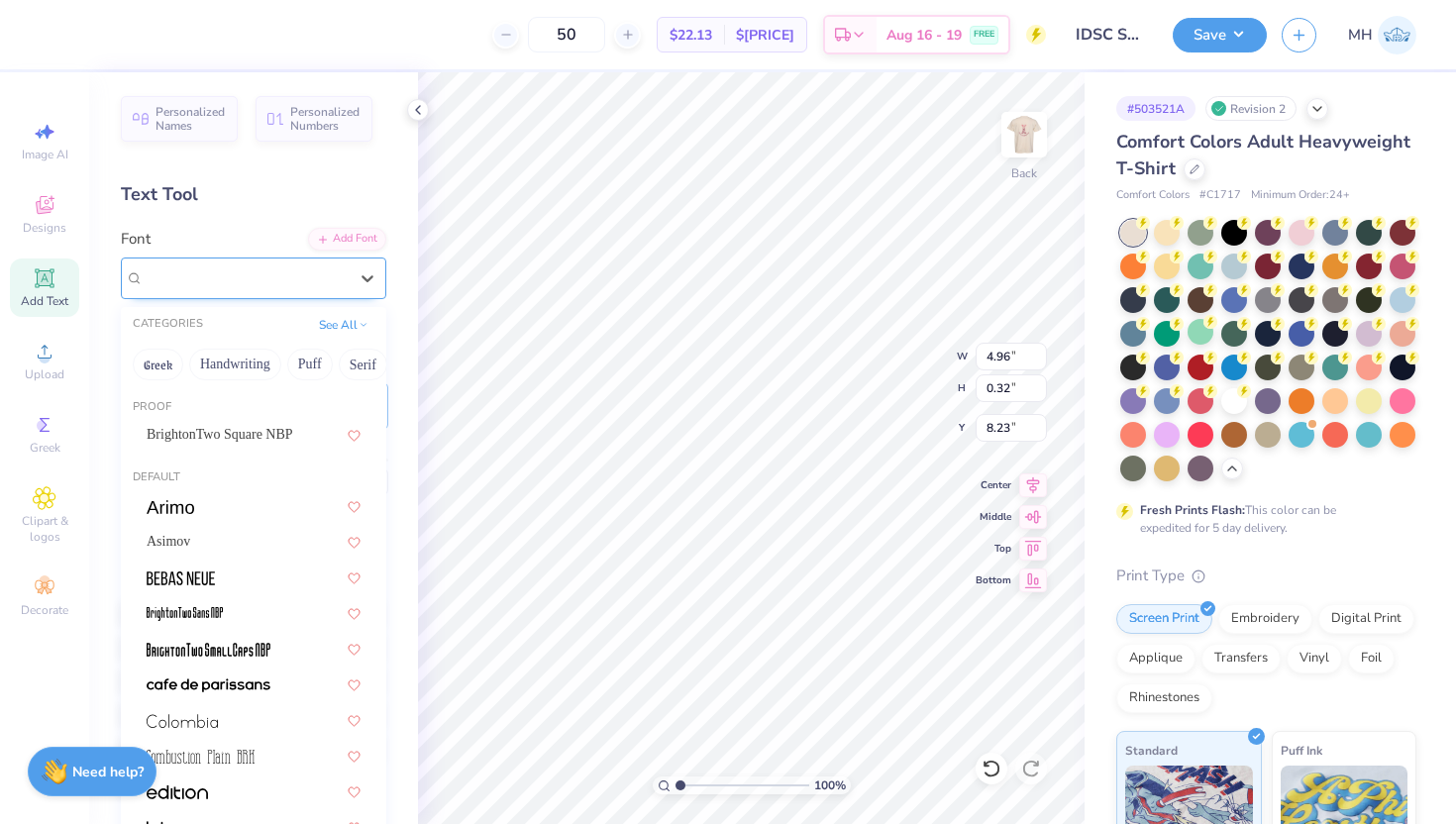 click on "Powerr" at bounding box center [246, 277] 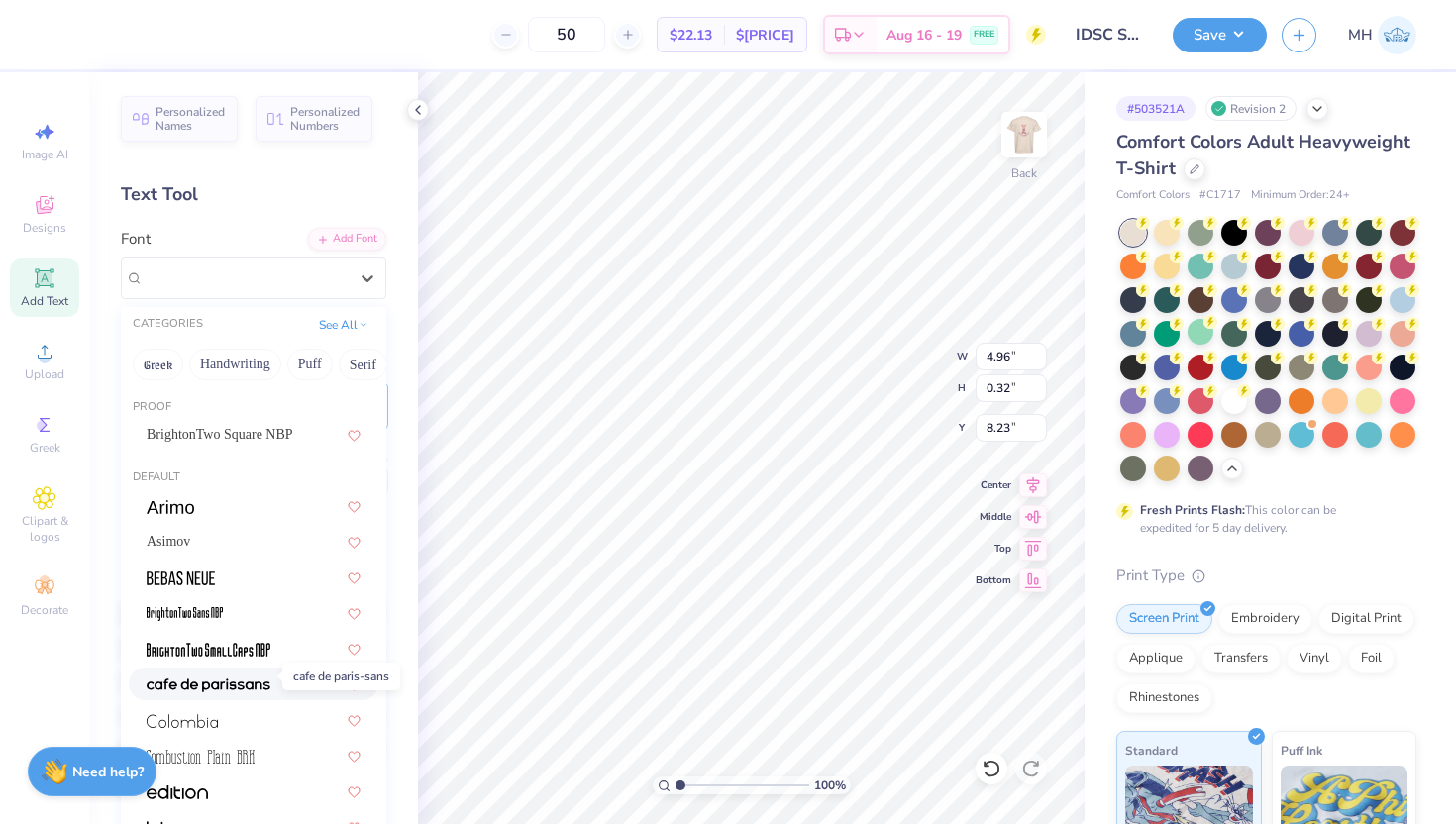 scroll, scrollTop: 414, scrollLeft: 0, axis: vertical 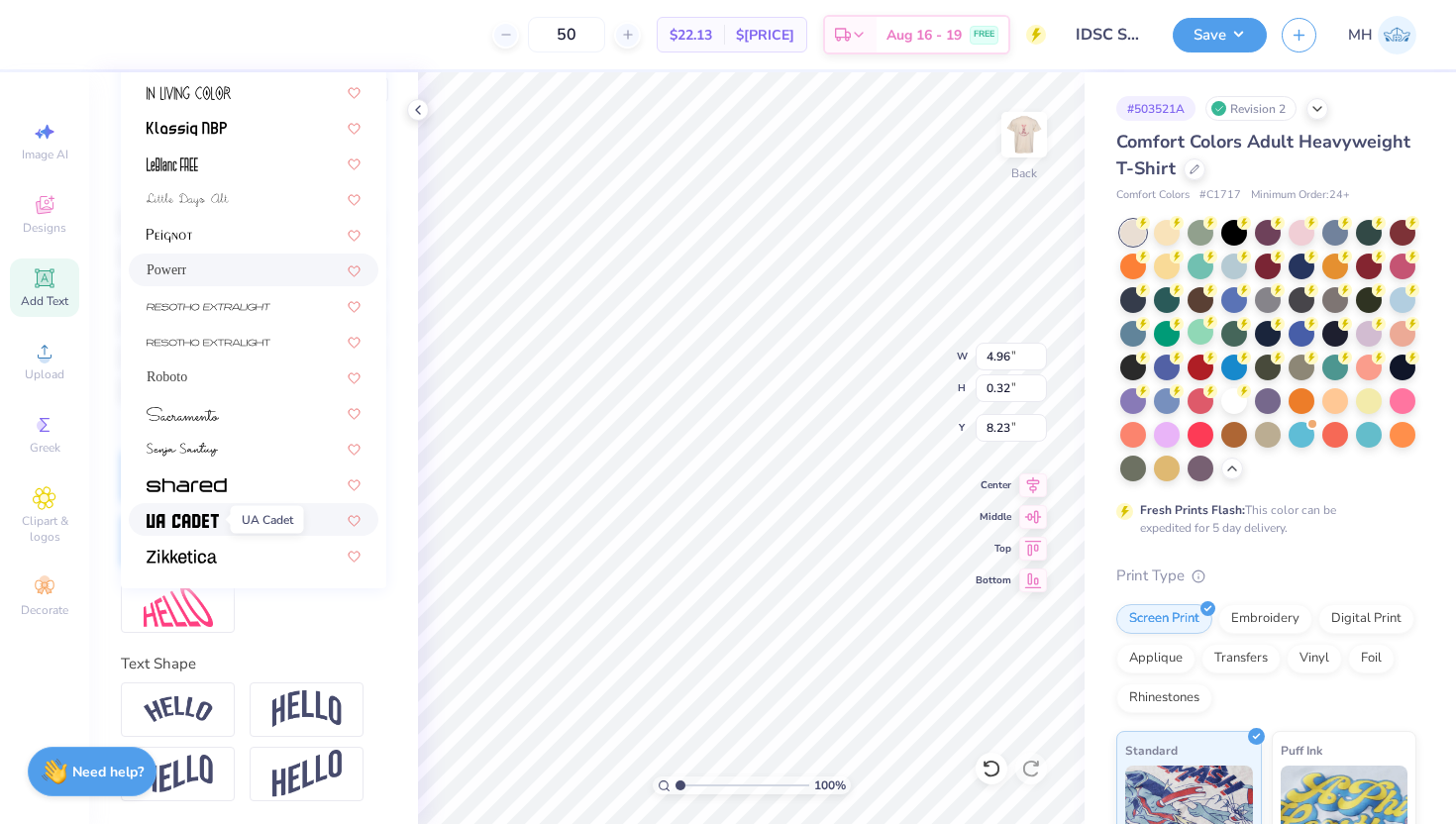 click at bounding box center (182, 519) 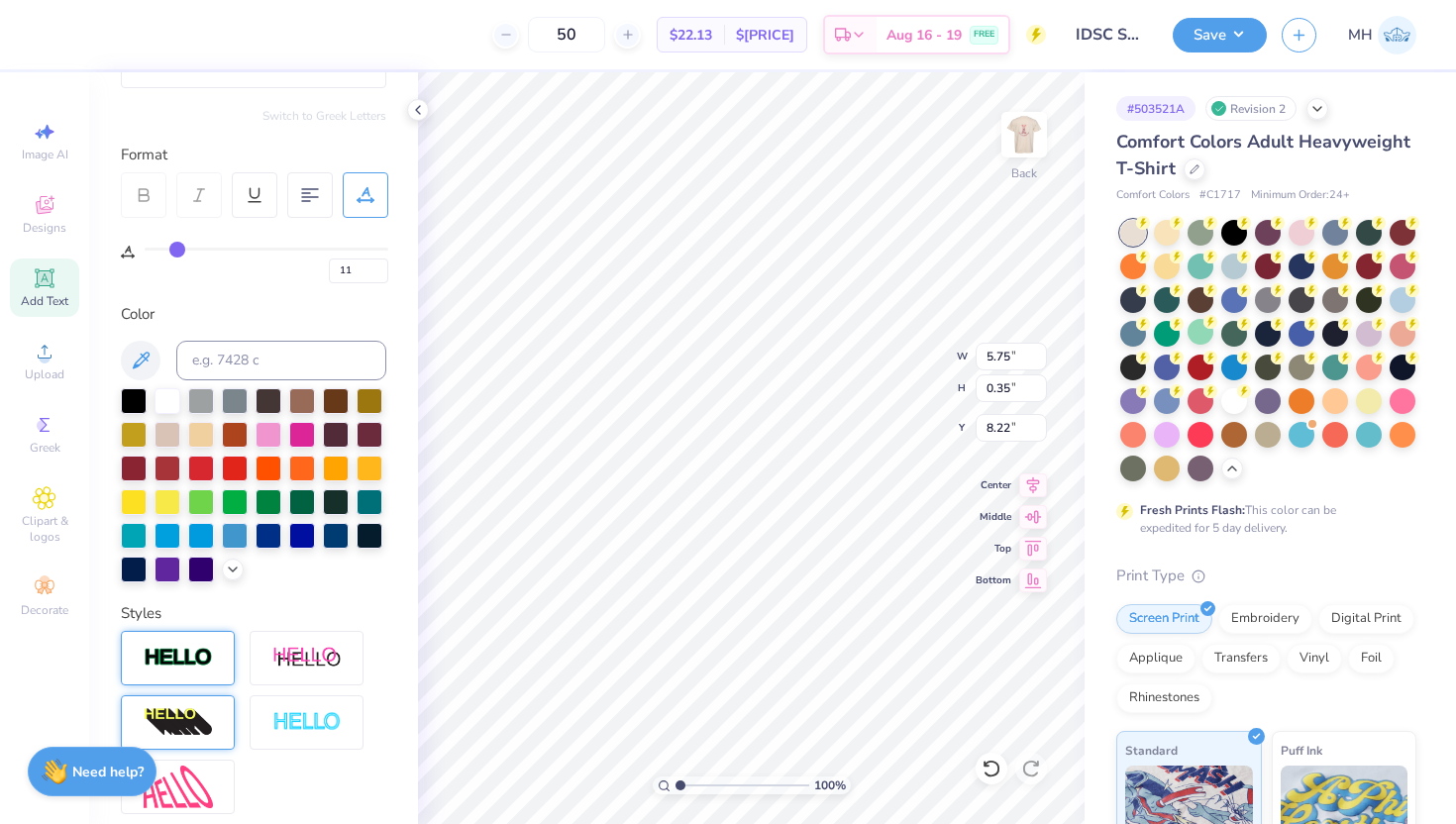scroll, scrollTop: 0, scrollLeft: 0, axis: both 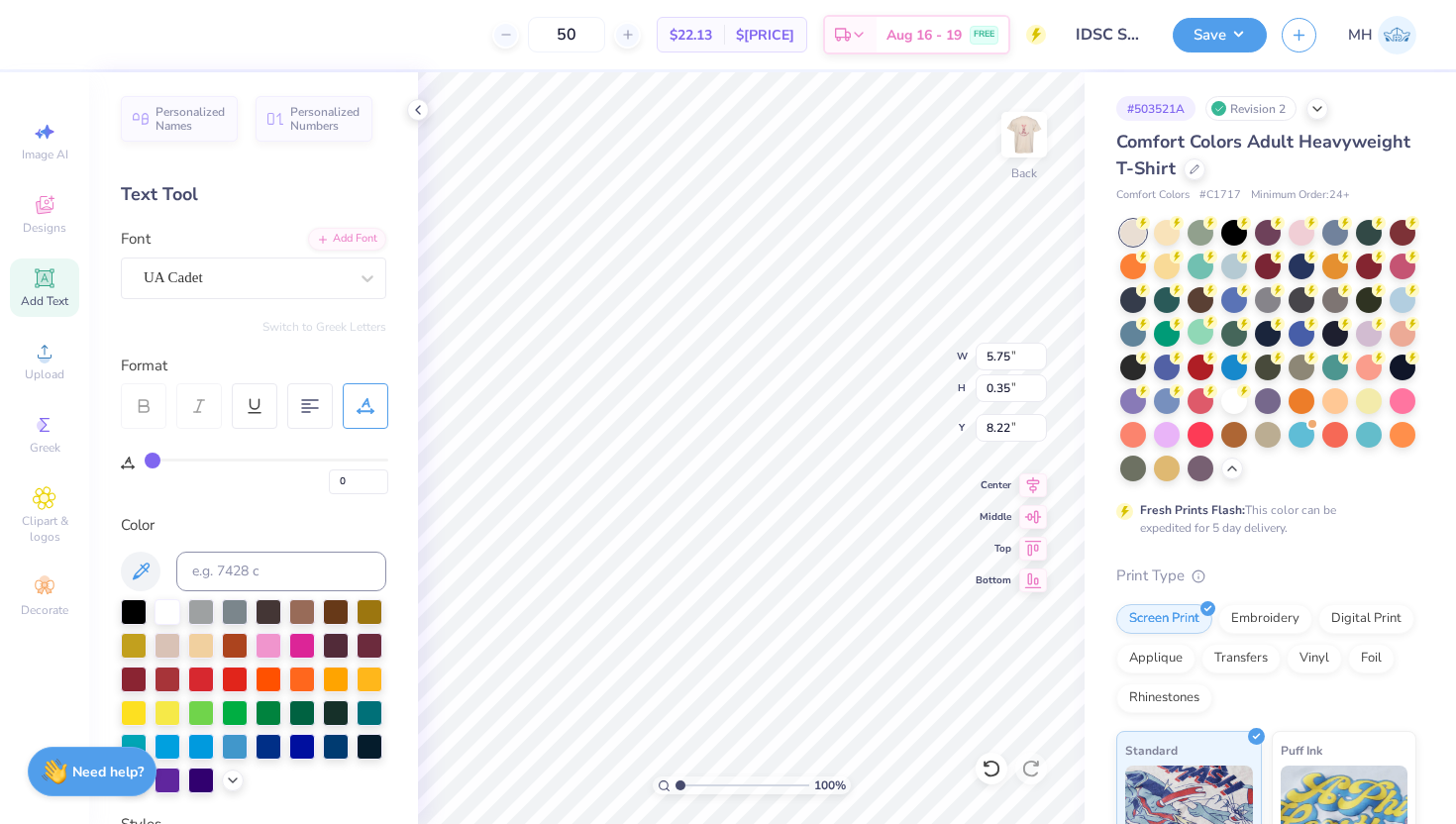 drag, startPoint x: 180, startPoint y: 464, endPoint x: 142, endPoint y: 473, distance: 39.051248 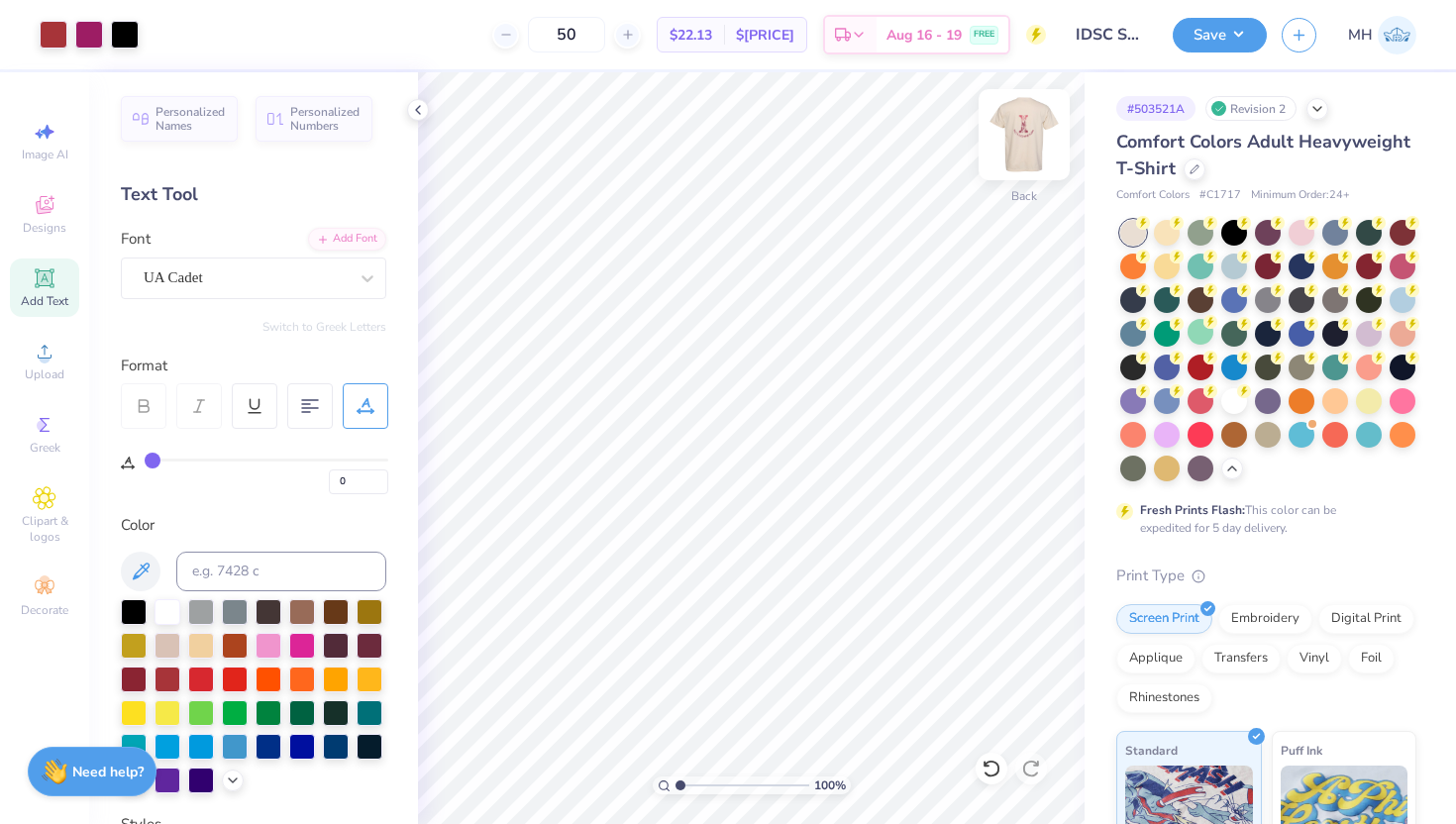 click at bounding box center [1024, 135] 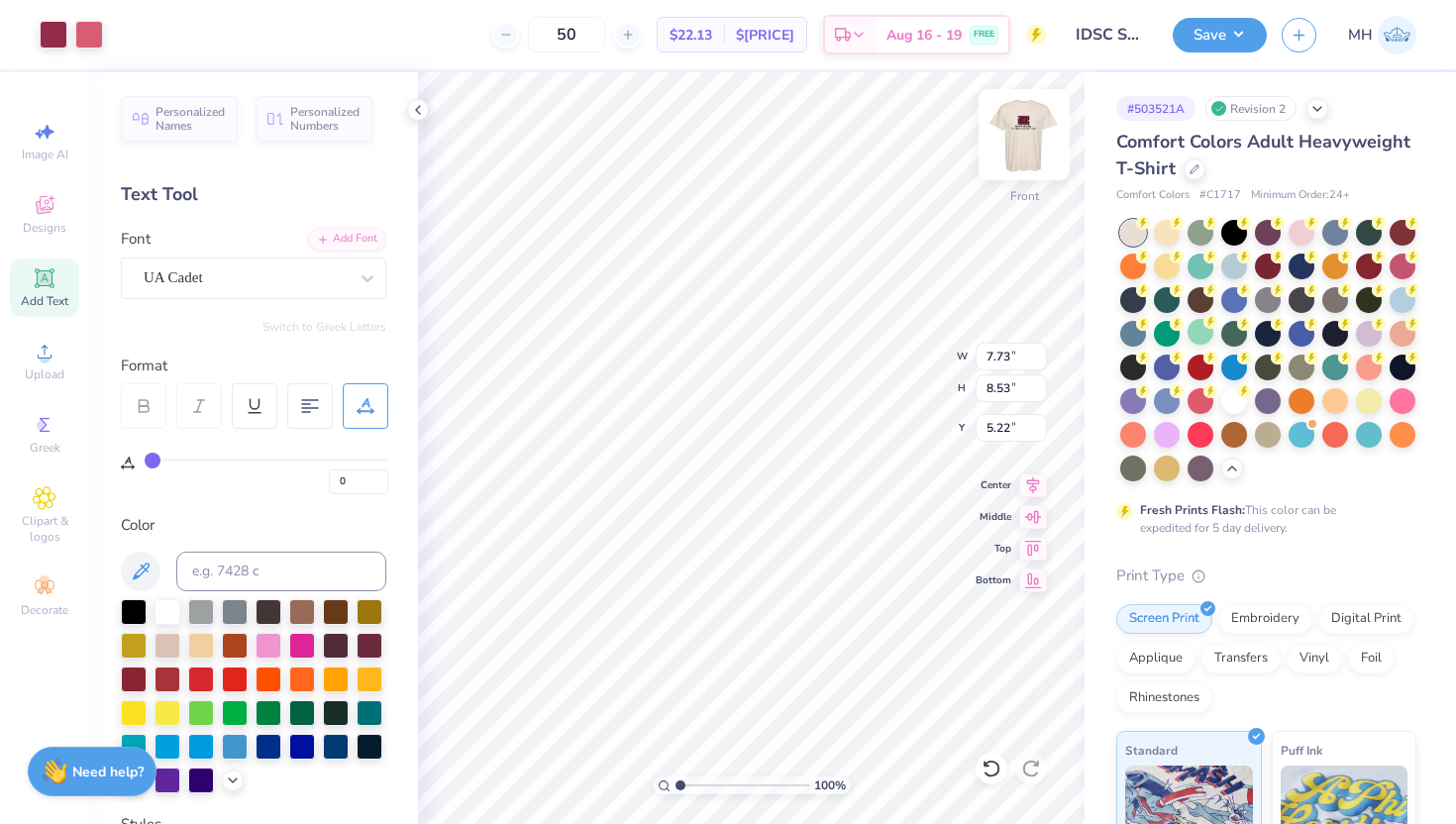 click at bounding box center (1024, 135) 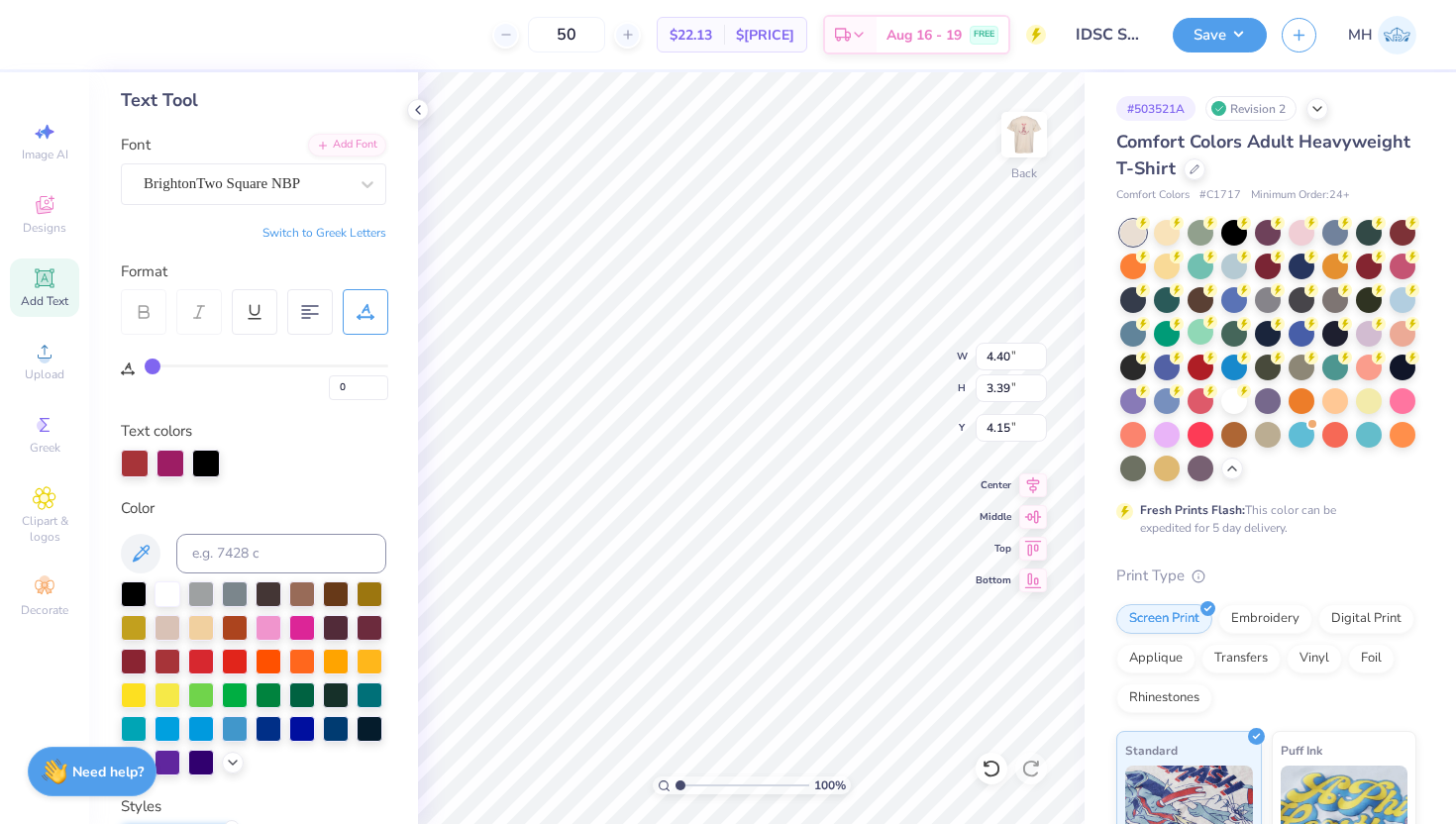 scroll, scrollTop: 100, scrollLeft: 0, axis: vertical 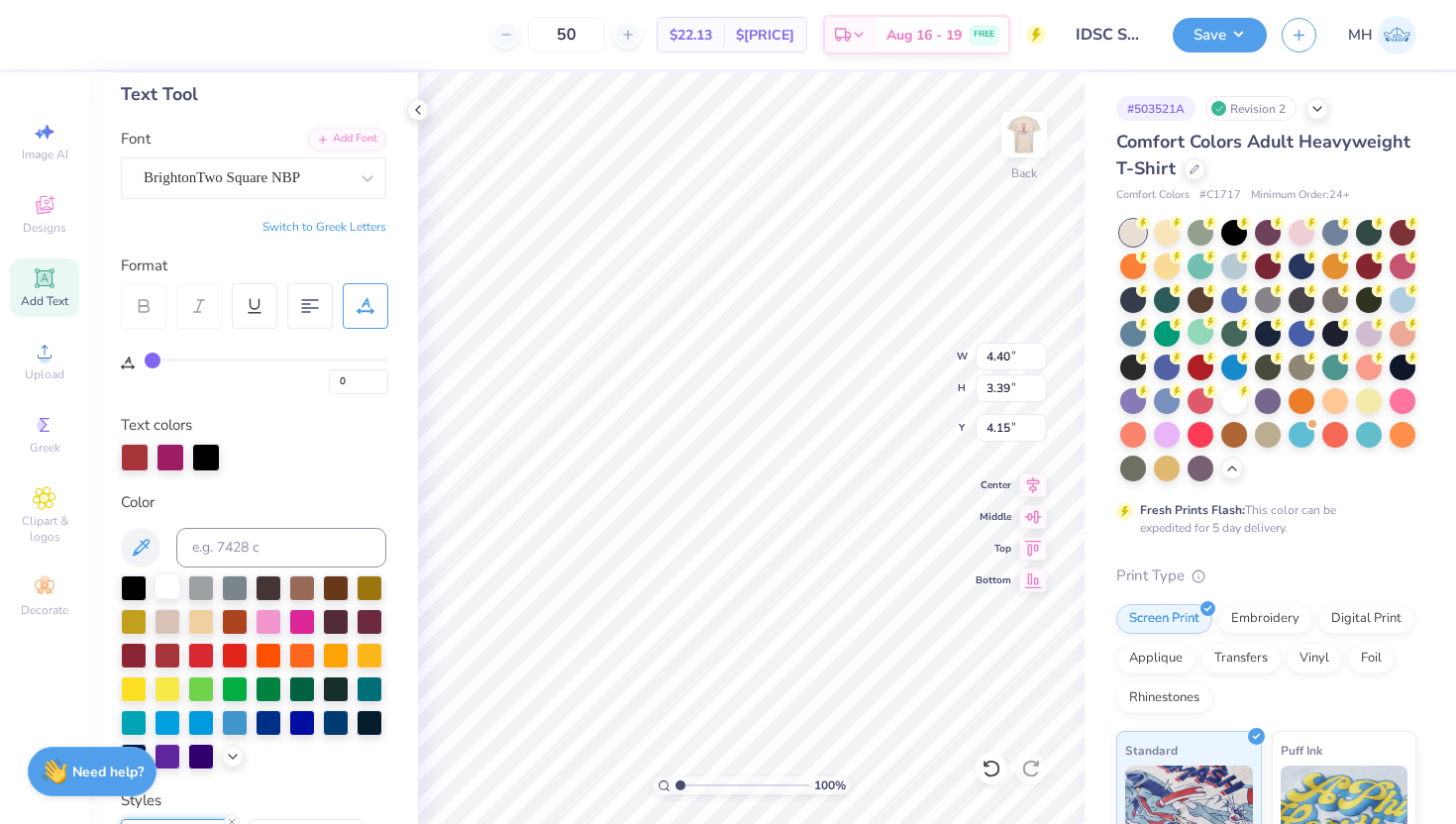 click at bounding box center (167, 586) 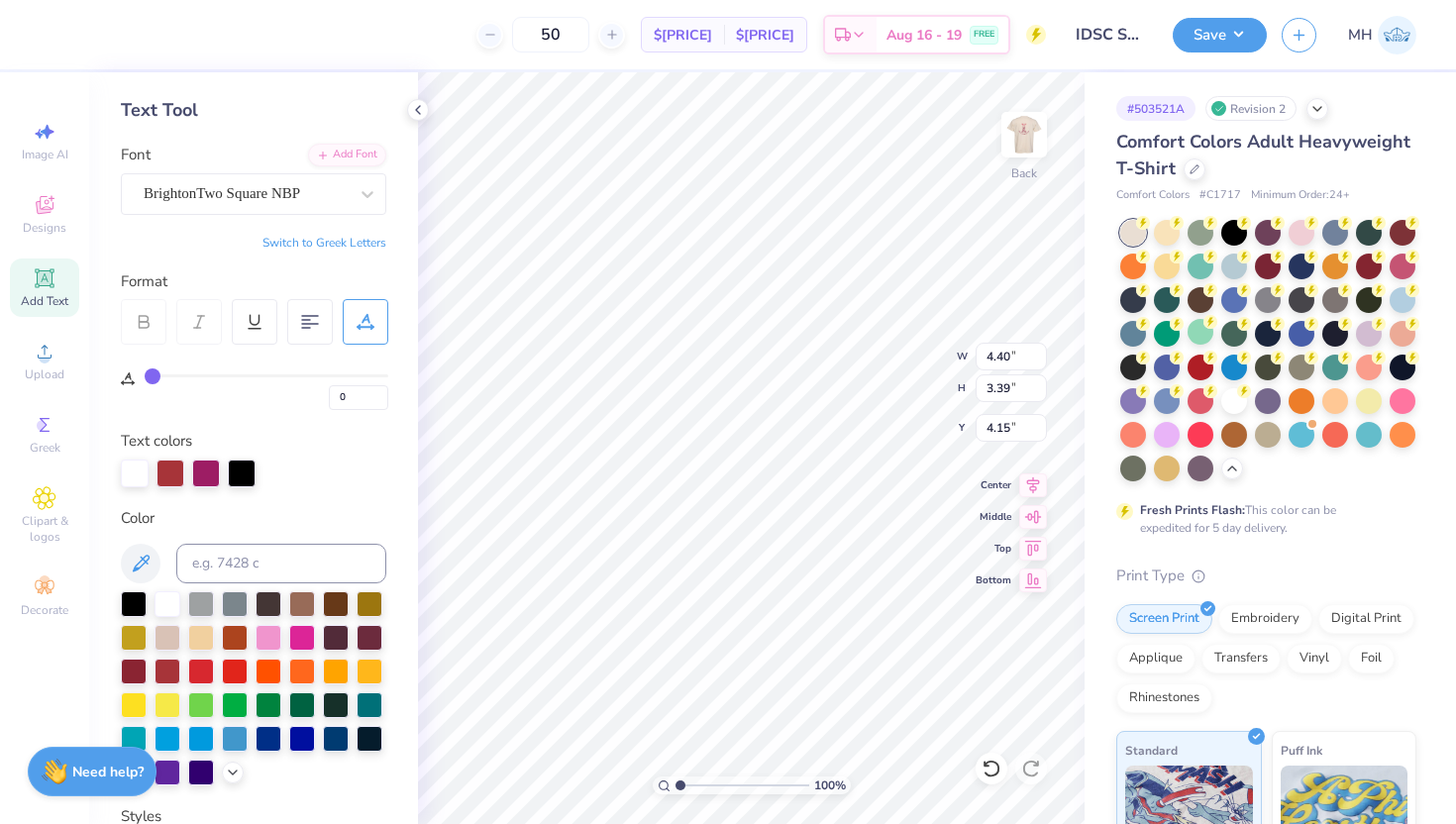 scroll, scrollTop: 85, scrollLeft: 0, axis: vertical 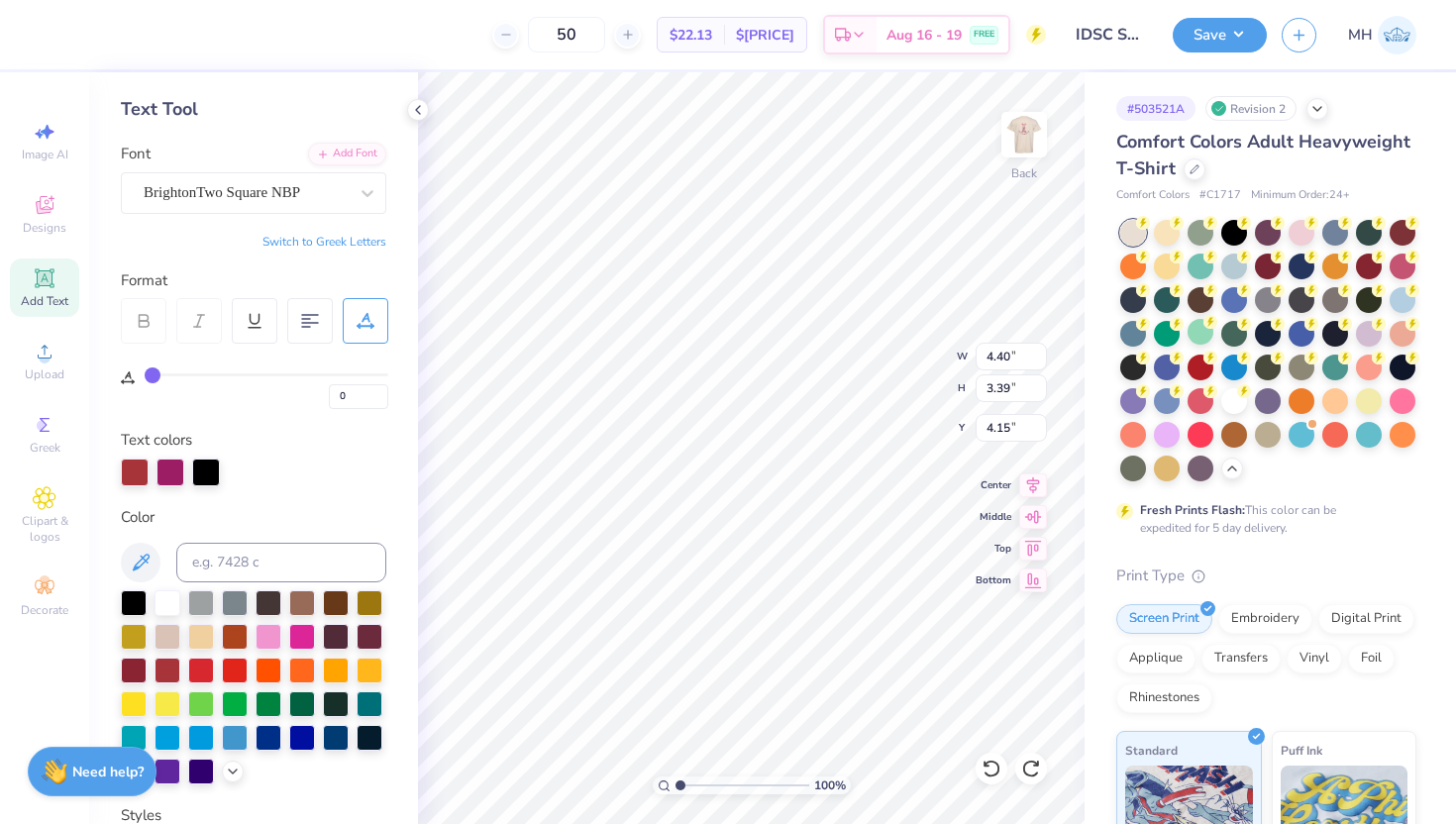 click on "Personalized Names Personalized Numbers Text Tool  Add Font Font BrightonTwo Square NBP Switch to Greek Letters Format 0 Text colors Color Styles Text Shape" at bounding box center (254, 448) 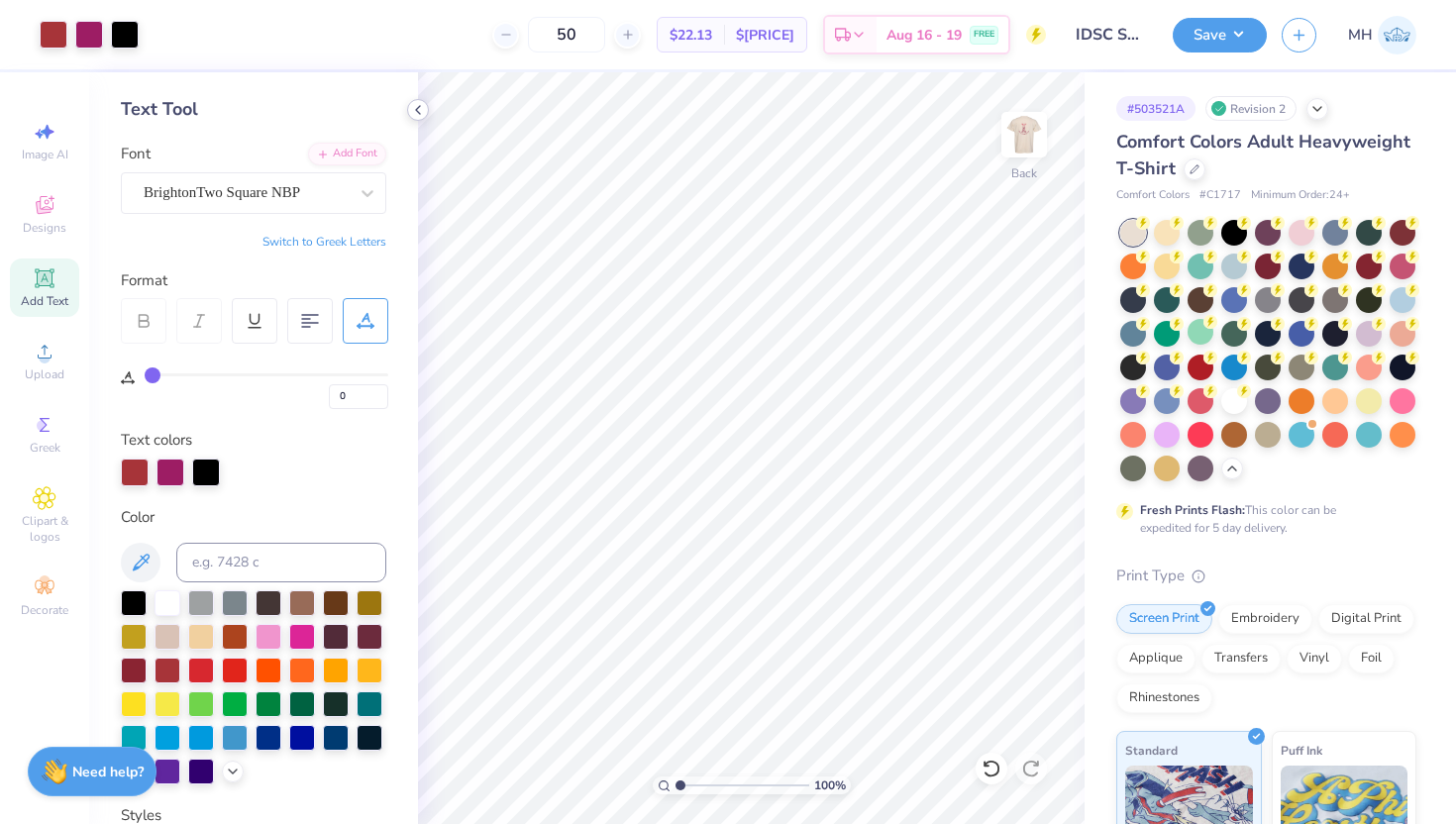 click 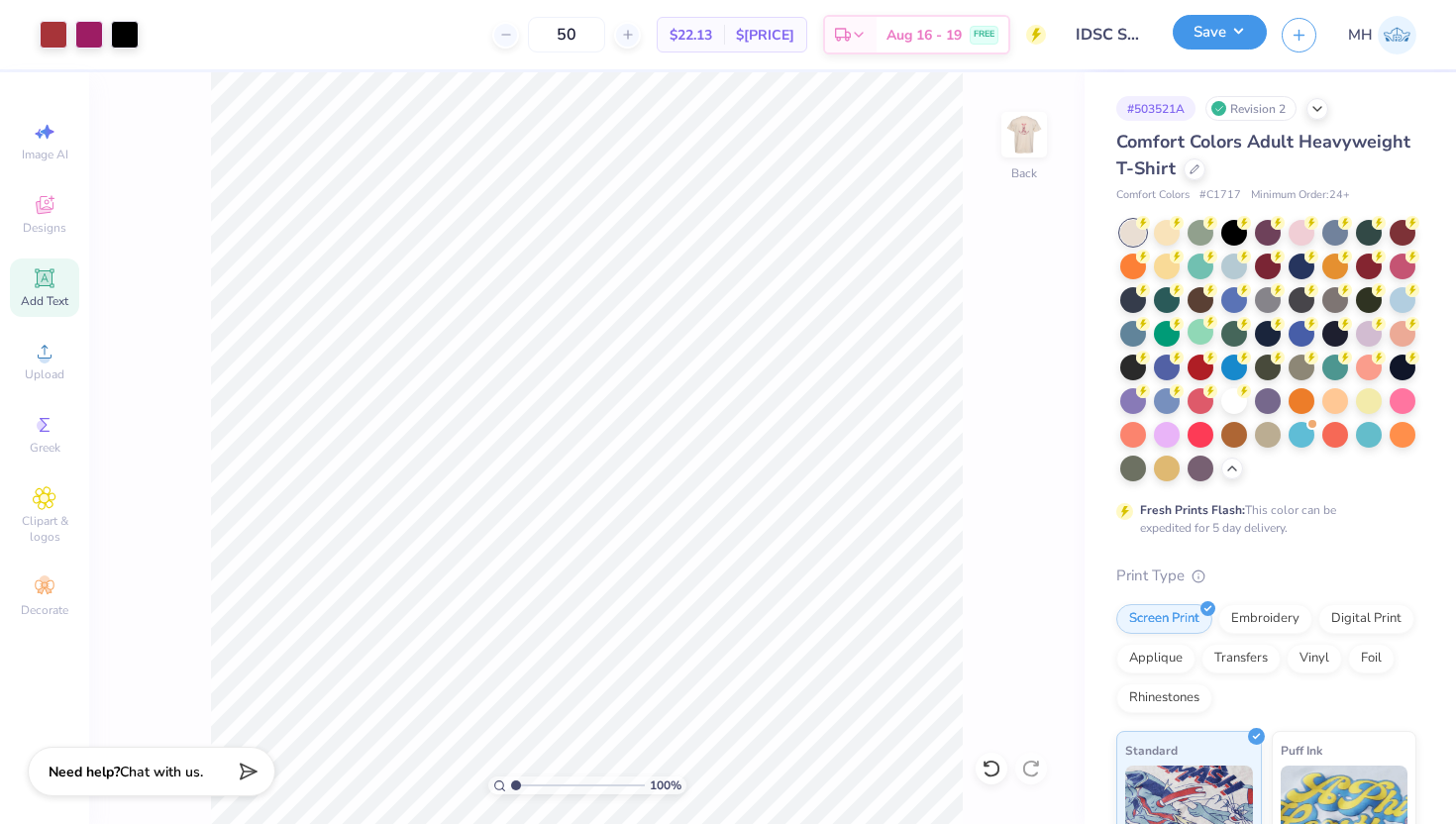 click on "Save" at bounding box center [1219, 32] 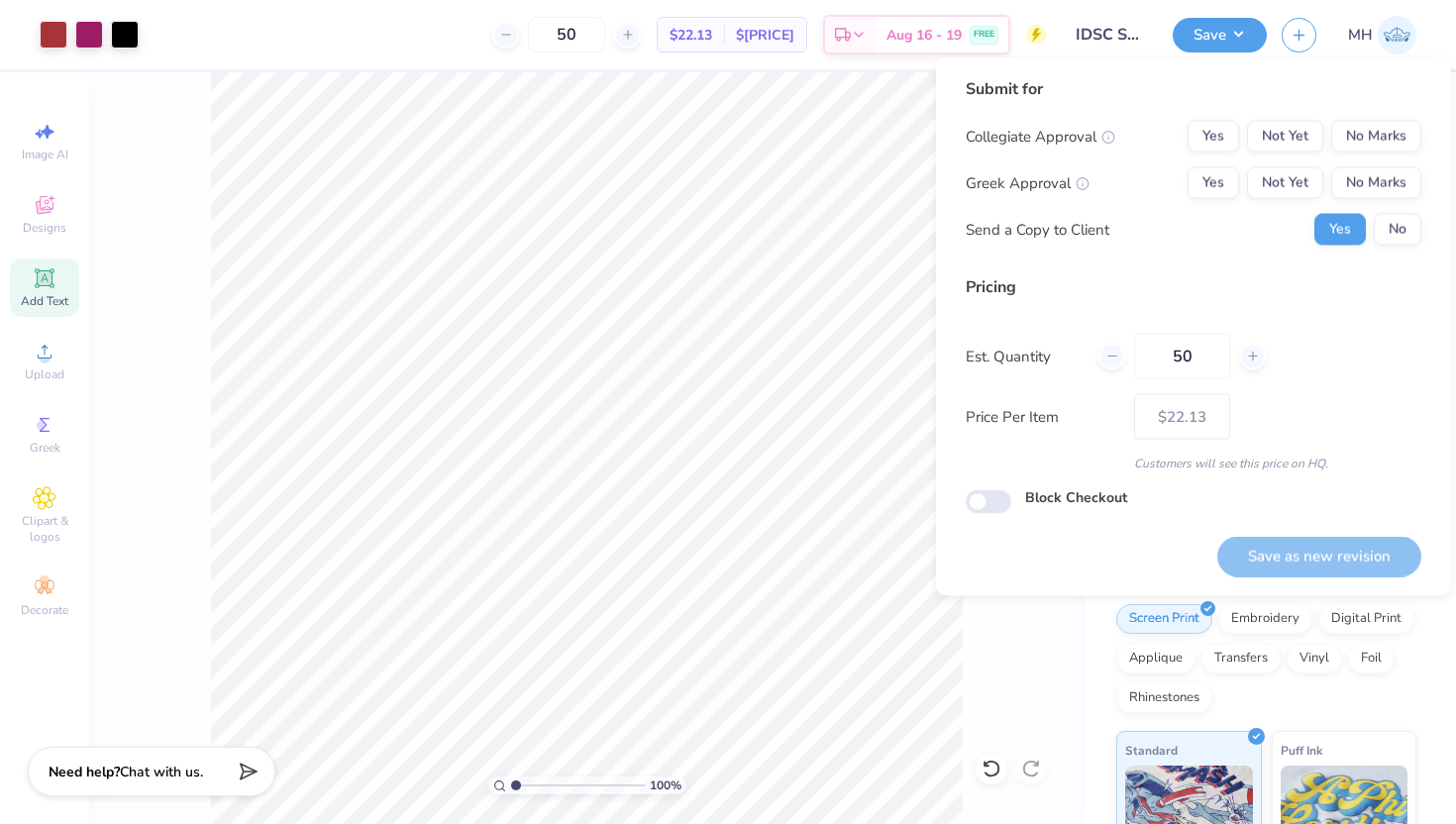 click on "Collegiate Approval Yes Not Yet No Marks Greek Approval Yes Not Yet No Marks Send a Copy to Client Yes No" at bounding box center (1194, 183) 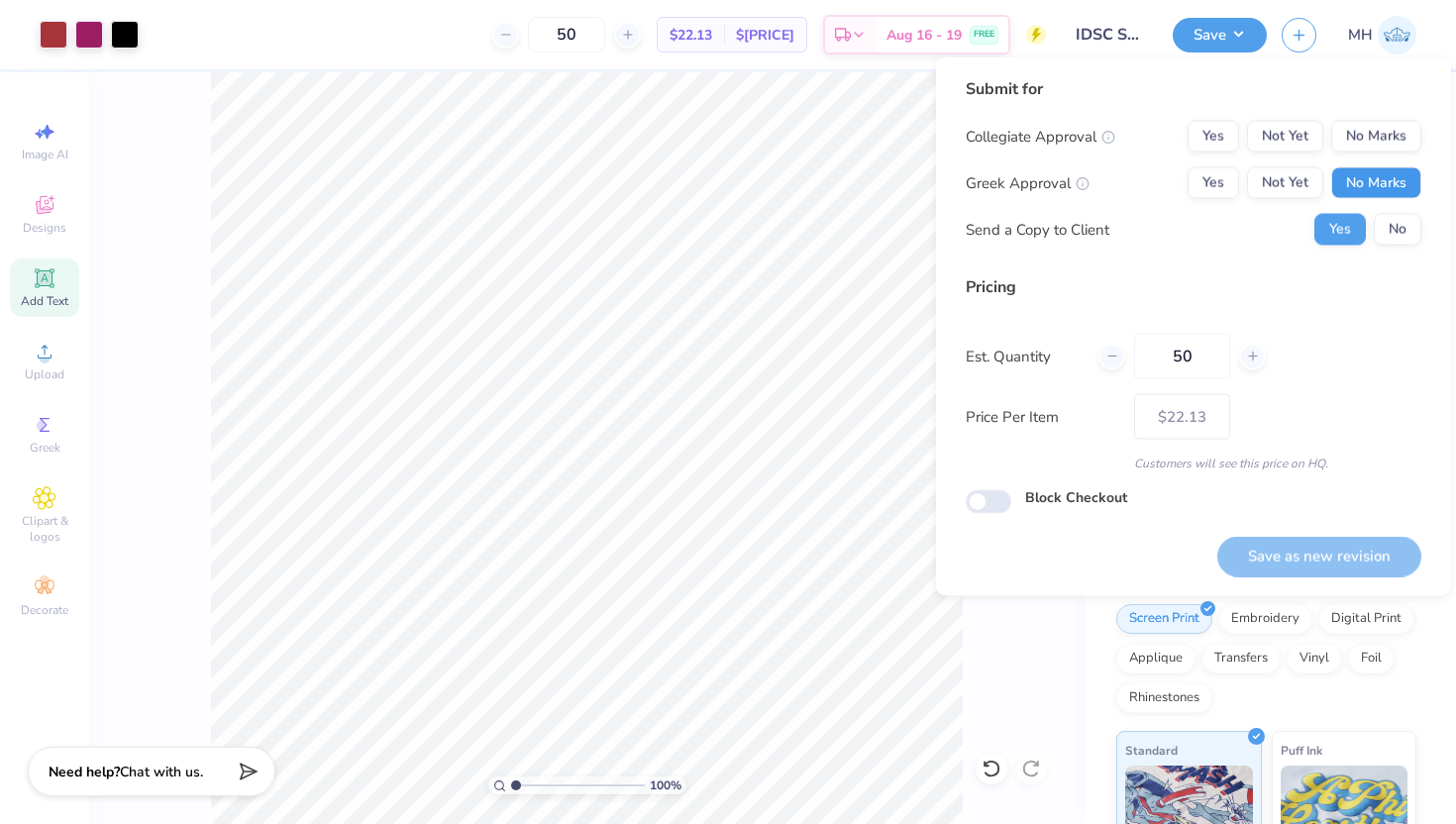 click on "No Marks" at bounding box center (1376, 183) 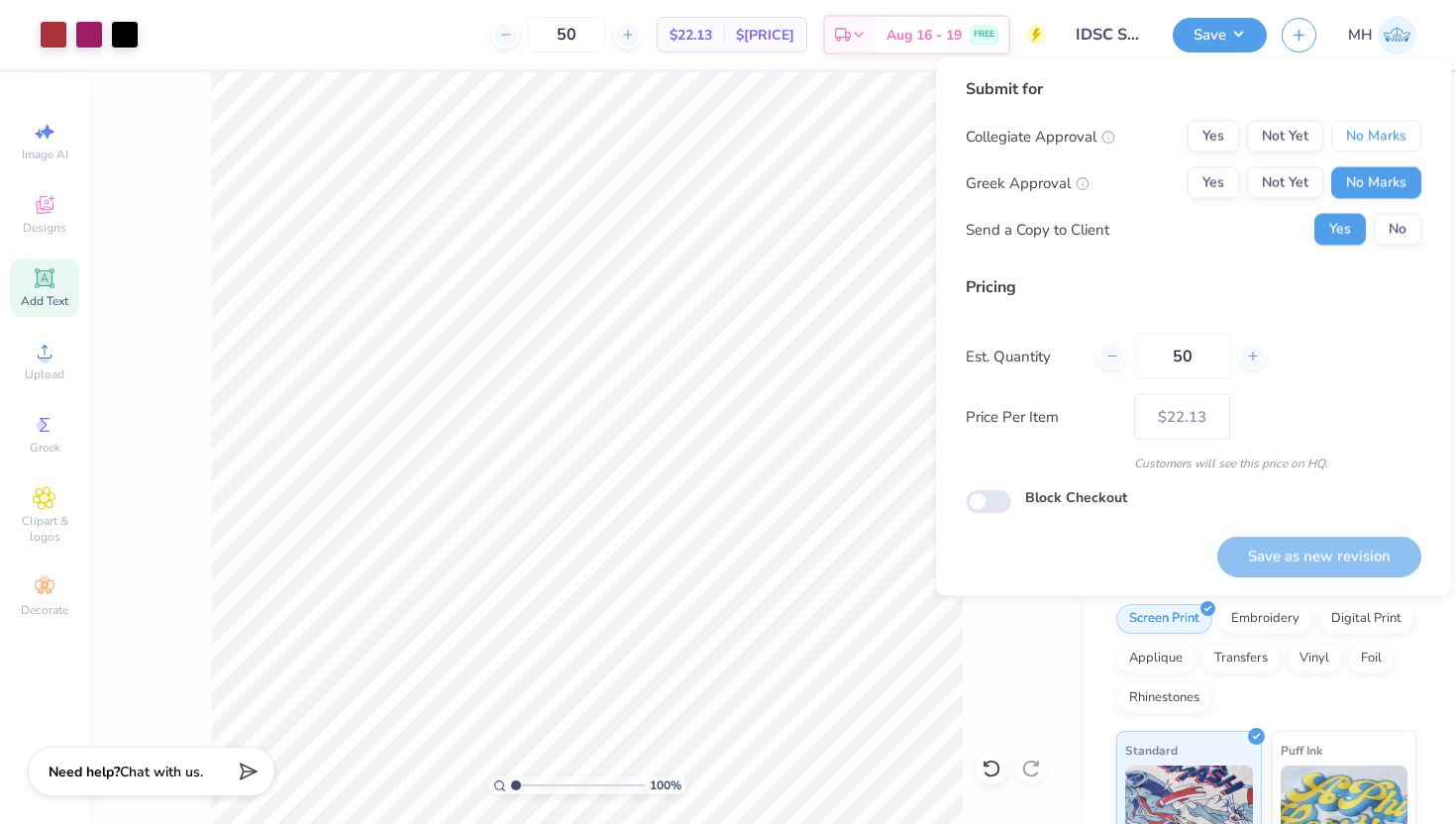 click on "No Marks" at bounding box center [1376, 137] 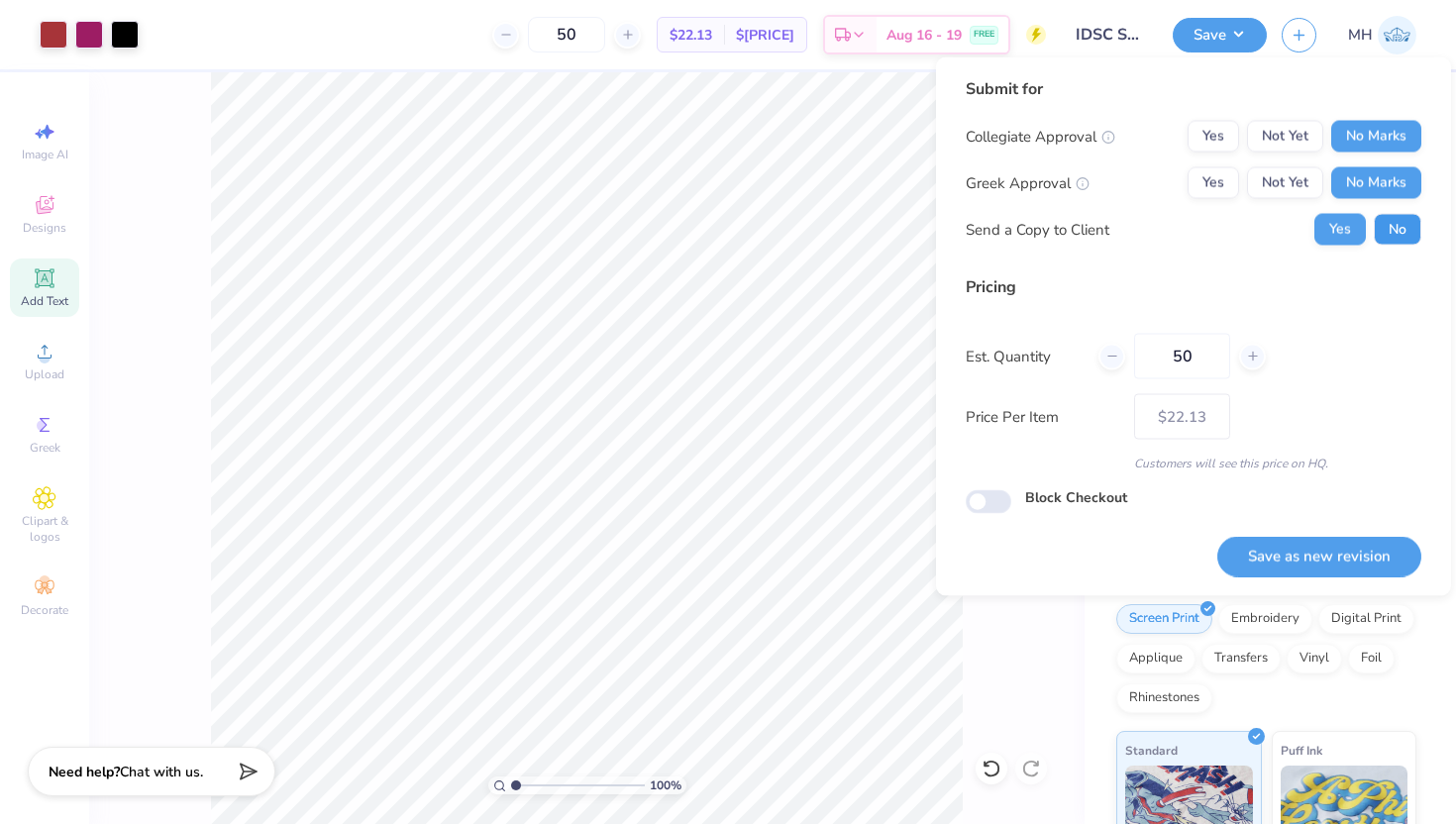 click on "No" at bounding box center [1398, 230] 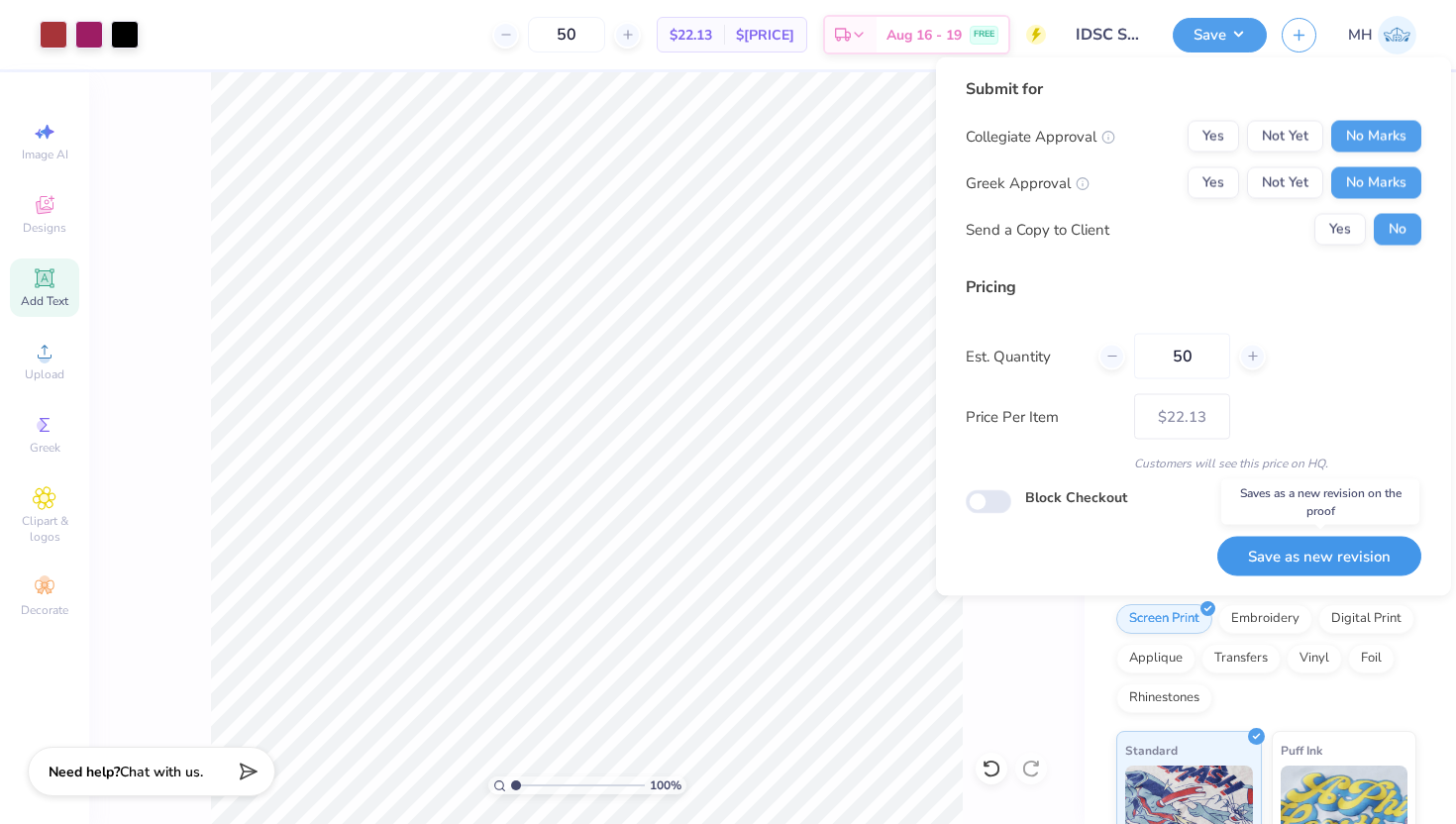 click on "Save as new revision" at bounding box center [1319, 556] 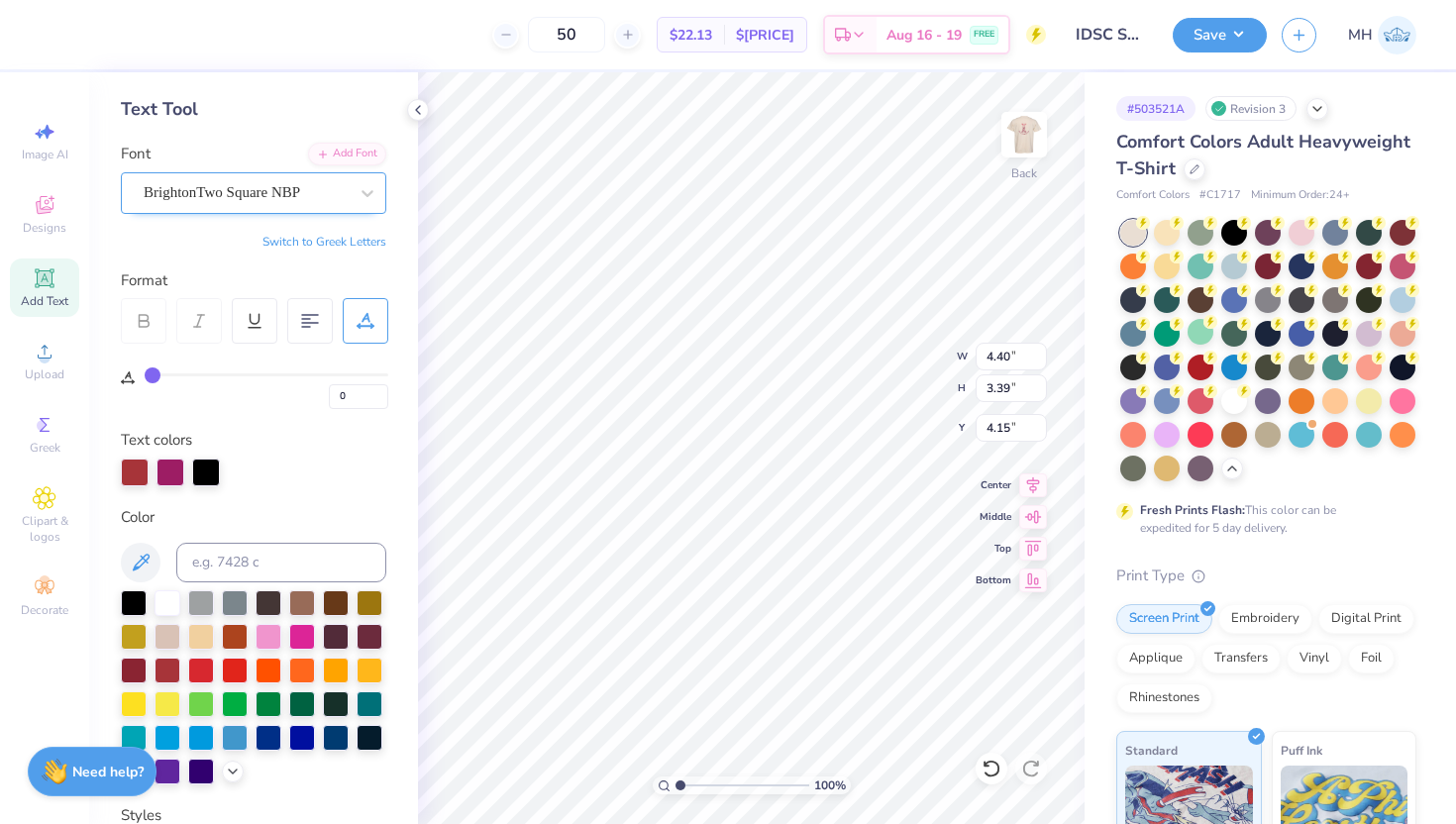 click on "BrightonTwo Square NBP" at bounding box center (246, 192) 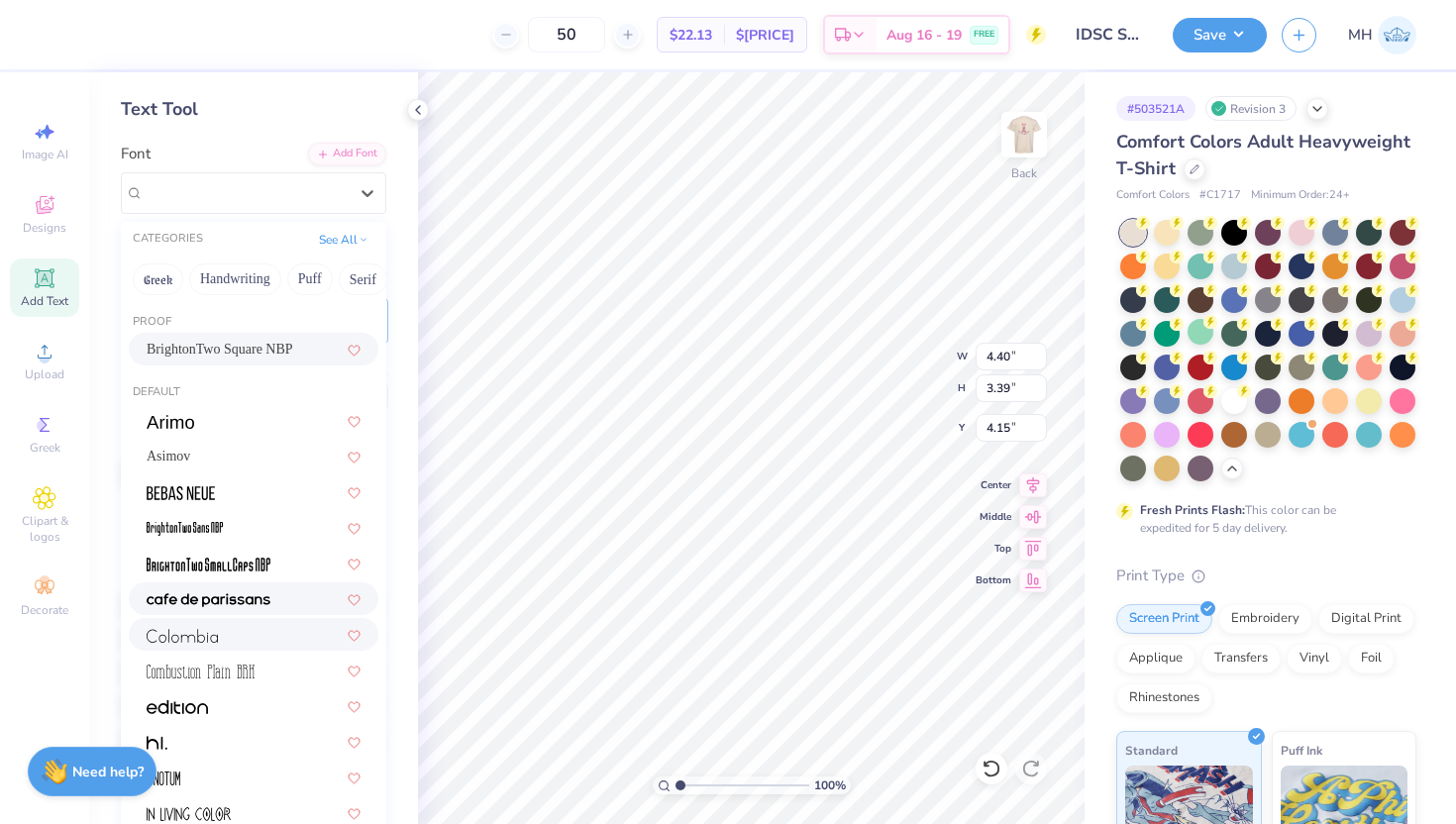 scroll, scrollTop: 414, scrollLeft: 0, axis: vertical 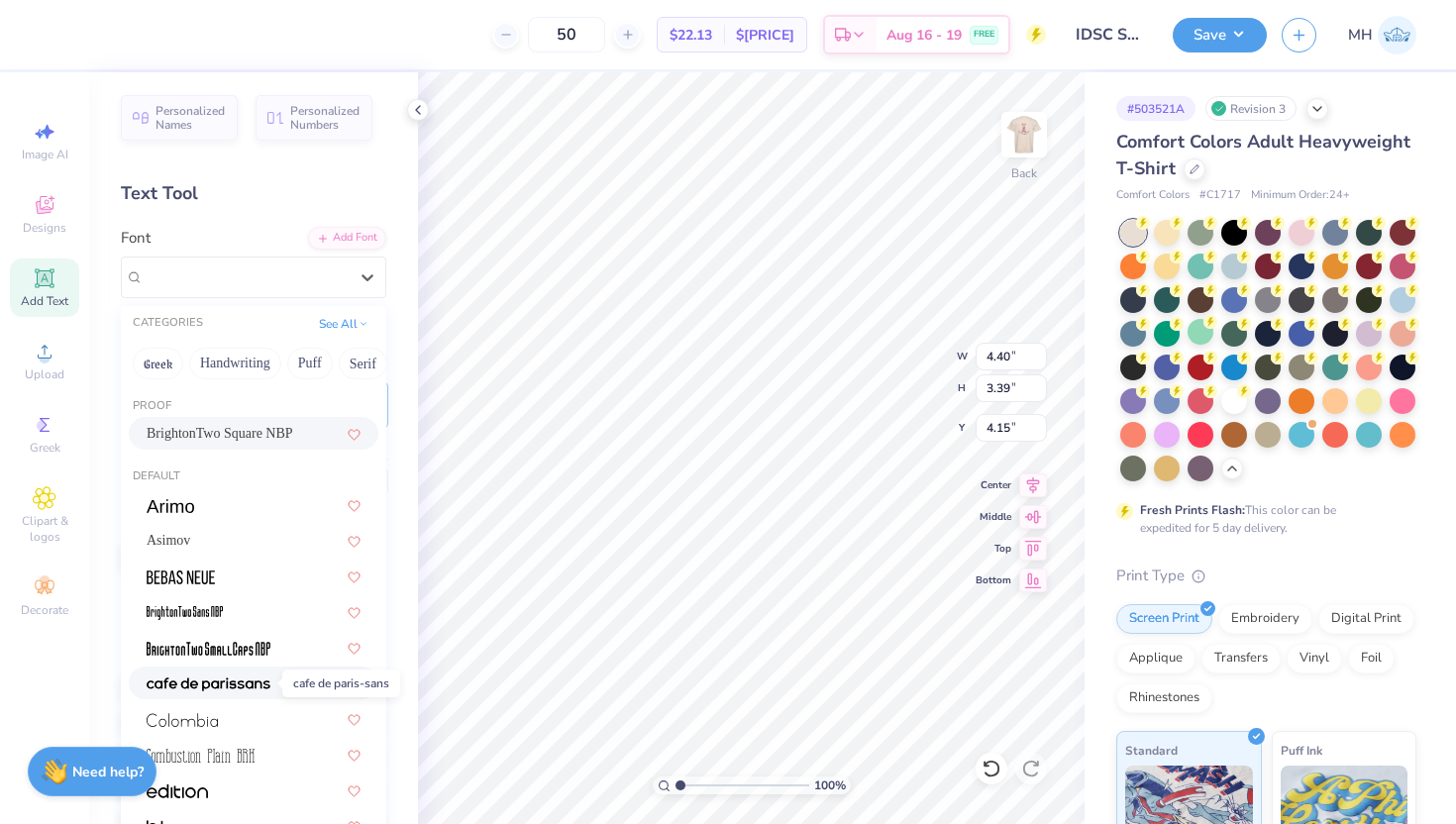 click at bounding box center (208, 684) 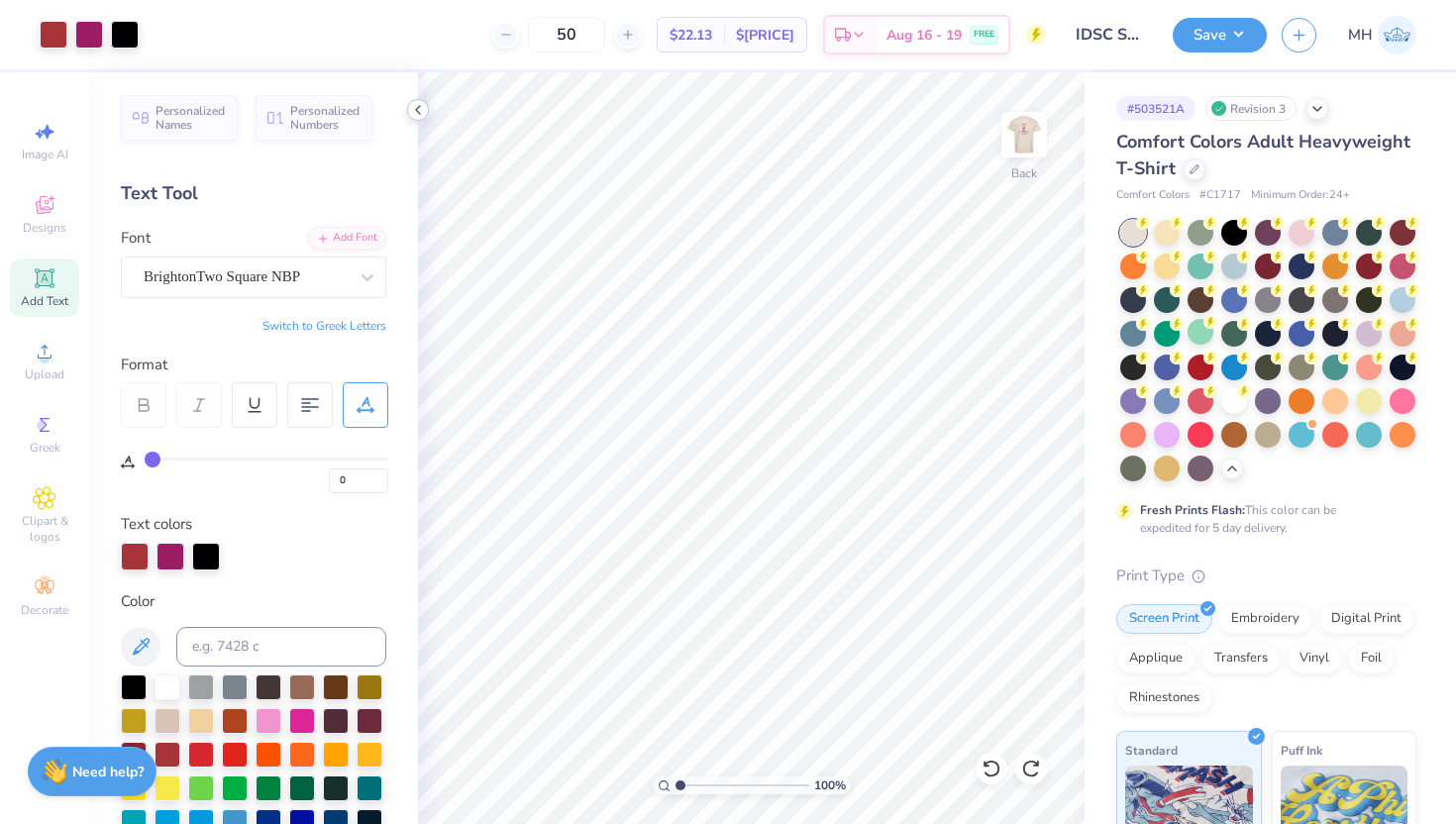 click 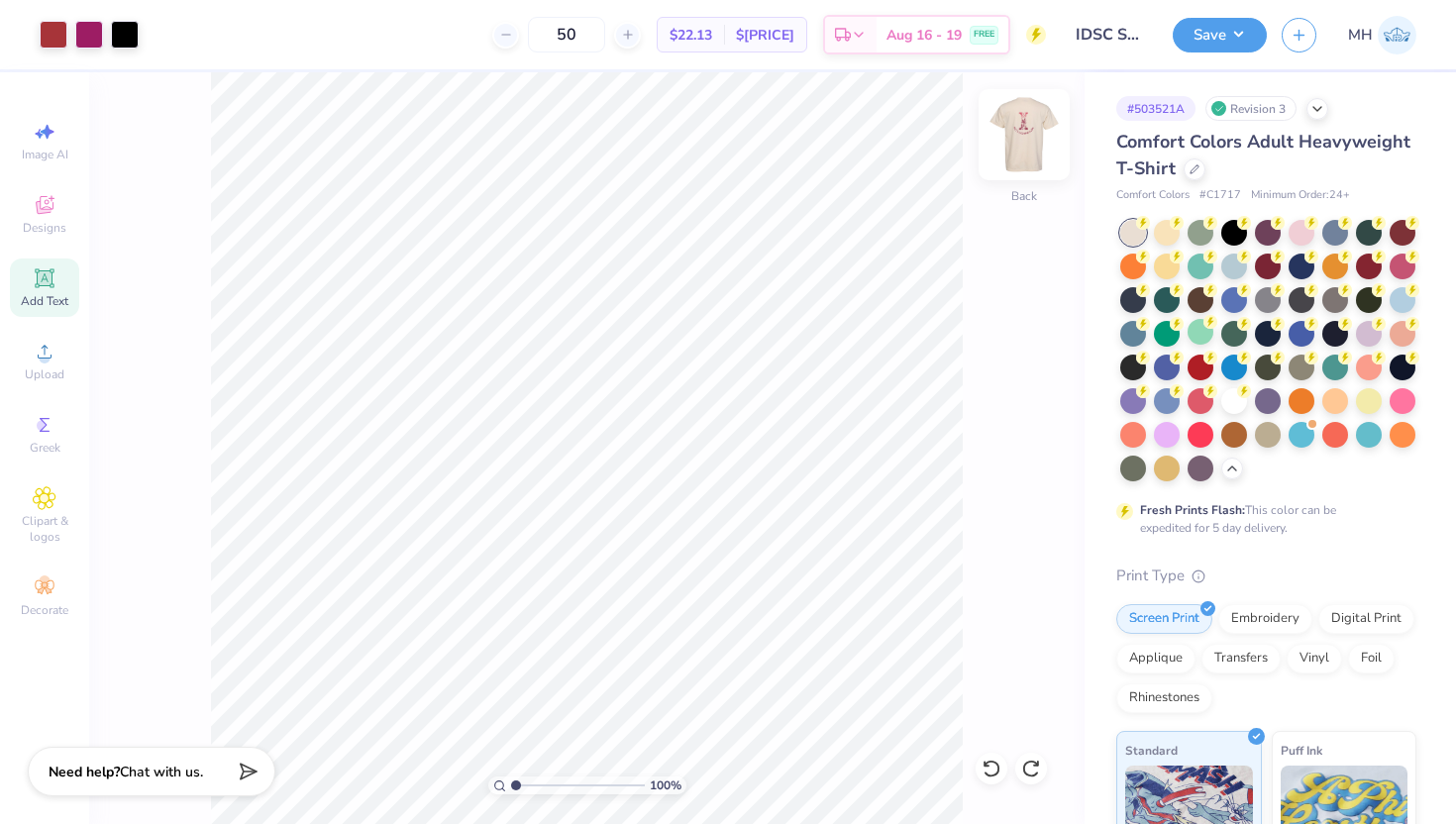 click at bounding box center (1024, 135) 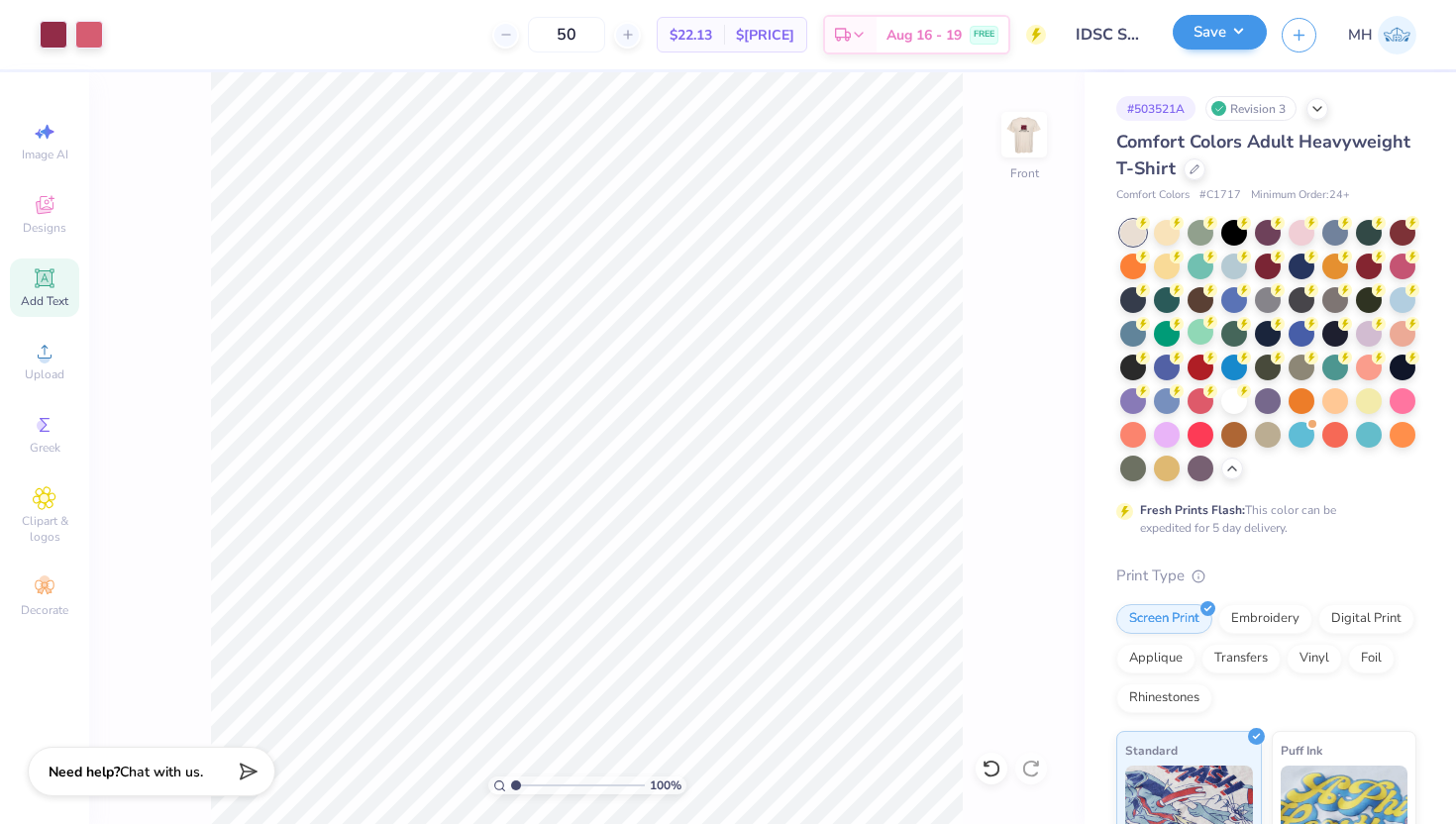 click at bounding box center (1024, 135) 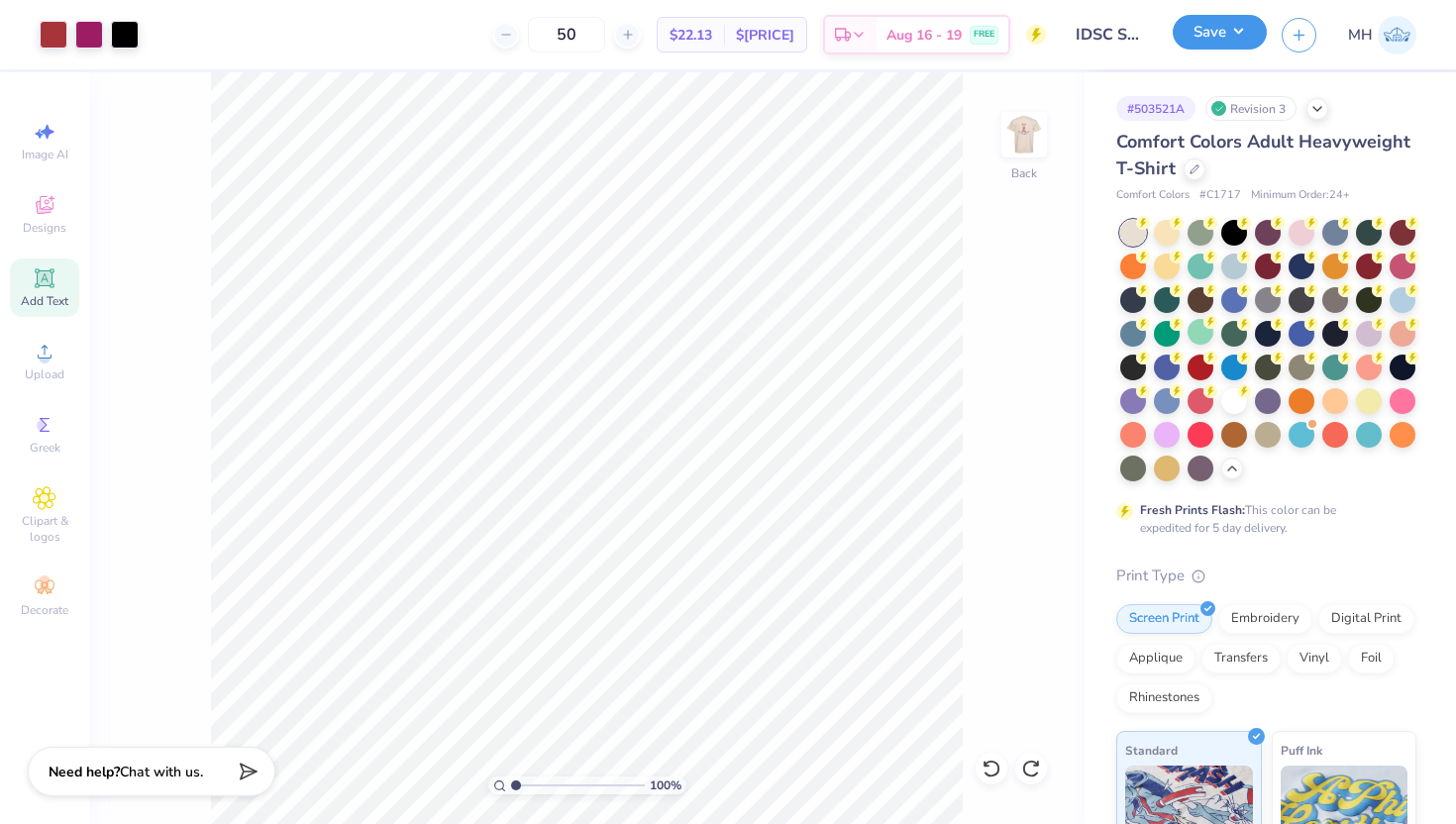 click on "Save" at bounding box center [1219, 32] 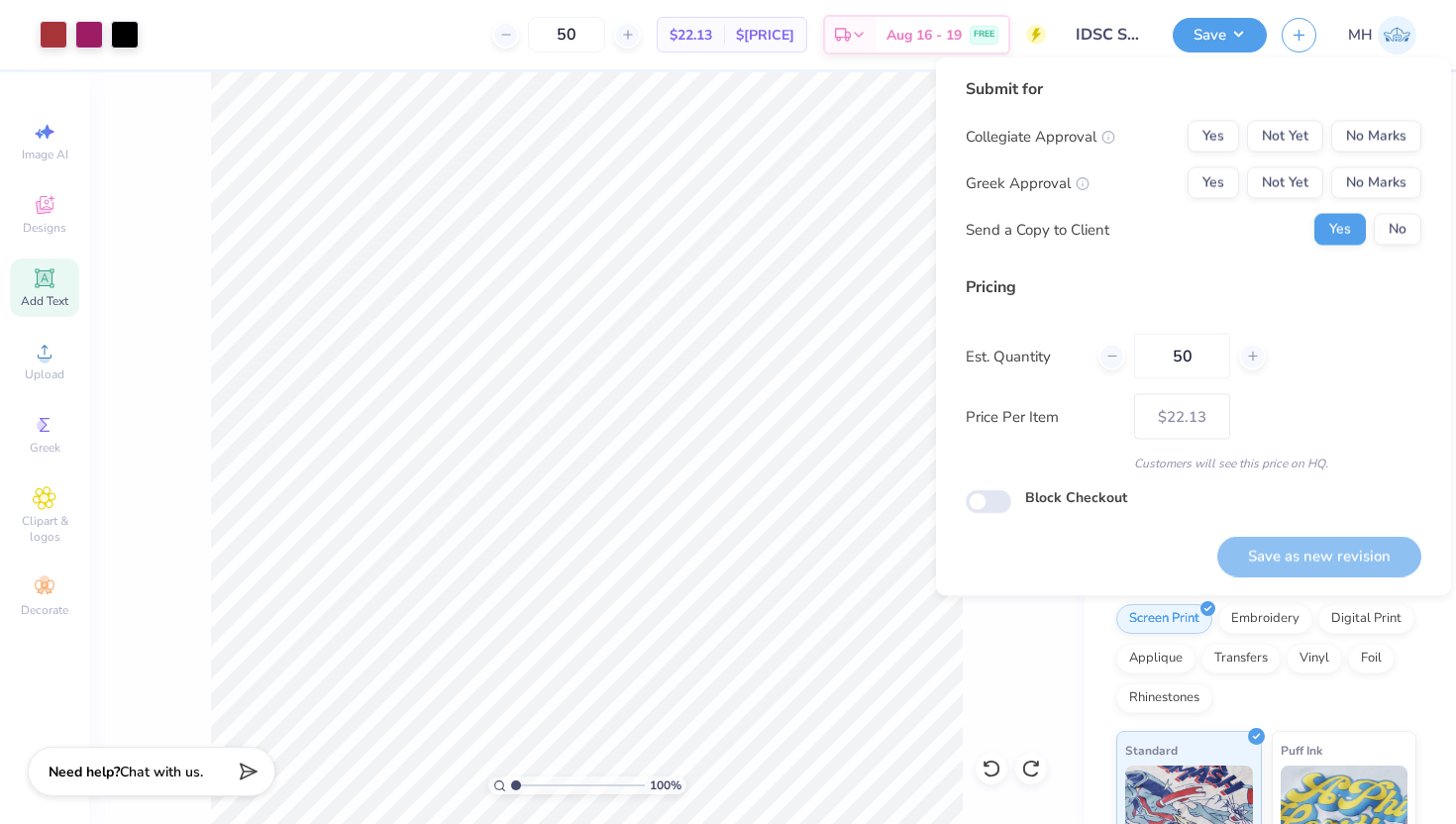 click on "Submit for Collegiate Approval Yes Not Yet No Marks Greek Approval Yes Not Yet No Marks Send a Copy to Client Yes No" at bounding box center [1194, 168] 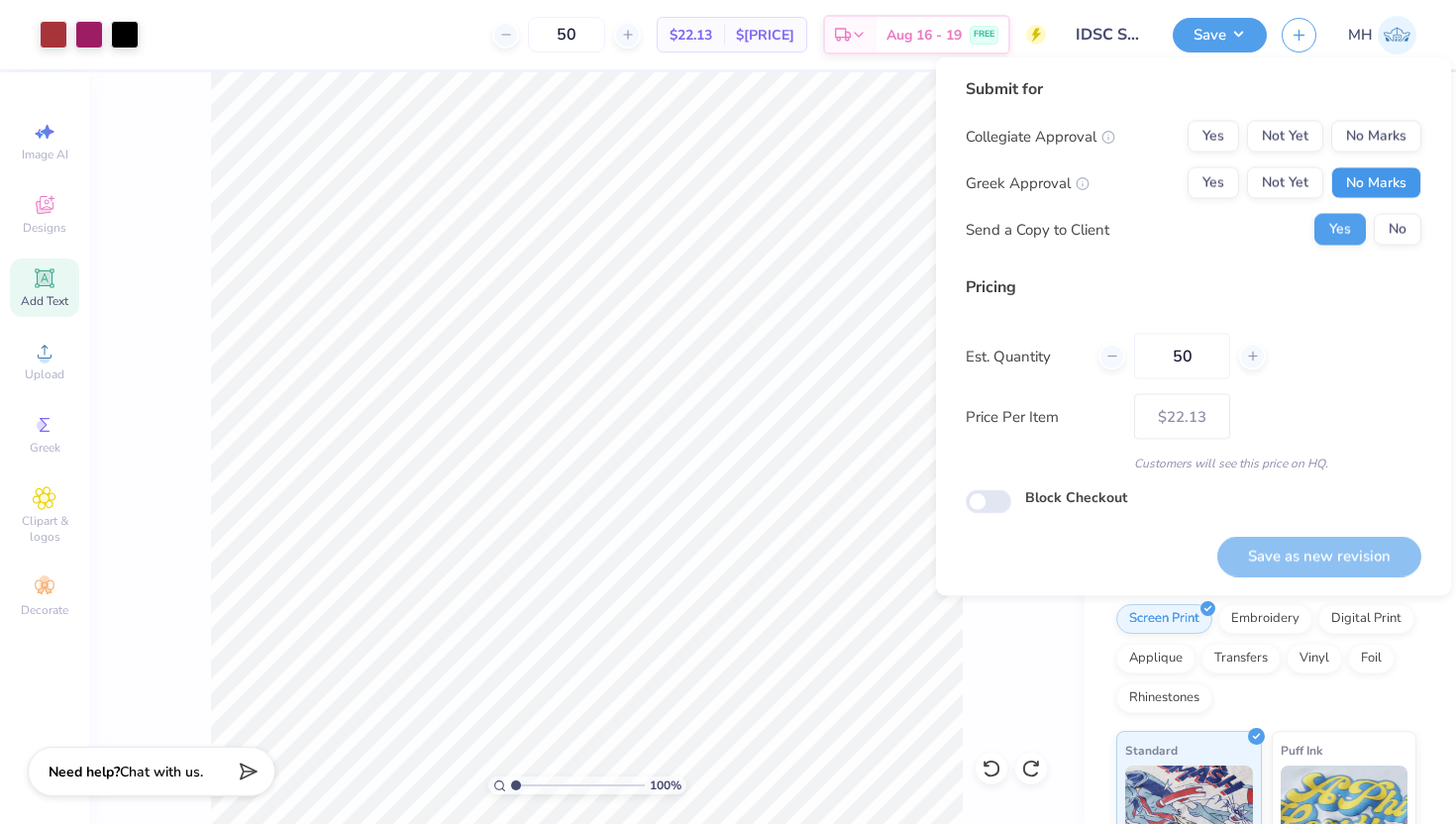 click on "No Marks" at bounding box center [1376, 183] 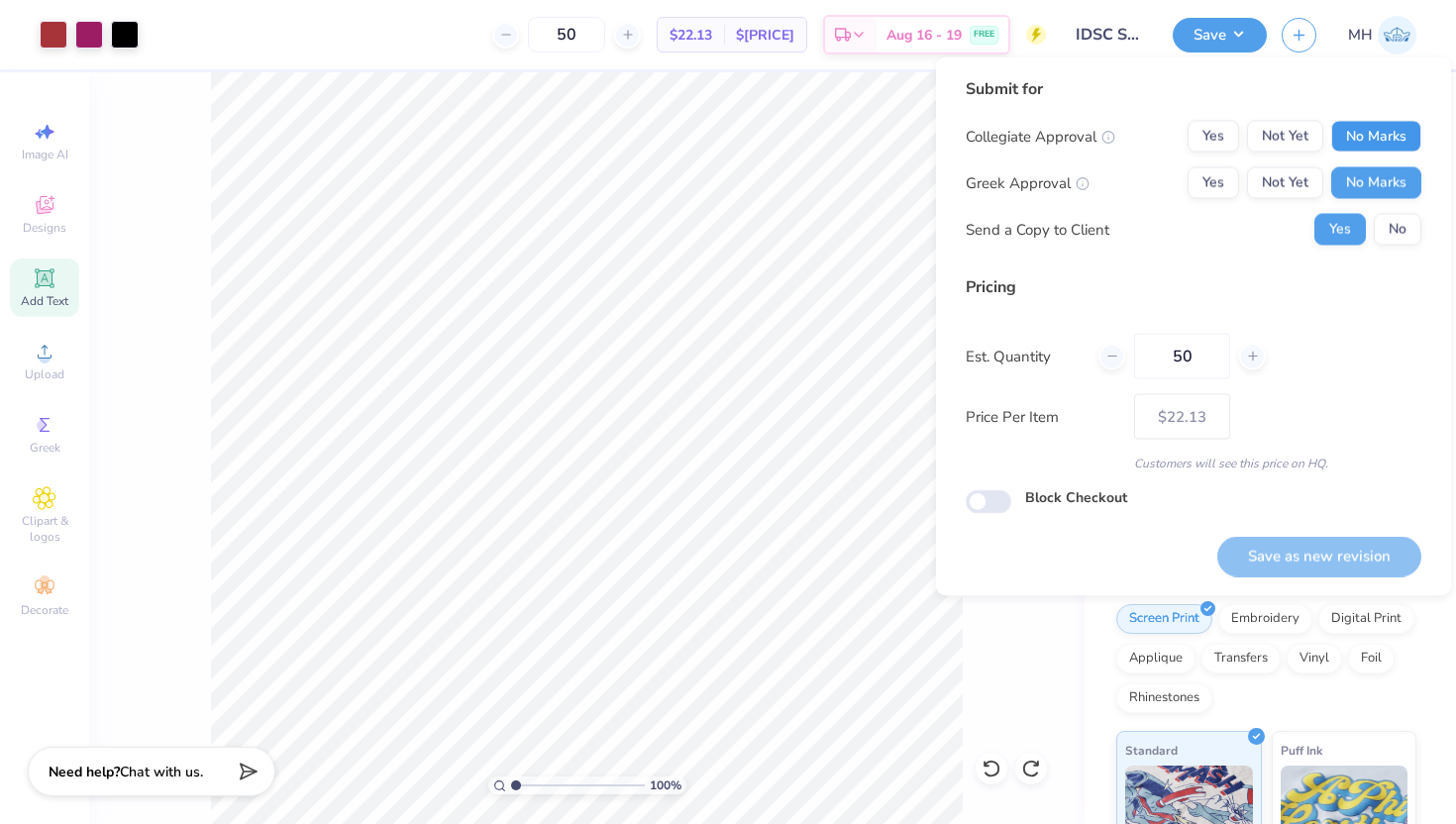 click on "No Marks" at bounding box center (1376, 137) 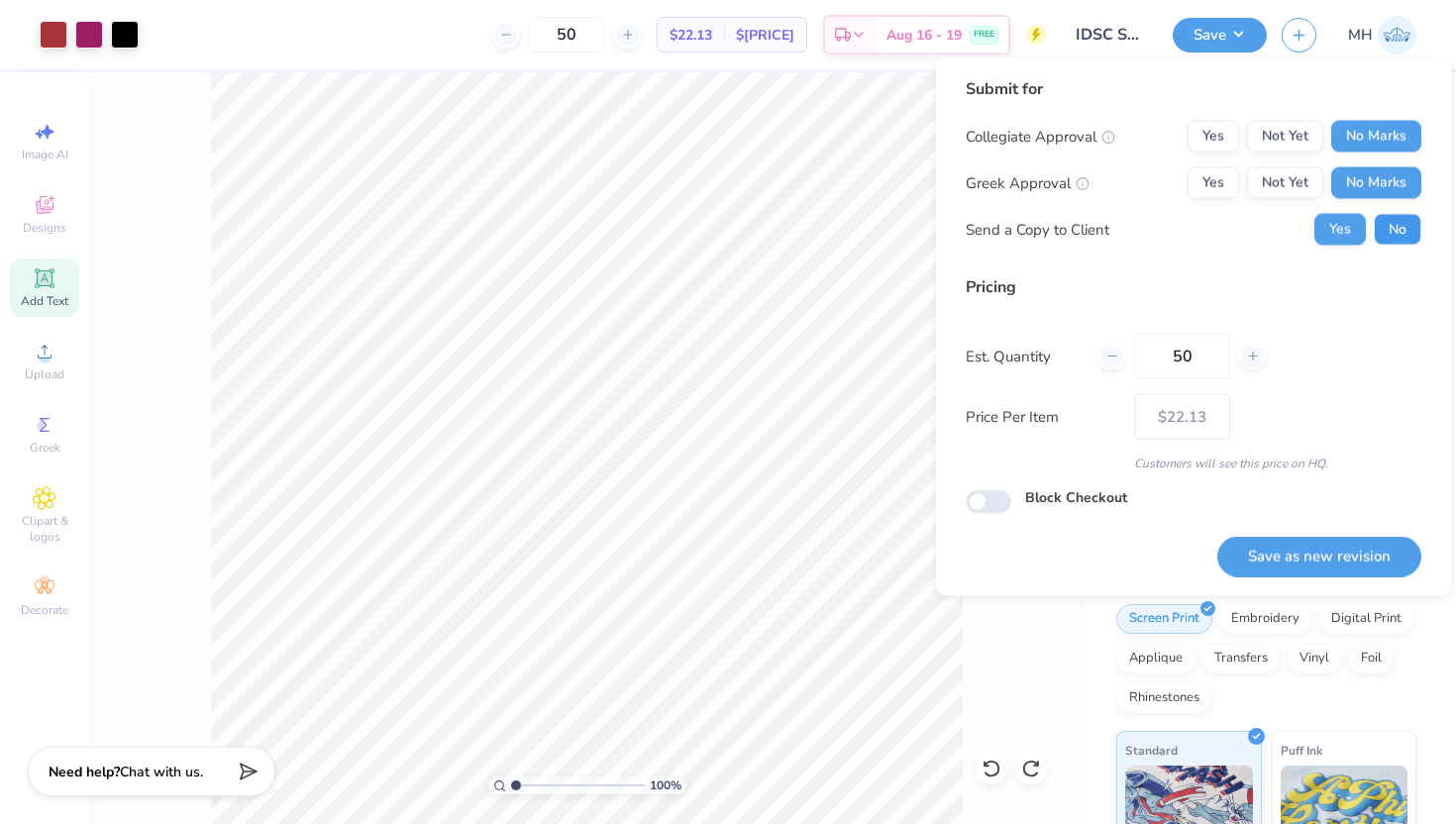 click on "No" at bounding box center (1398, 230) 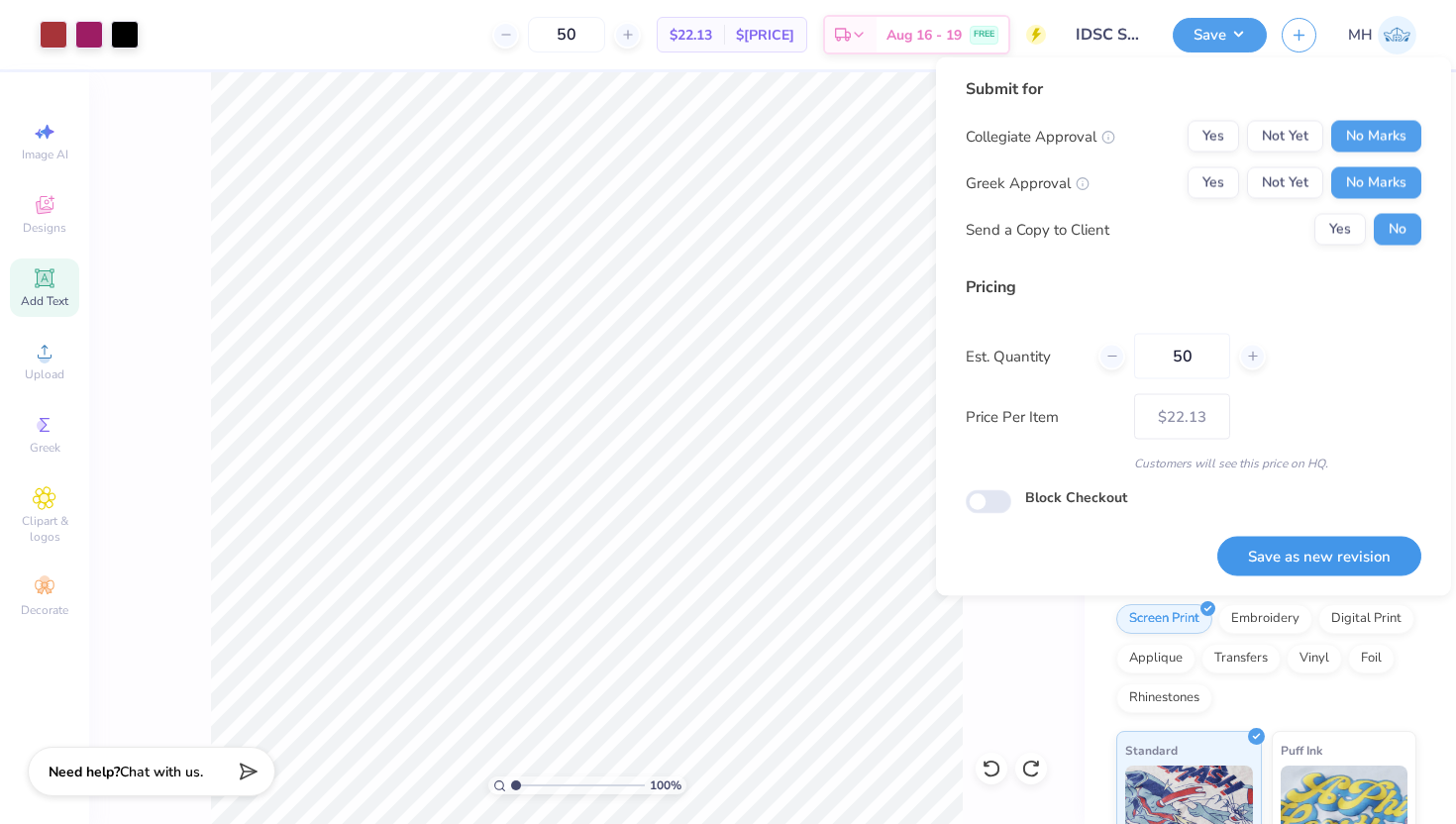 click on "Save as new revision" at bounding box center (1319, 556) 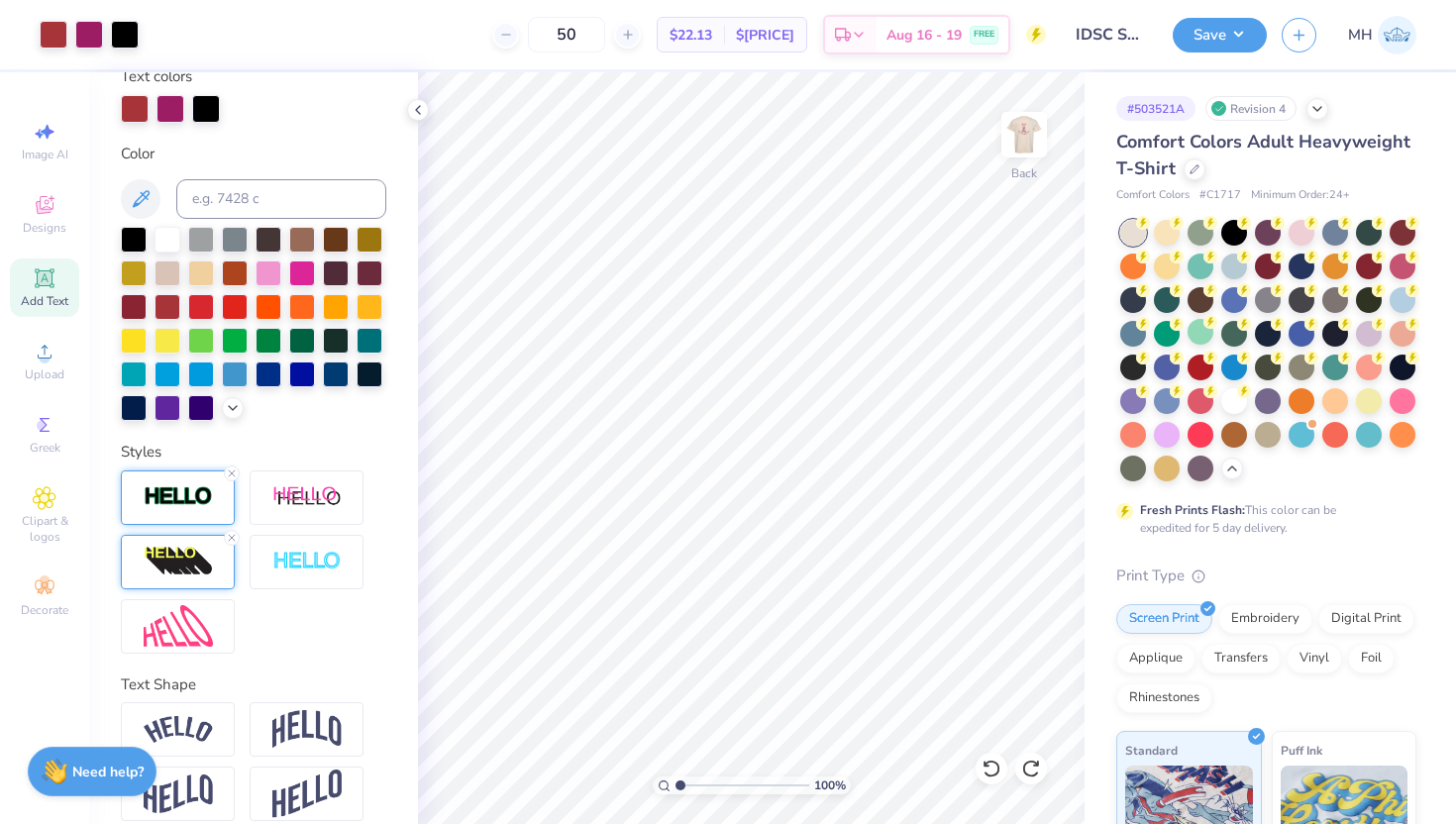 scroll, scrollTop: 450, scrollLeft: 0, axis: vertical 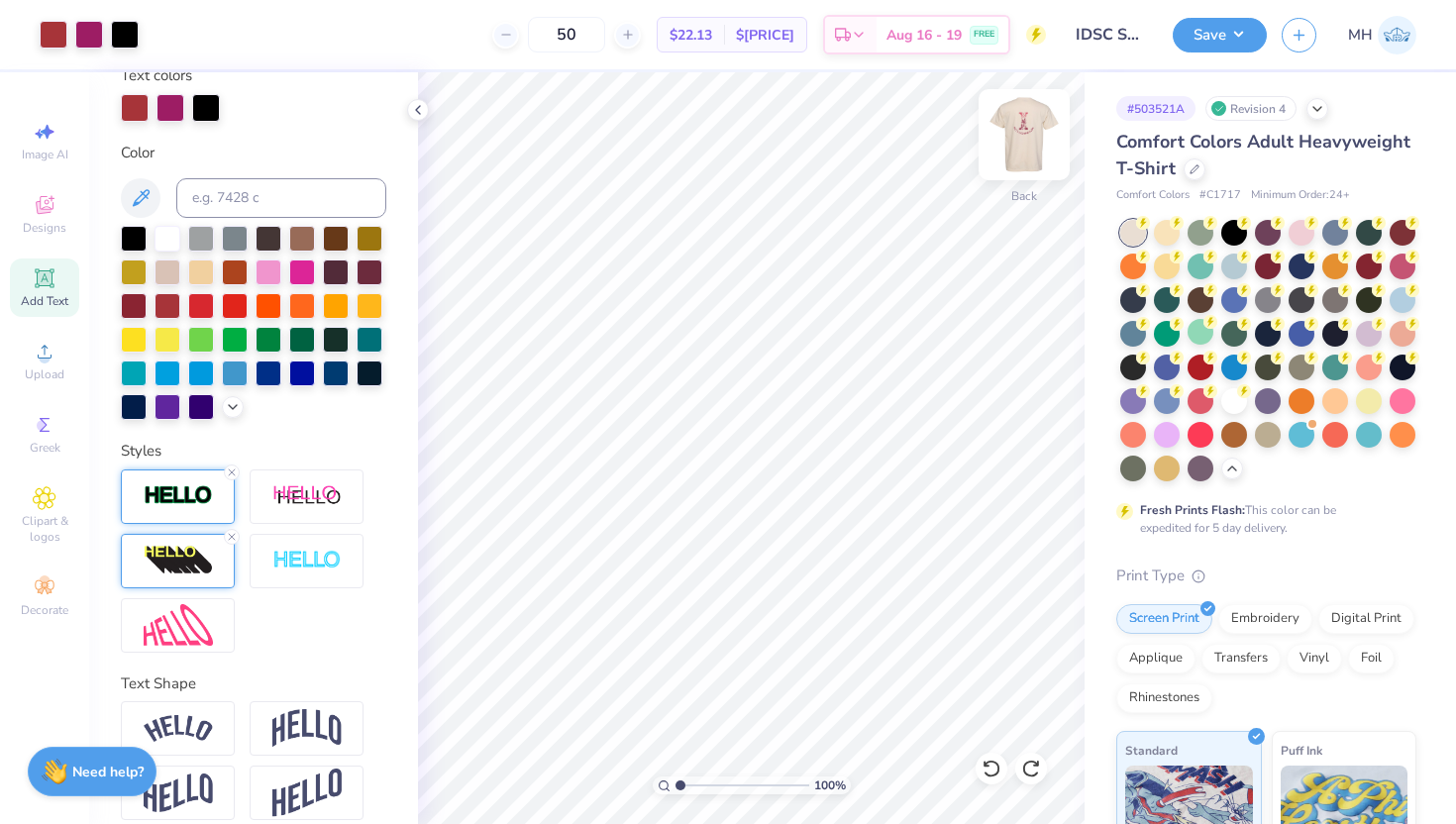 click at bounding box center (1024, 135) 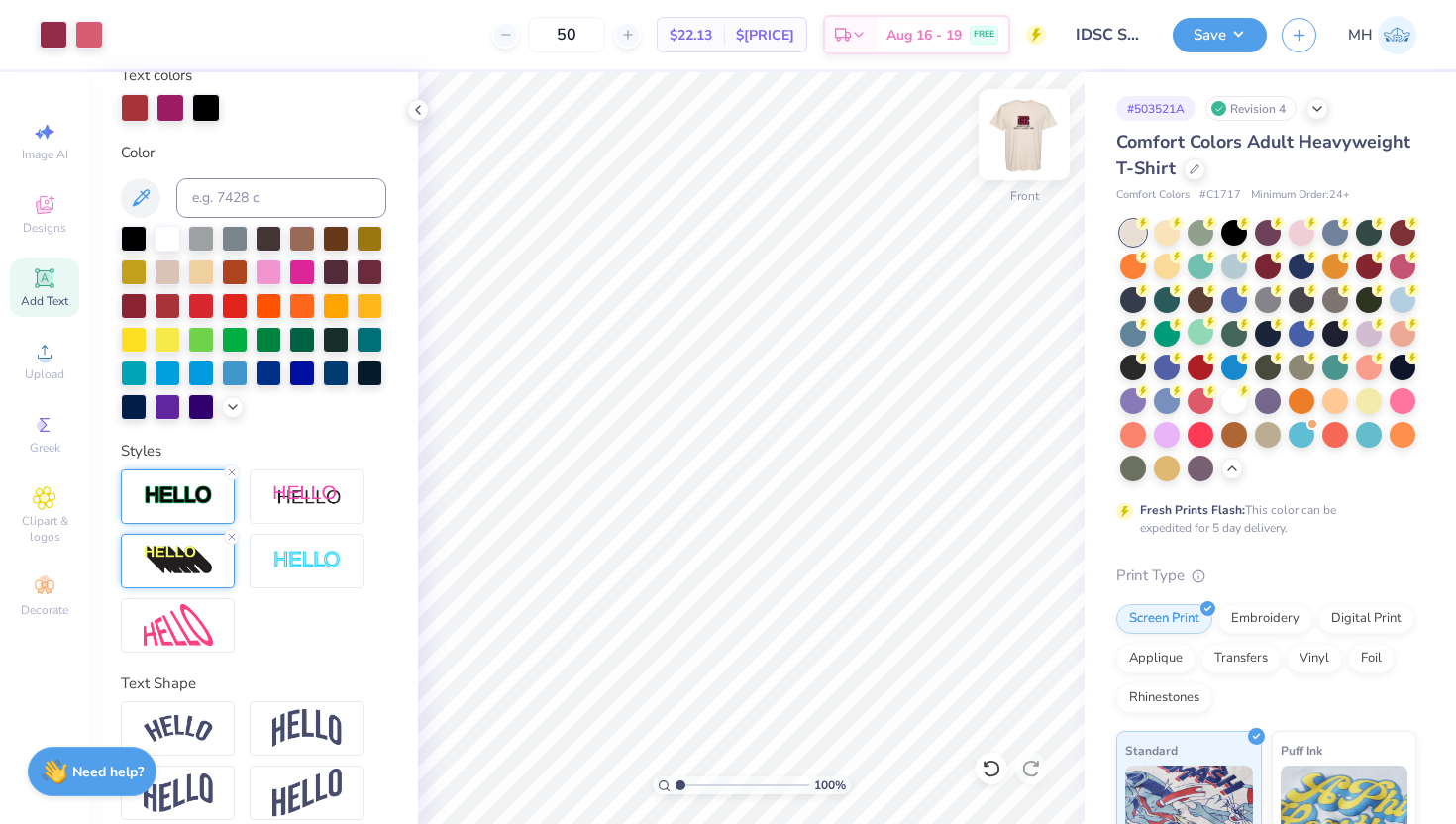 click at bounding box center [1024, 135] 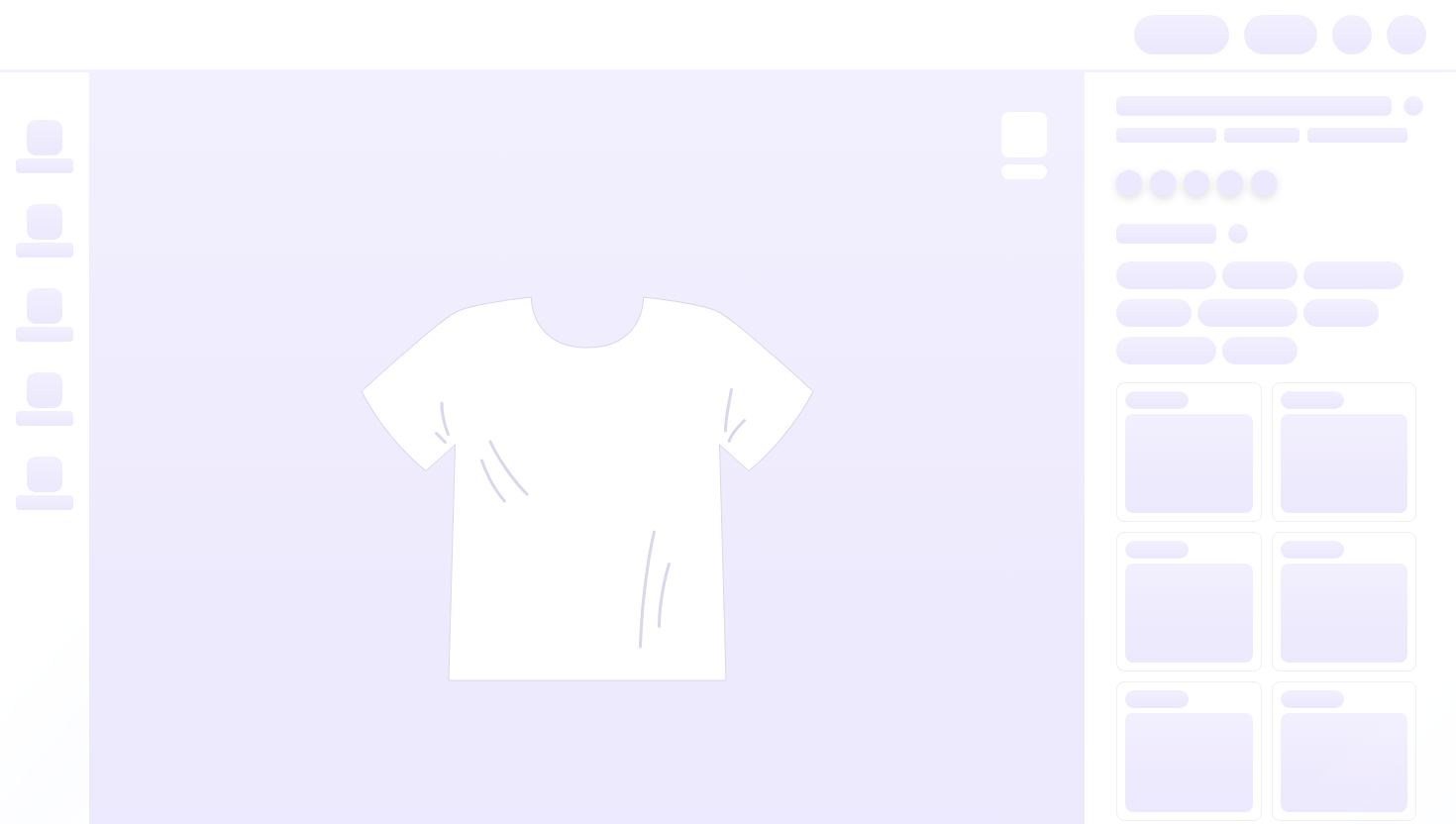 scroll, scrollTop: 0, scrollLeft: 0, axis: both 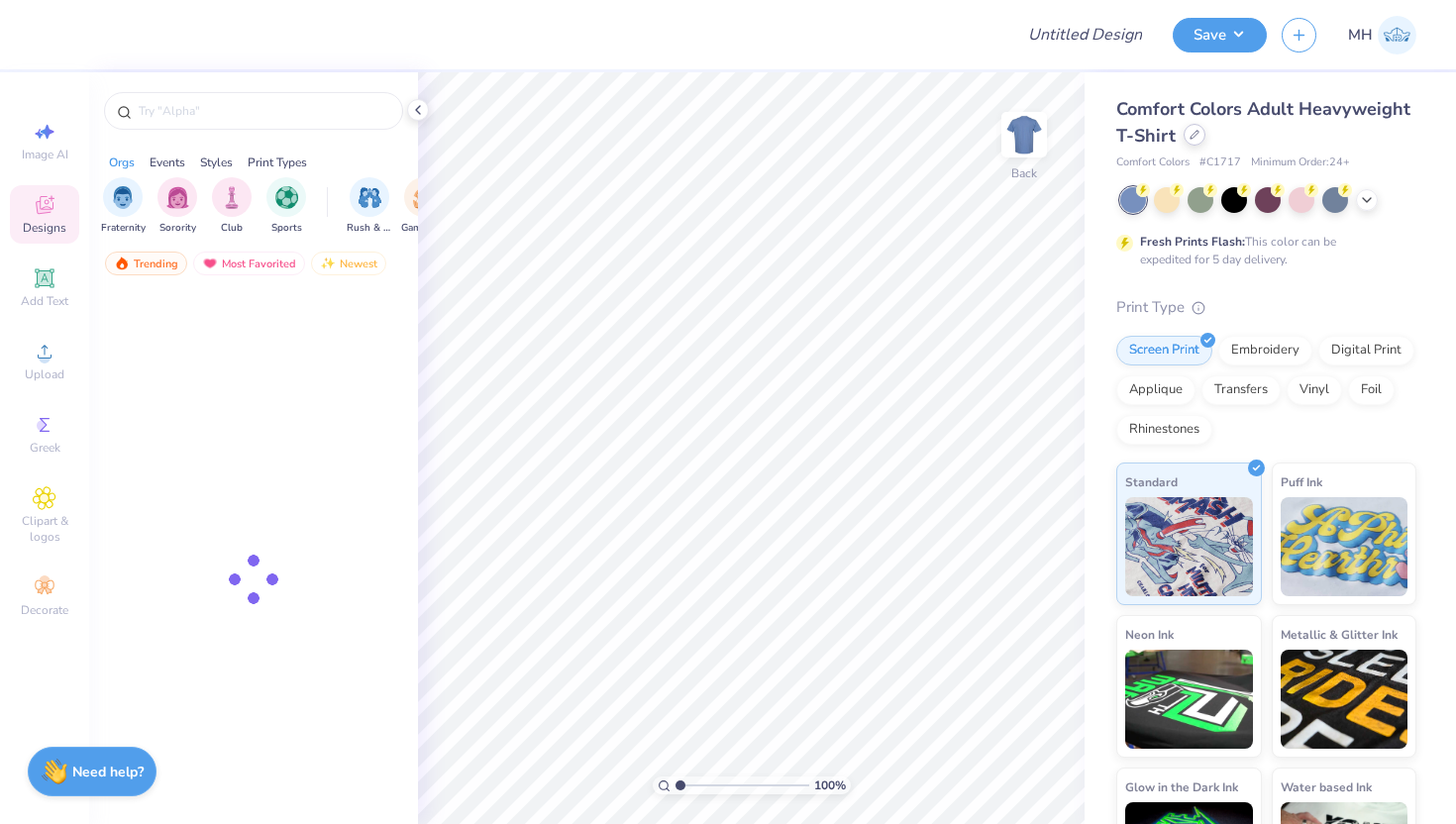 click at bounding box center [1195, 135] 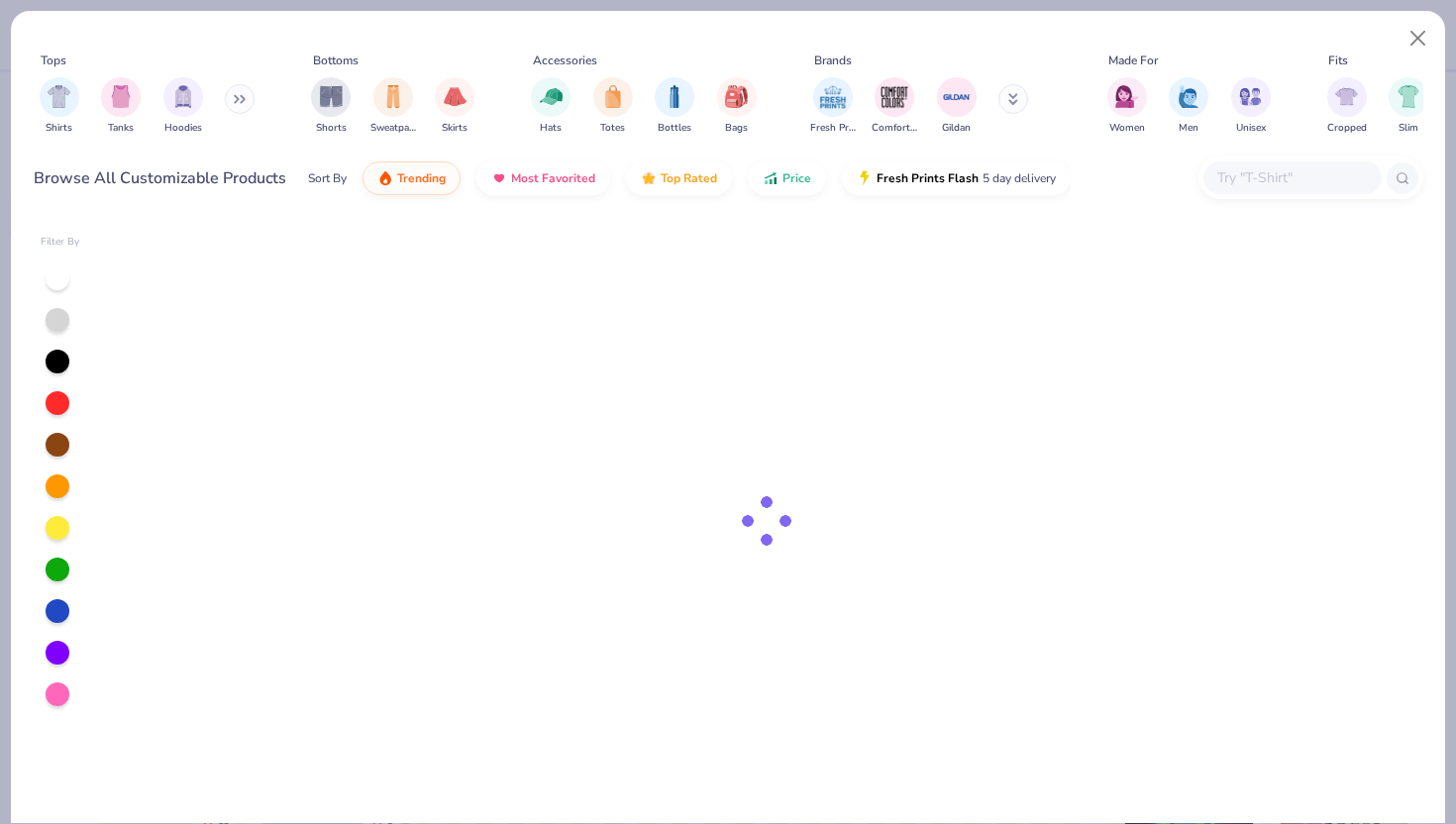 click at bounding box center [1292, 177] 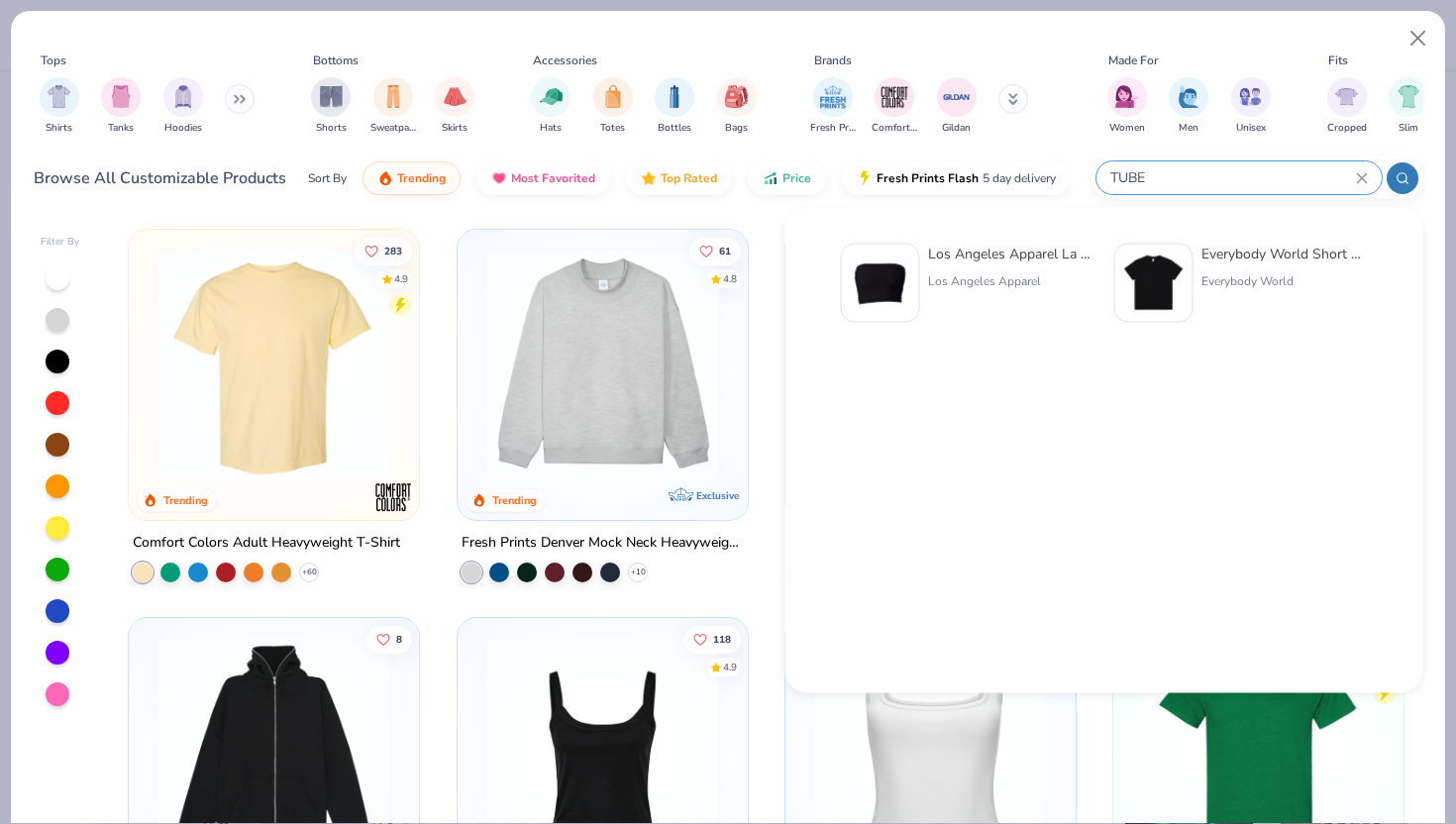type on "TUBE" 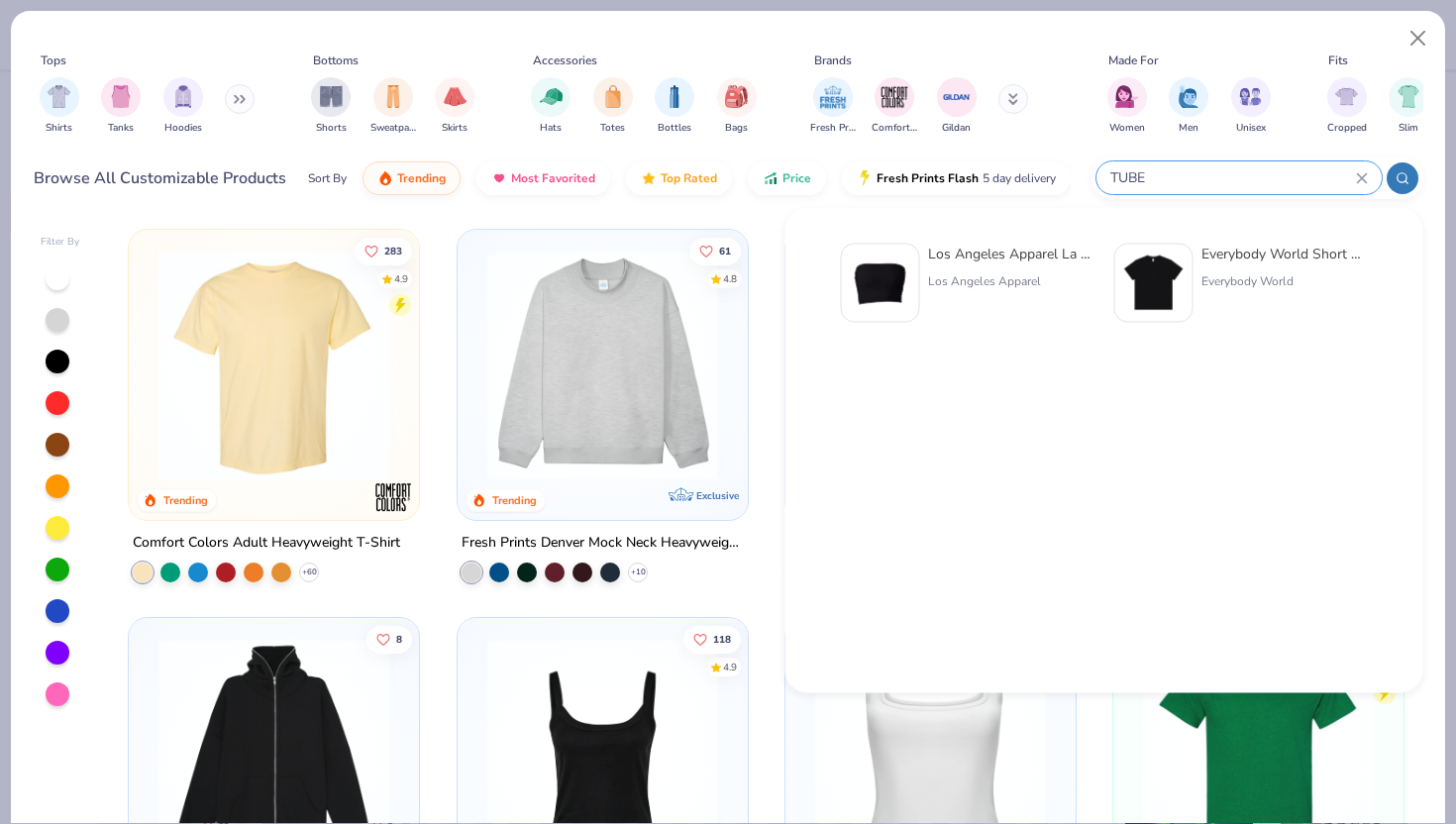 click on "[CITY] Apparel La Apparel Tube Top" at bounding box center [1011, 254] 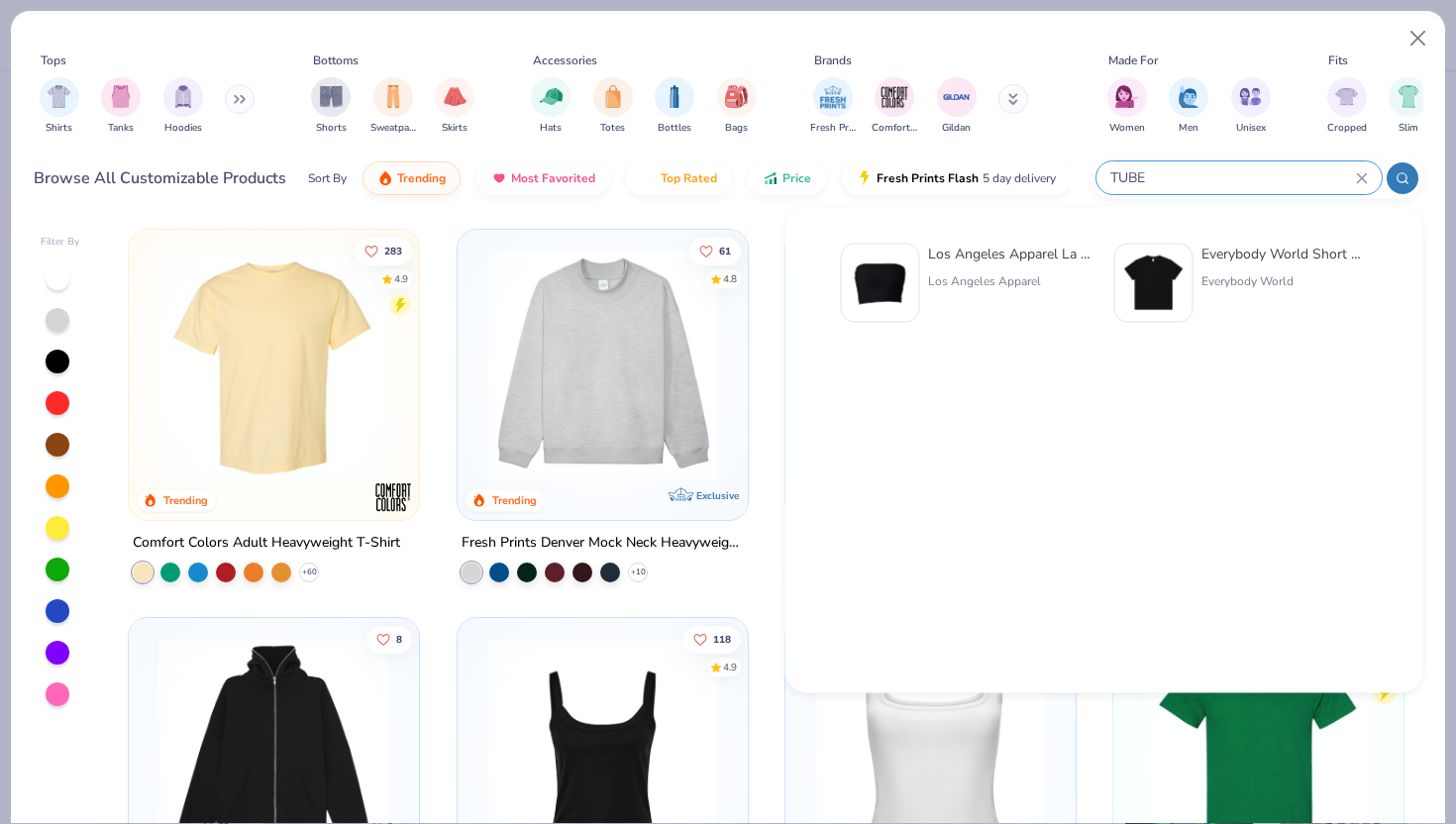 type 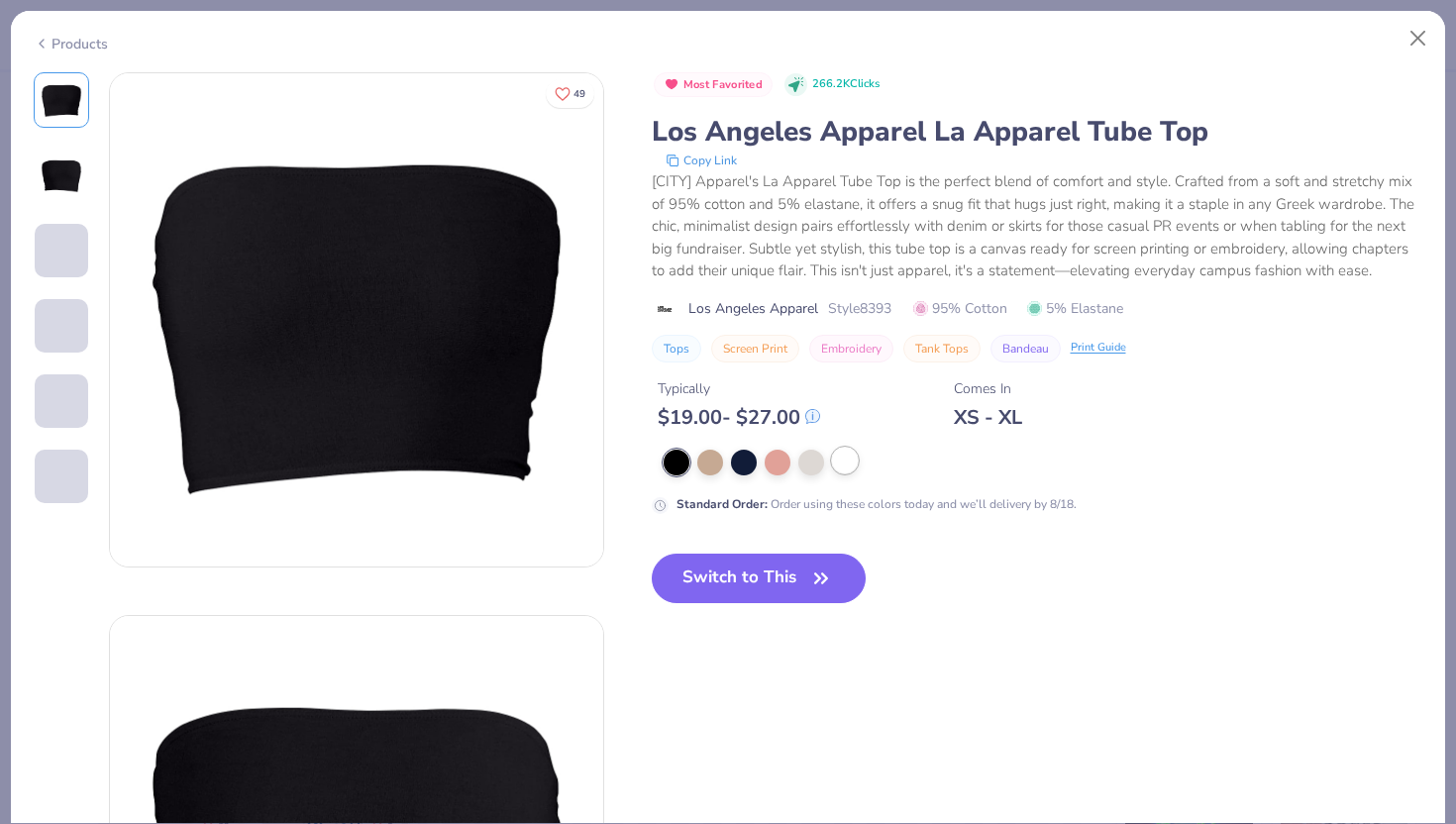 click at bounding box center (845, 461) 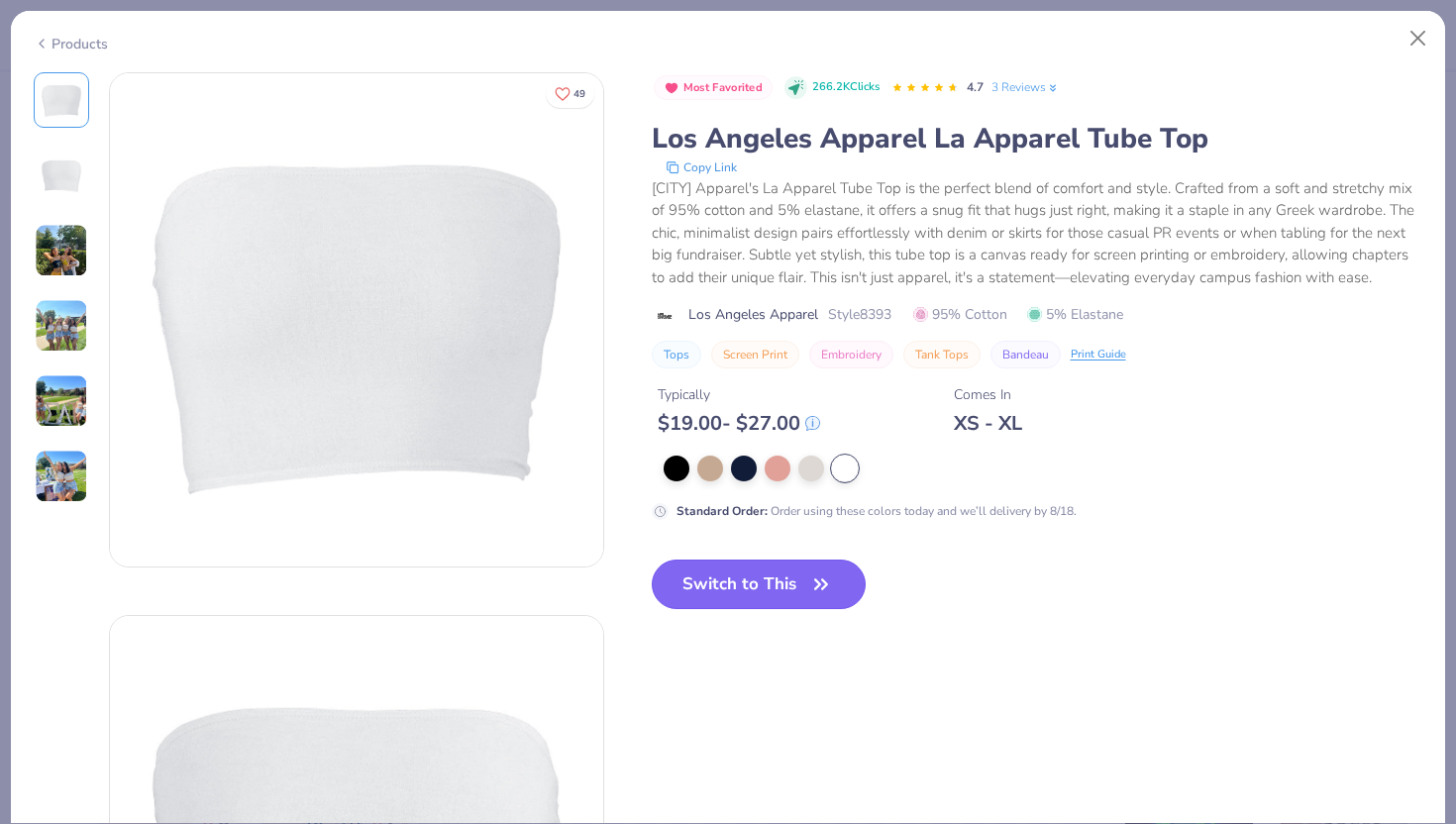 click on "Switch to This" at bounding box center (759, 584) 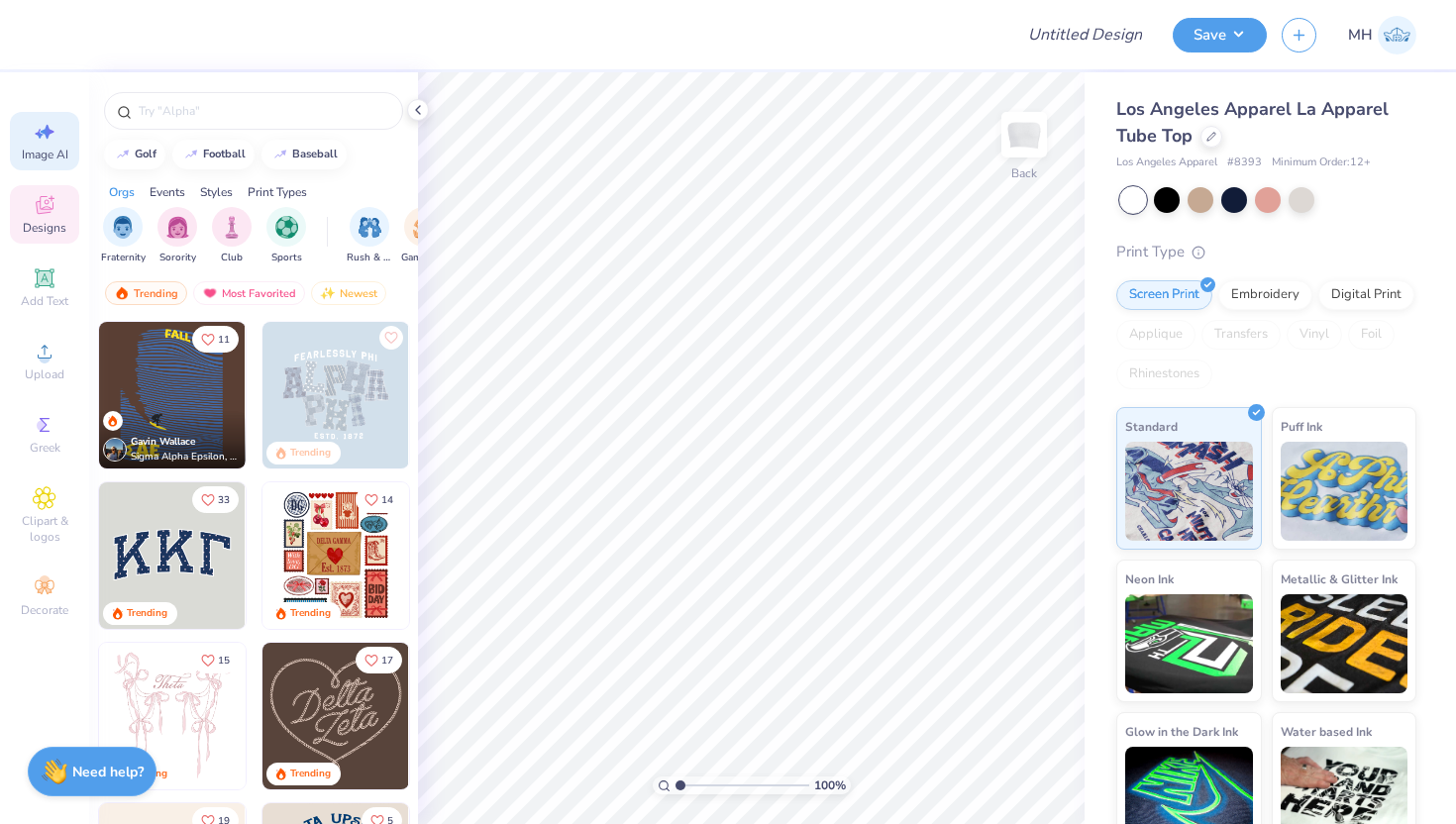 click on "Image AI" at bounding box center [45, 154] 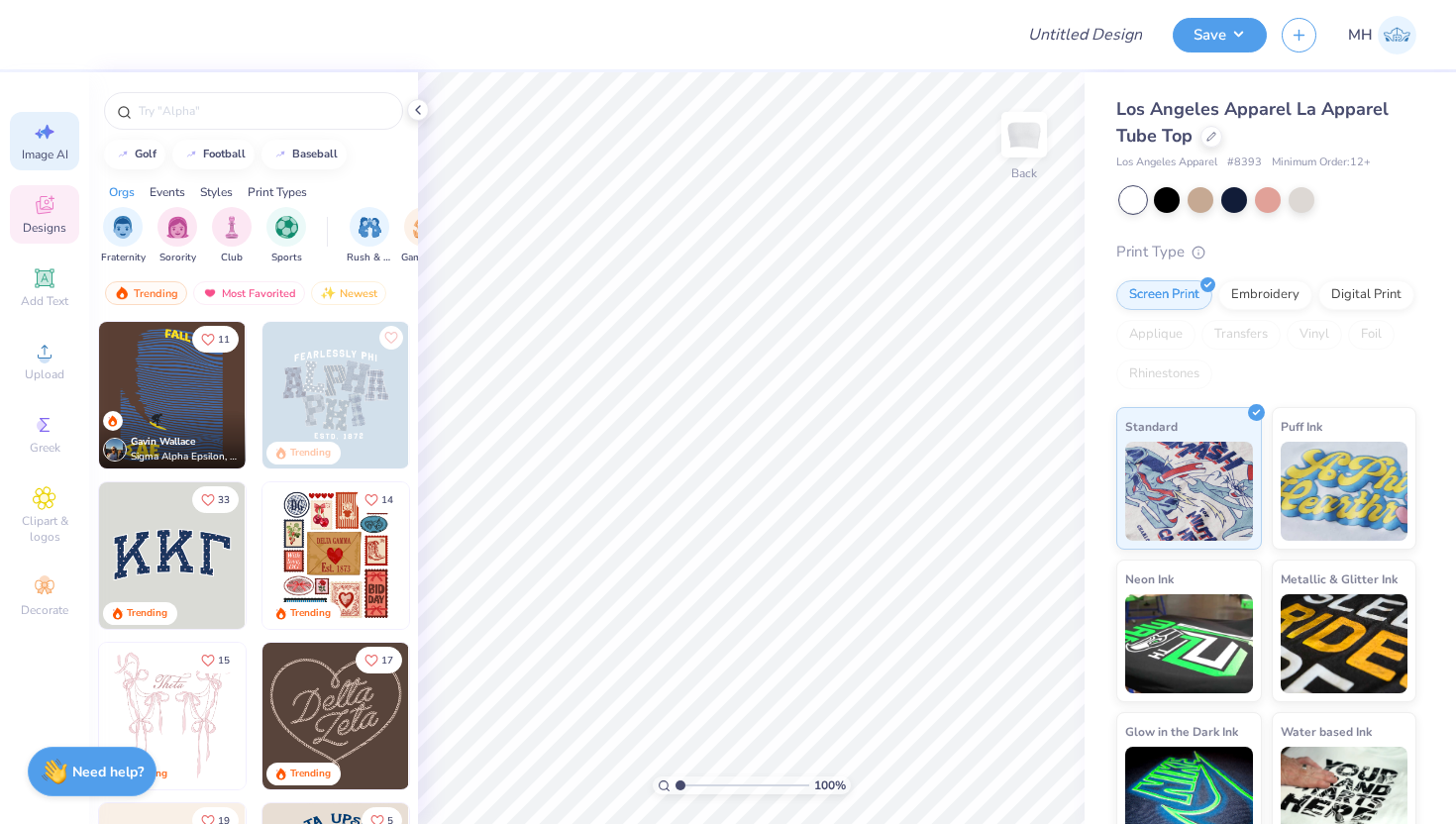 select on "4" 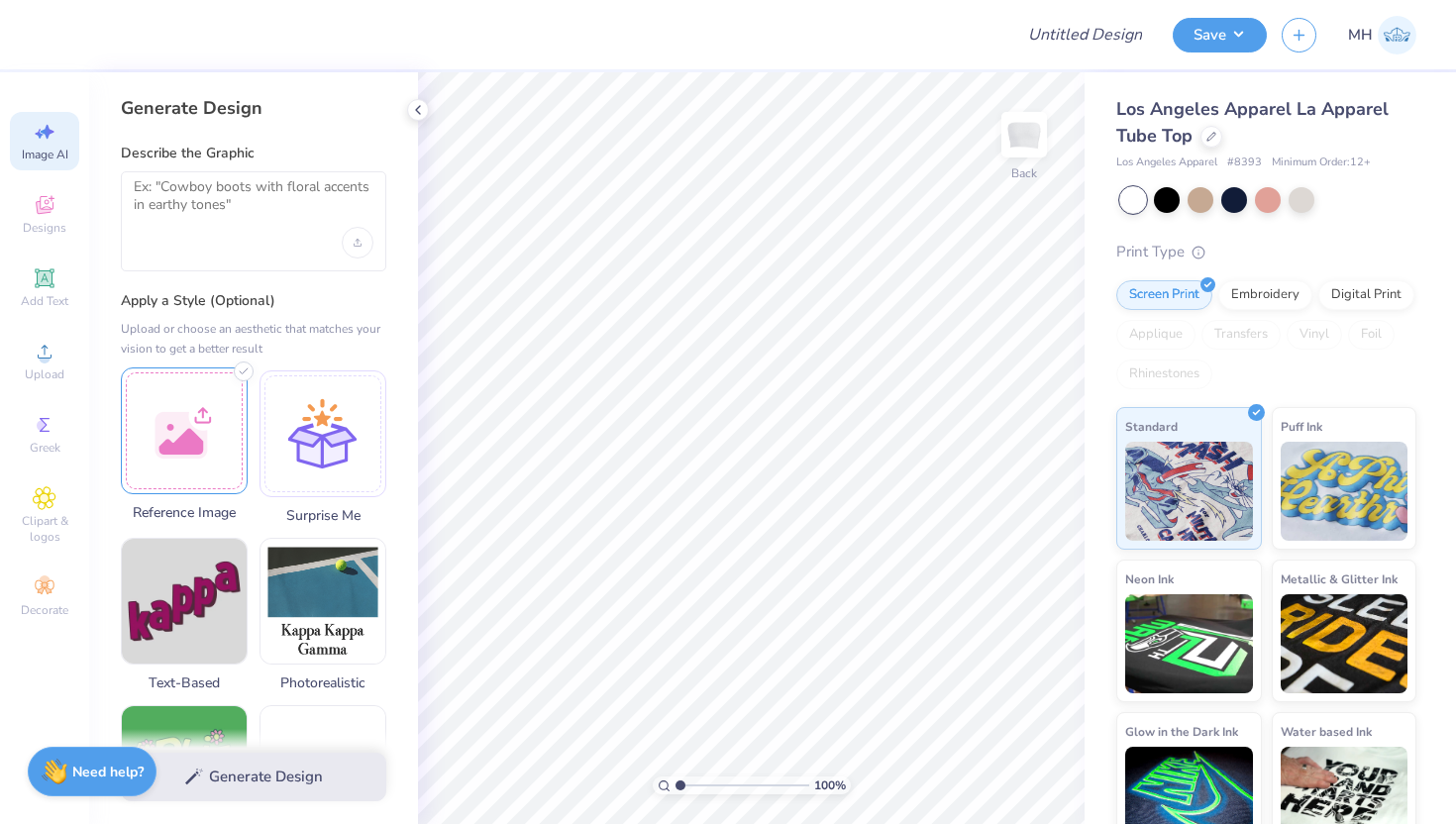 click at bounding box center [184, 431] 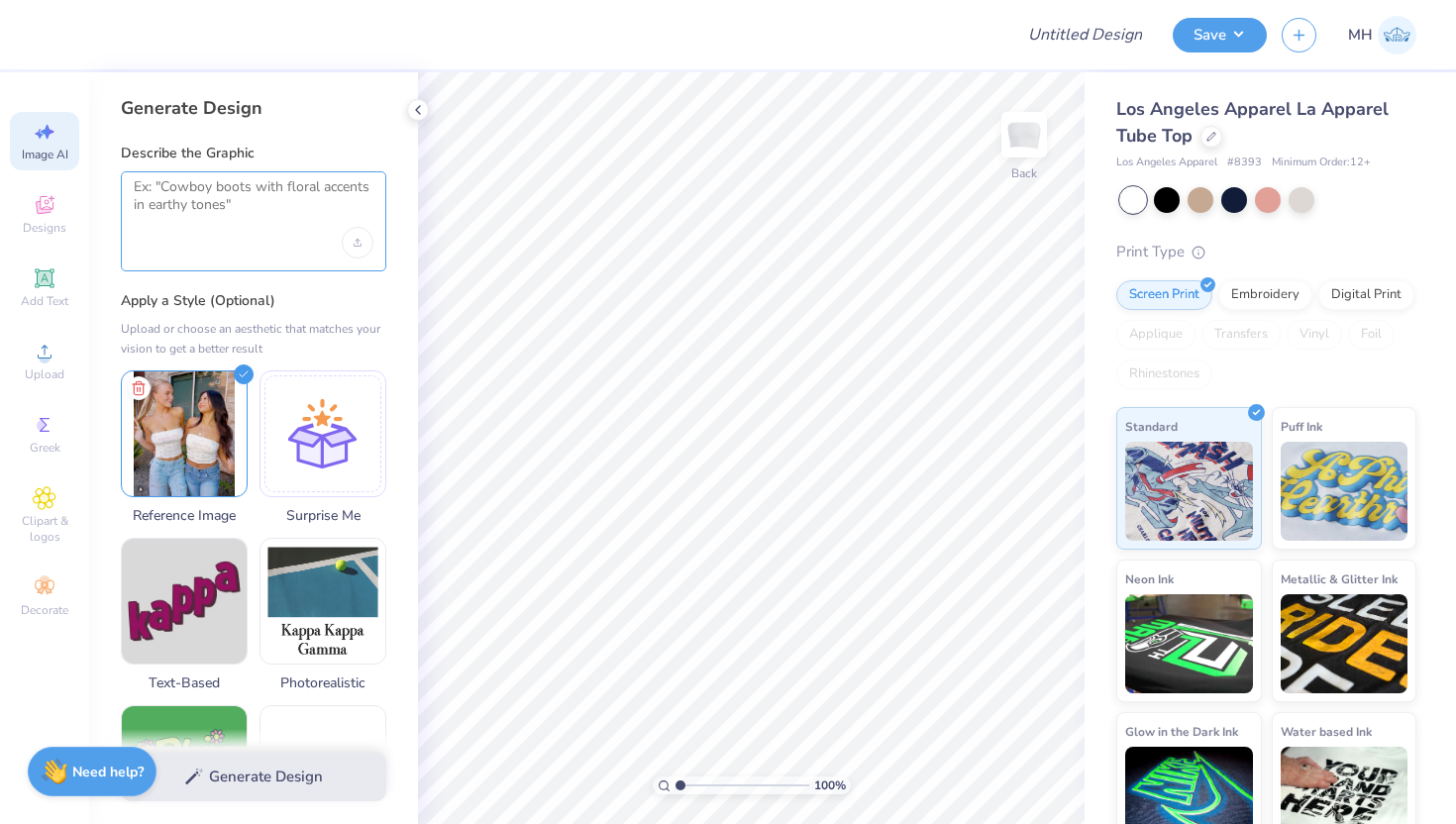 click at bounding box center (254, 203) 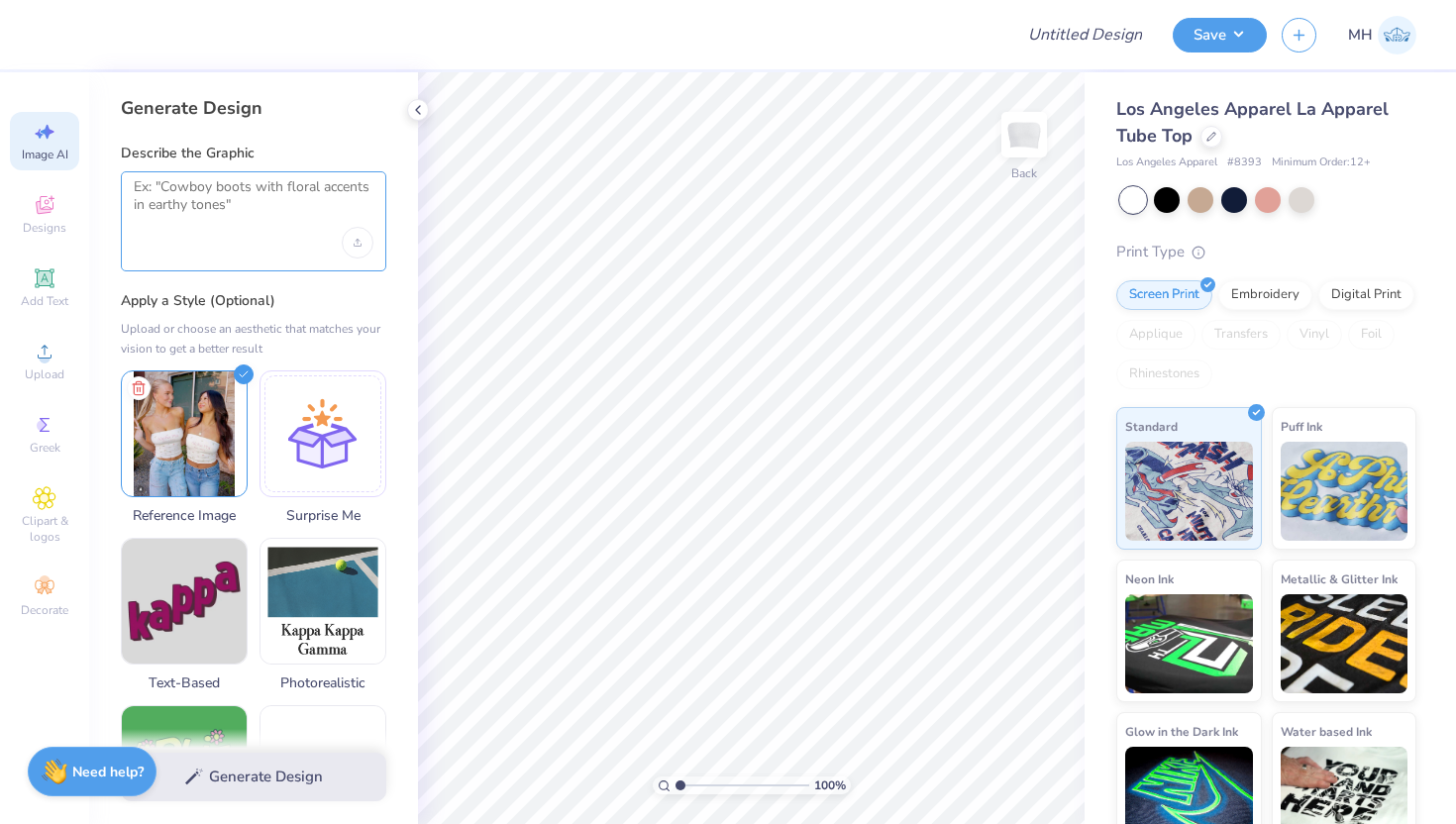 click at bounding box center [254, 203] 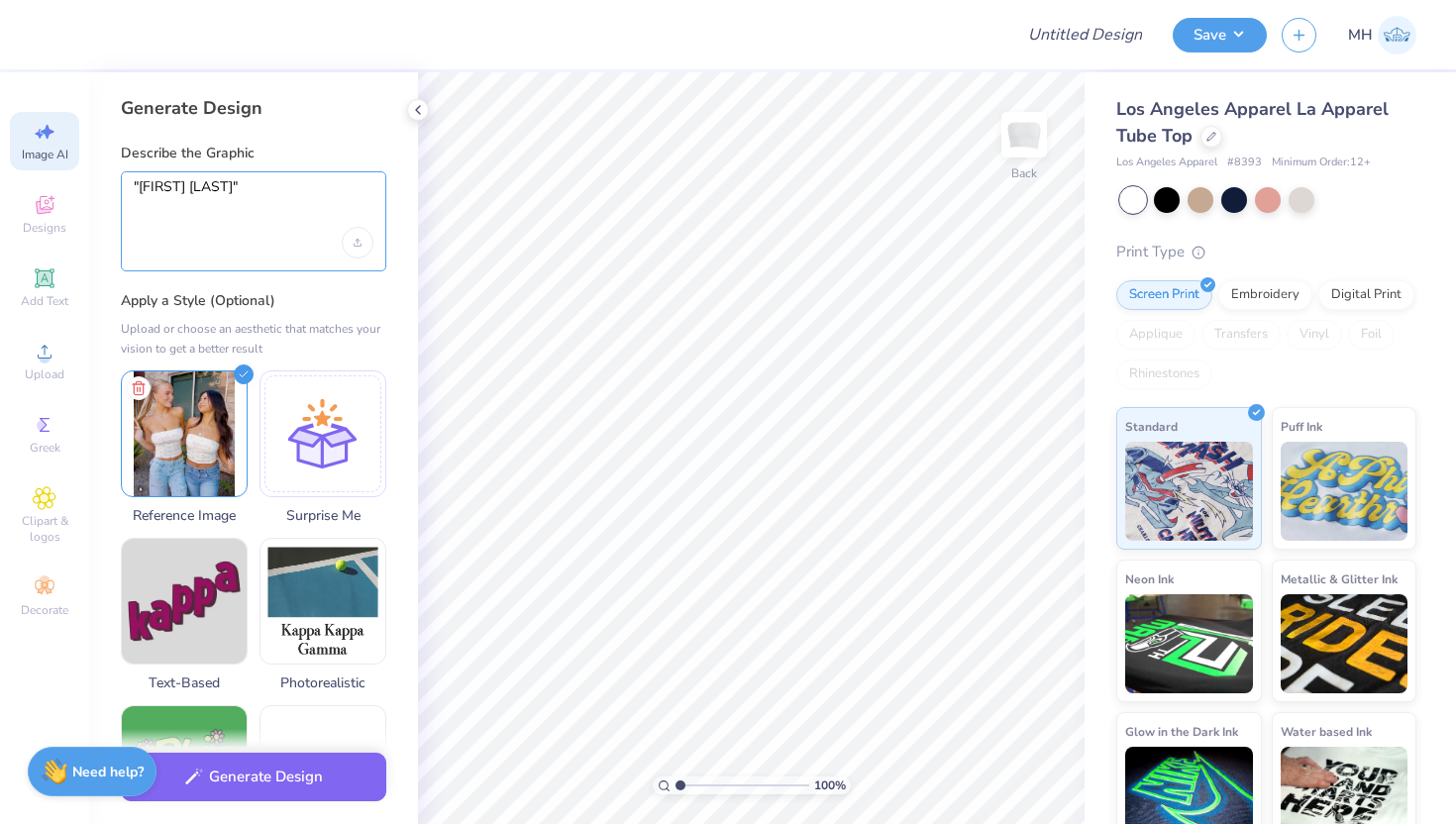 click on ""[FIRST] [LAST]"" at bounding box center [254, 203] 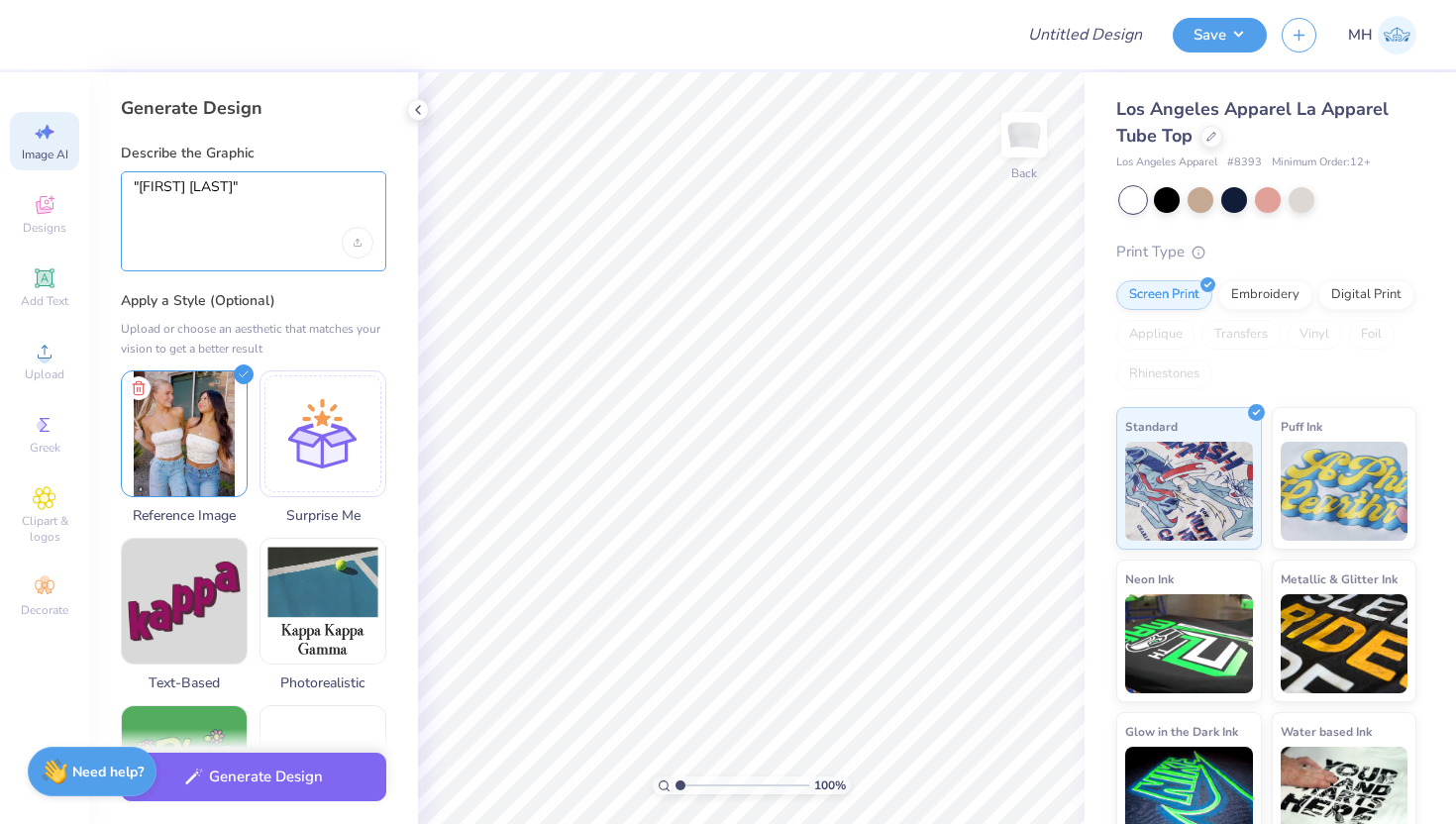click on ""[FIRST] [LAST]"" at bounding box center [254, 203] 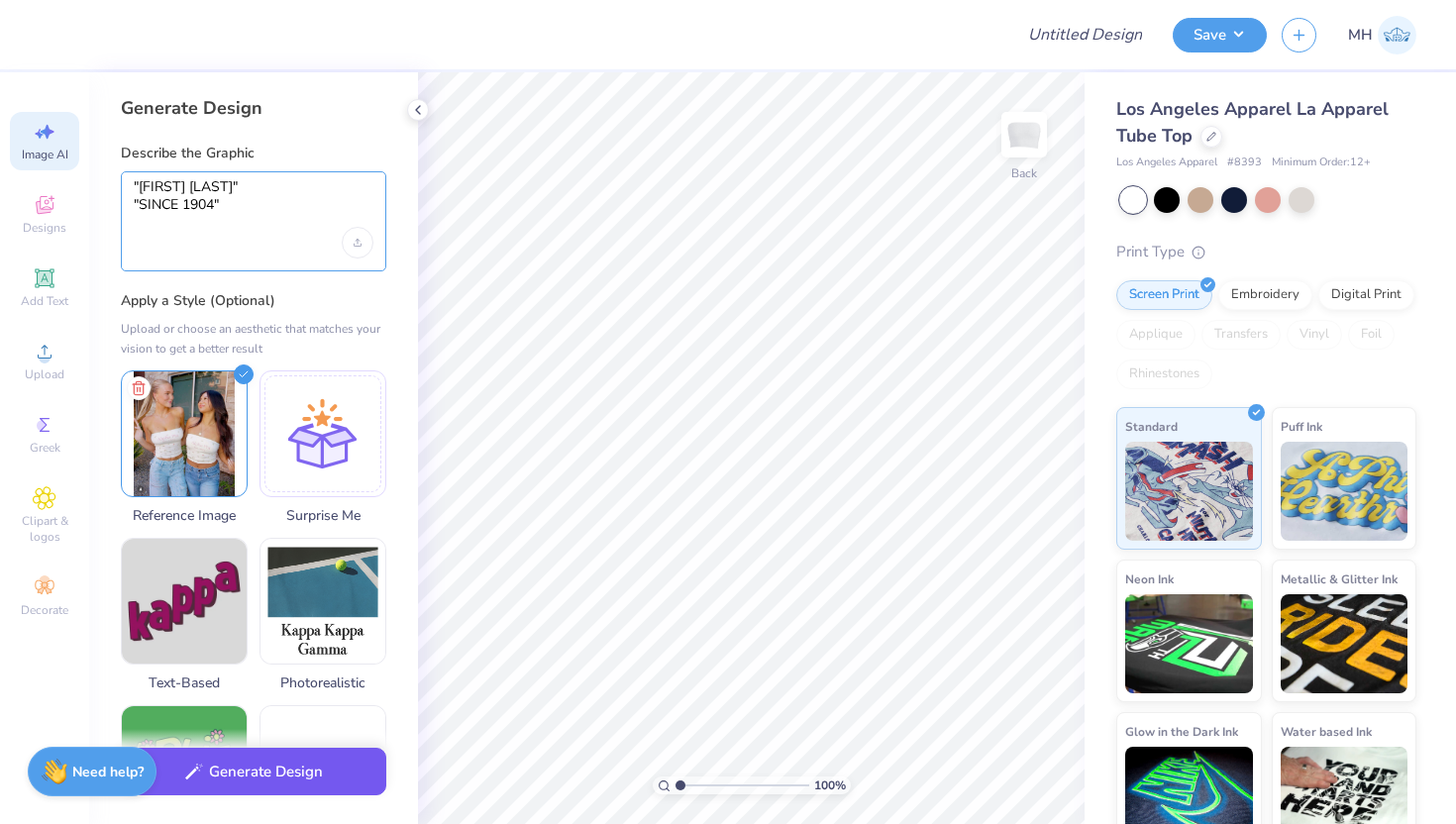 type on ""[FIRST] [LAST]"
"SINCE 1904"" 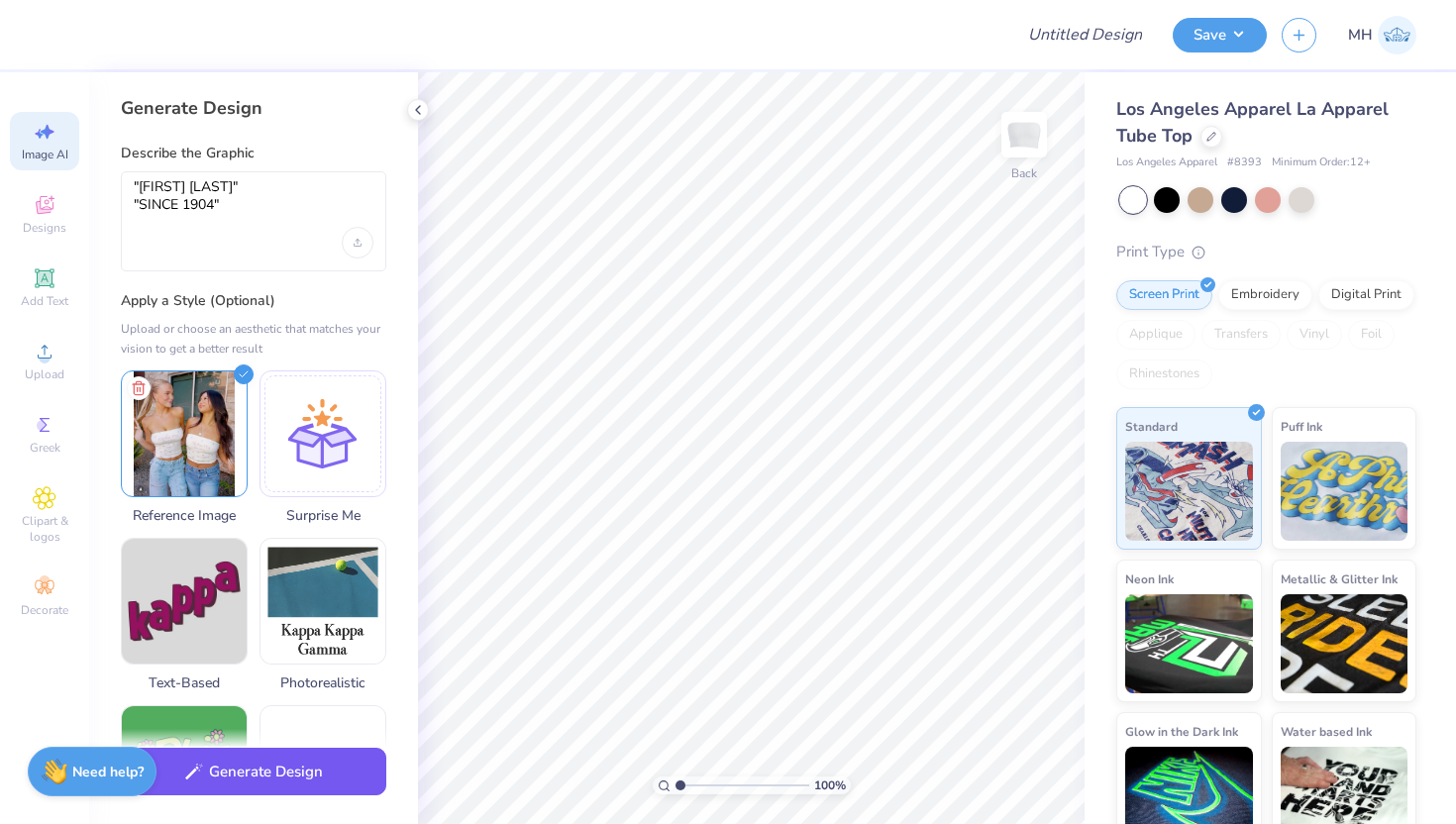 click on "Generate Design" at bounding box center [254, 772] 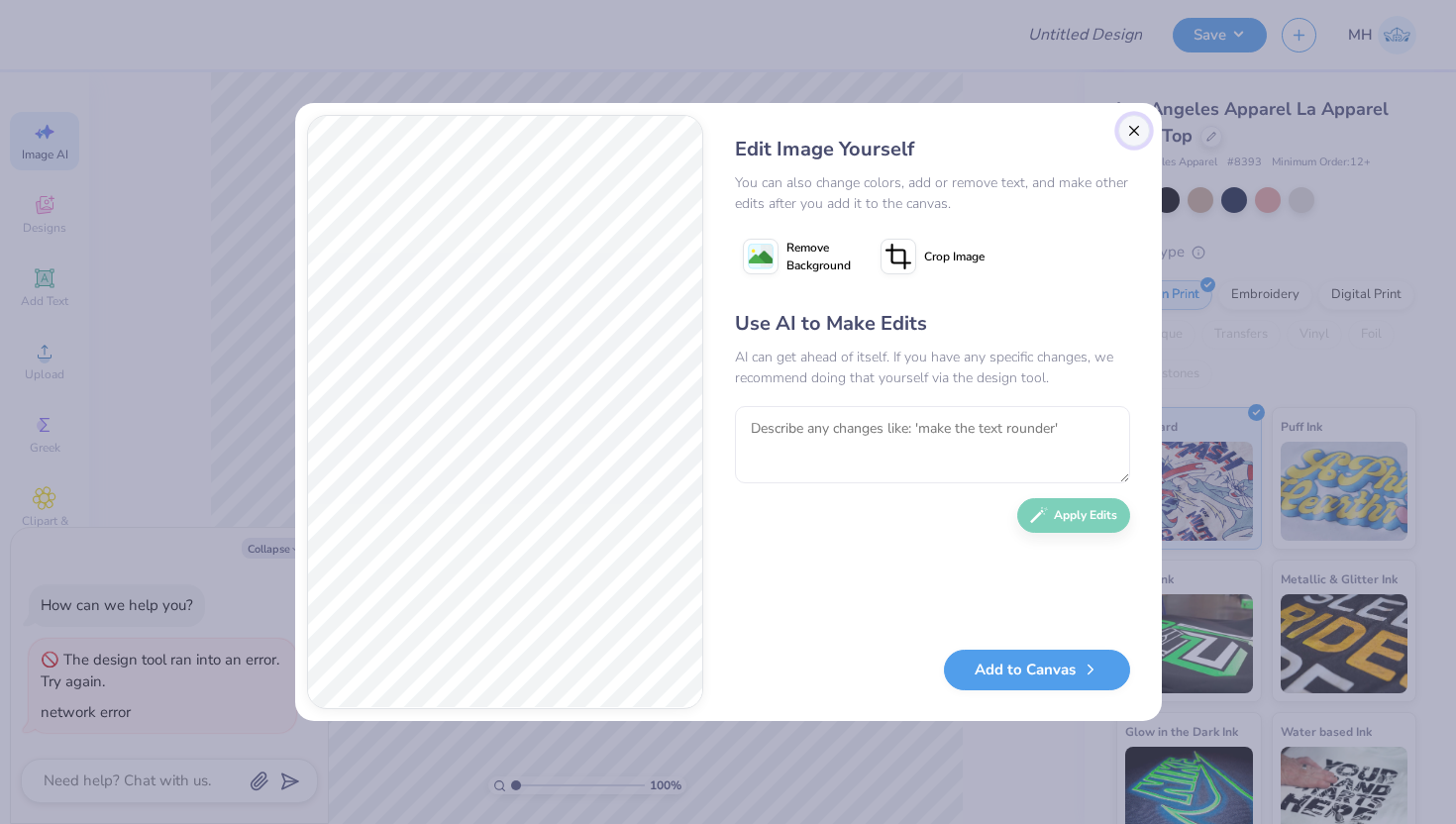 click at bounding box center [1134, 131] 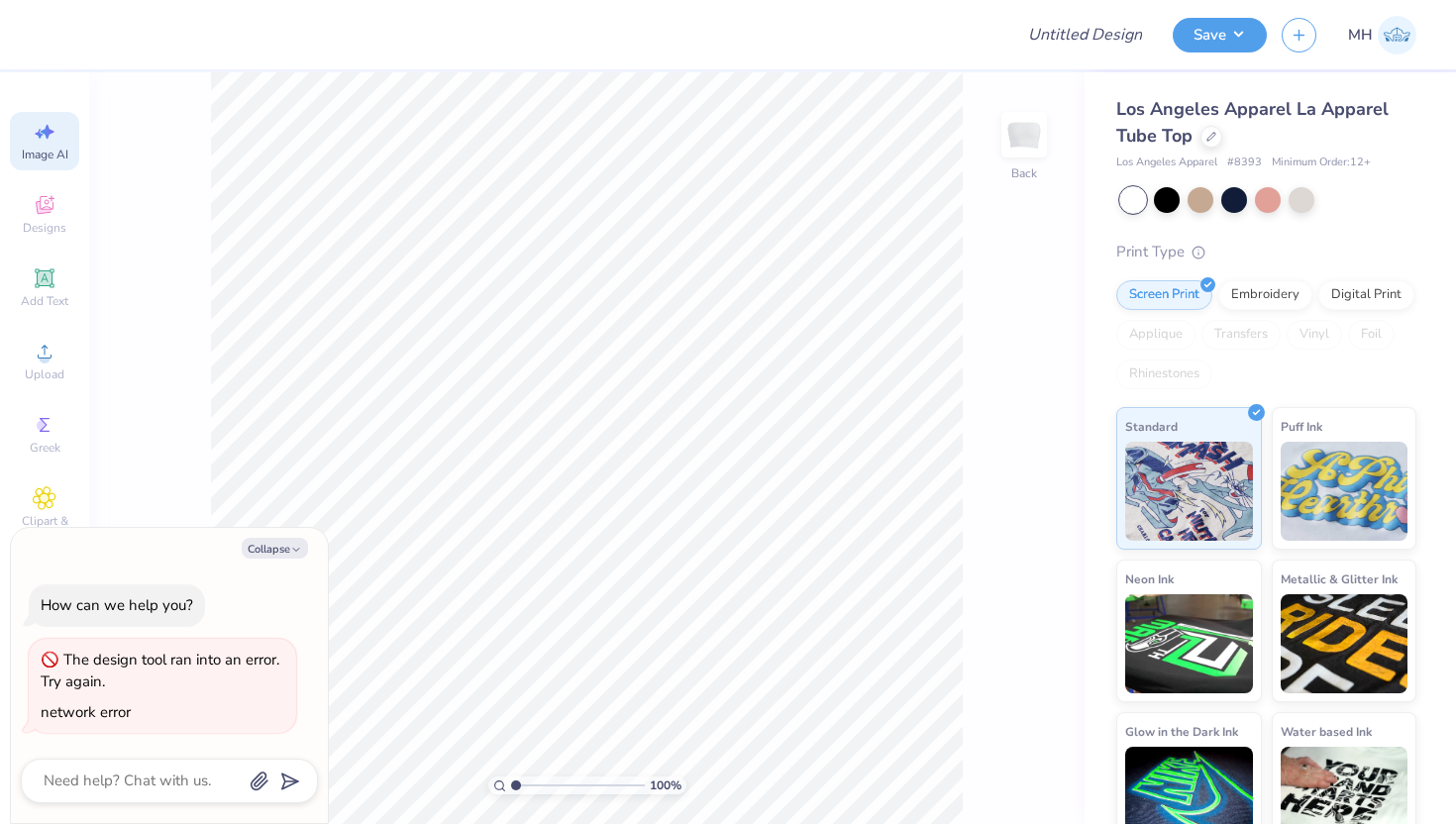 scroll, scrollTop: 0, scrollLeft: 45, axis: horizontal 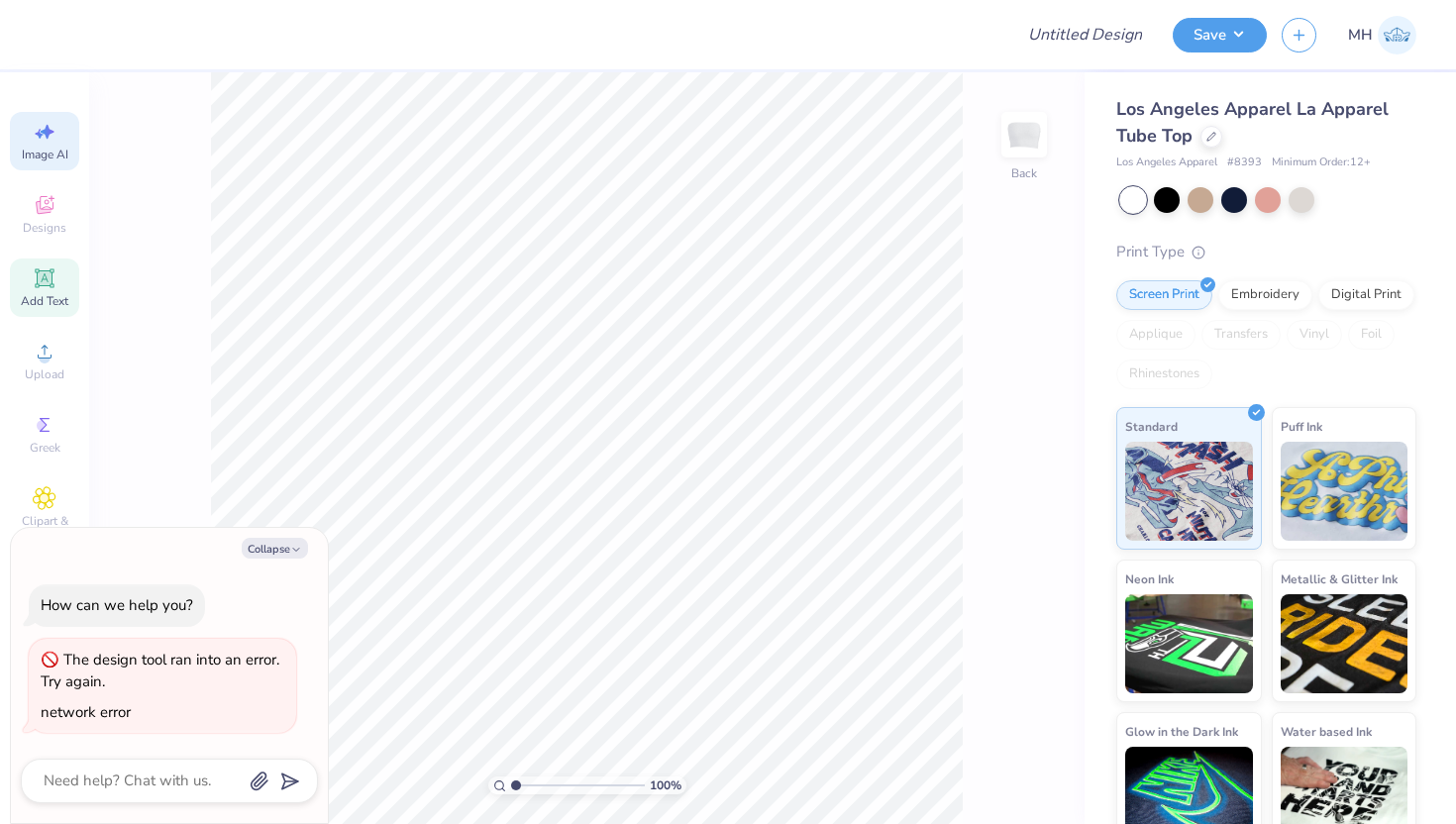 click 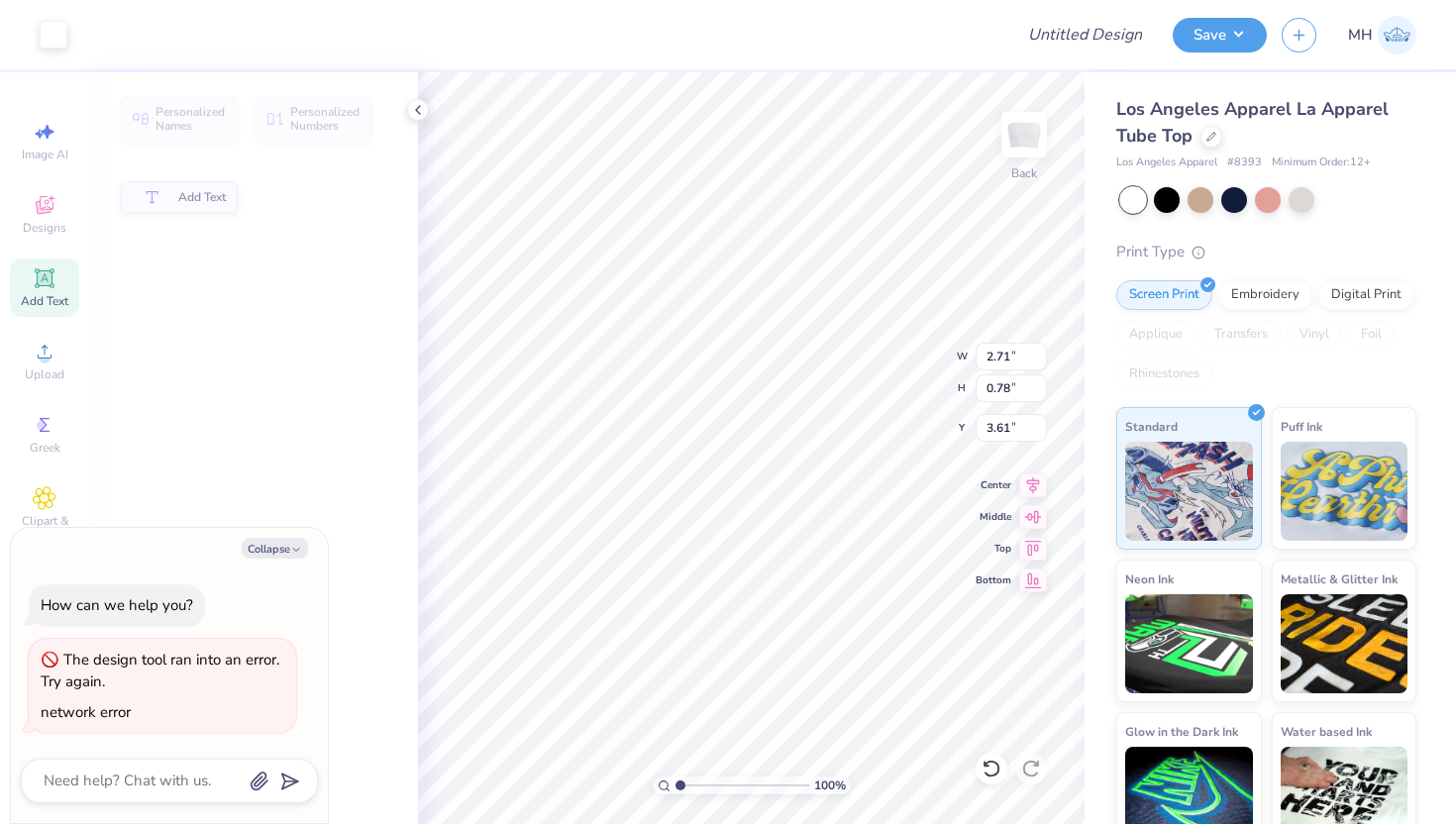 scroll, scrollTop: 0, scrollLeft: 0, axis: both 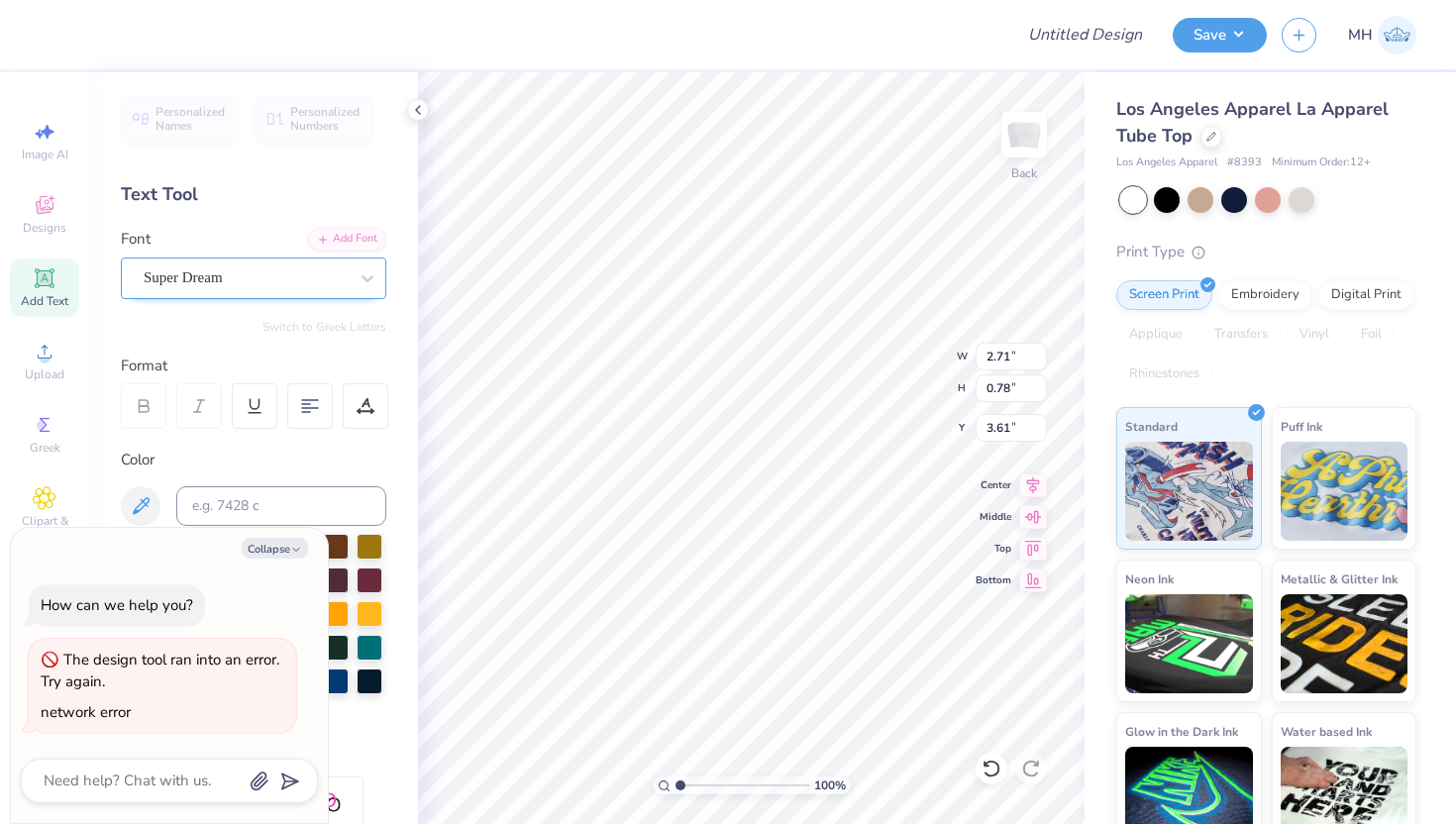 type on "x" 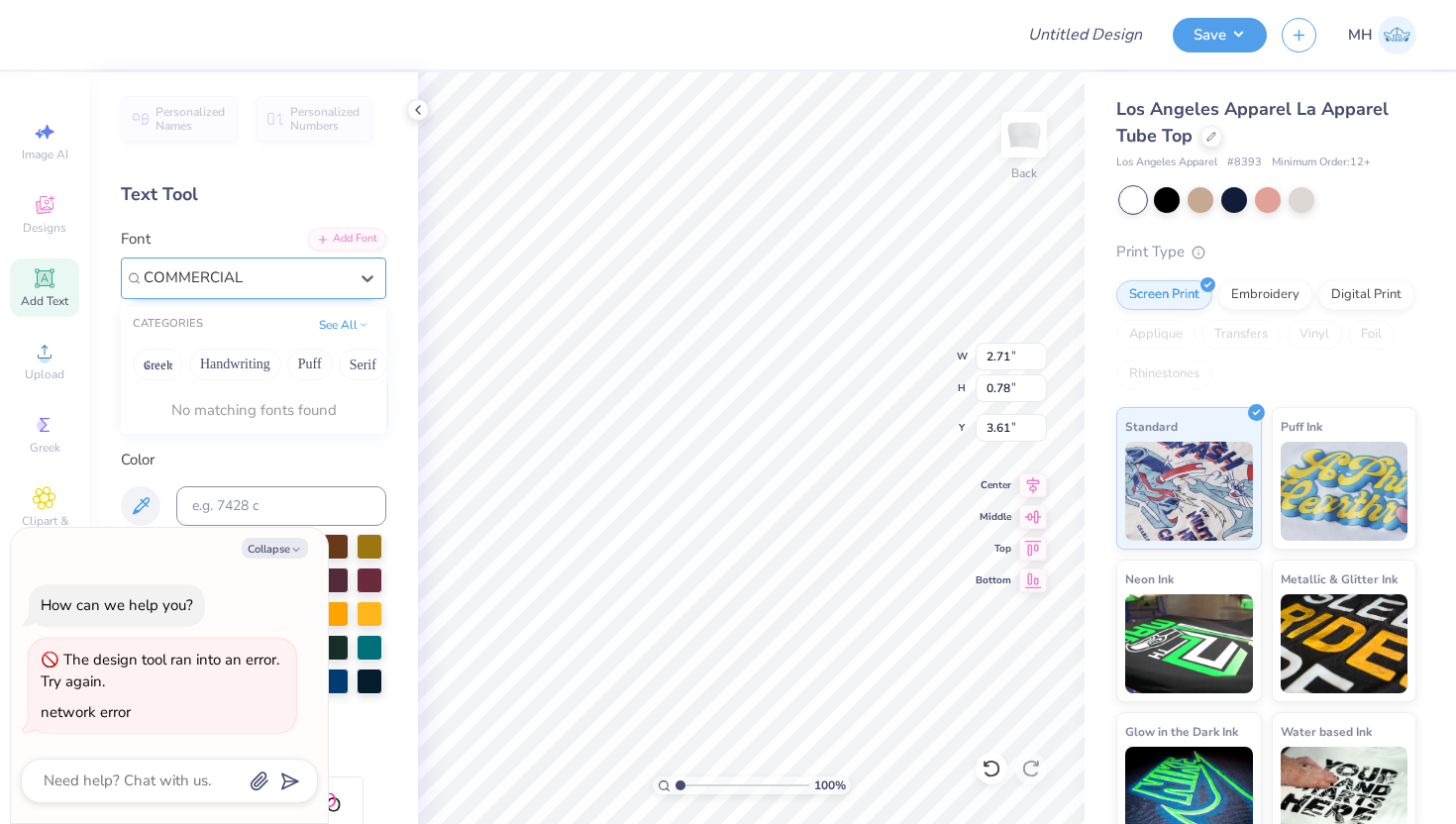 type on "COMMERCIAL" 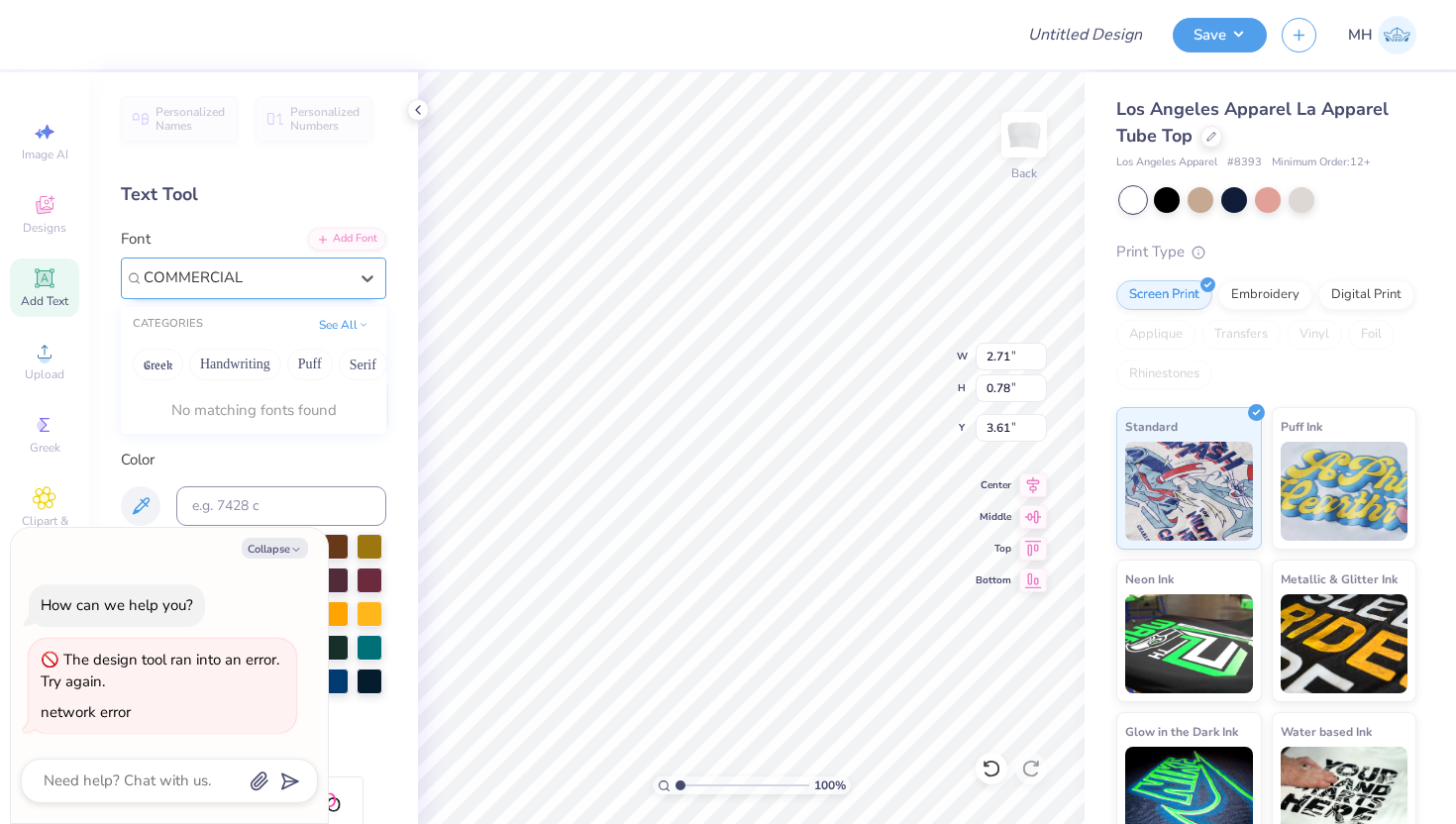 type on "x" 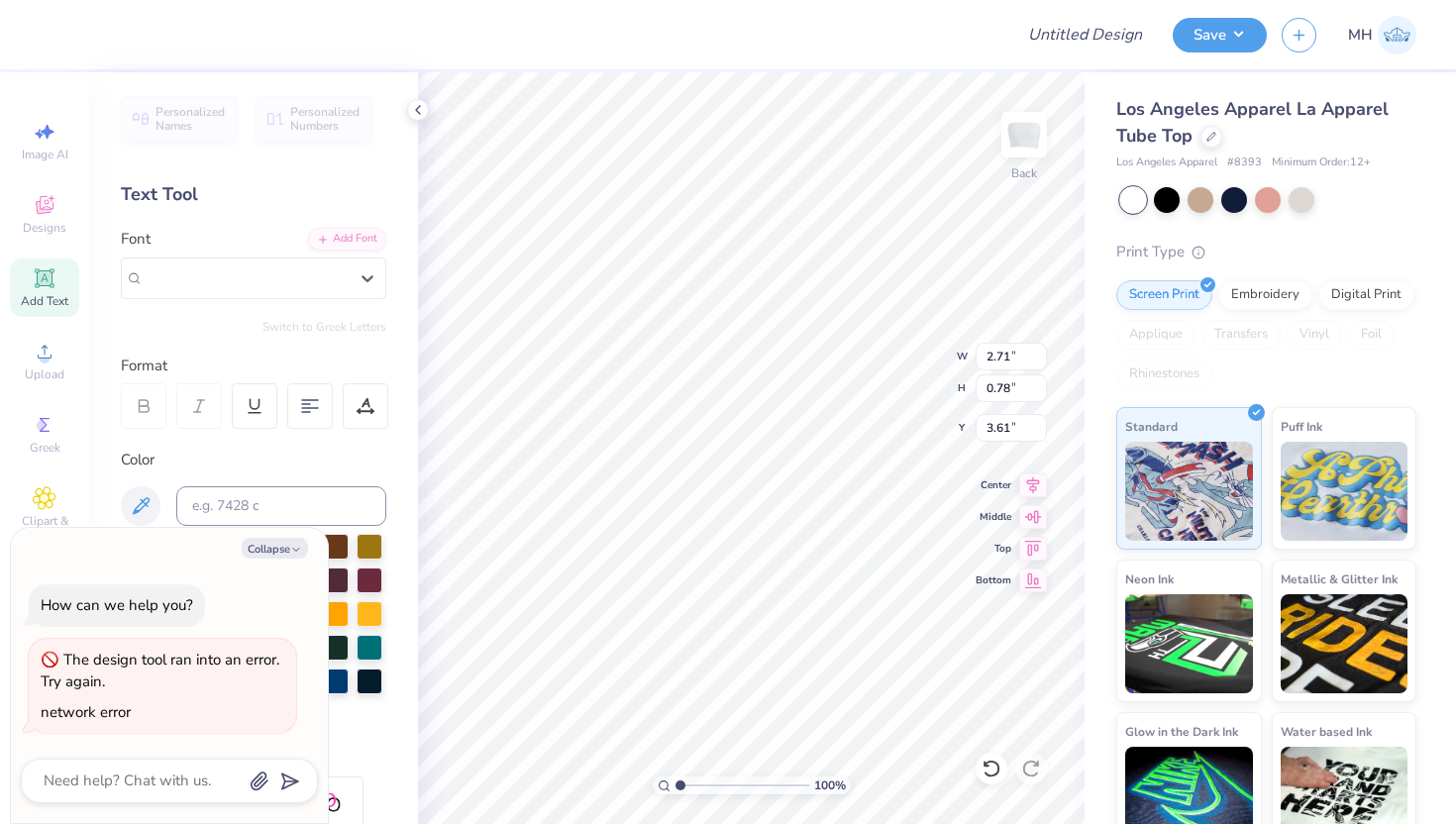 drag, startPoint x: 256, startPoint y: 274, endPoint x: 71, endPoint y: 274, distance: 185 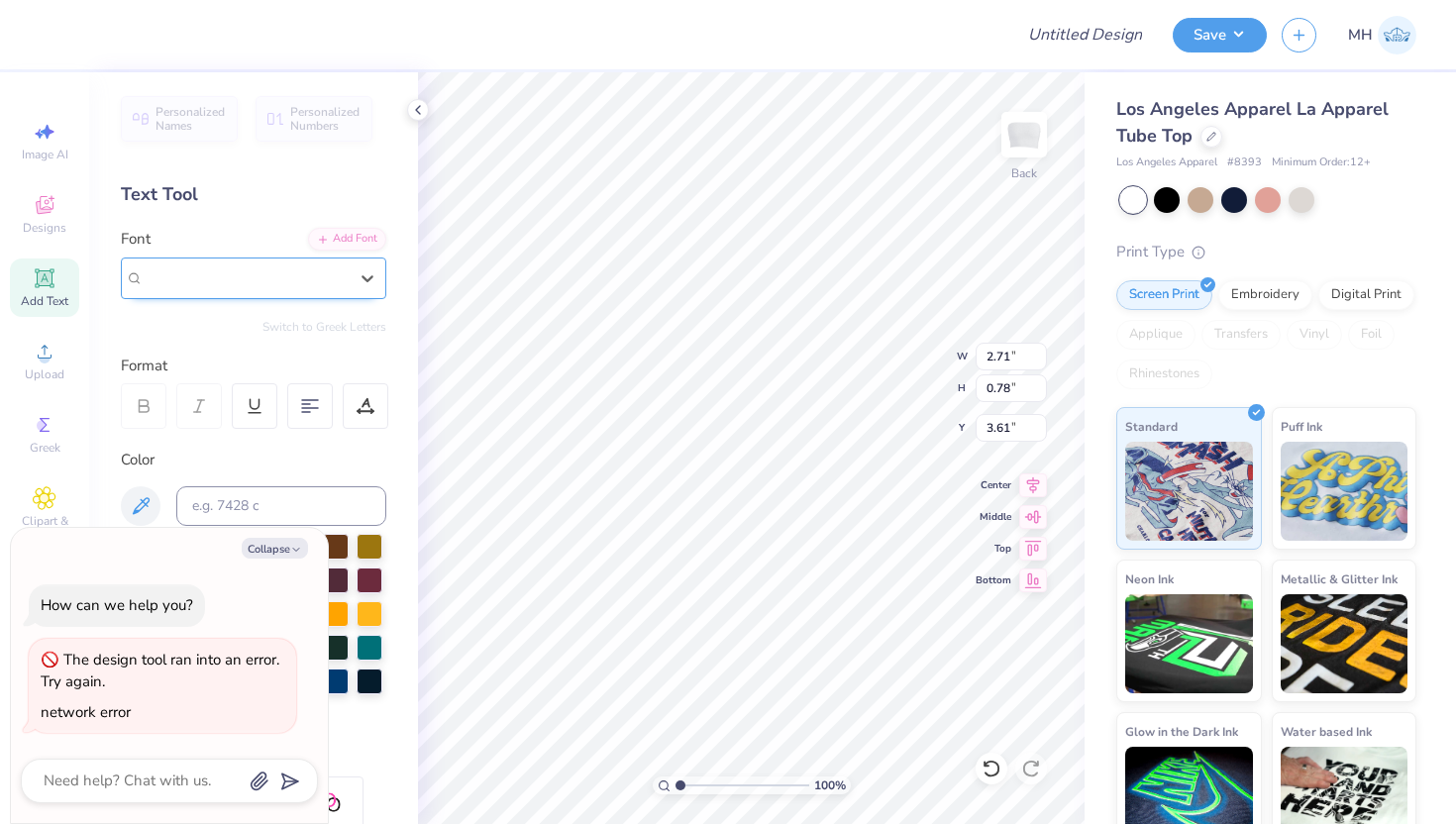 type on "x" 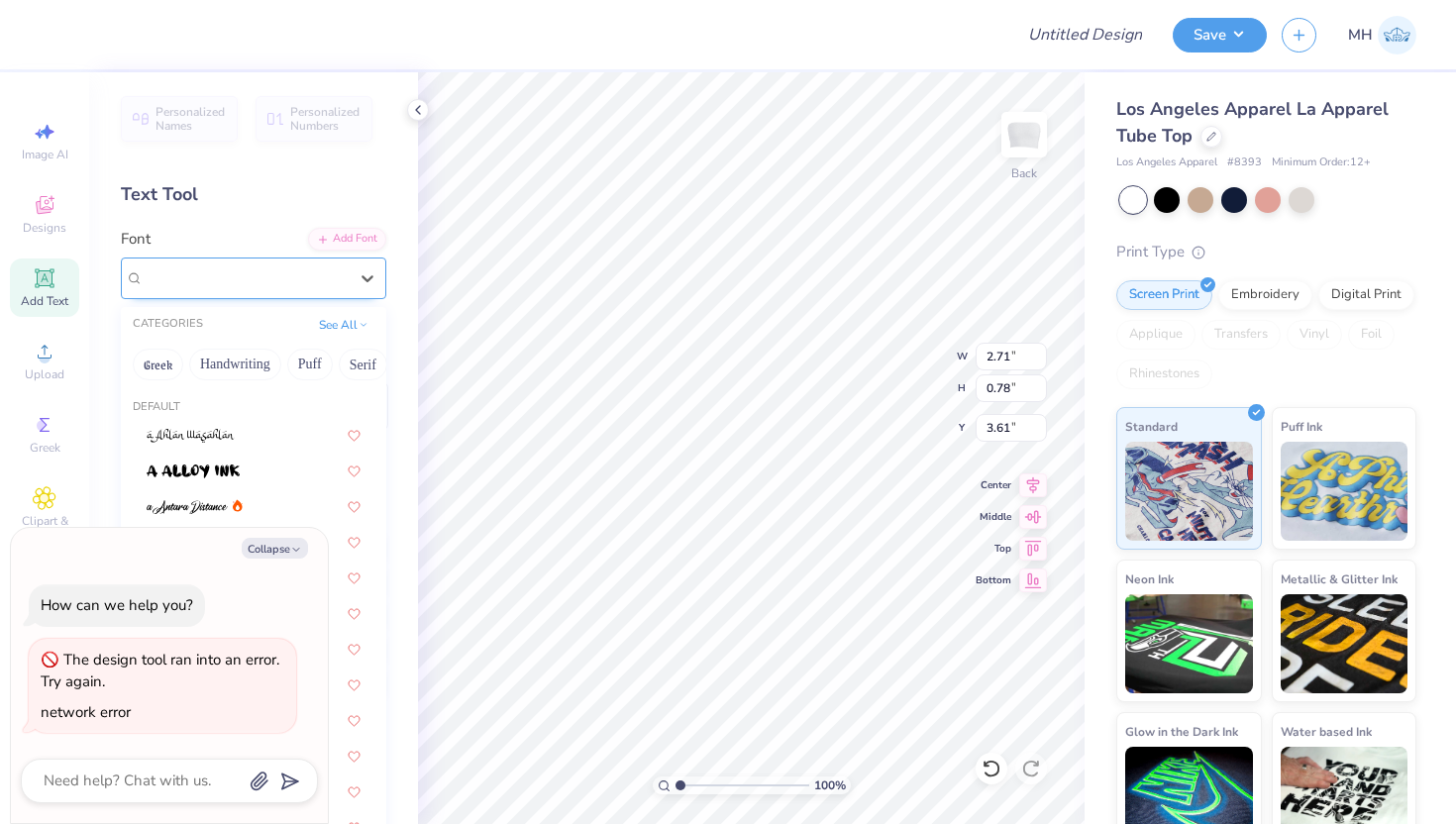 click on "Super Dream" at bounding box center [183, 277] 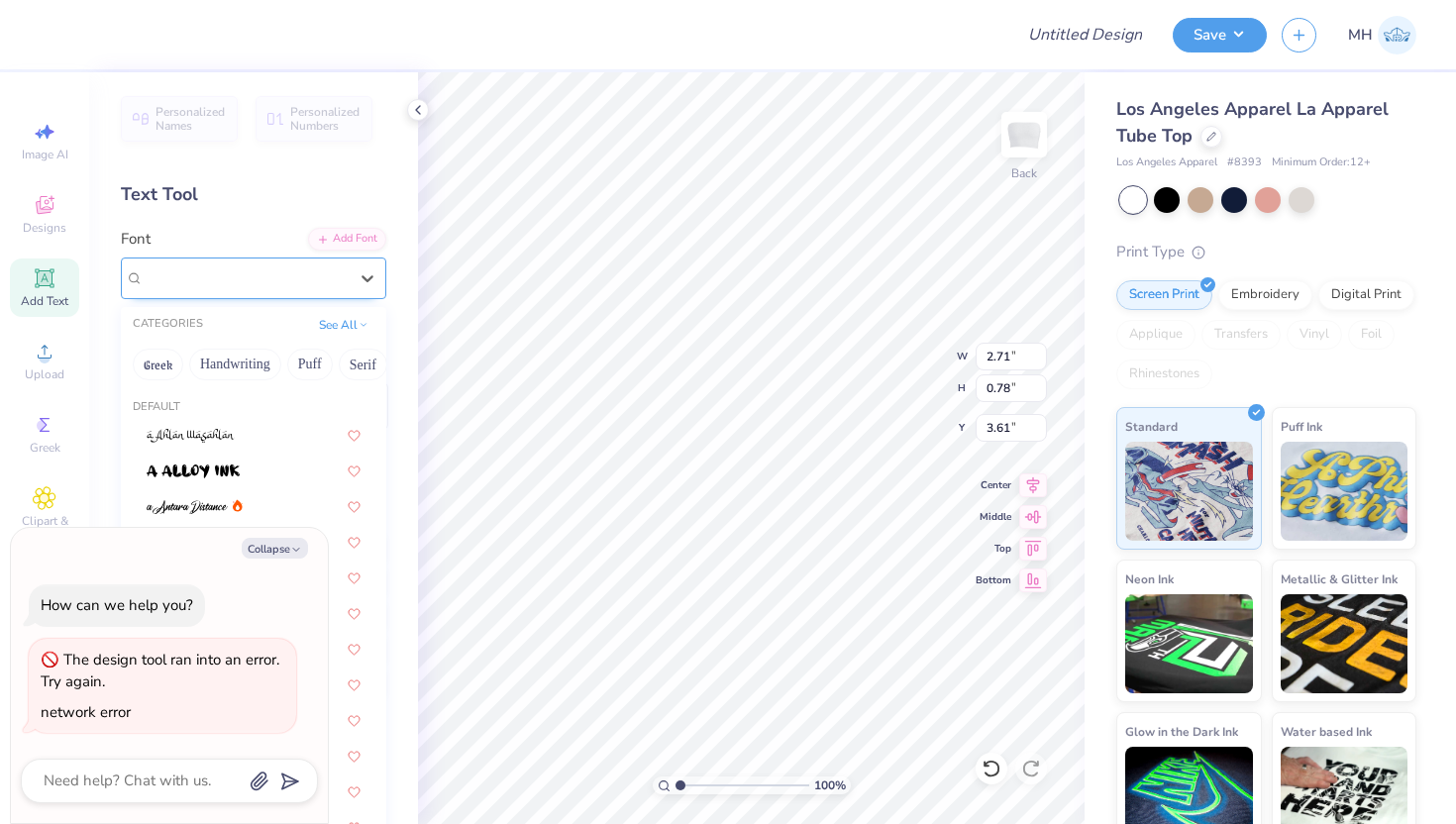 type on "x" 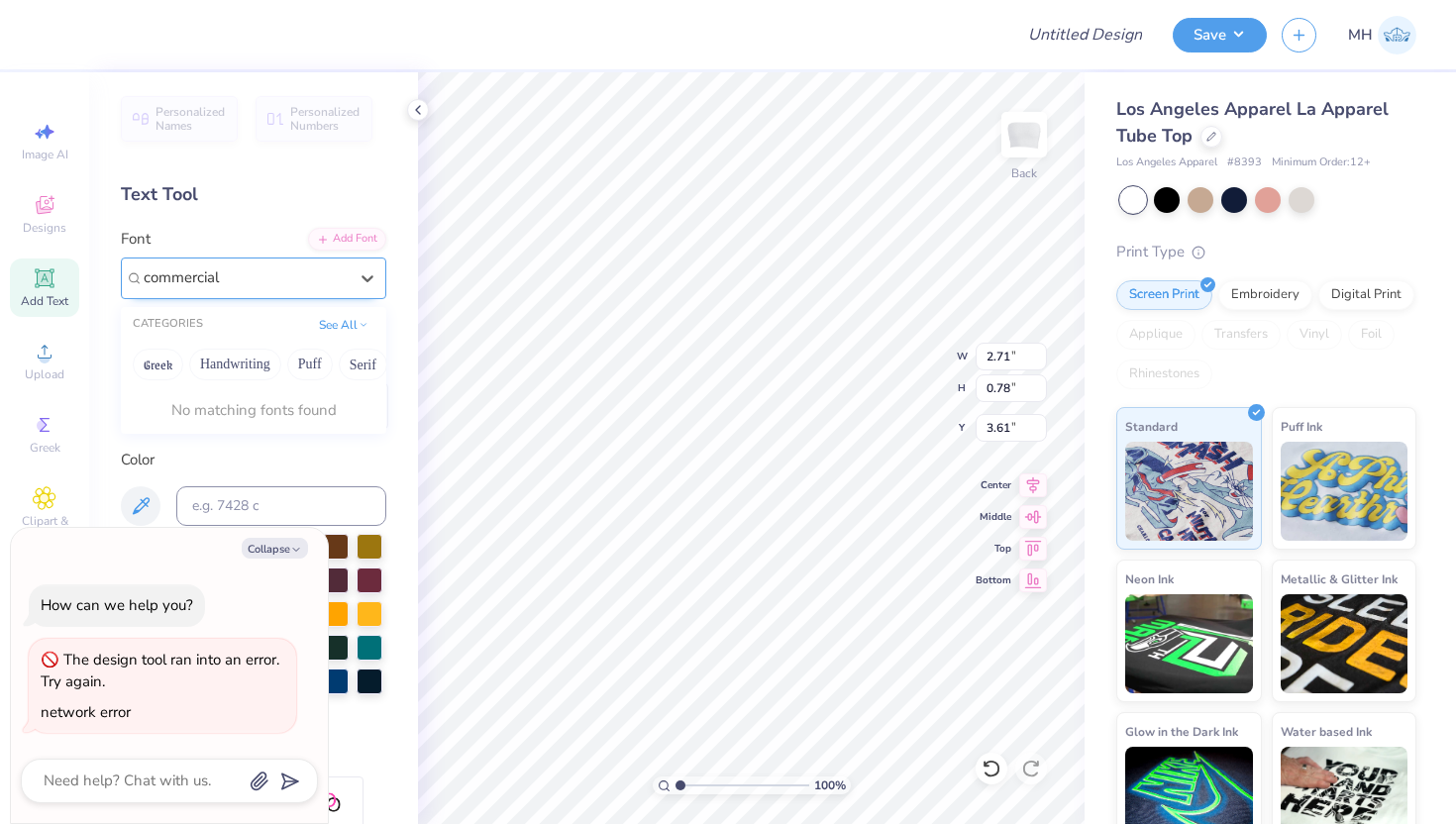 type on "commercial" 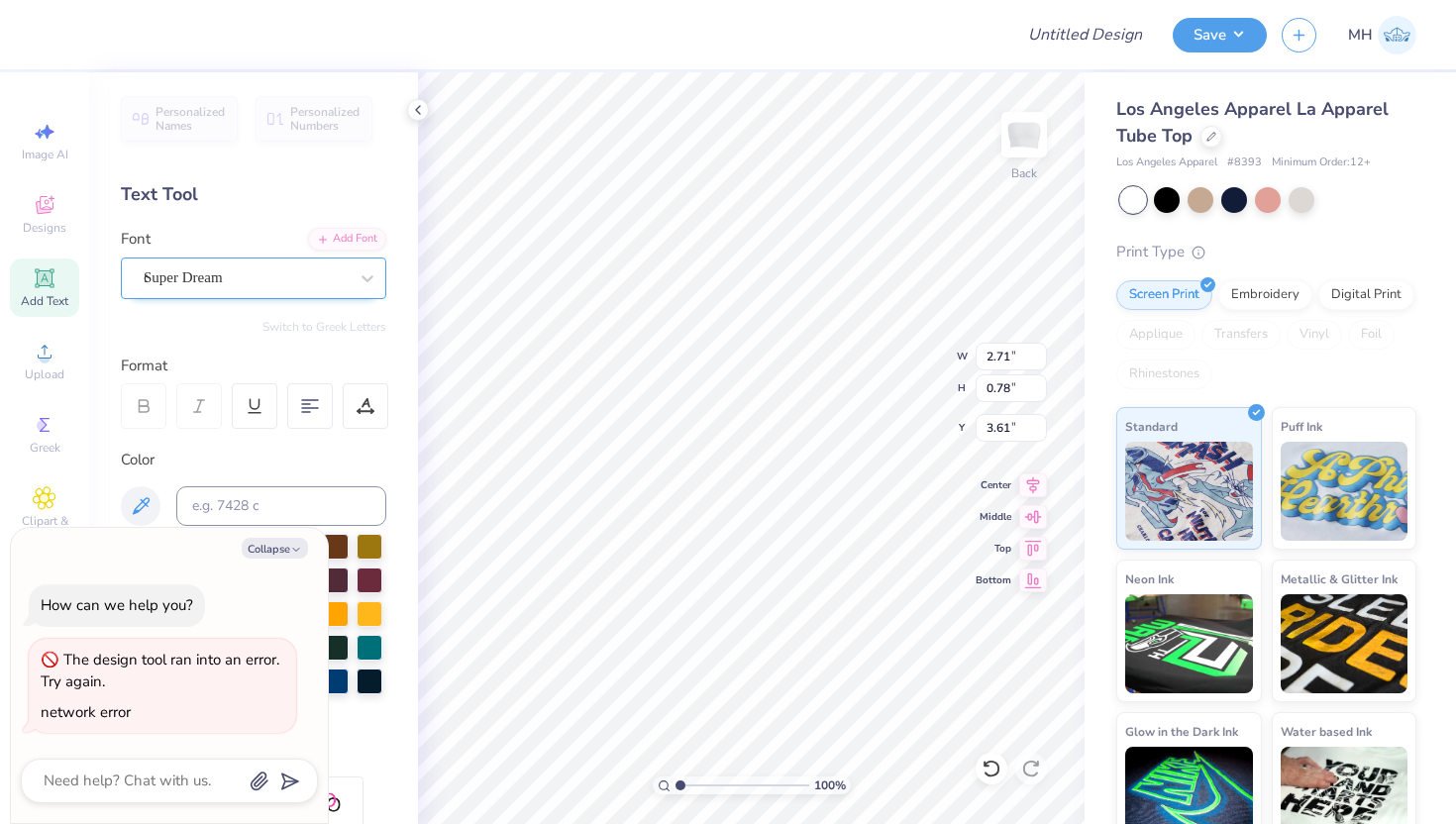 type on "x" 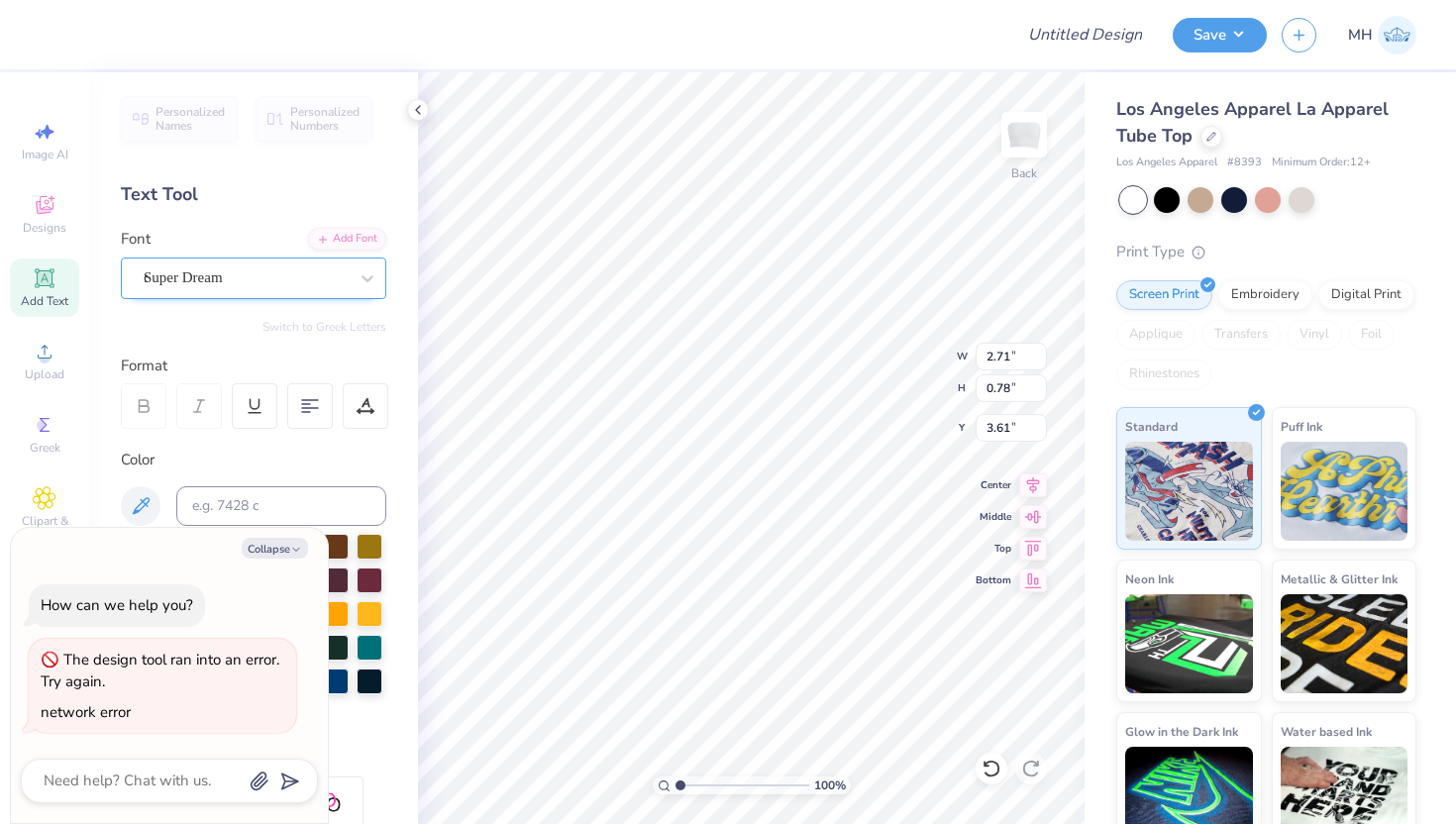 type 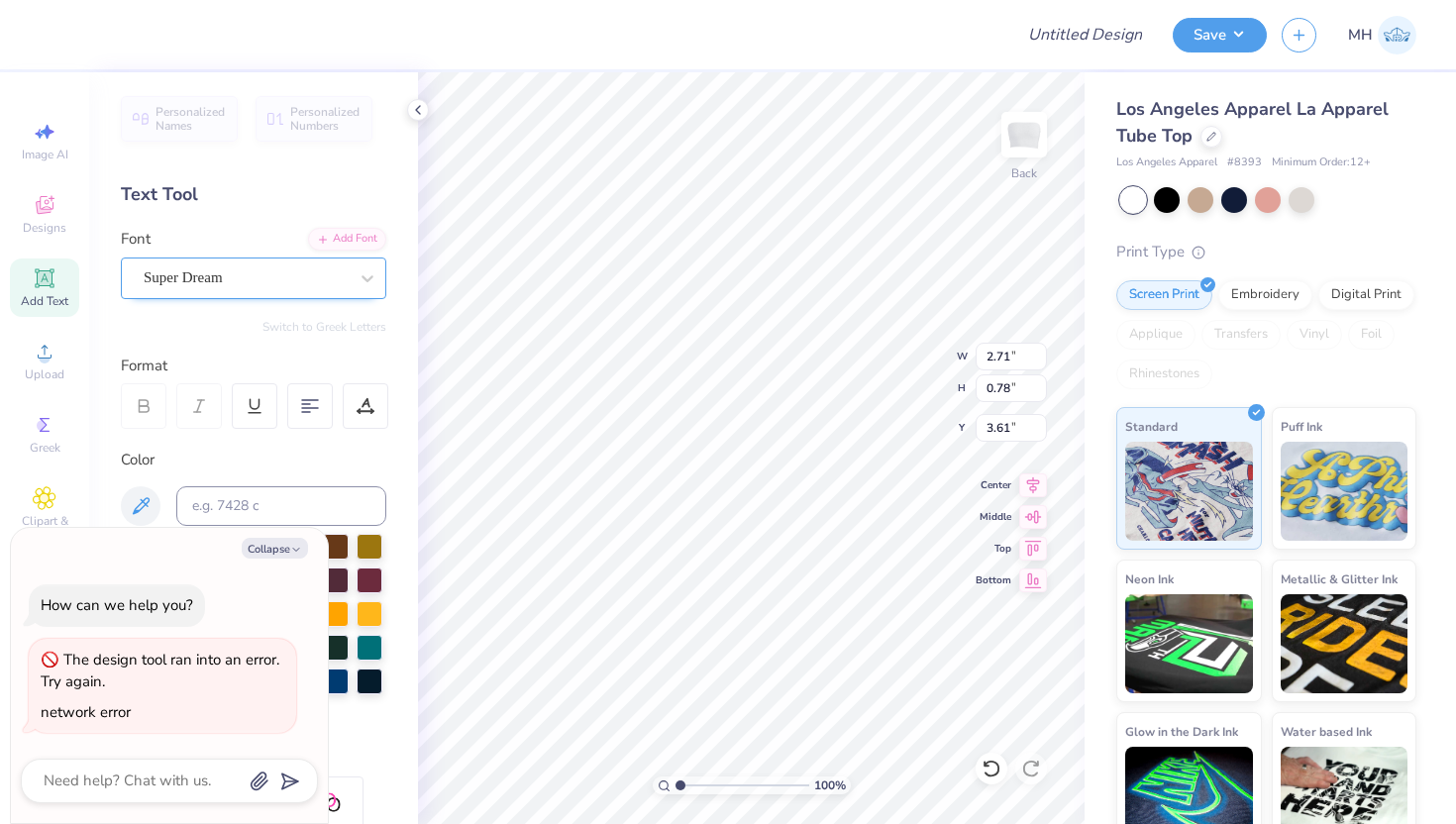 type on "x" 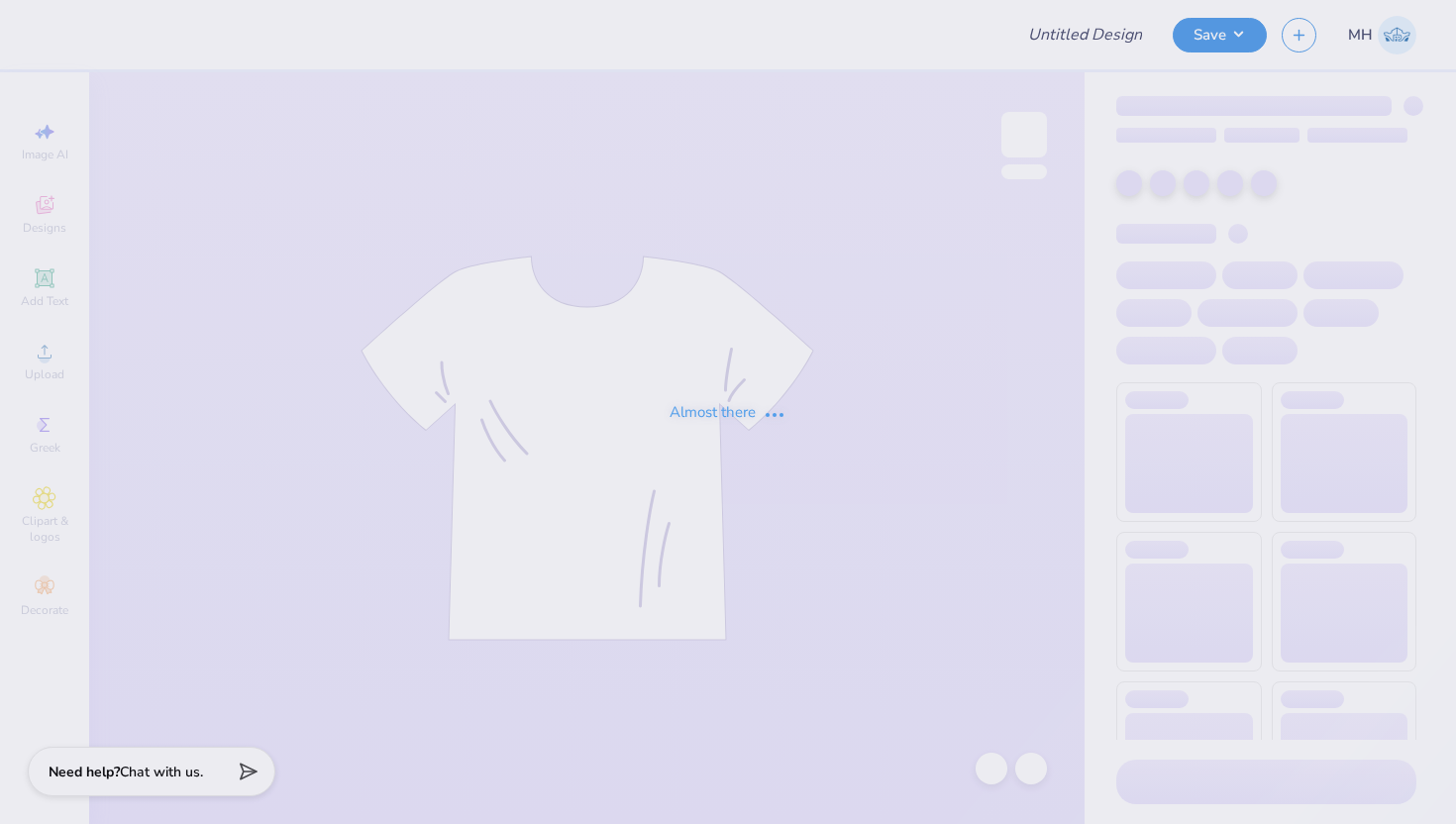 scroll, scrollTop: 0, scrollLeft: 0, axis: both 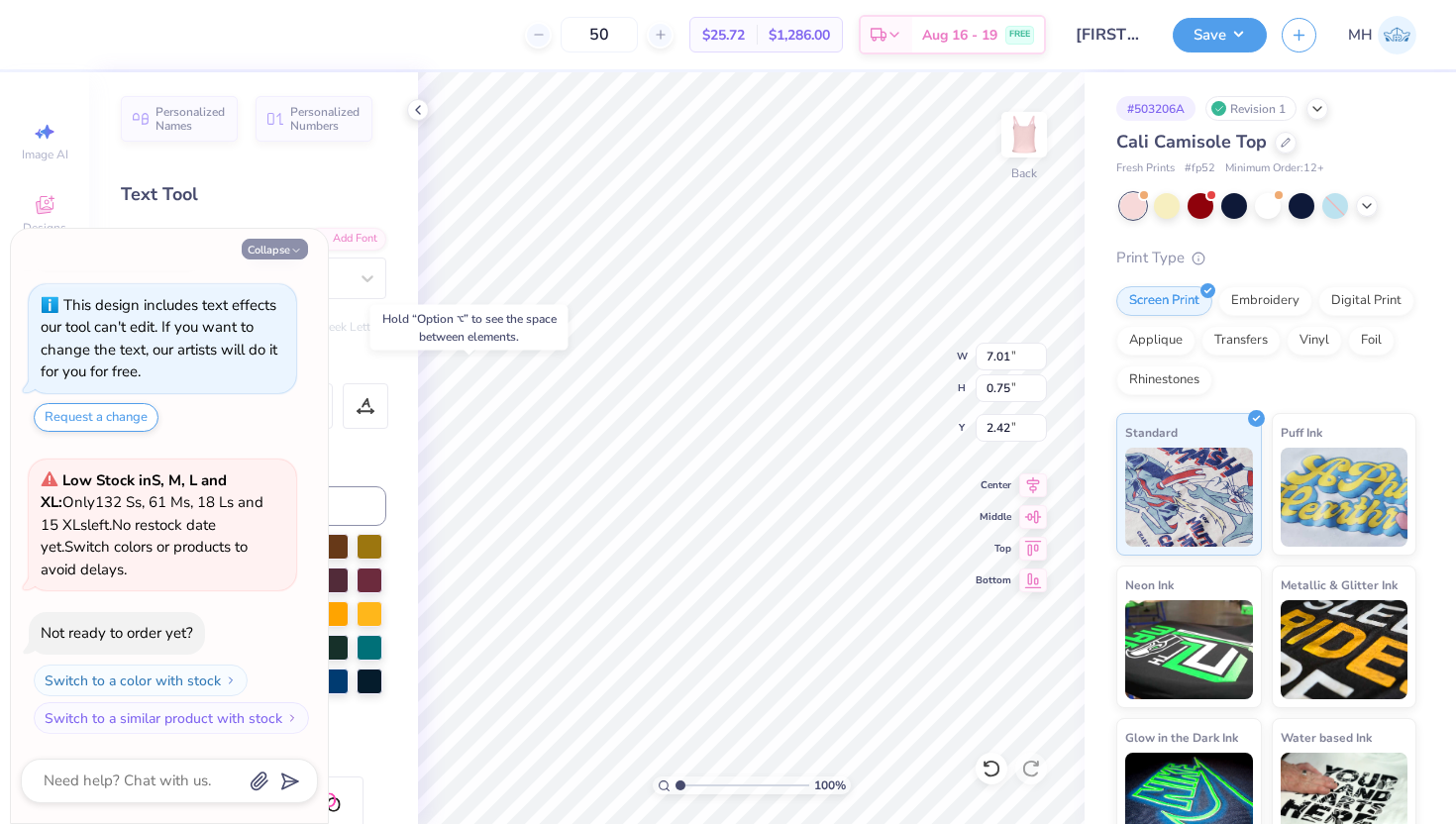 click on "Collapse" at bounding box center (274, 249) 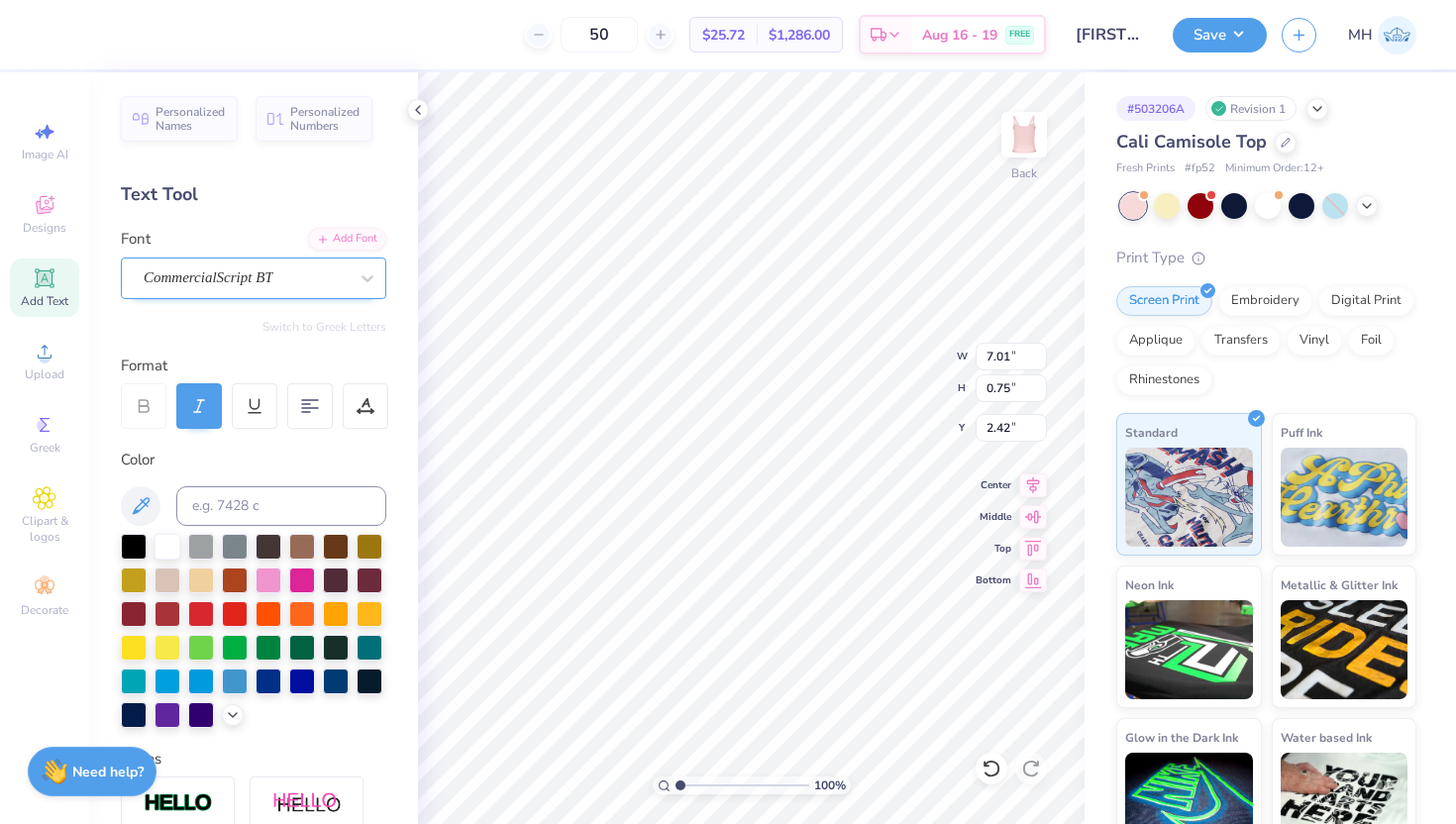 click on "CommercialScript BT" at bounding box center (246, 277) 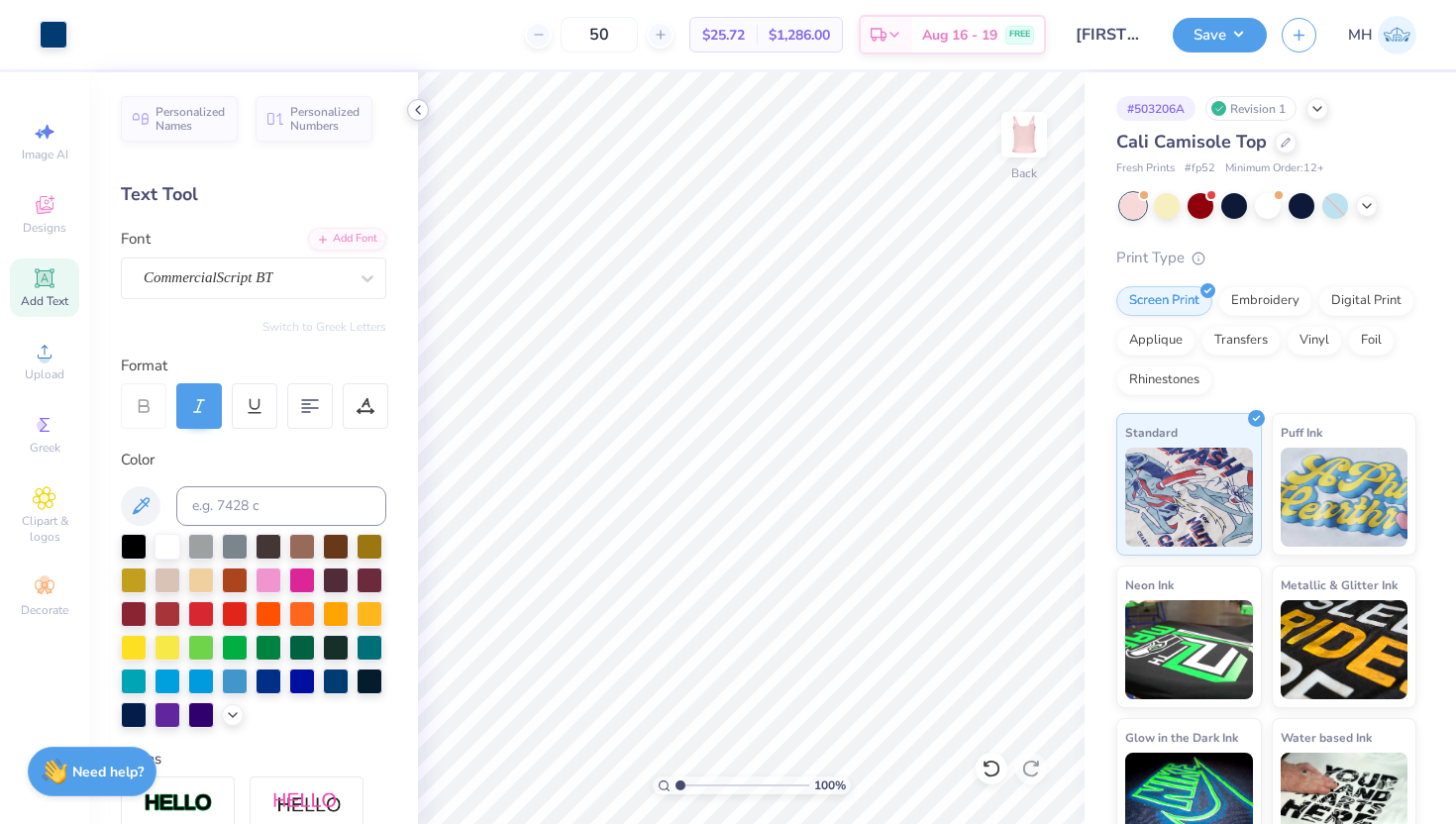 click 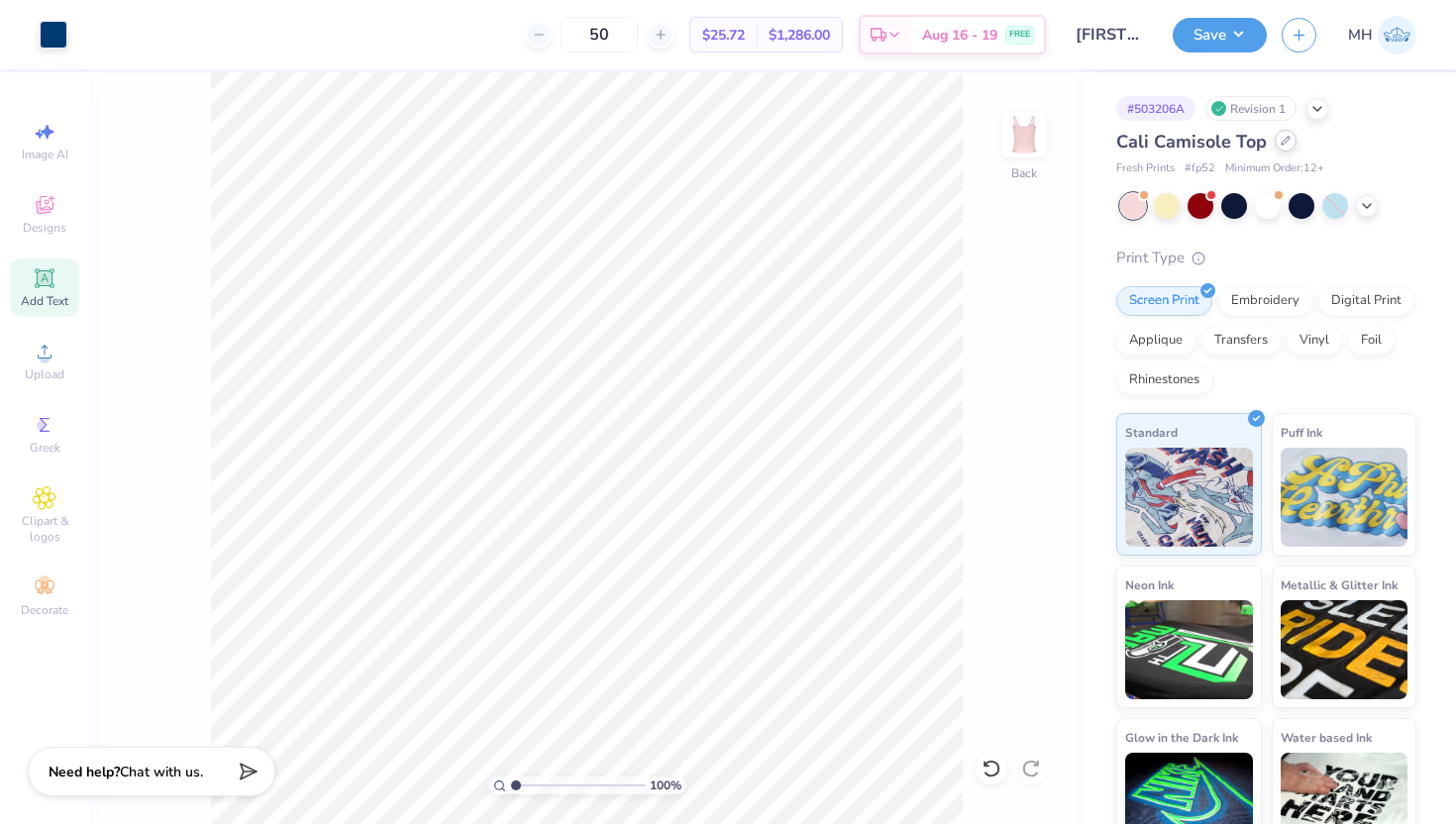 click 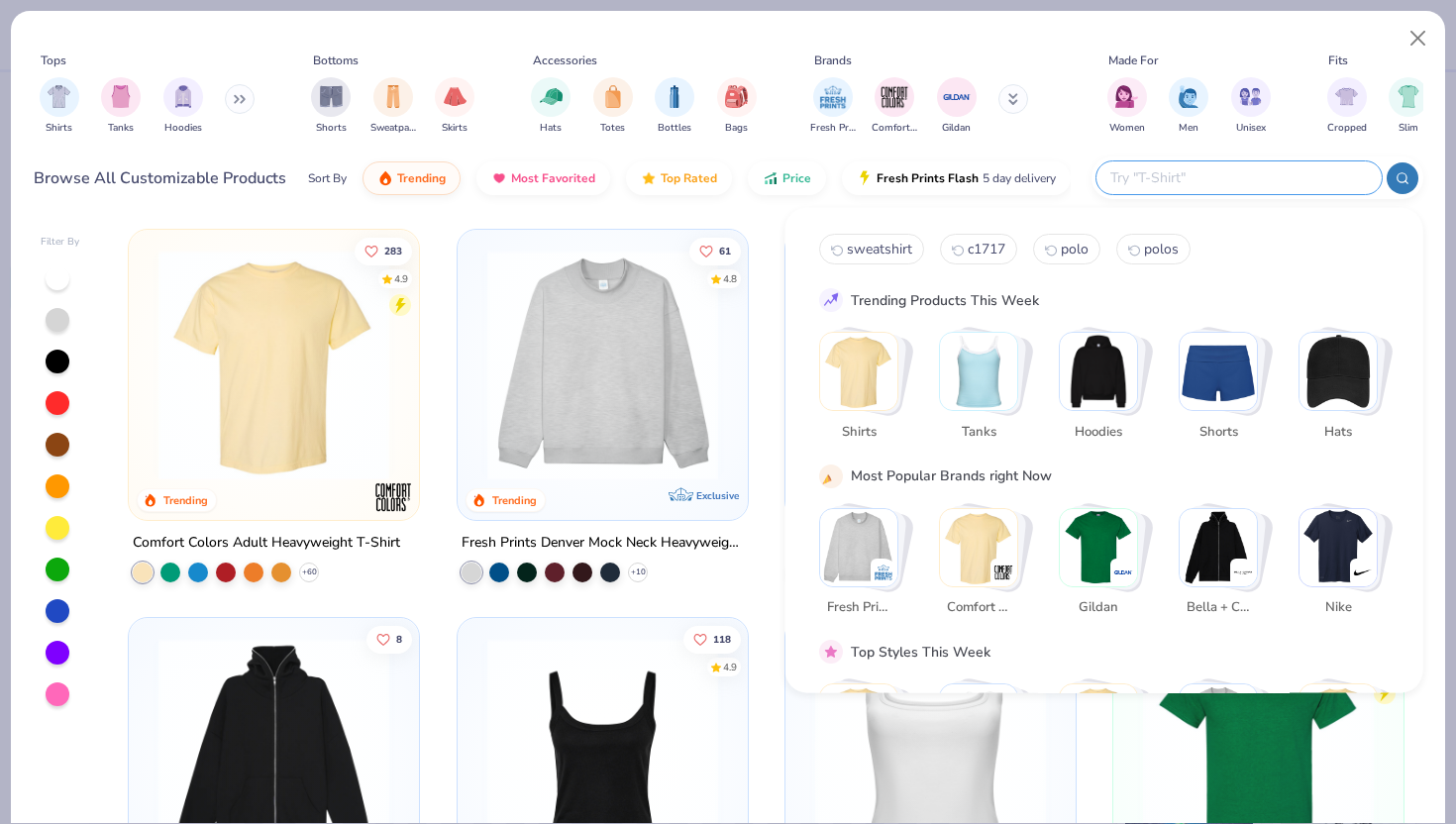 click at bounding box center [1238, 177] 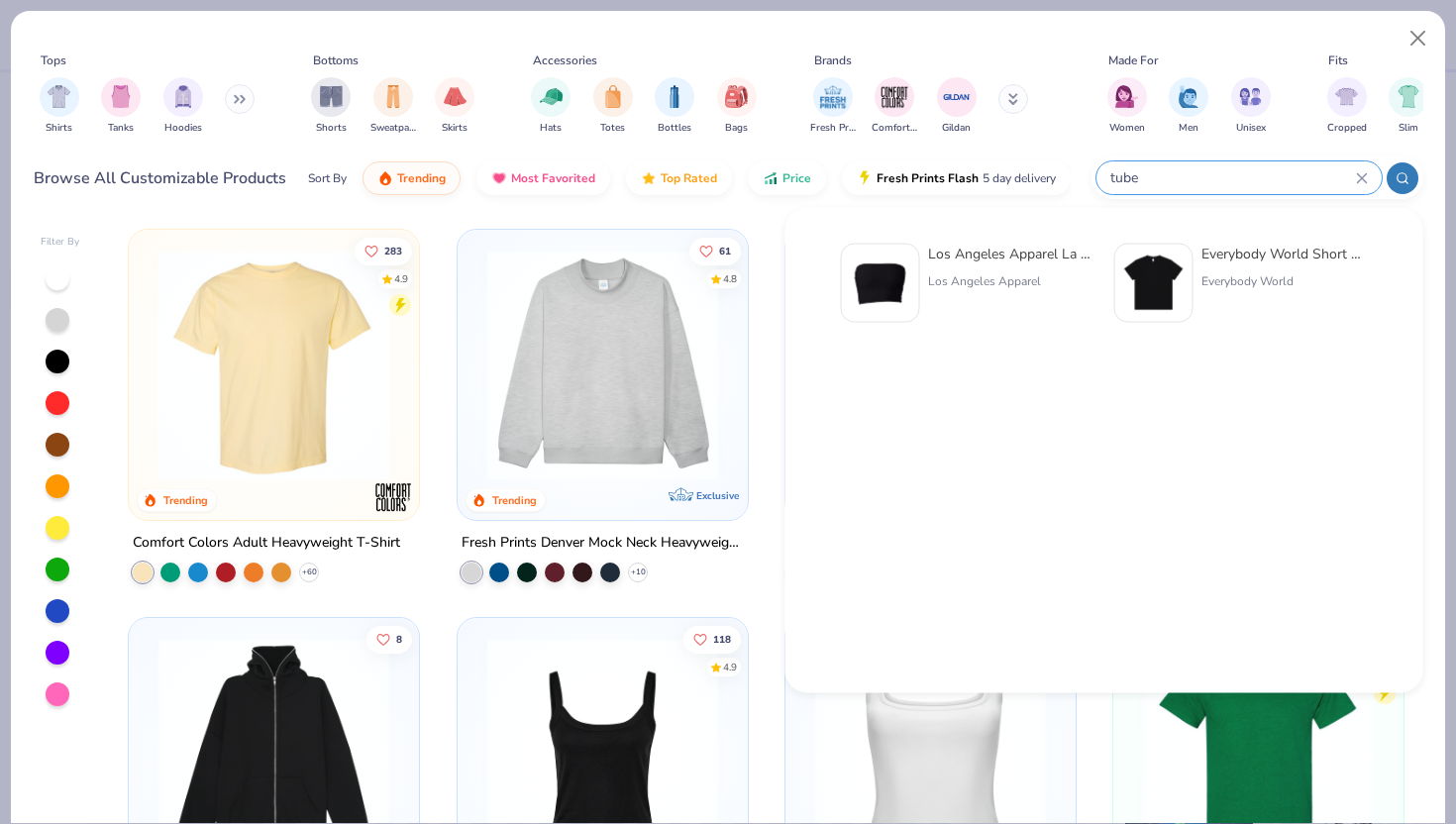 type on "tube" 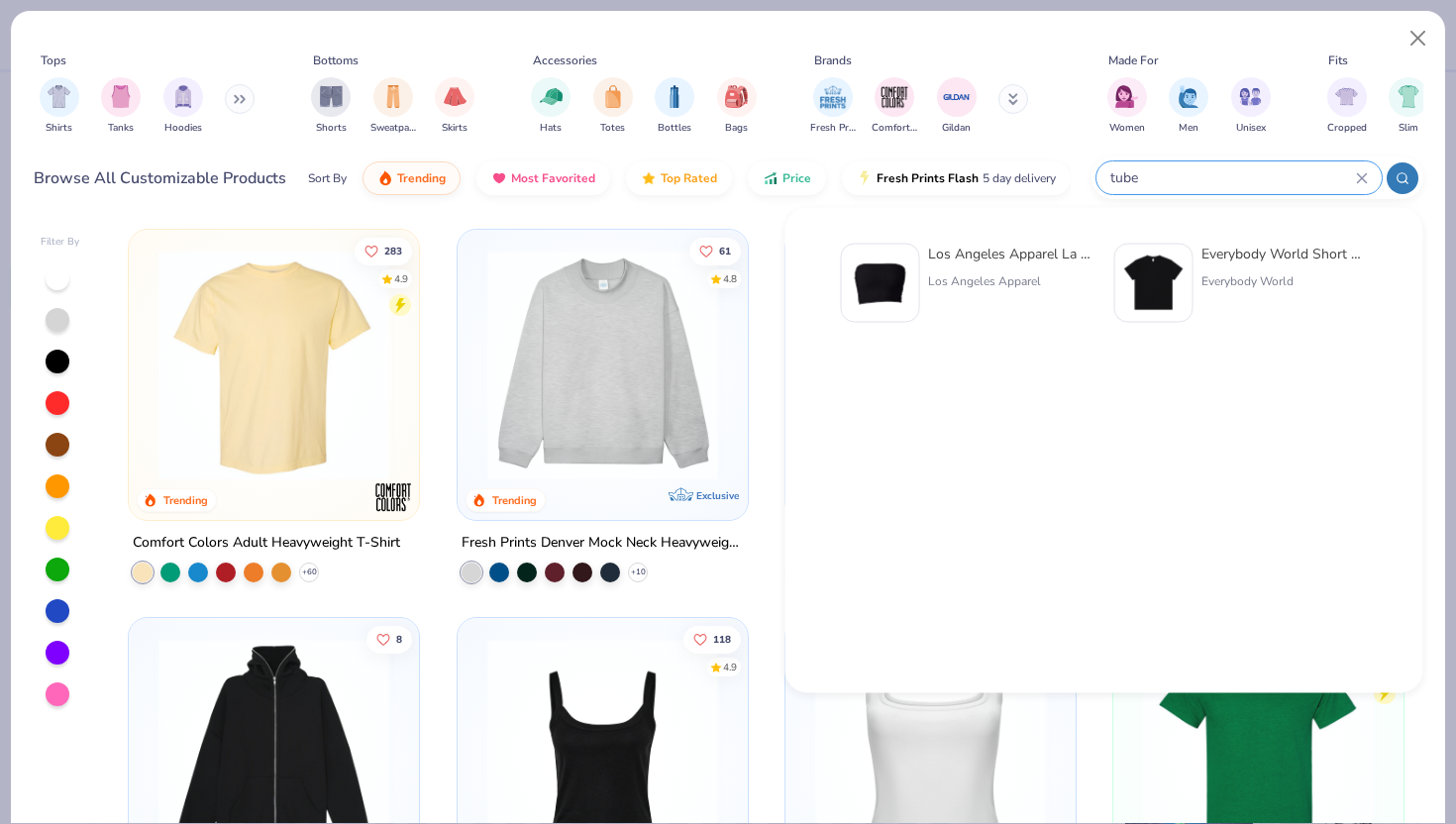 click on "Los Angeles Apparel" at bounding box center [1011, 281] 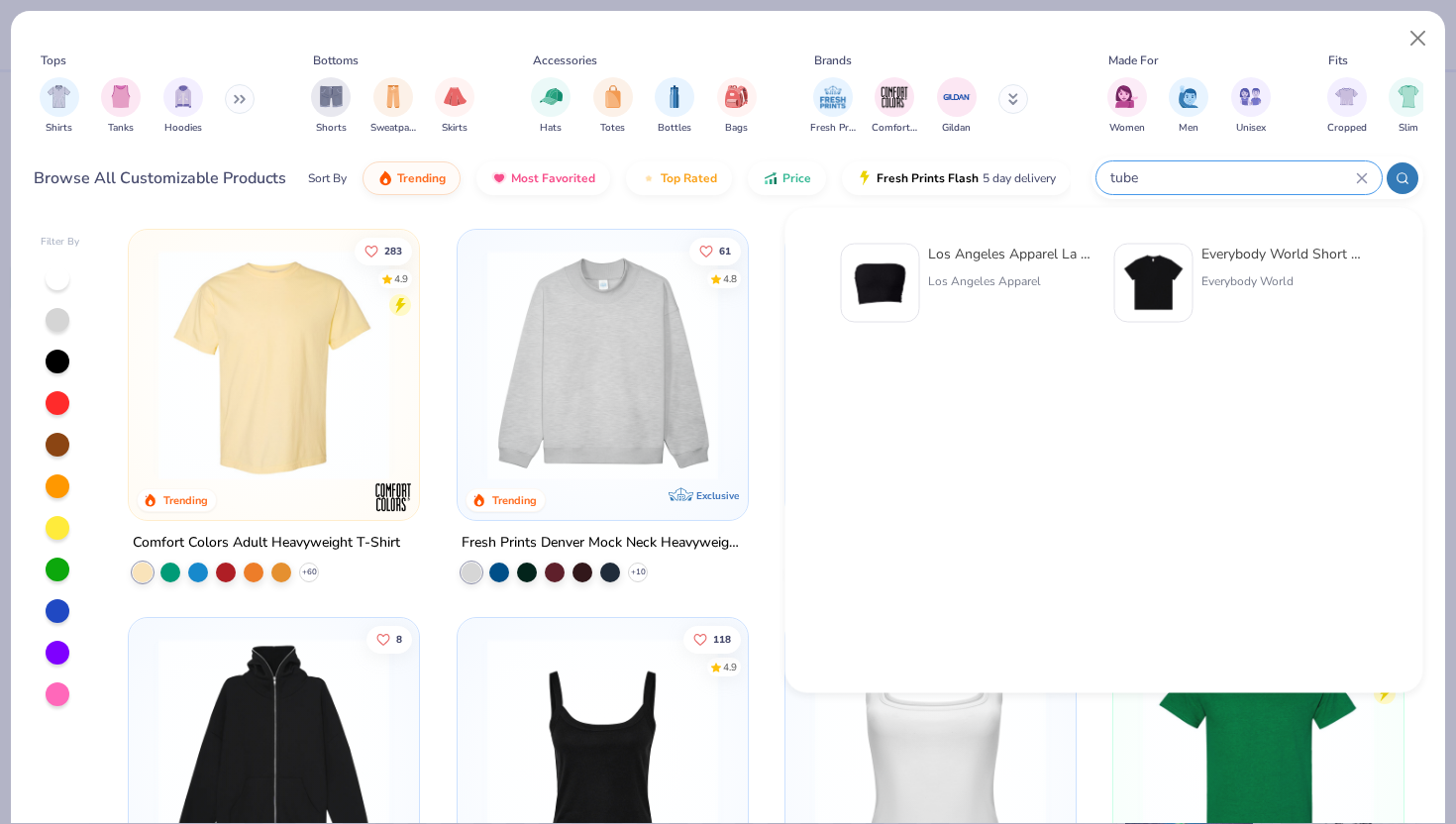 type 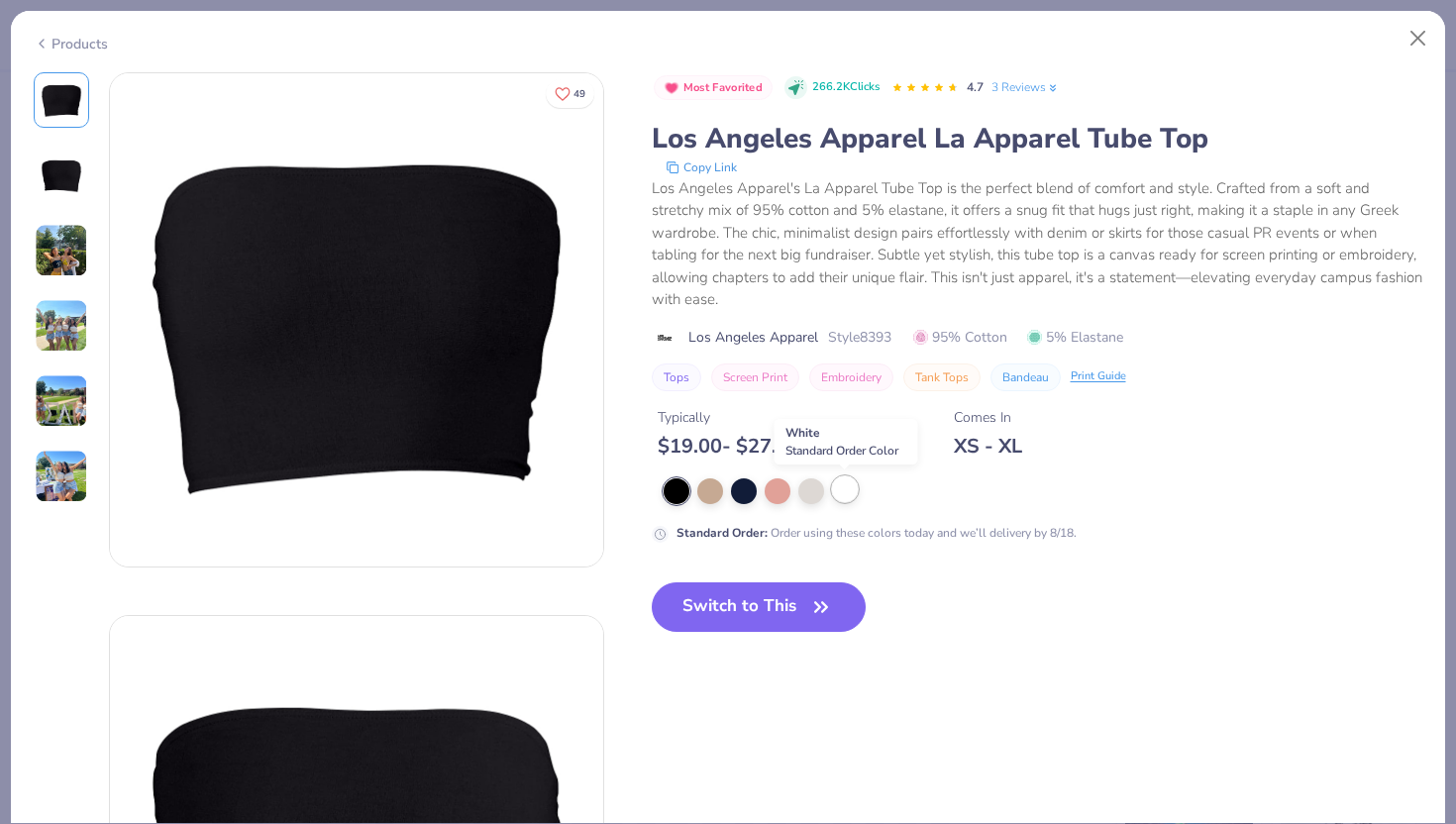 click at bounding box center [845, 489] 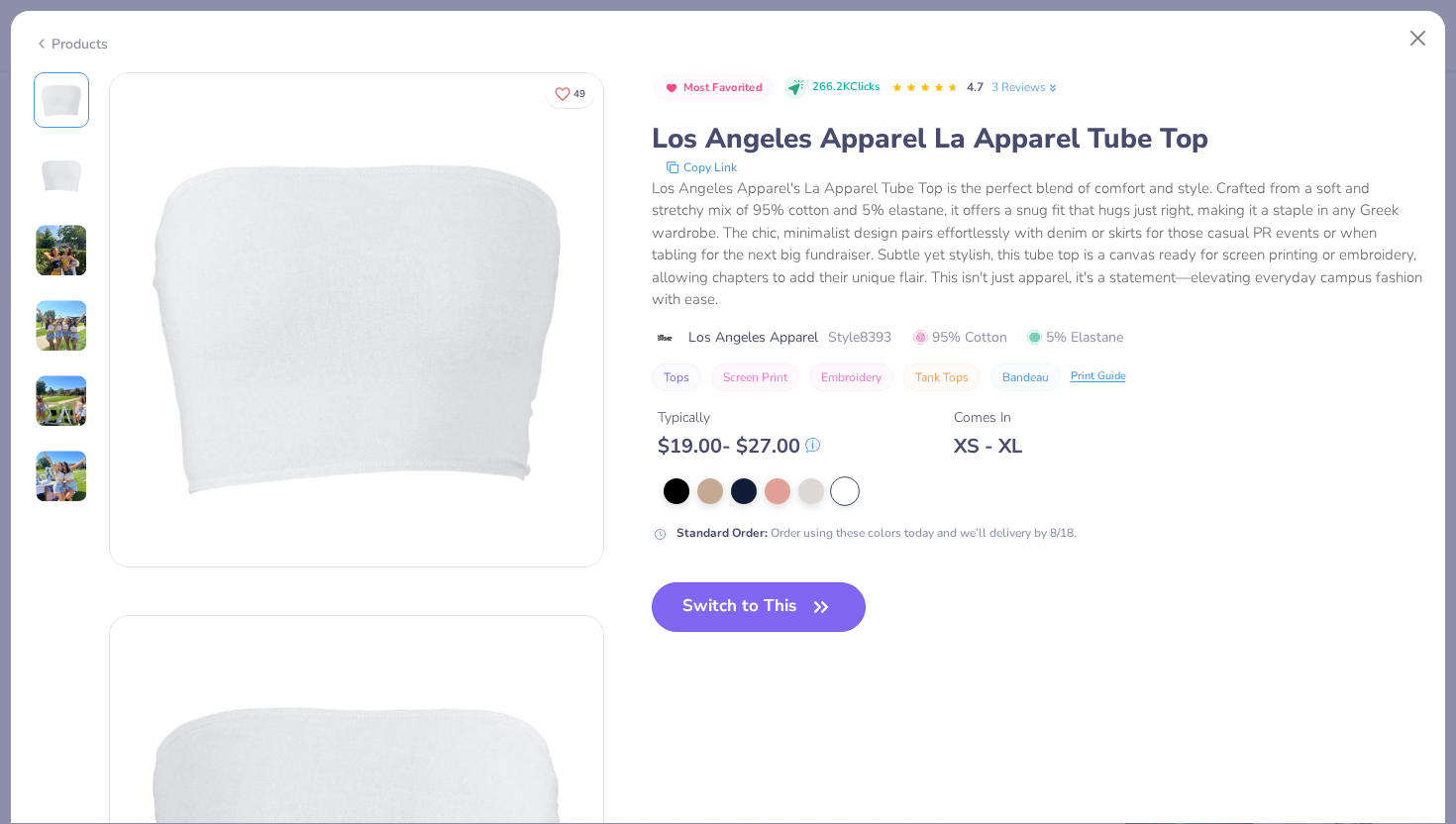 click on "Switch to This" at bounding box center [759, 607] 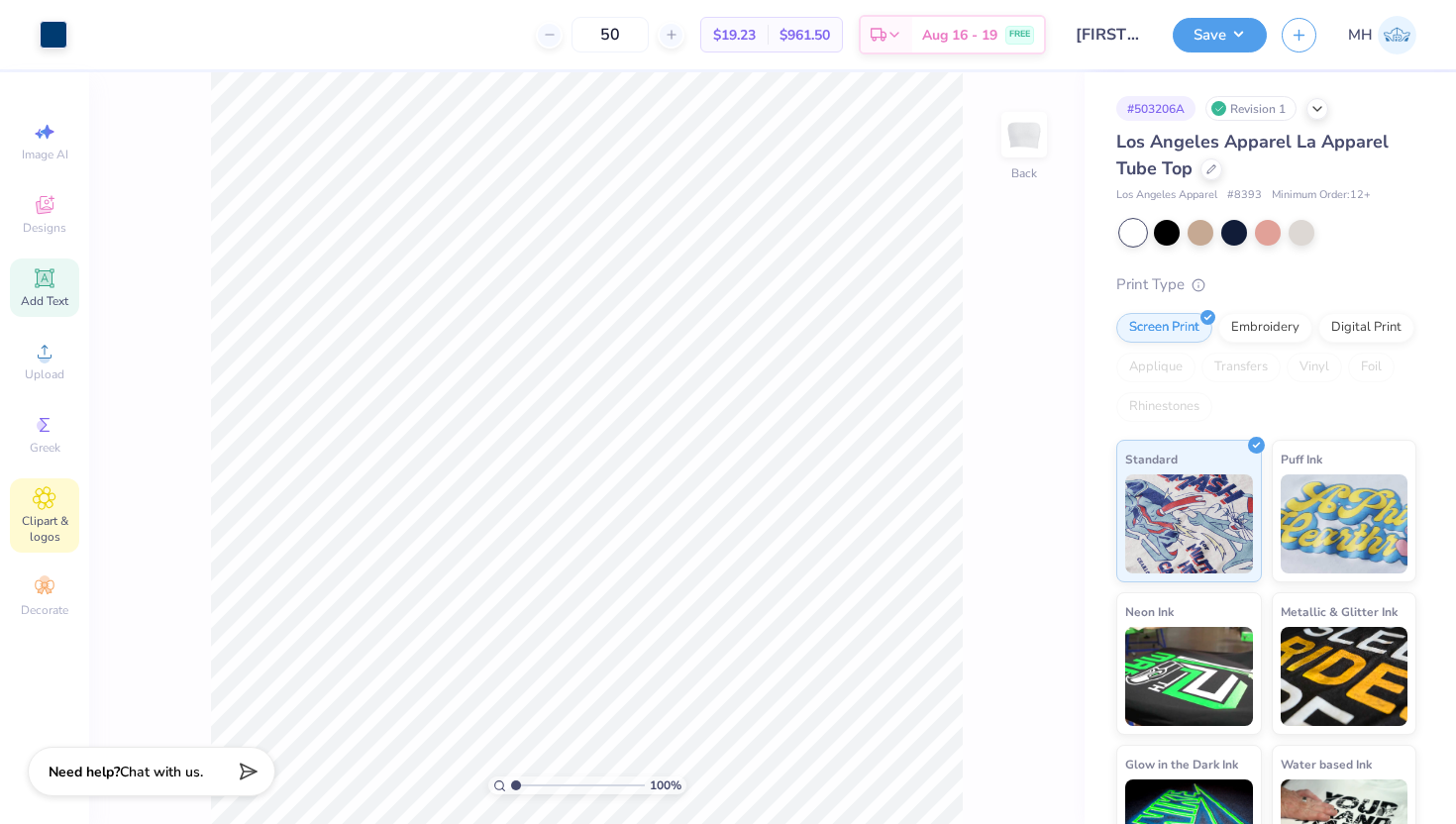 click 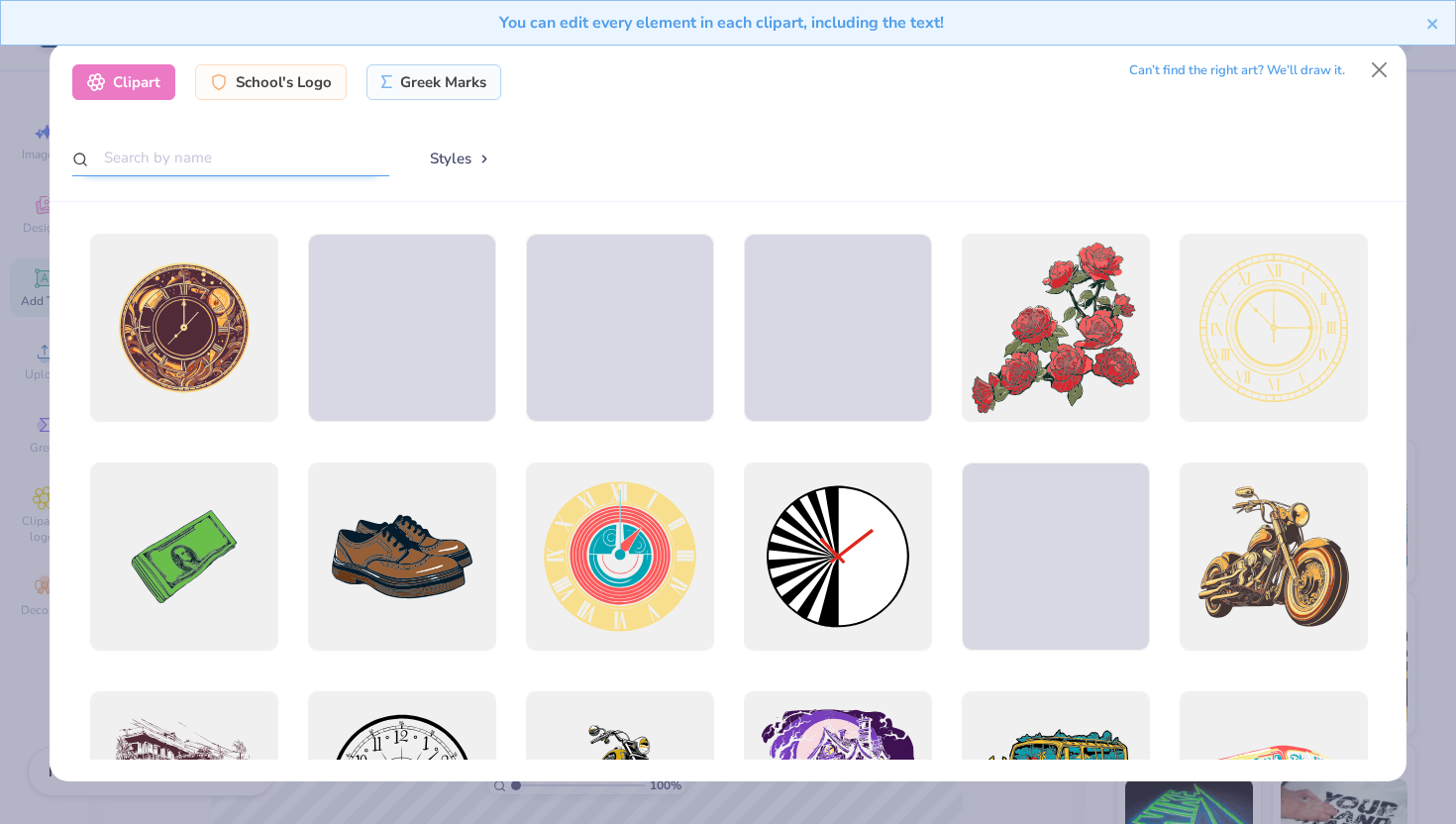 click at bounding box center [231, 157] 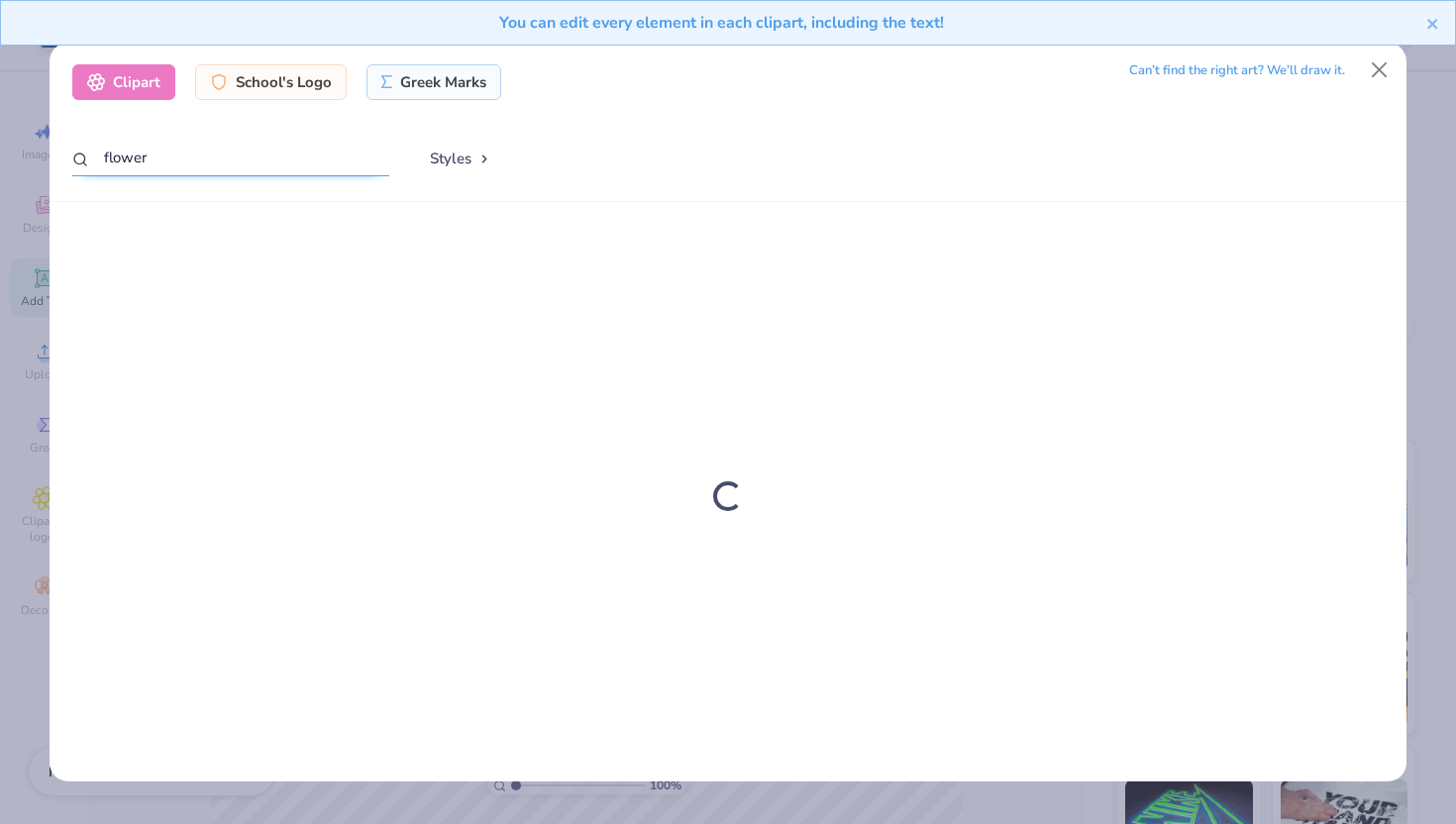 type on "flower" 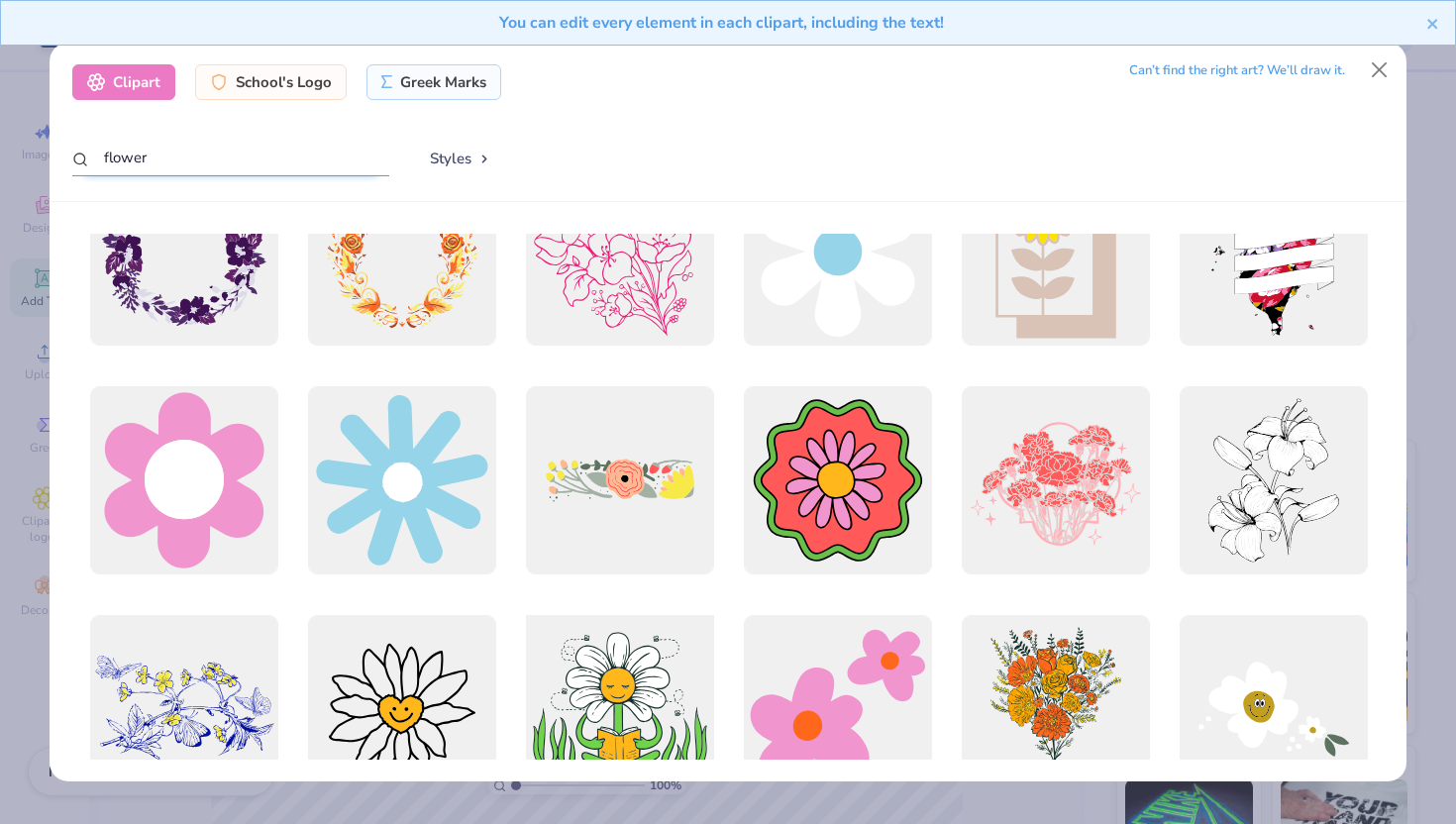 scroll, scrollTop: 522, scrollLeft: 0, axis: vertical 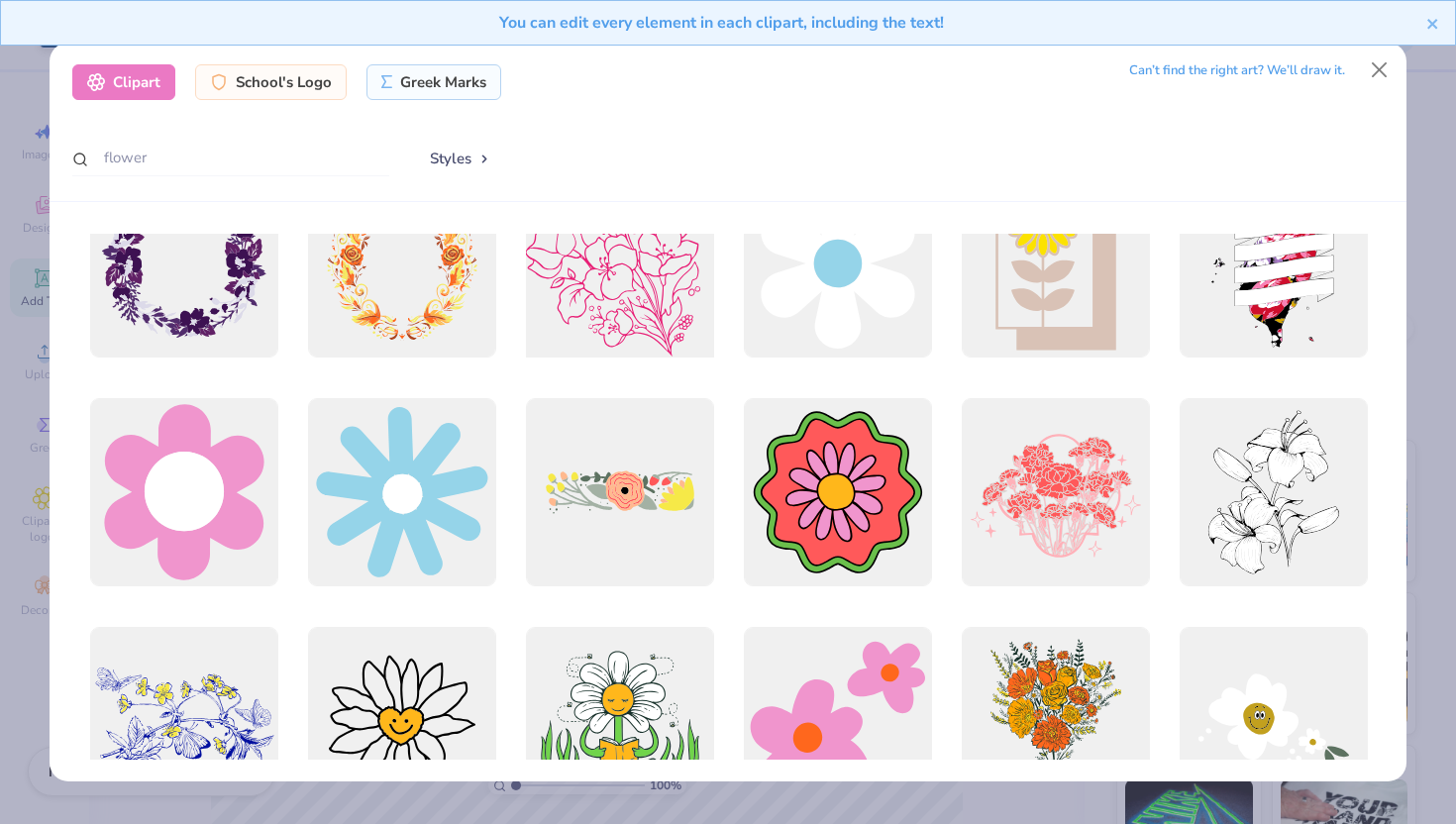 click at bounding box center (619, 263) 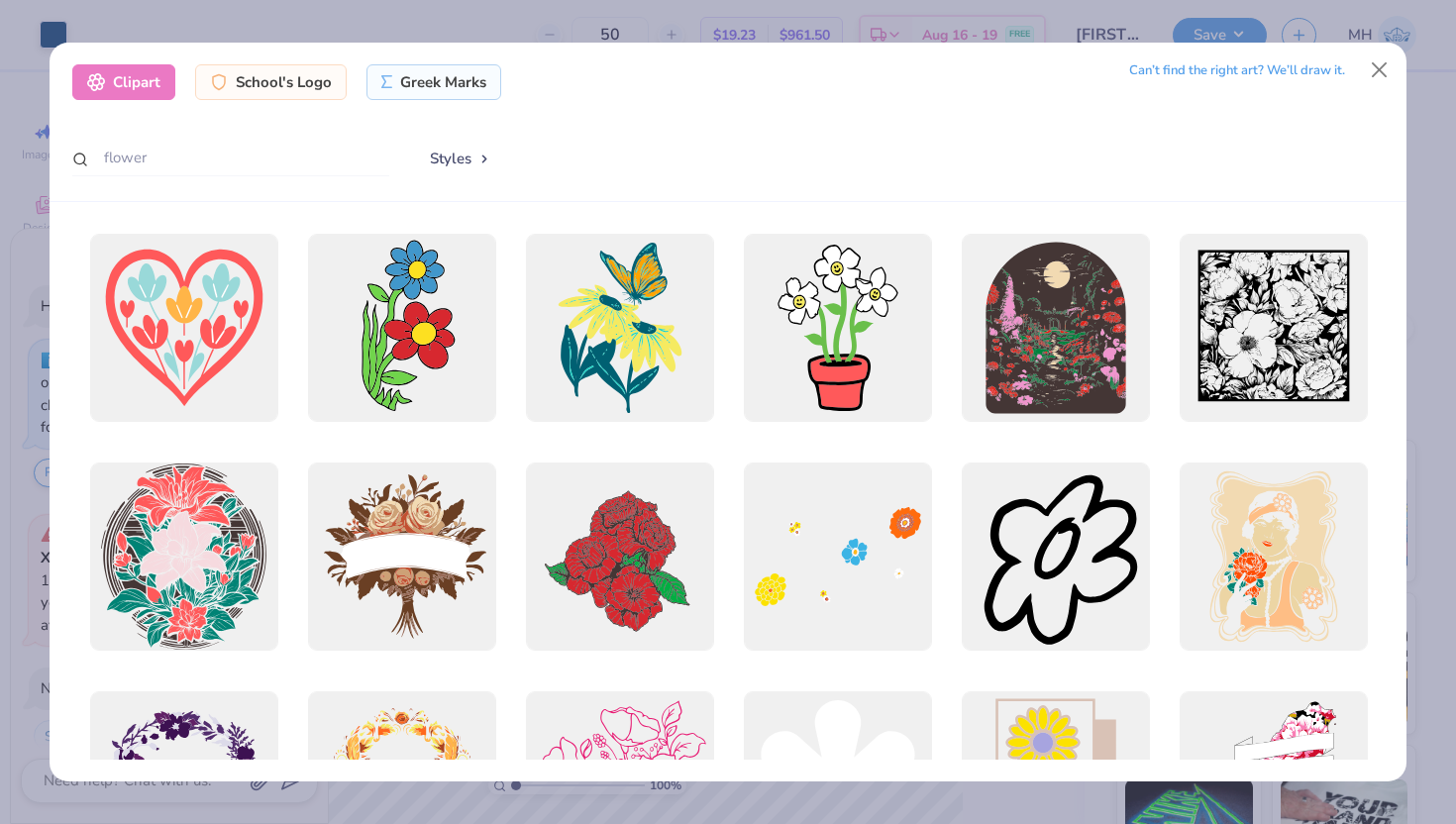 scroll, scrollTop: 132, scrollLeft: 0, axis: vertical 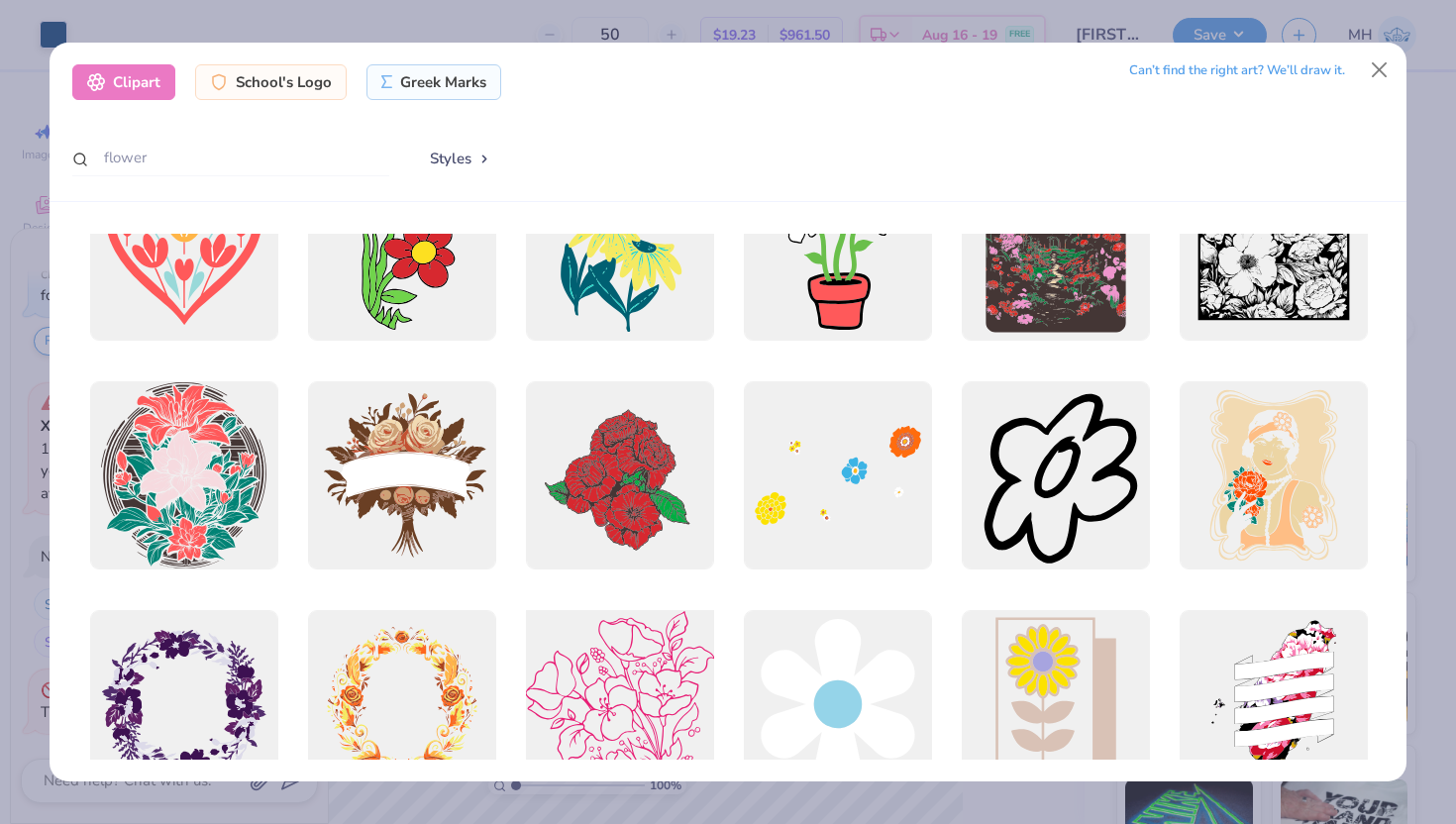click at bounding box center (619, 704) 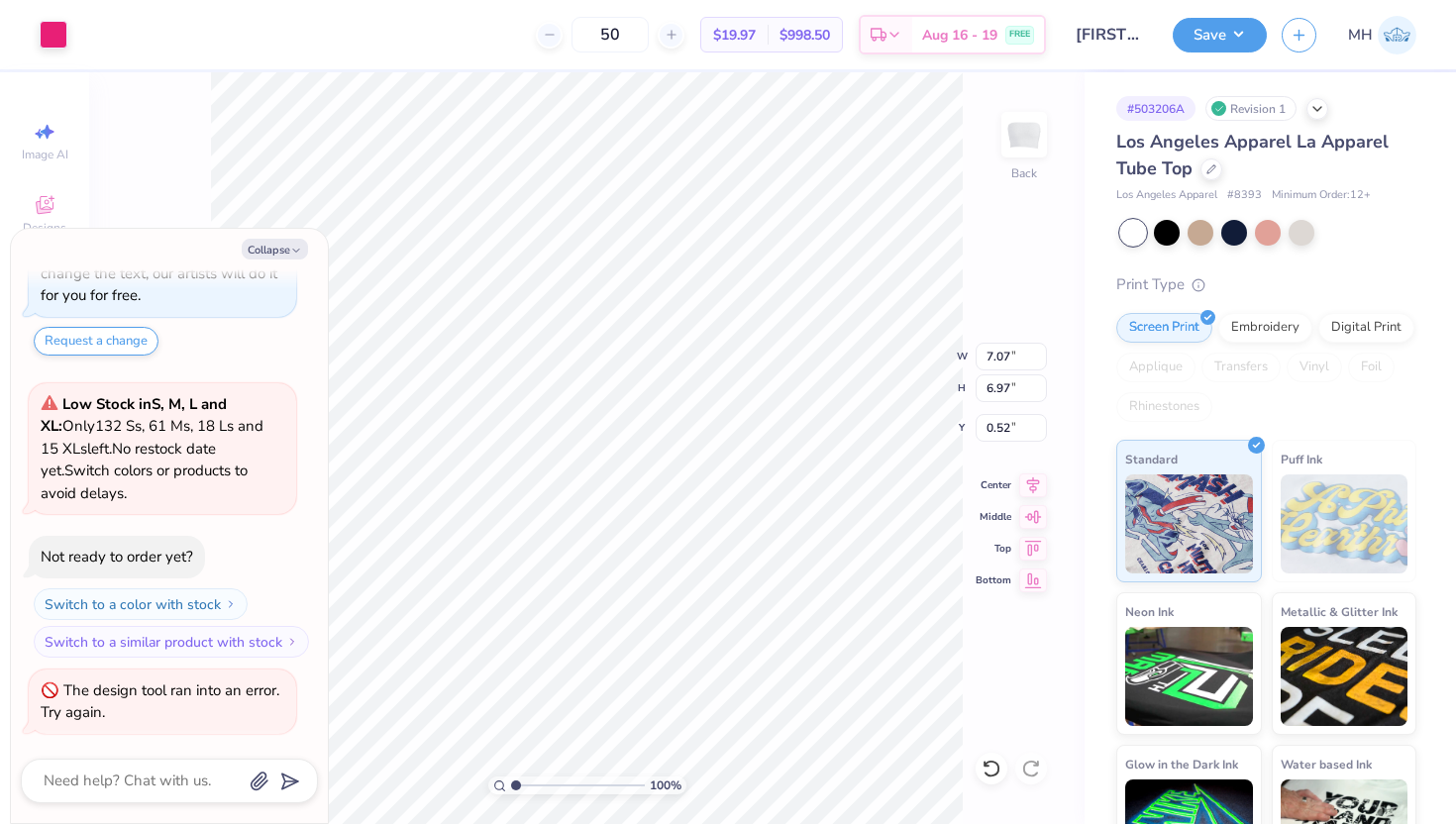 type on "x" 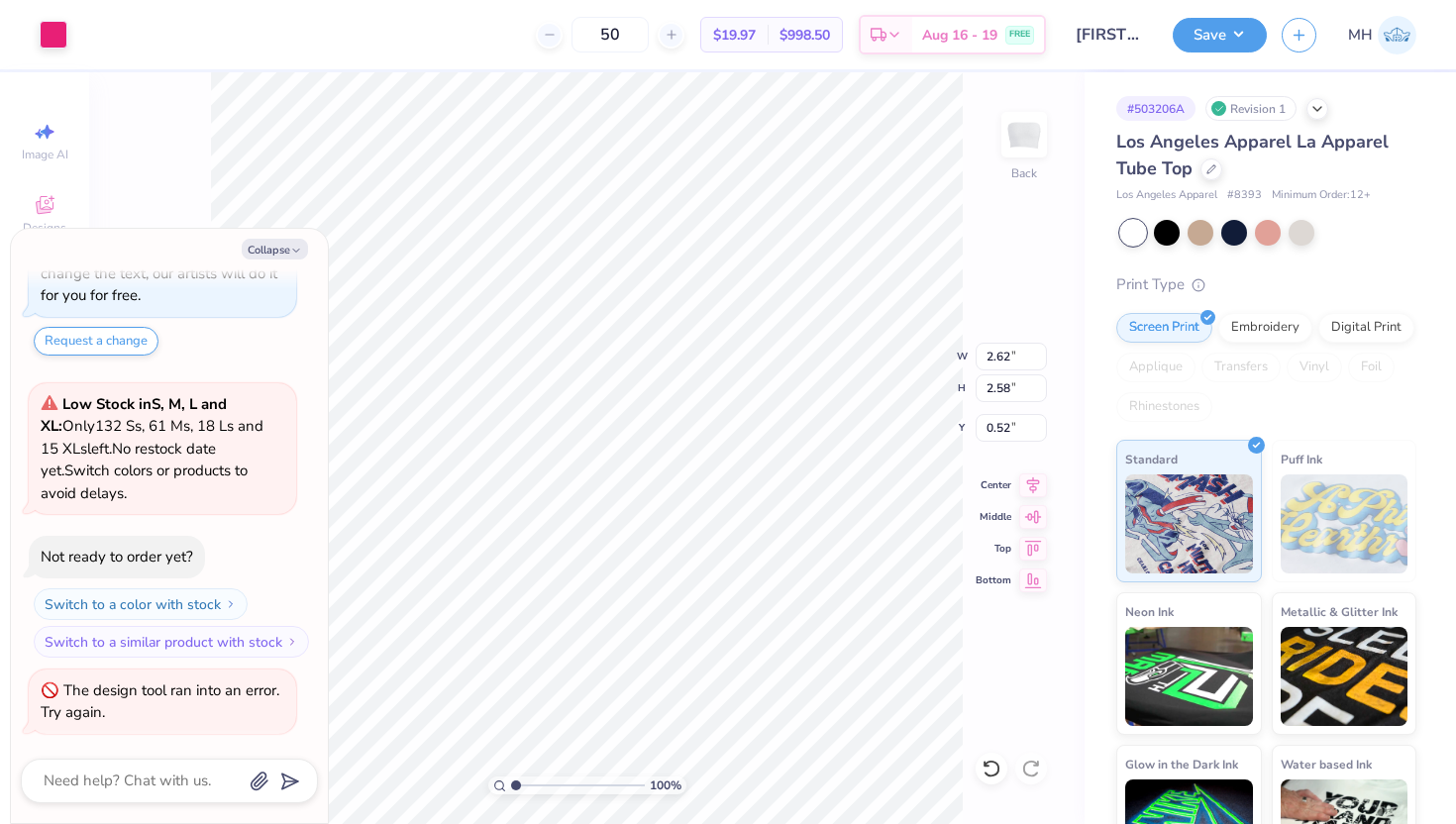 type on "x" 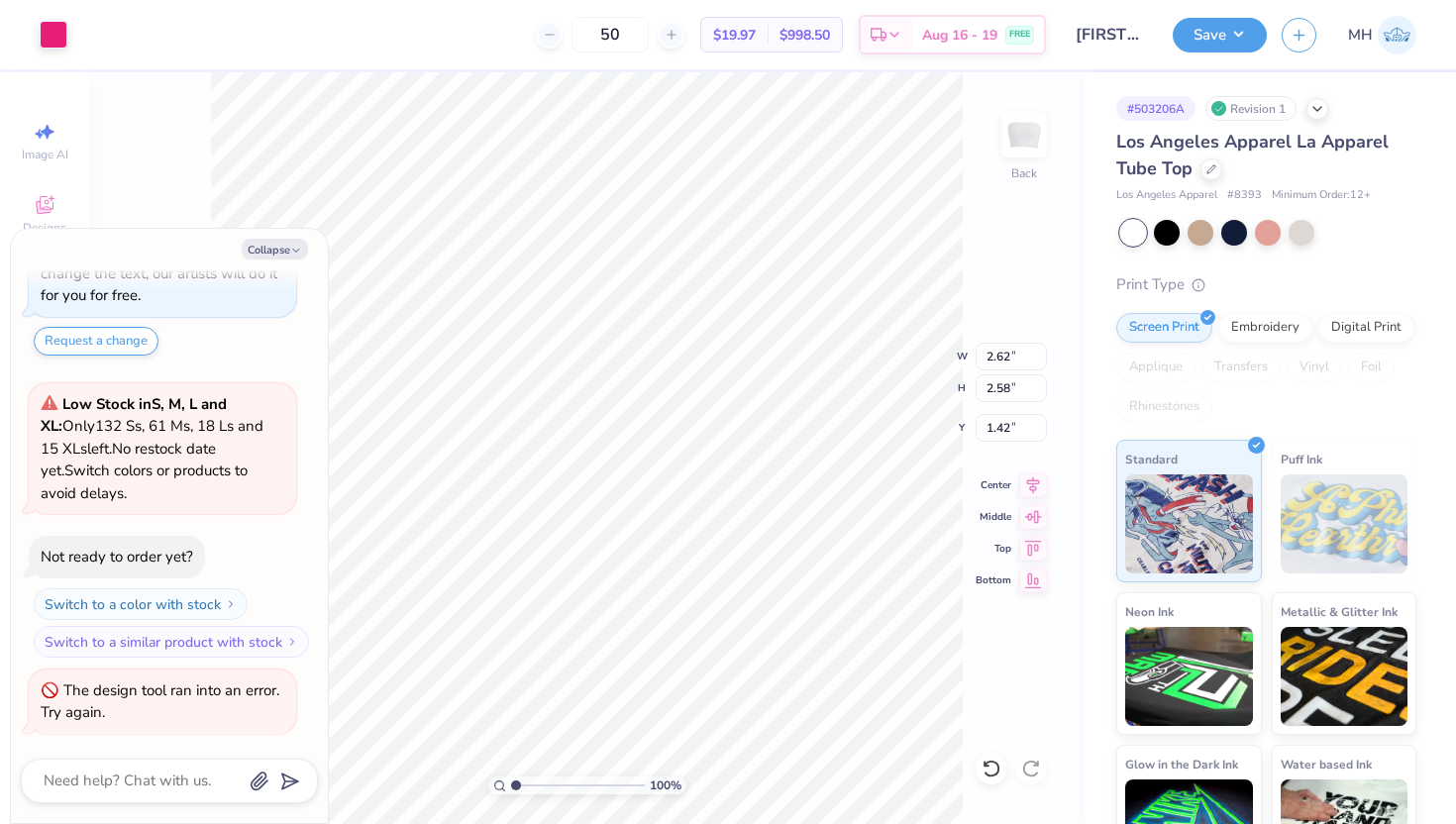 type on "x" 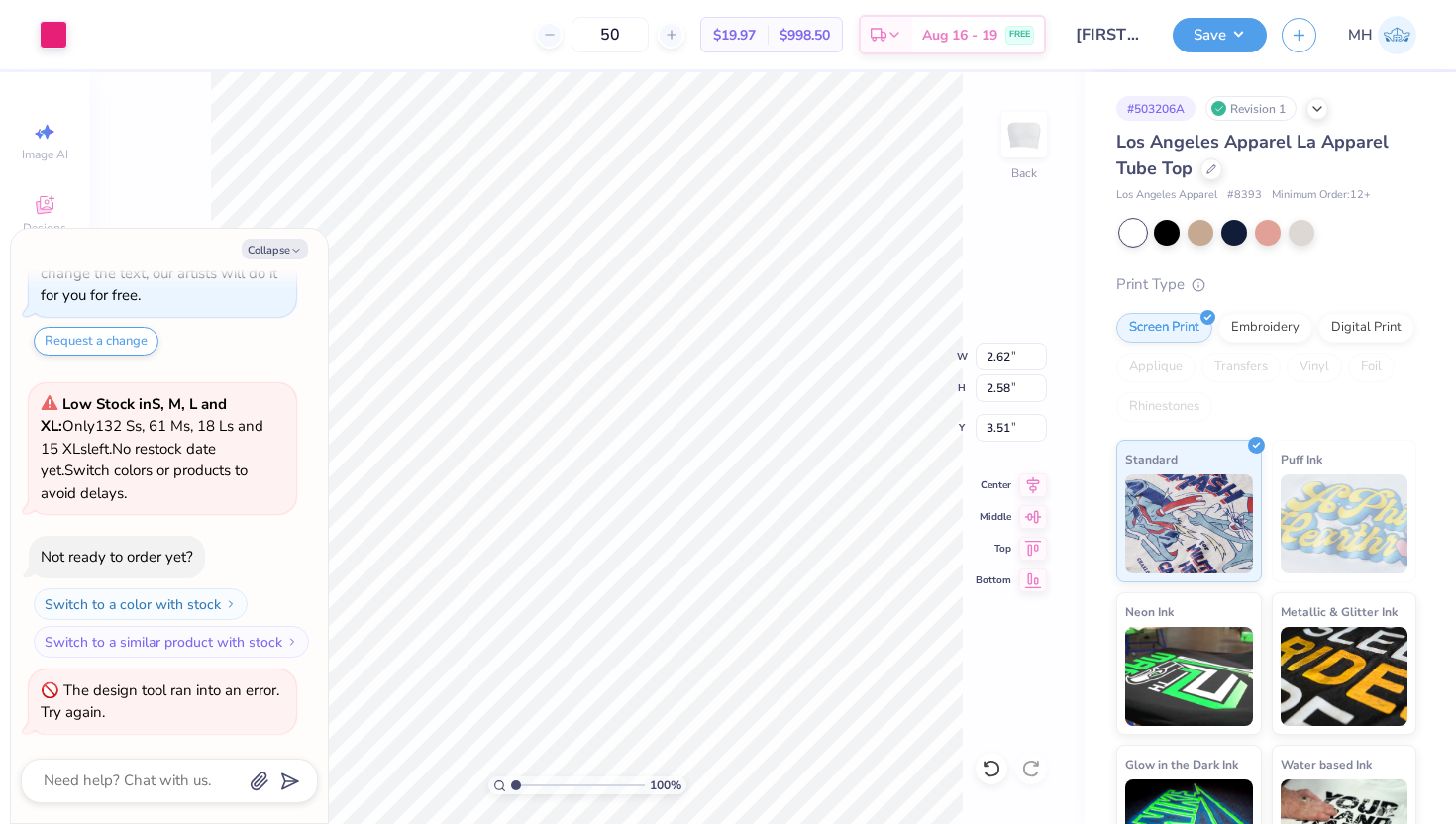 type on "x" 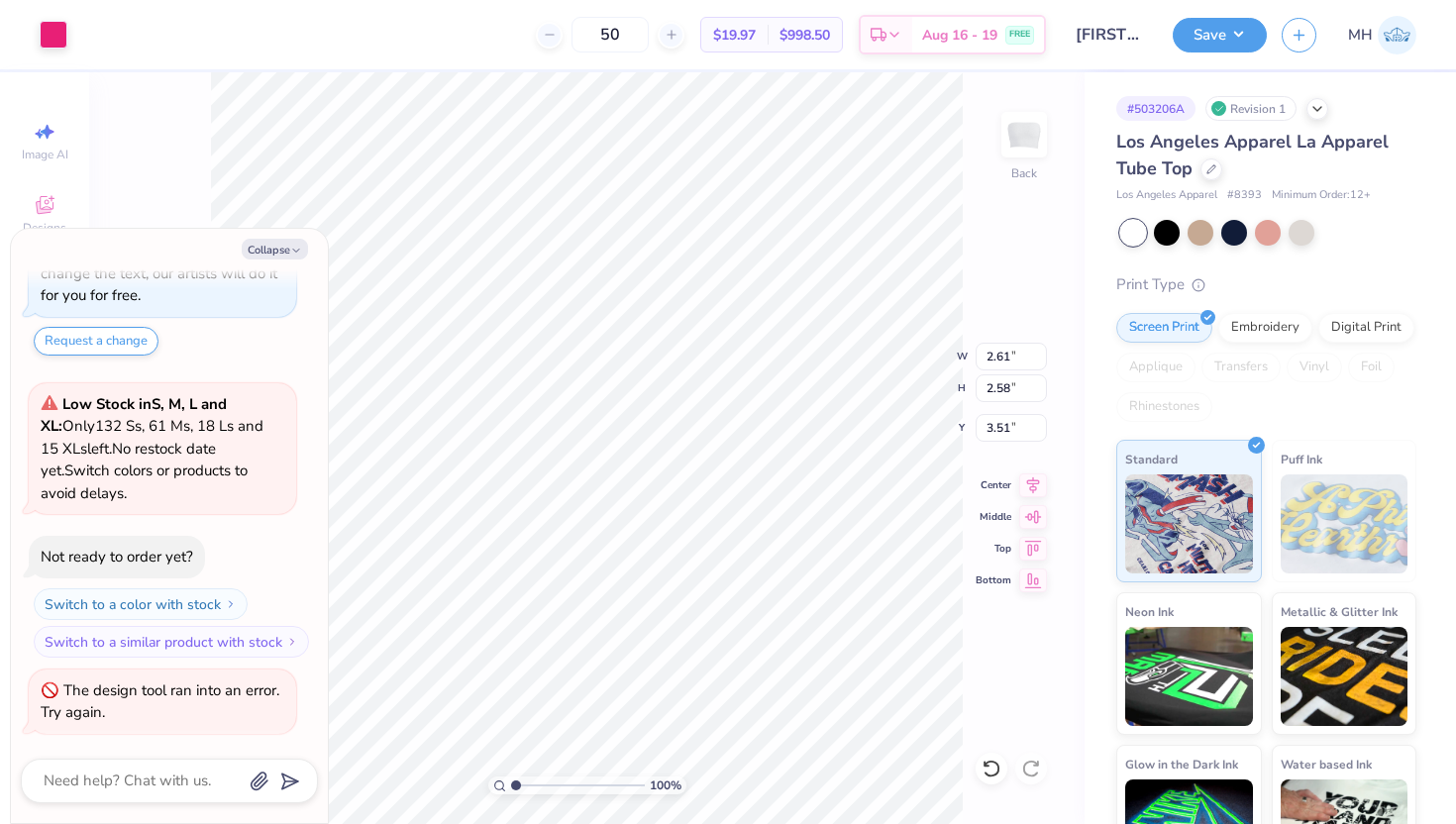 type on "x" 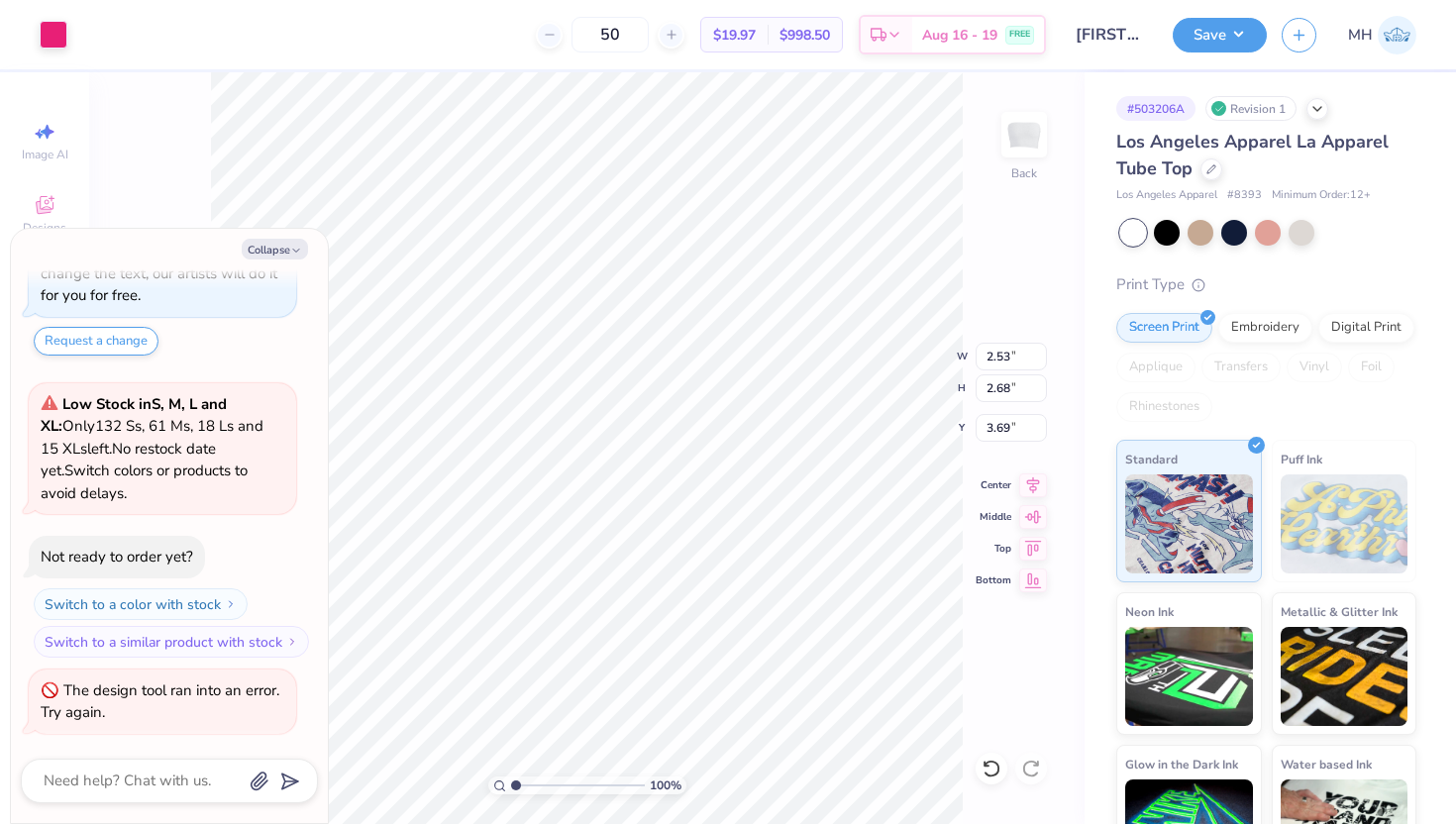 type on "x" 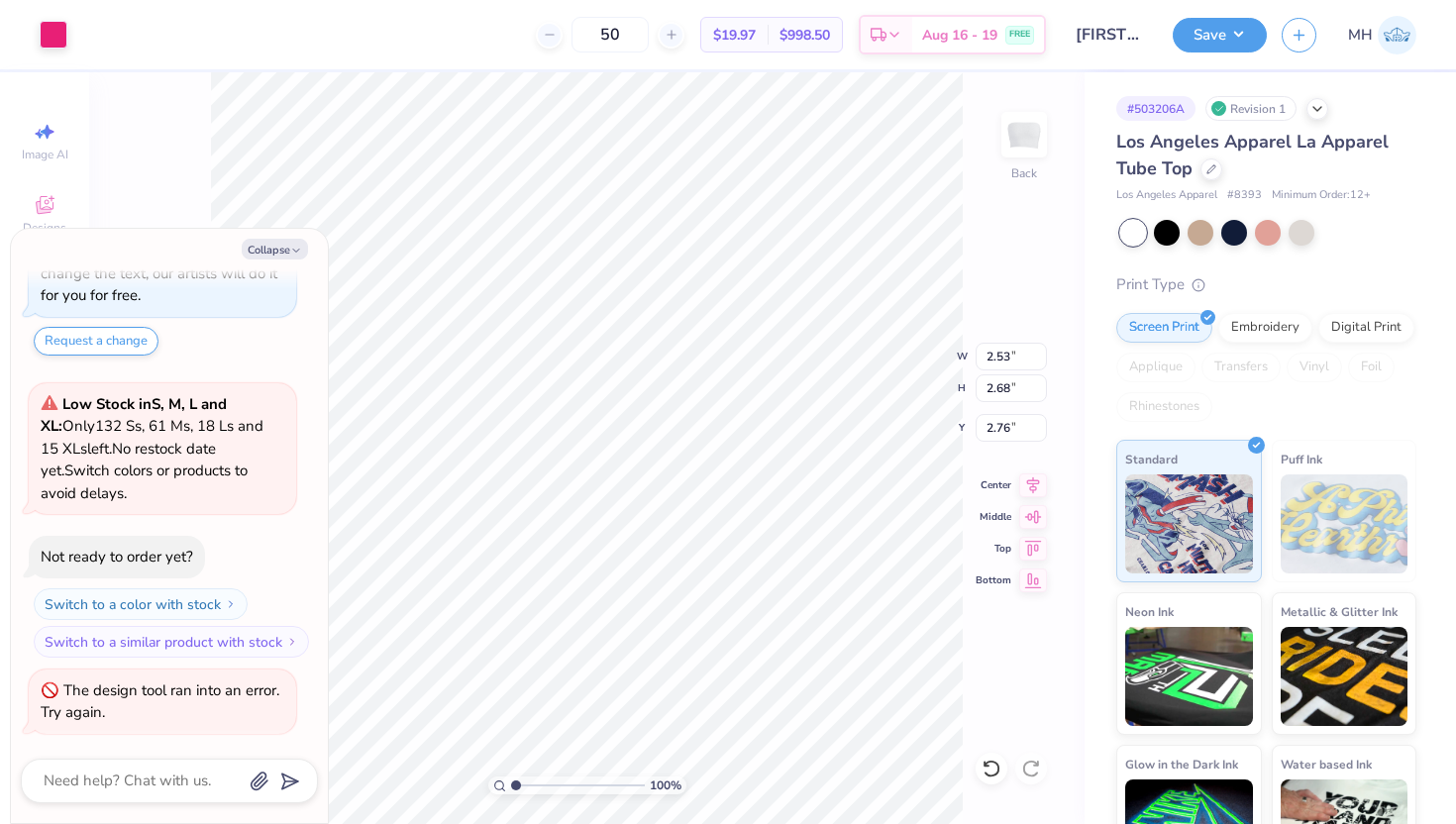 type on "x" 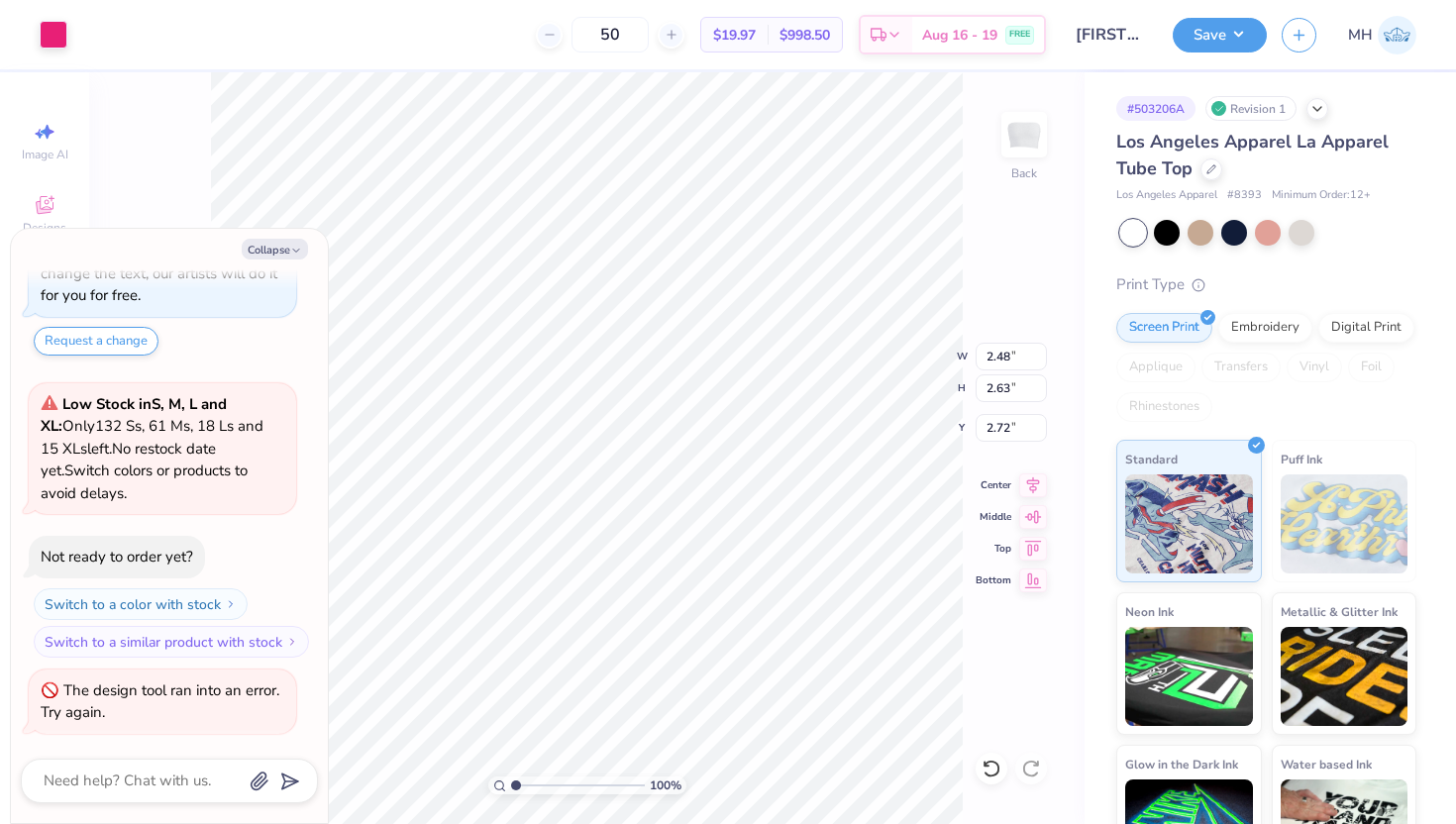 type on "x" 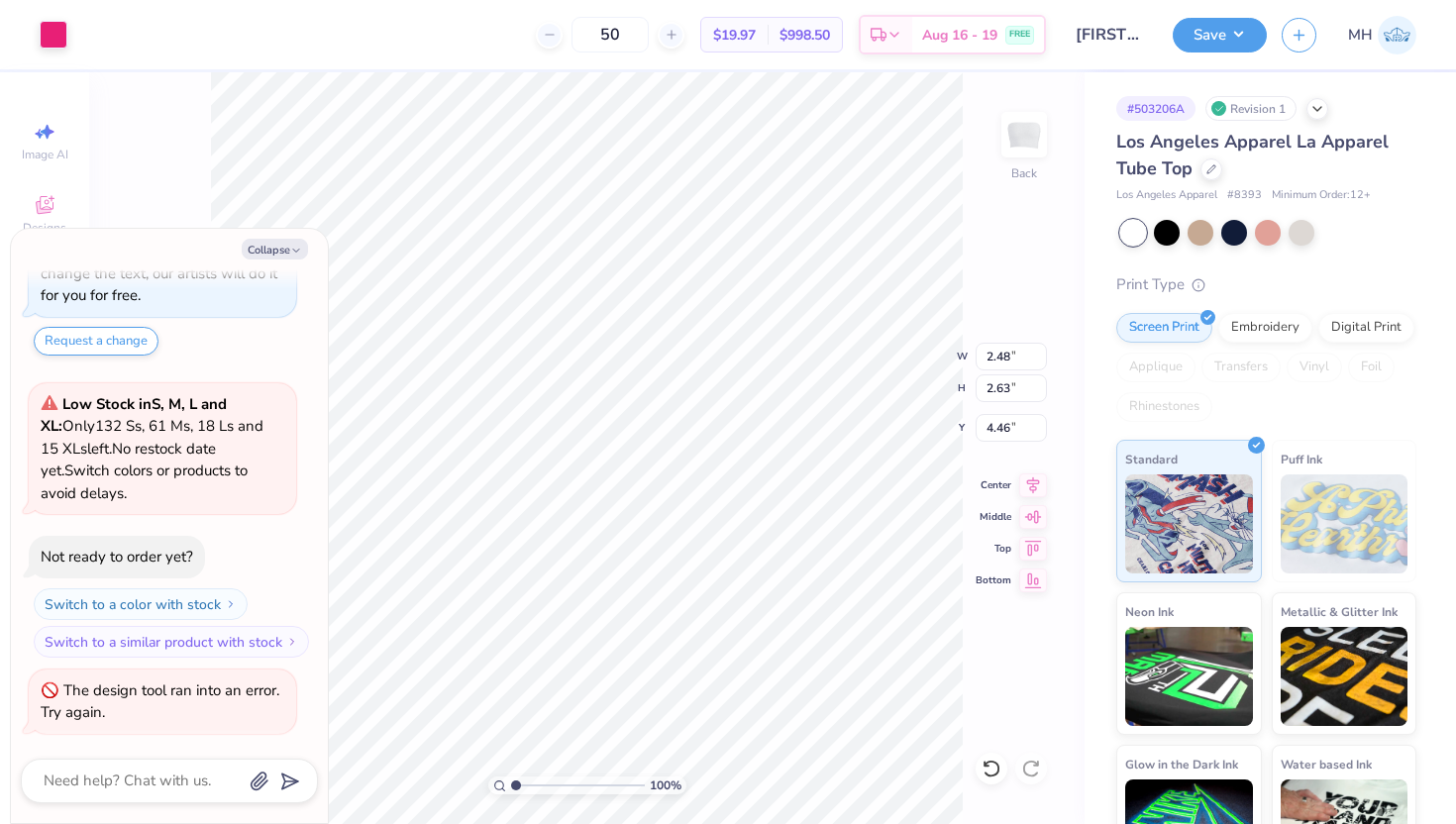 type on "x" 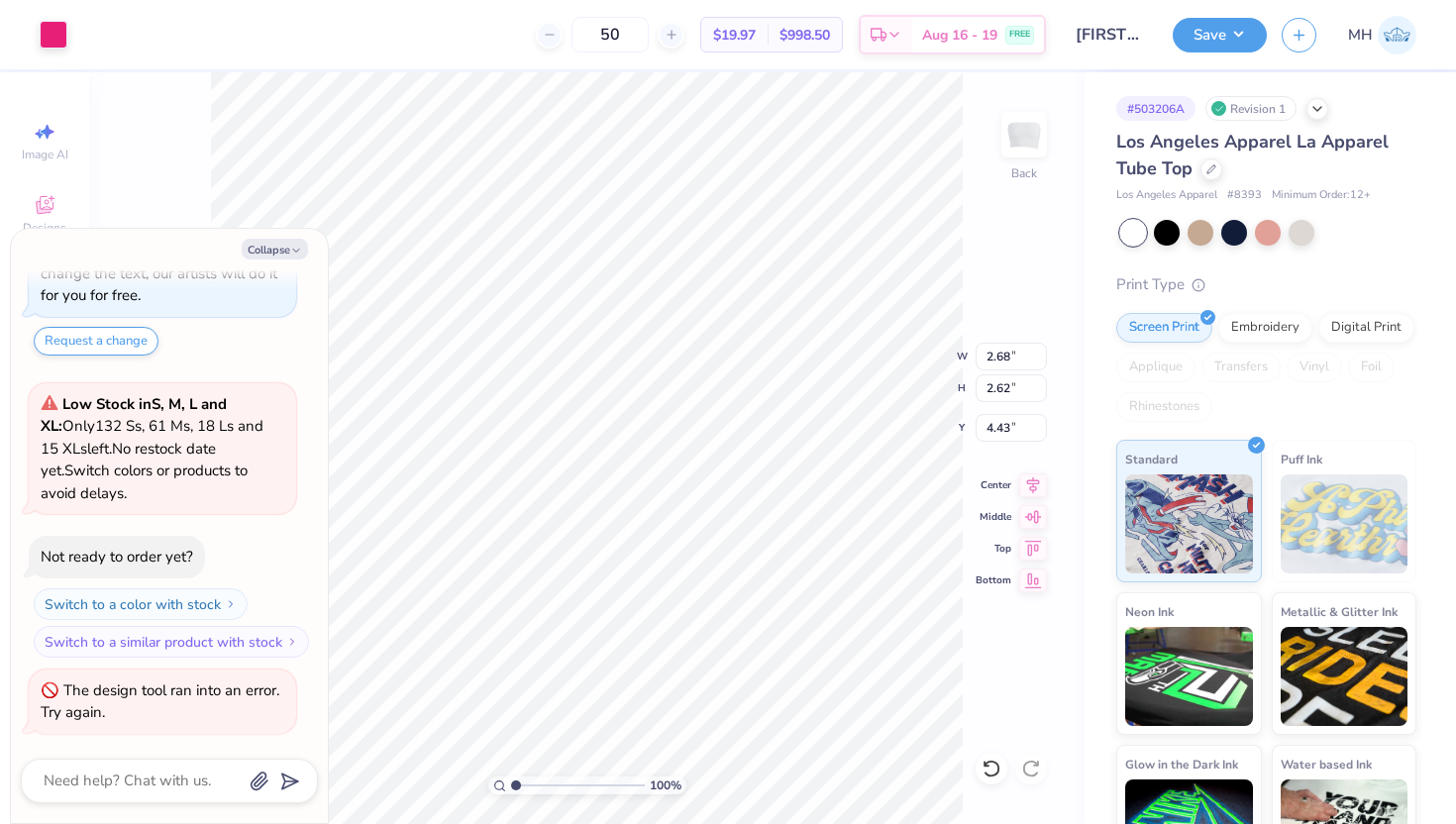 type on "x" 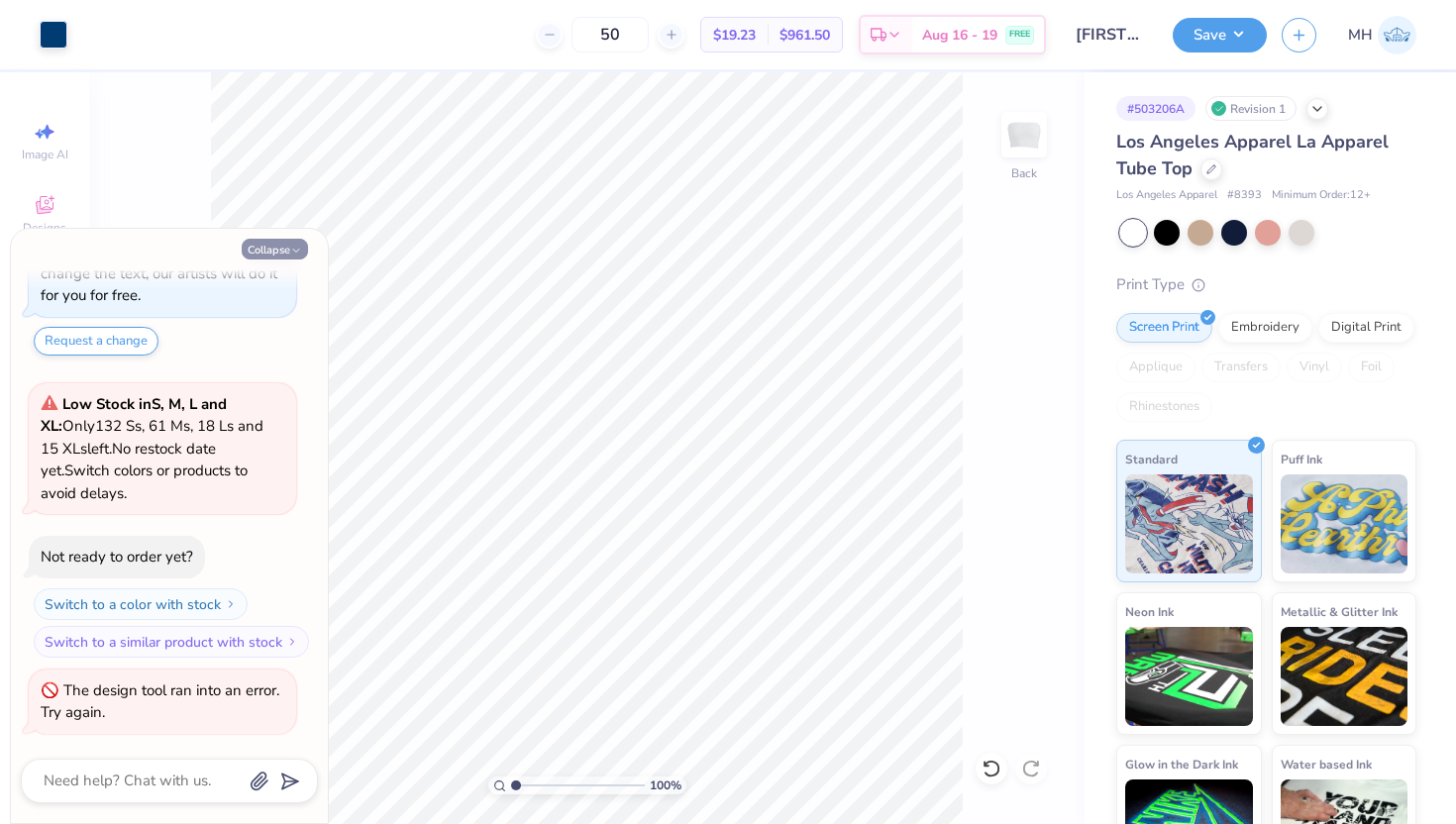click on "Collapse" at bounding box center [274, 249] 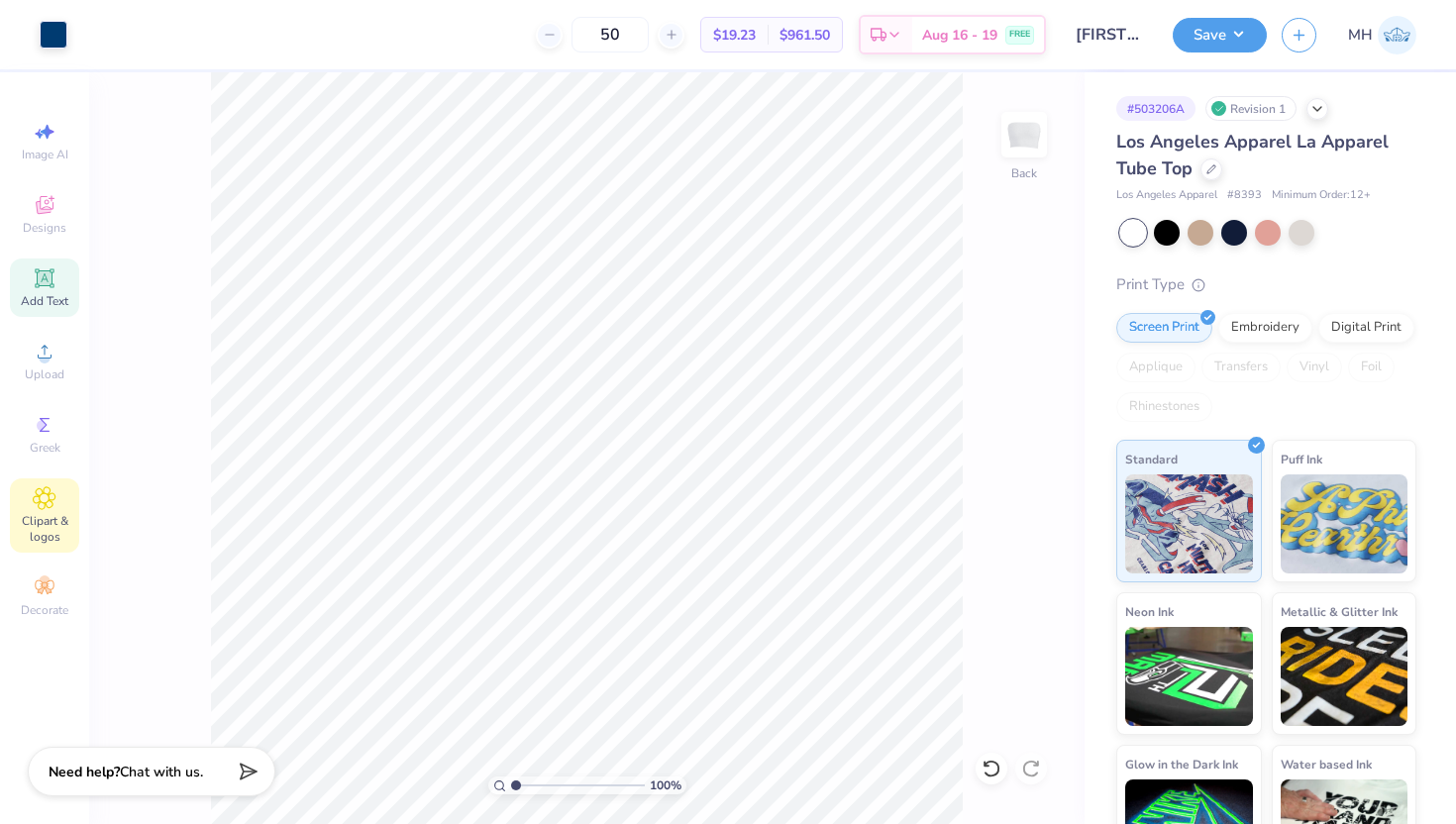click 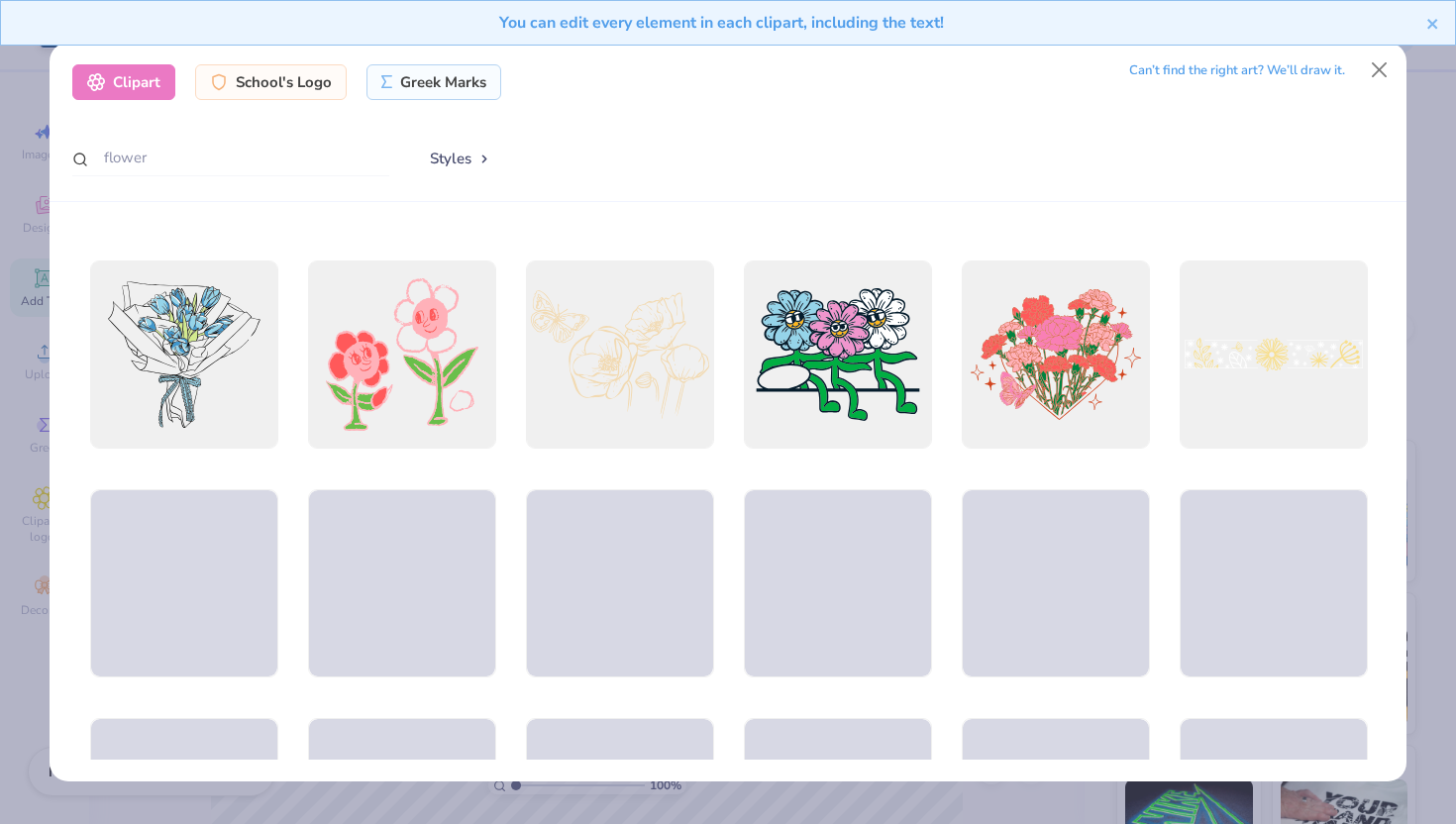 scroll, scrollTop: 2488, scrollLeft: 0, axis: vertical 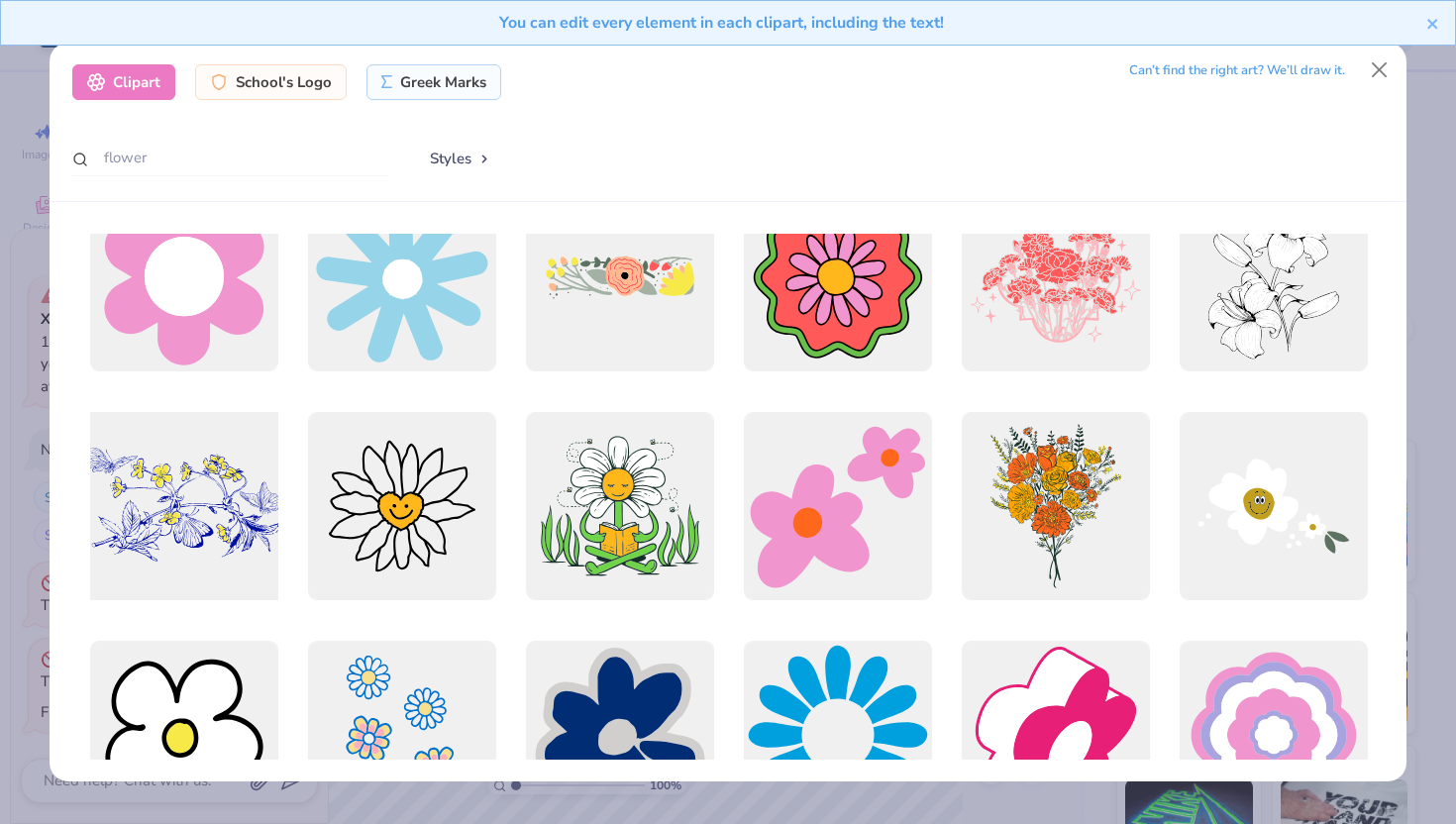 click at bounding box center (183, 506) 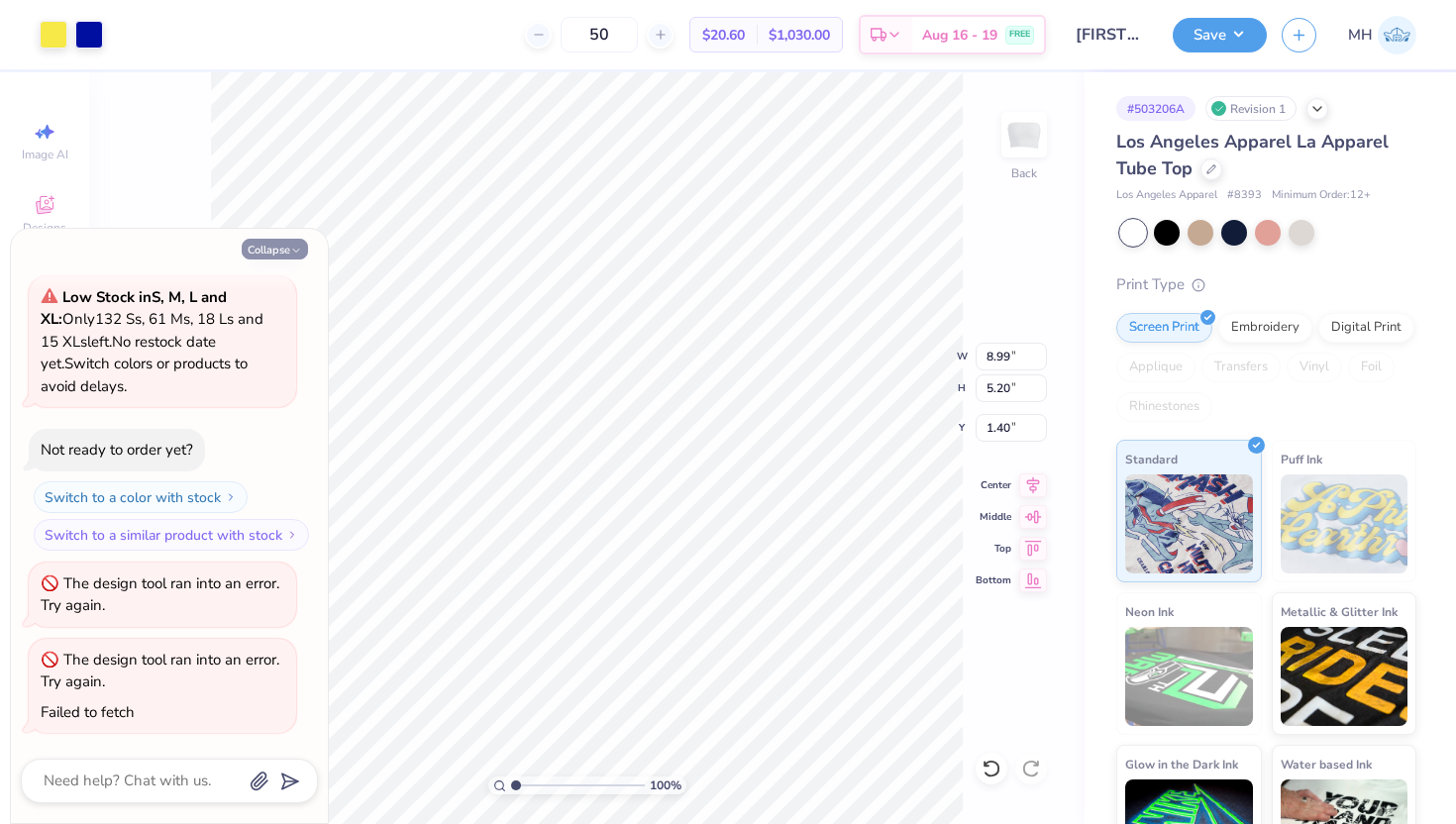 click on "Collapse" at bounding box center [274, 249] 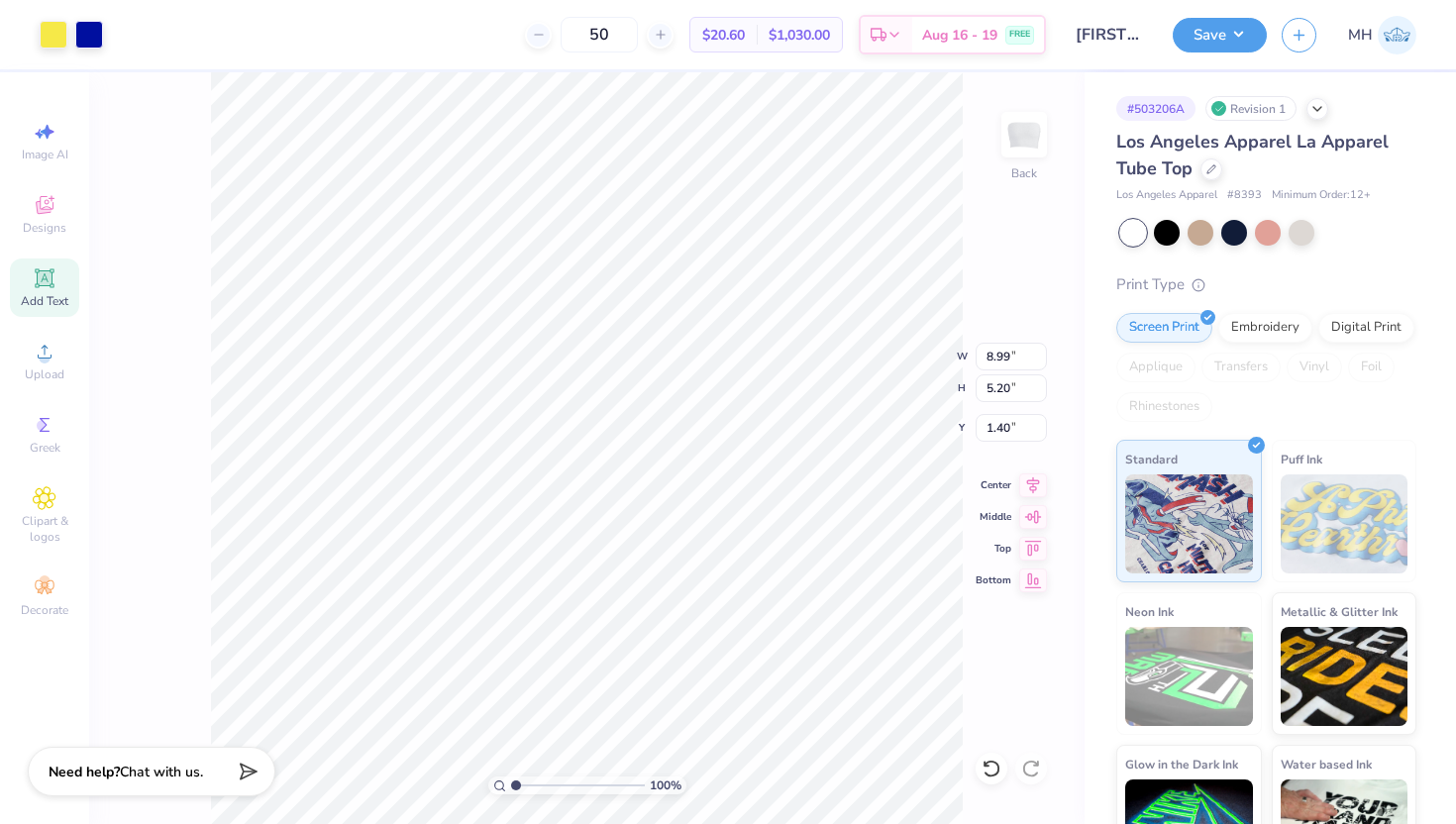 type on "4.45" 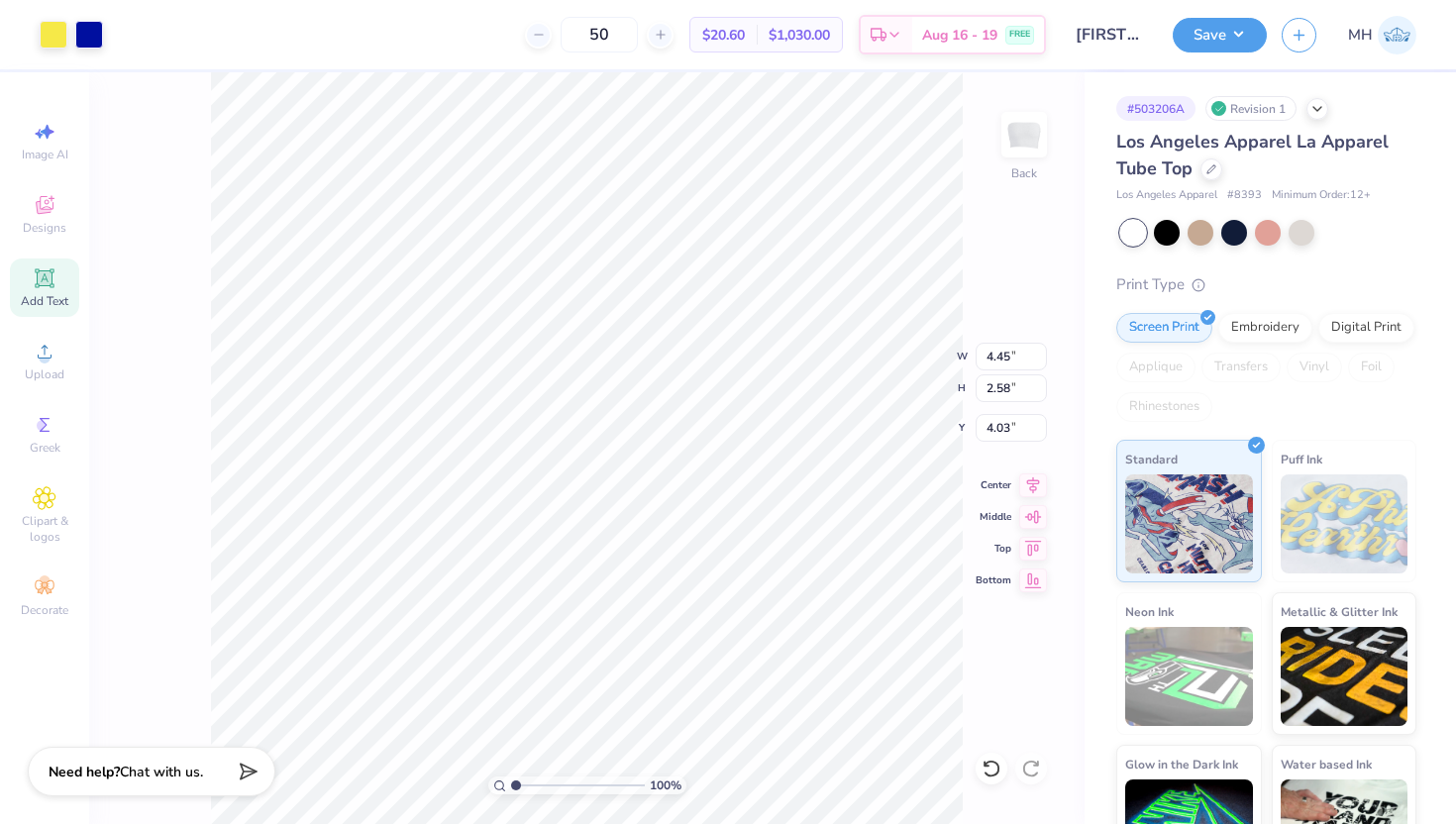 type on "3.51" 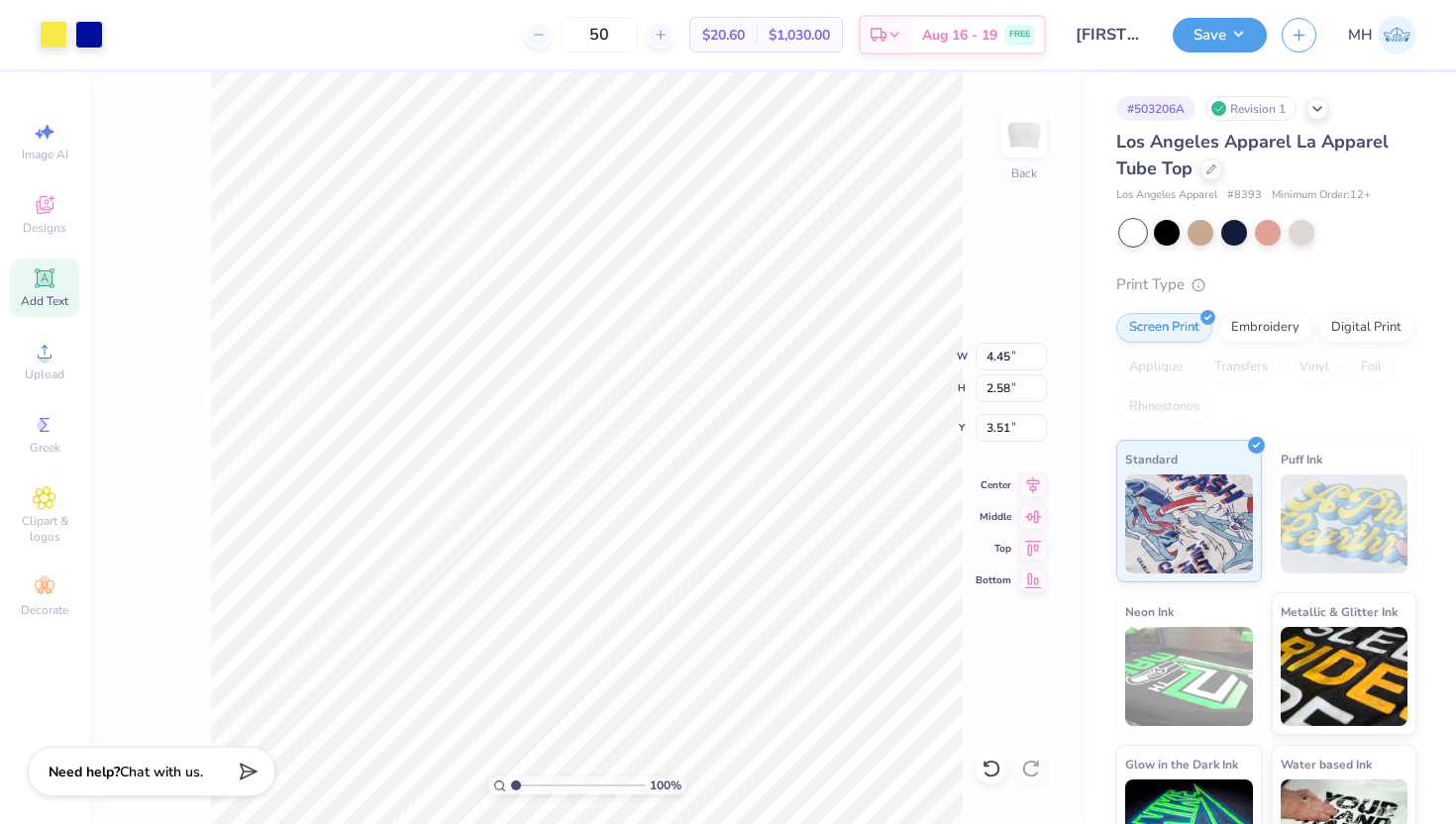 type on "3.78" 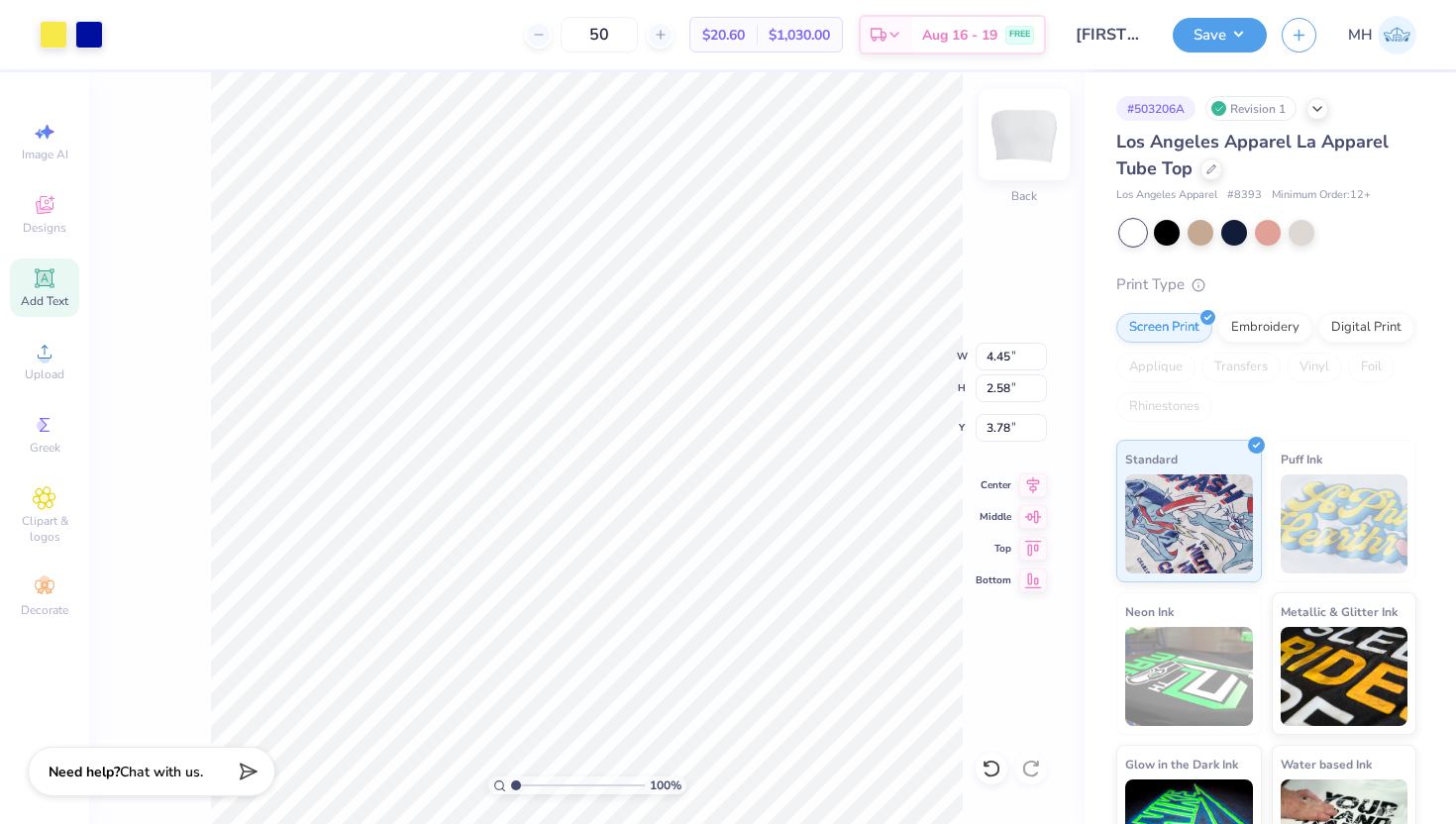type on "3.73" 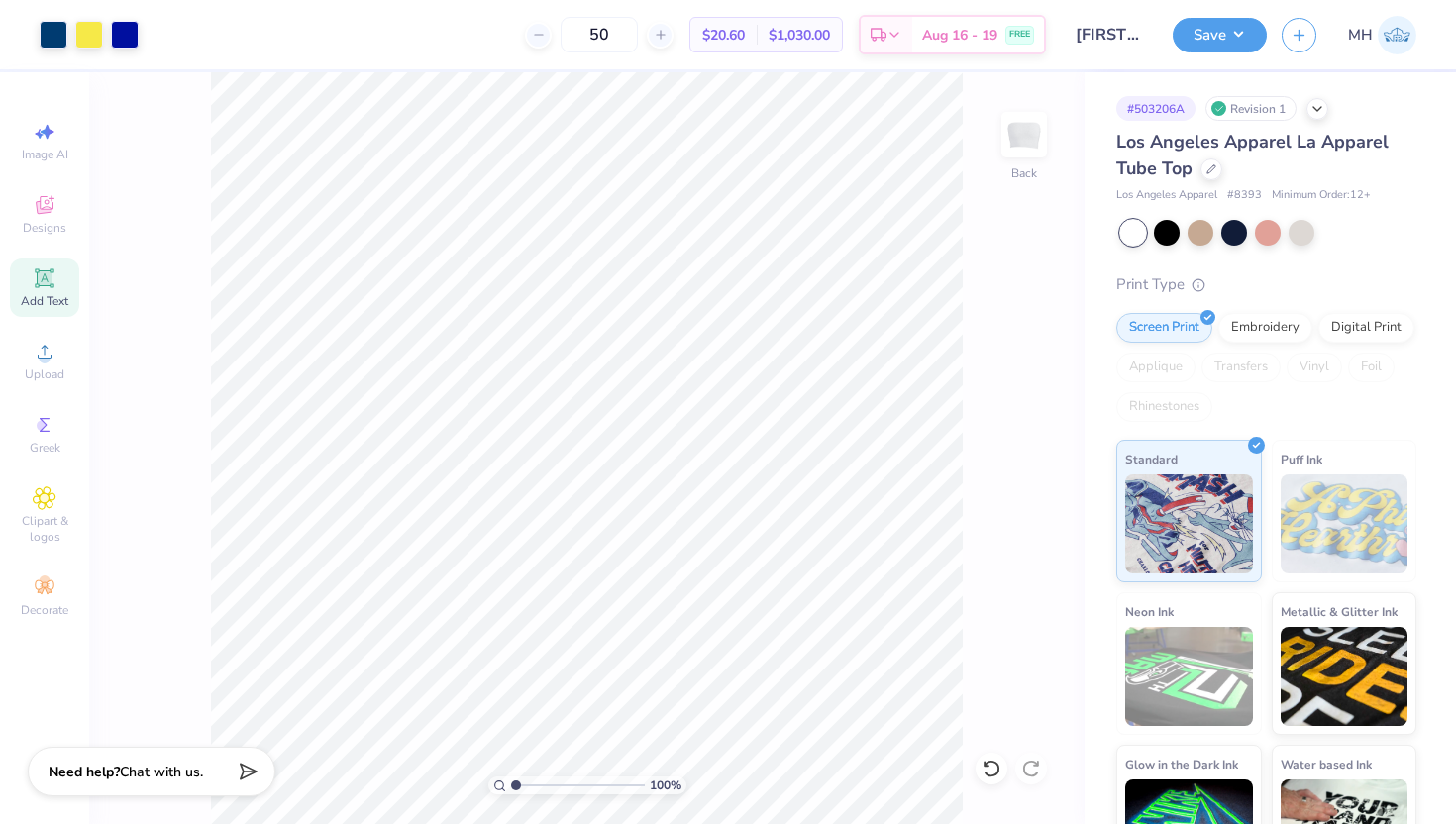 click on "Save MH" at bounding box center (1314, 35) 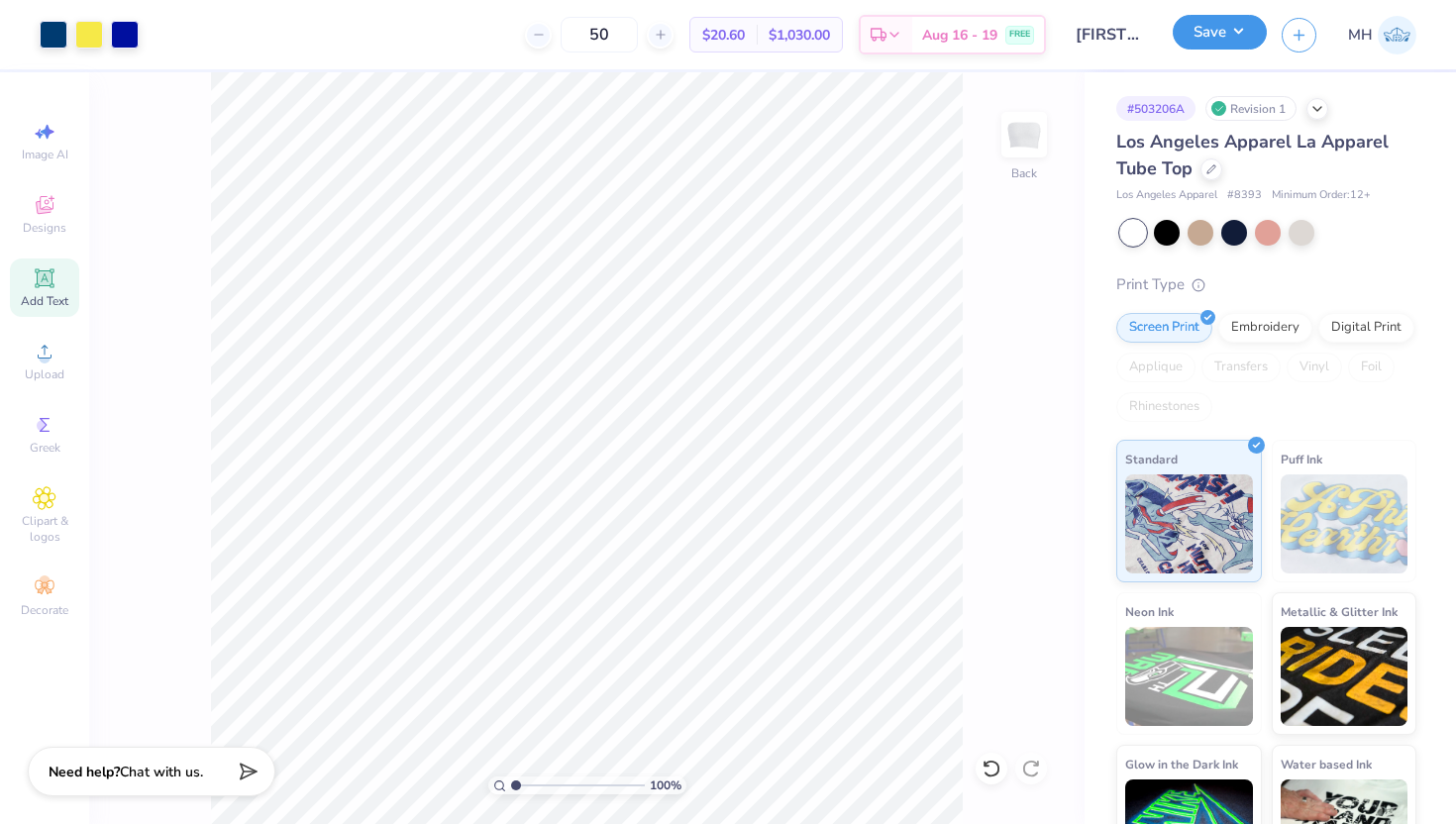 click on "Save" at bounding box center [1219, 32] 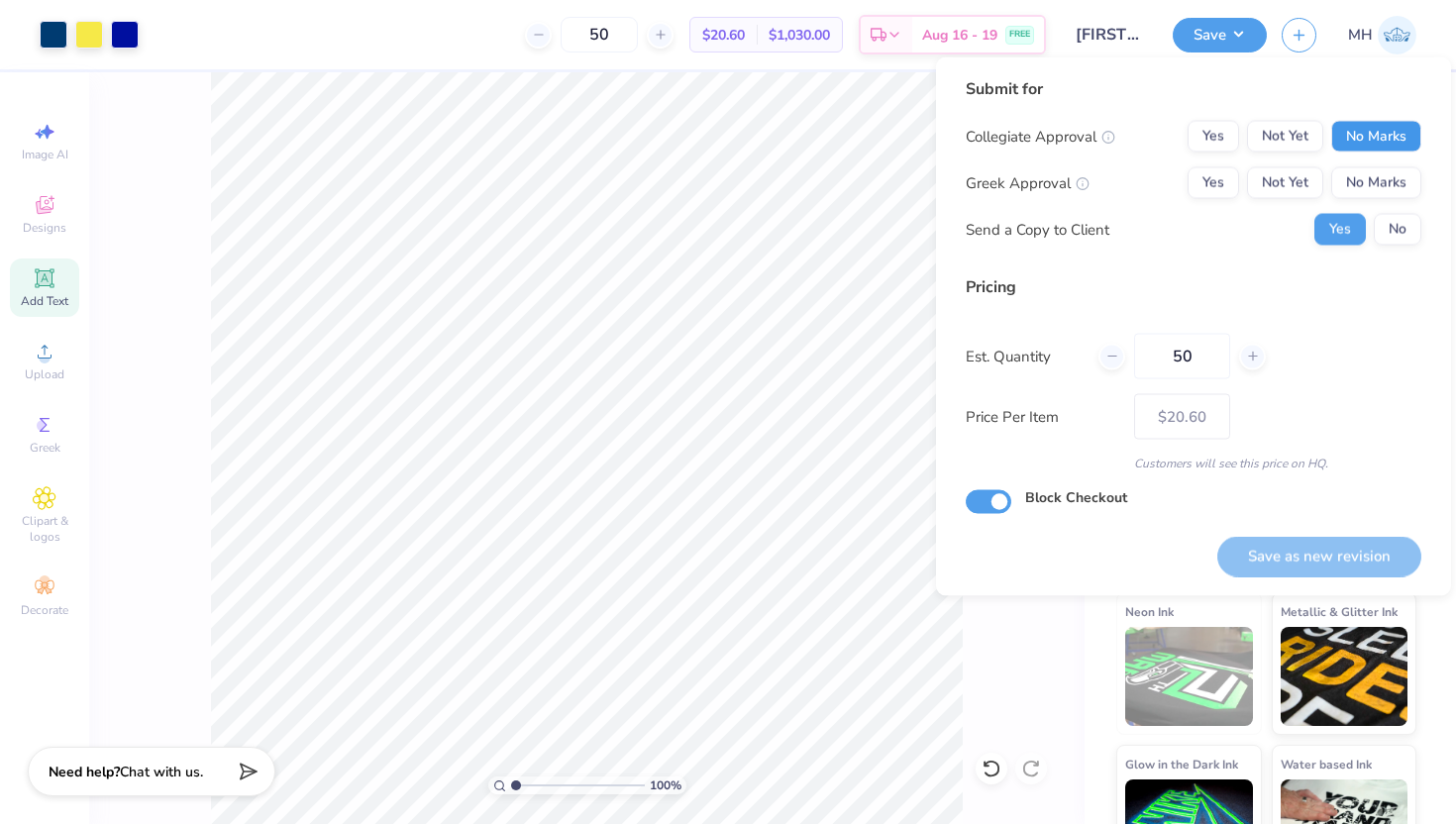 click on "No Marks" at bounding box center [1376, 137] 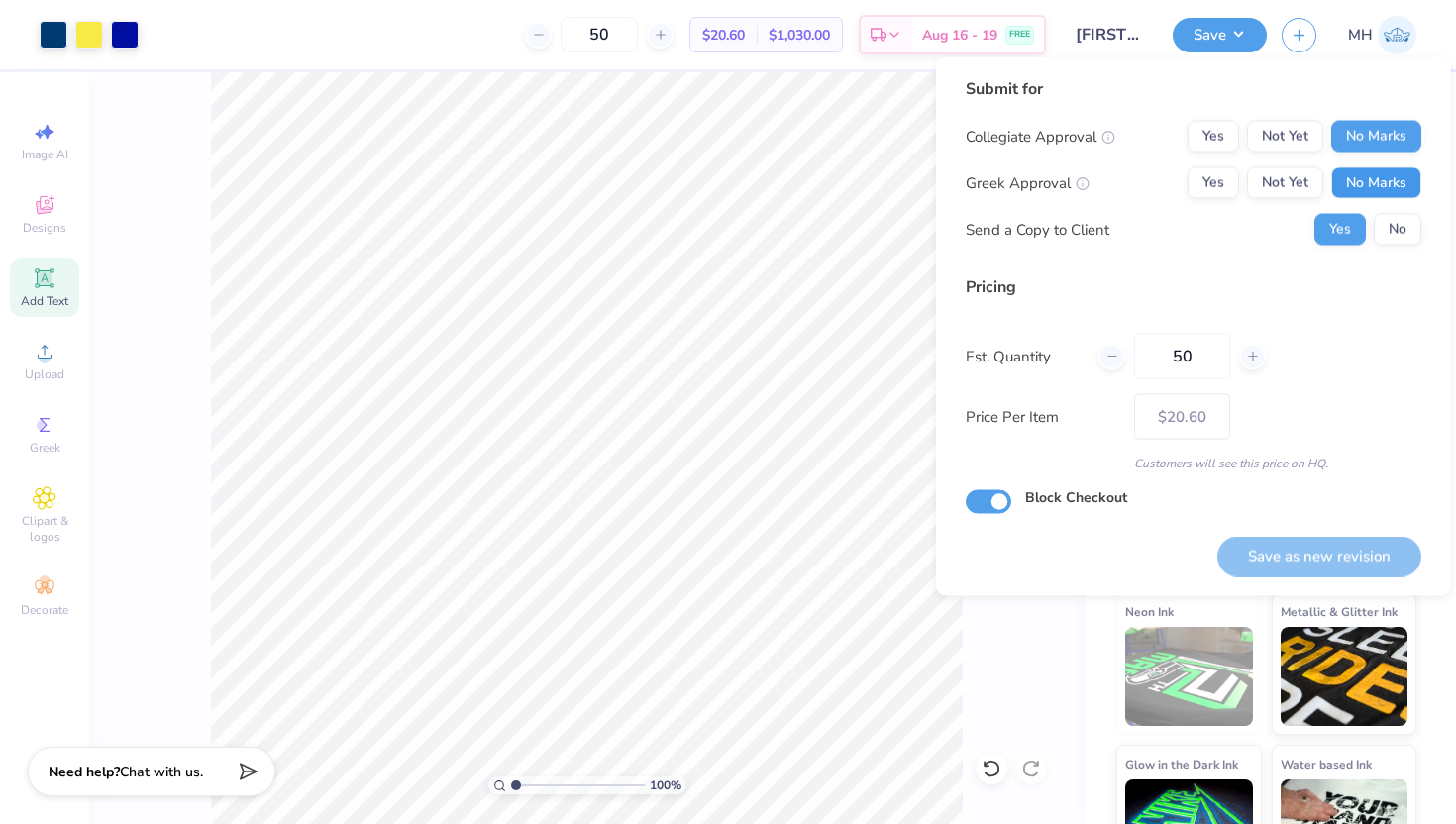 click on "No Marks" at bounding box center (1376, 183) 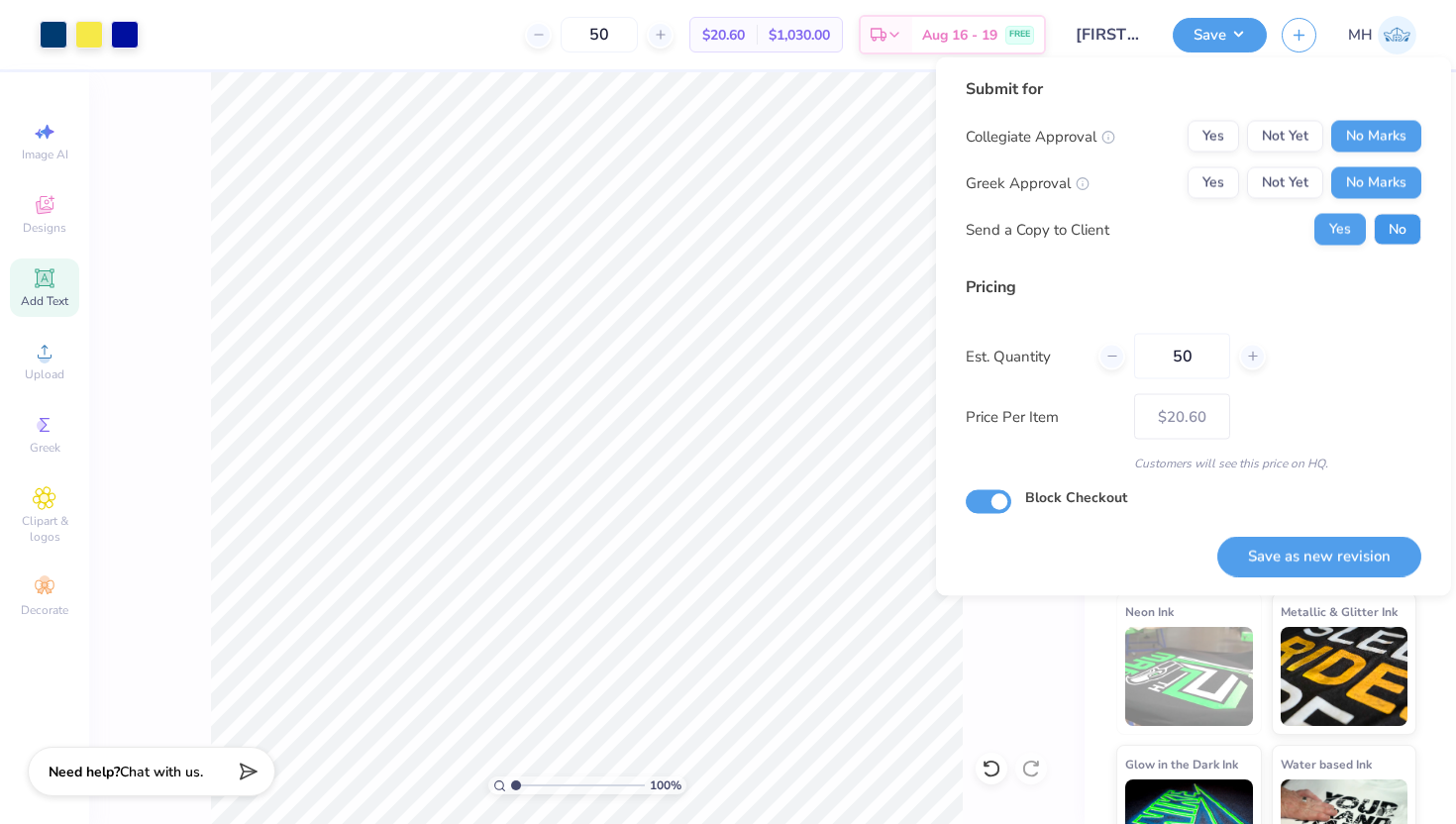 click on "No" at bounding box center (1398, 230) 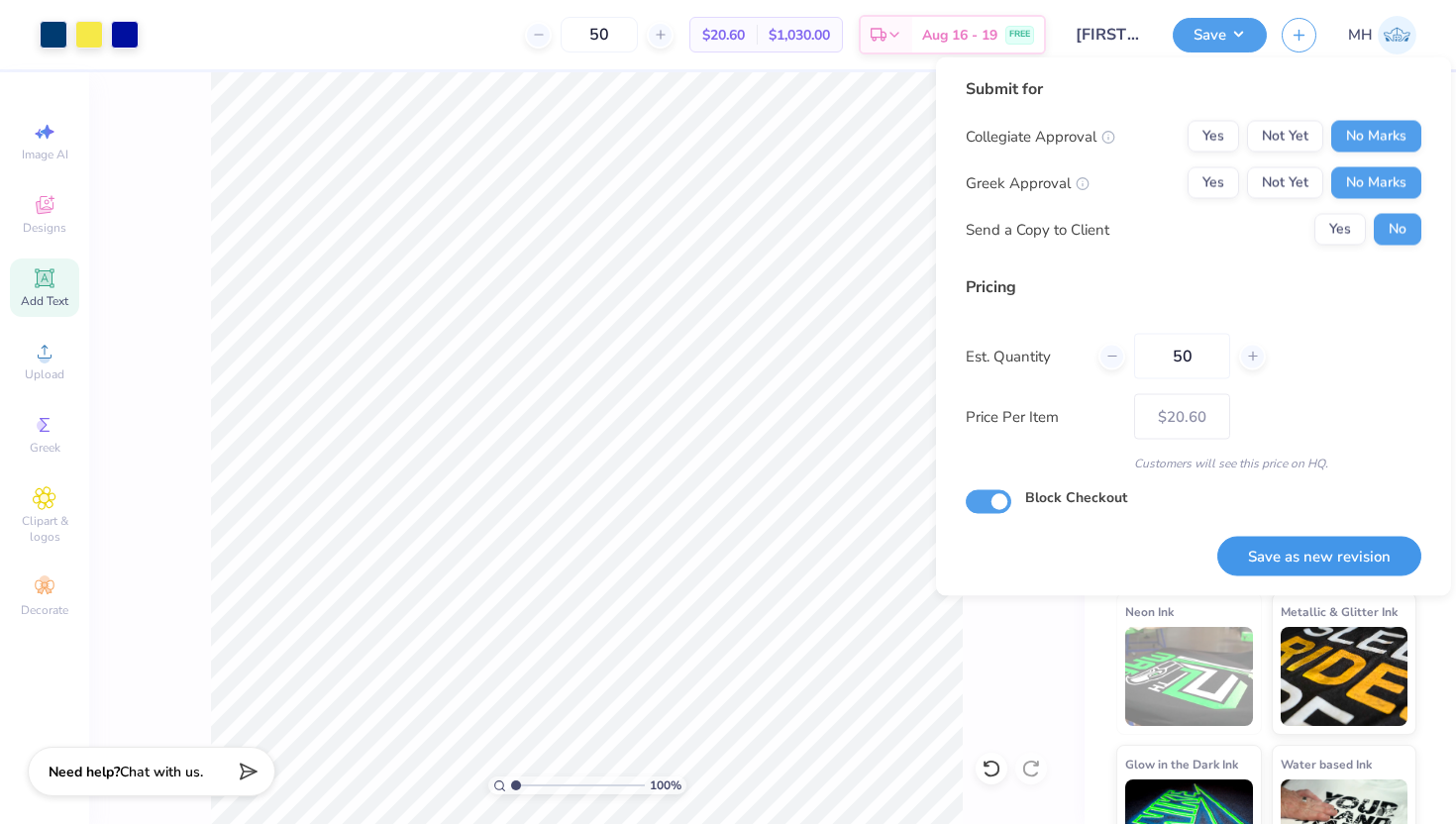 click on "Save as new revision" at bounding box center (1319, 556) 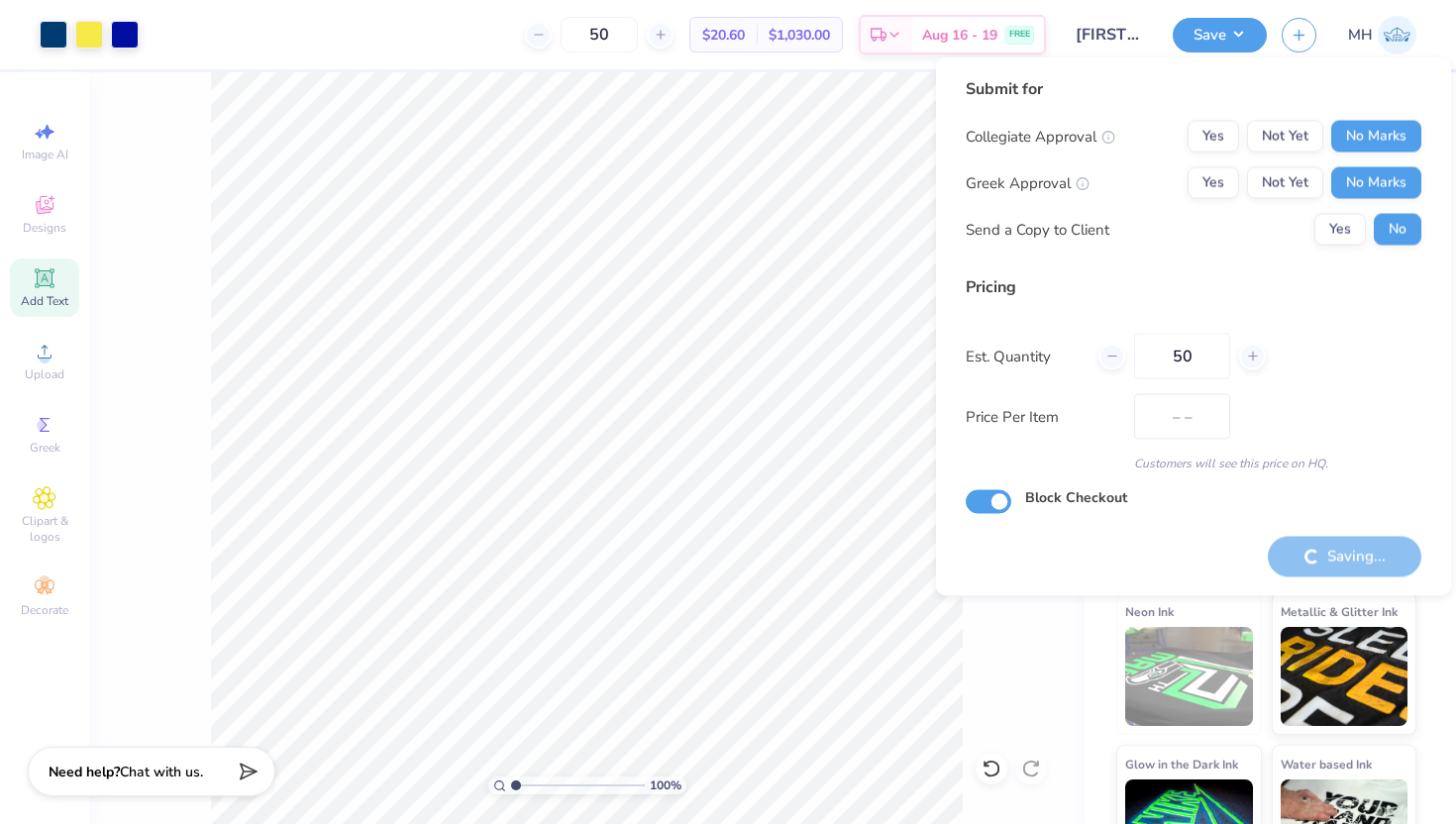 type on "$20.60" 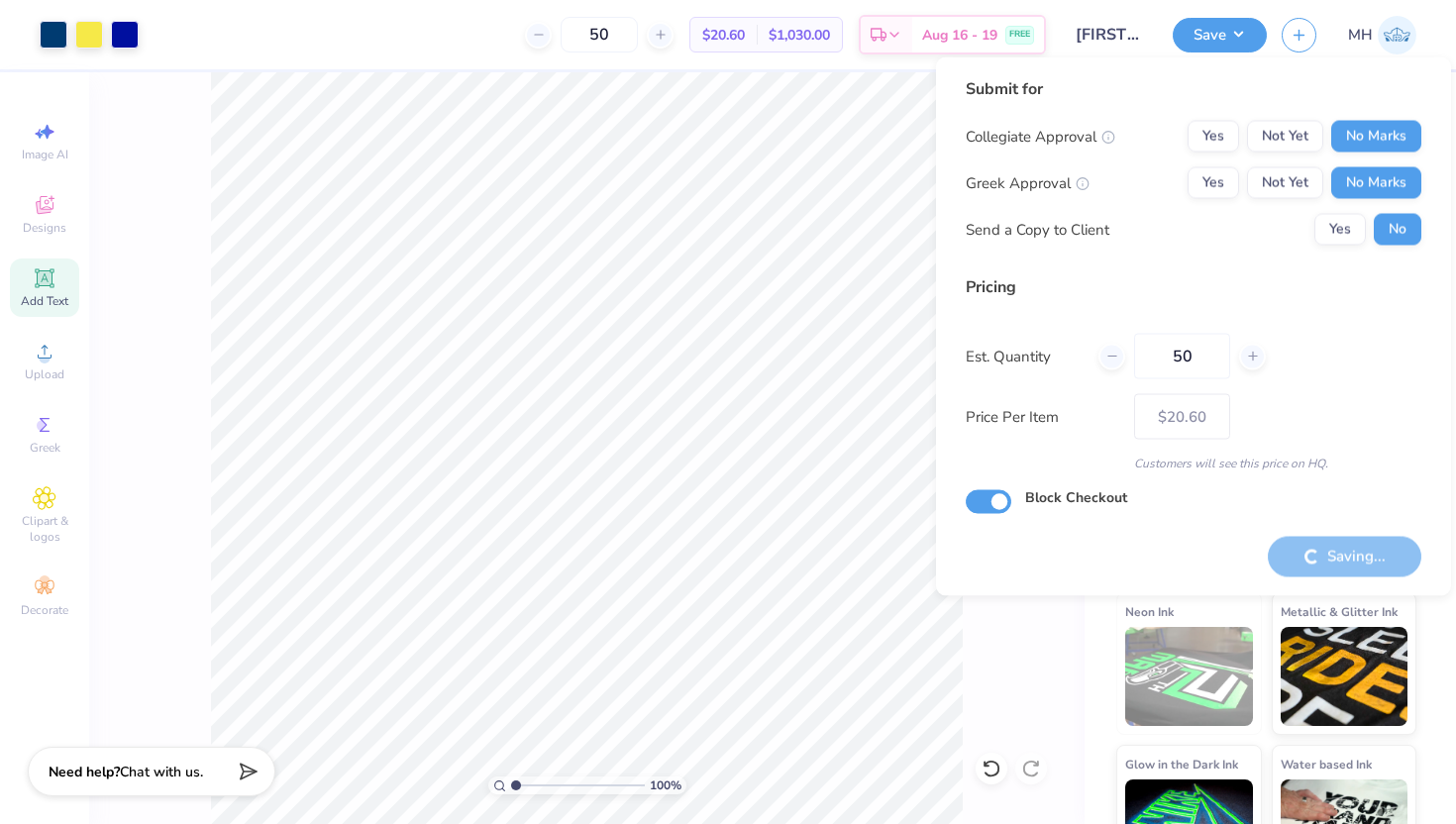 type on "x" 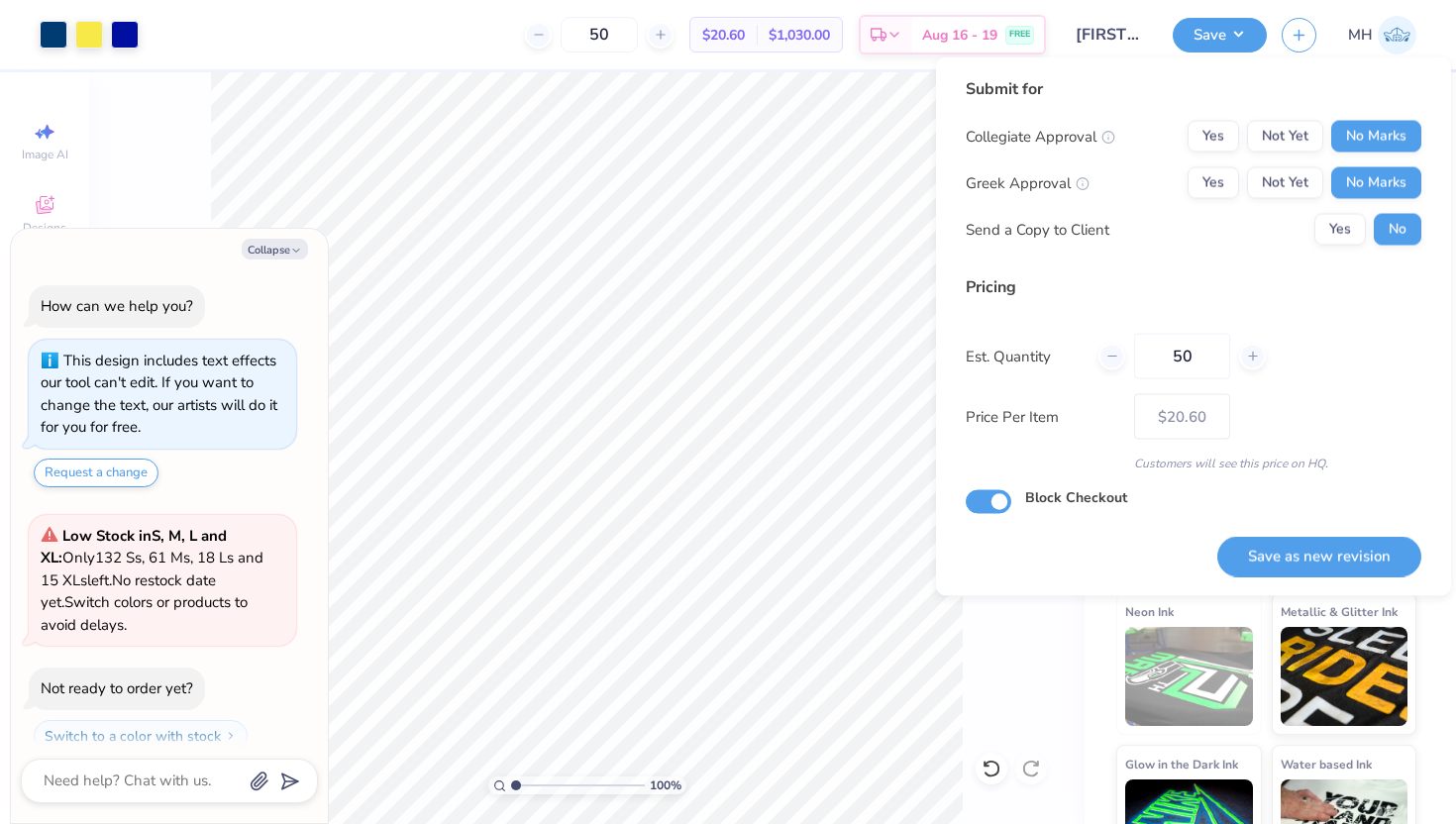scroll, scrollTop: 315, scrollLeft: 0, axis: vertical 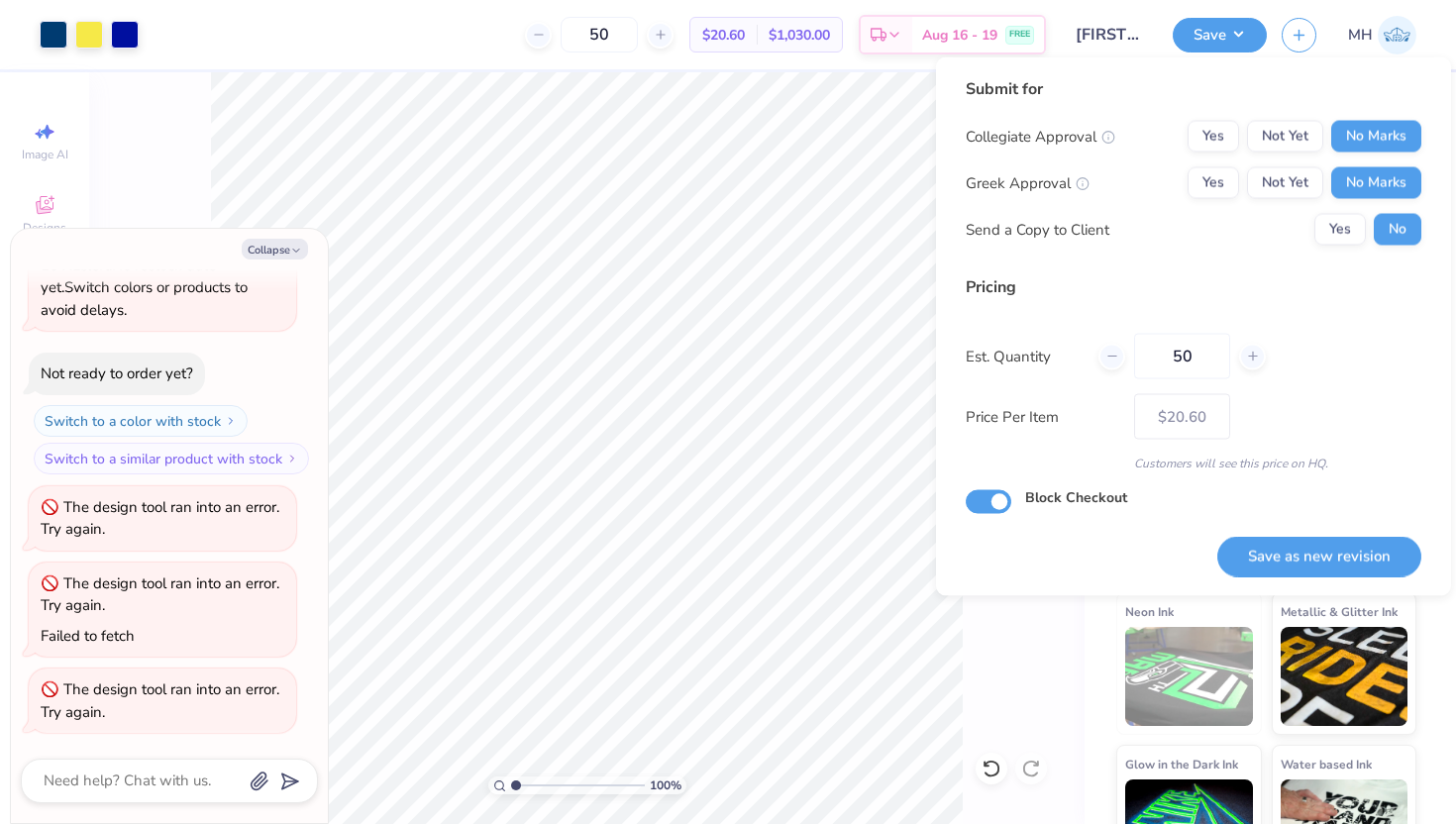 click on "Save as new revision" at bounding box center (1319, 545) 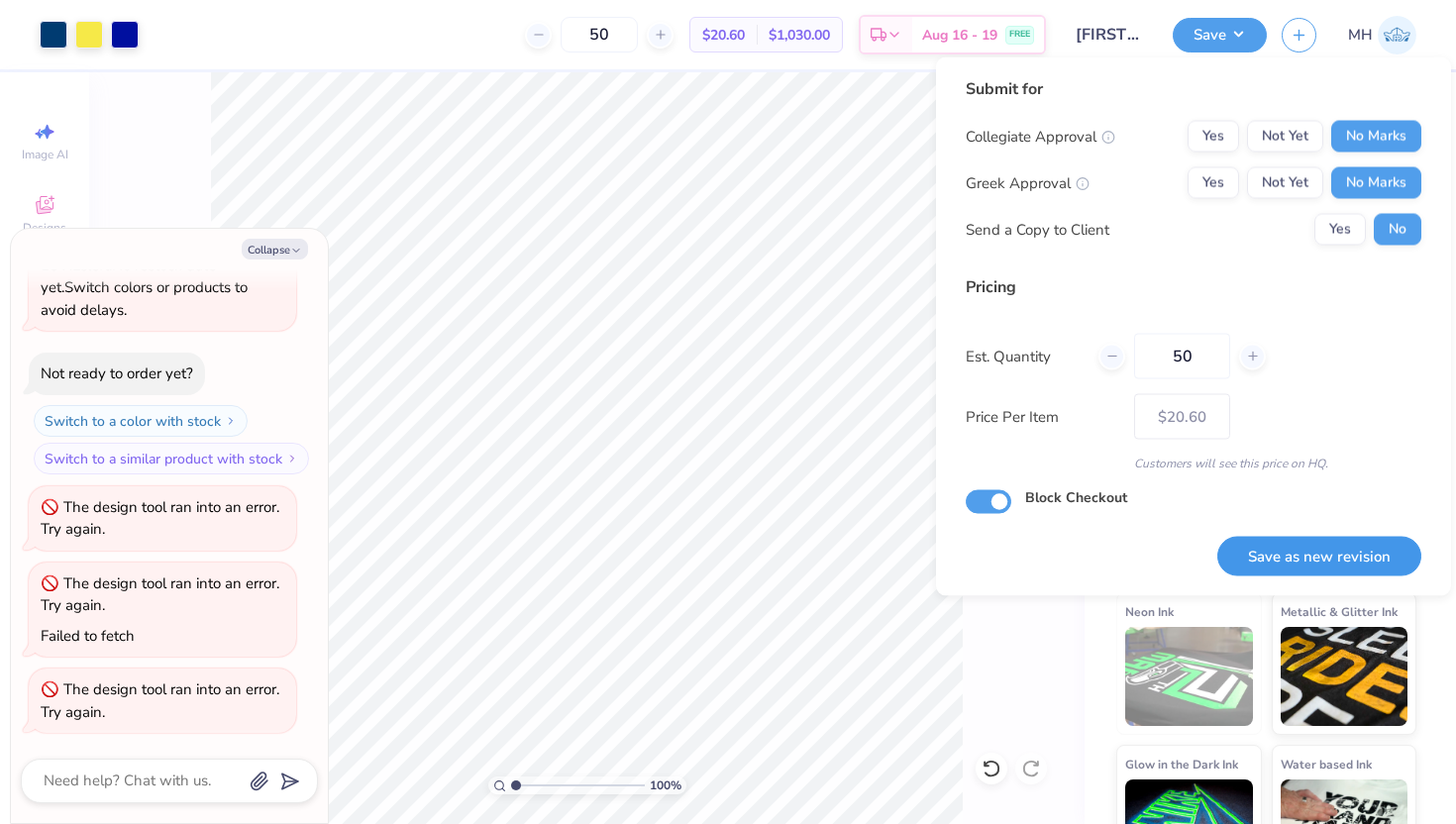 click on "Save as new revision" at bounding box center [1319, 556] 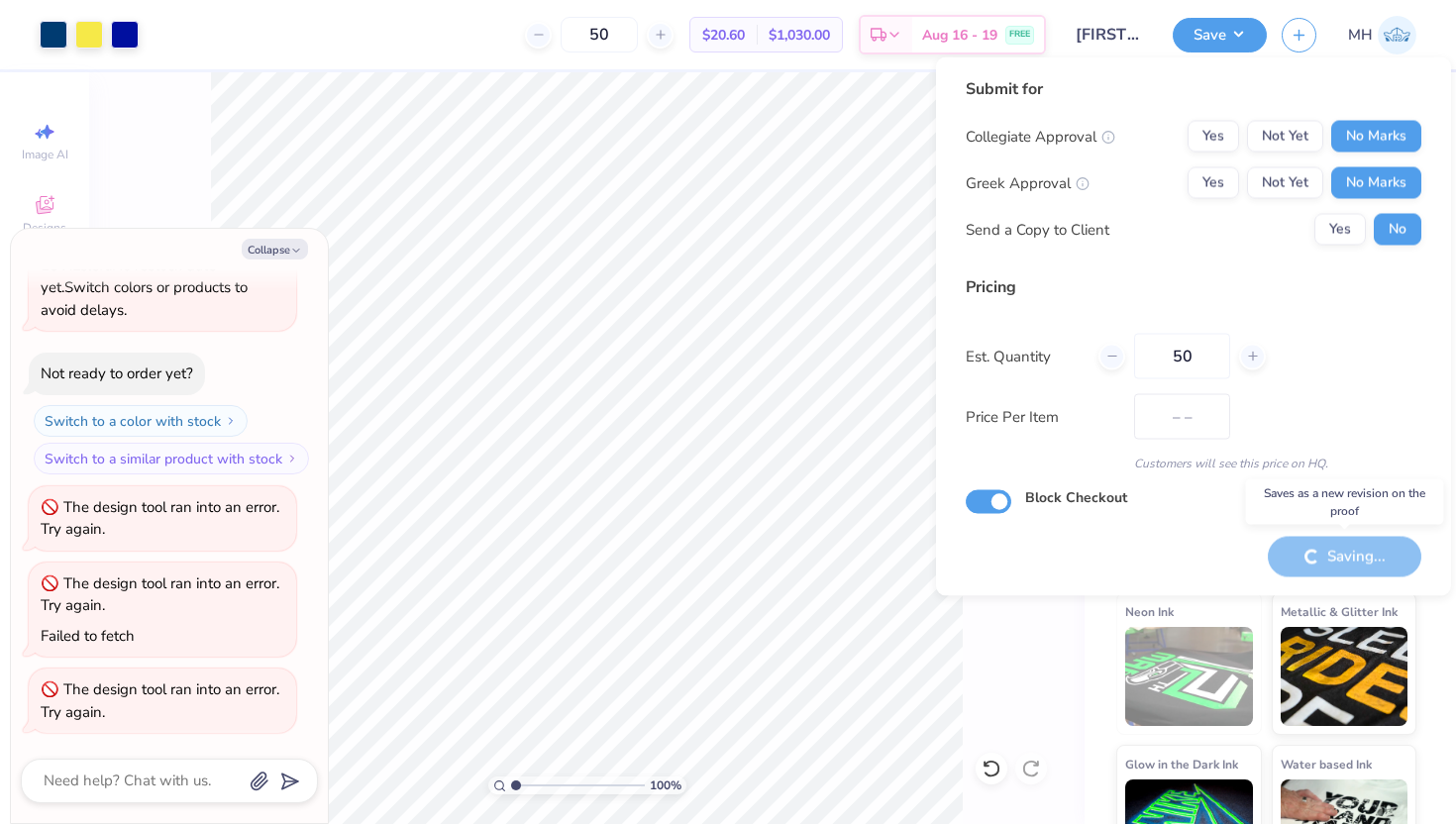 type on "$20.60" 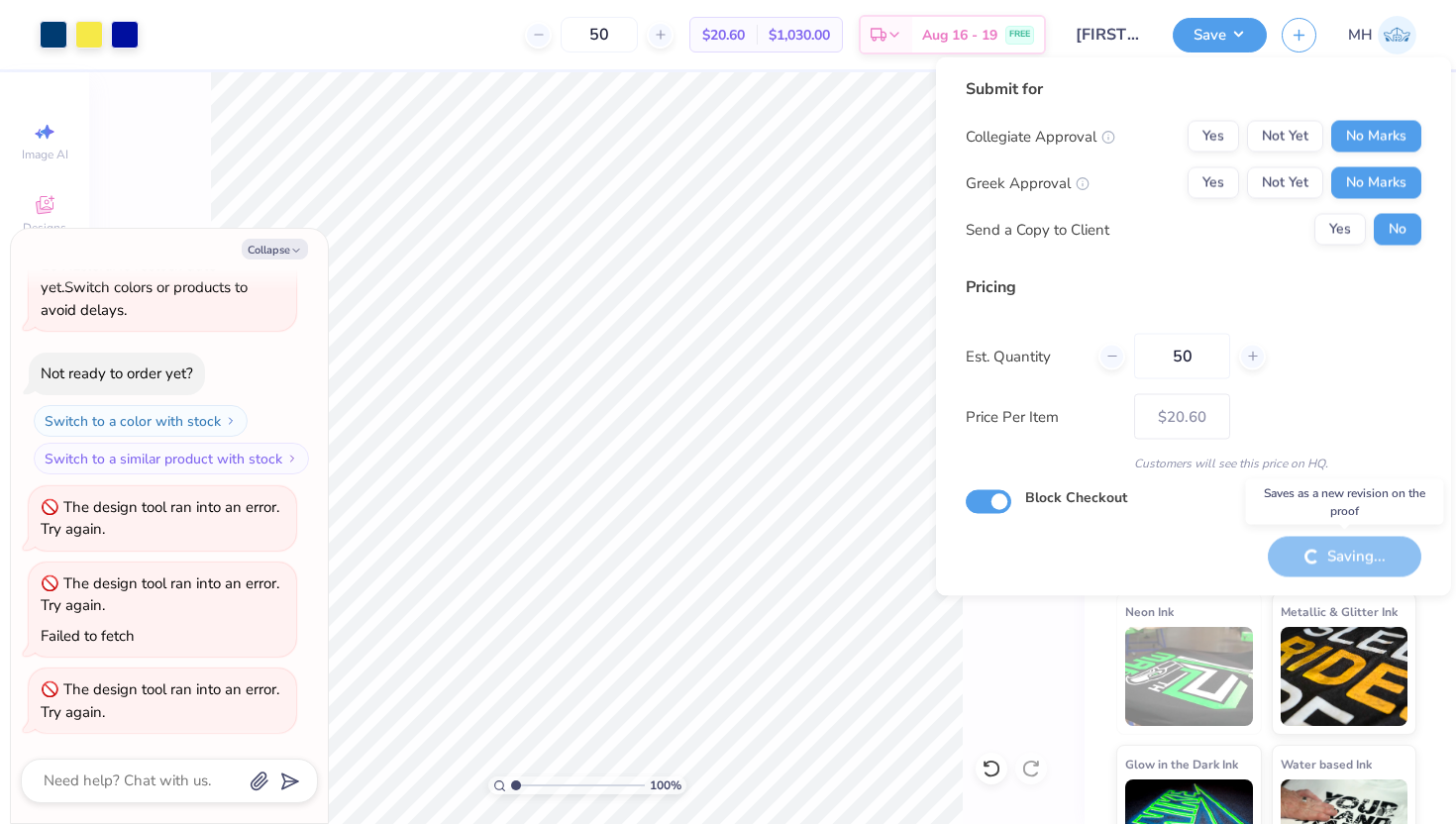 type on "x" 